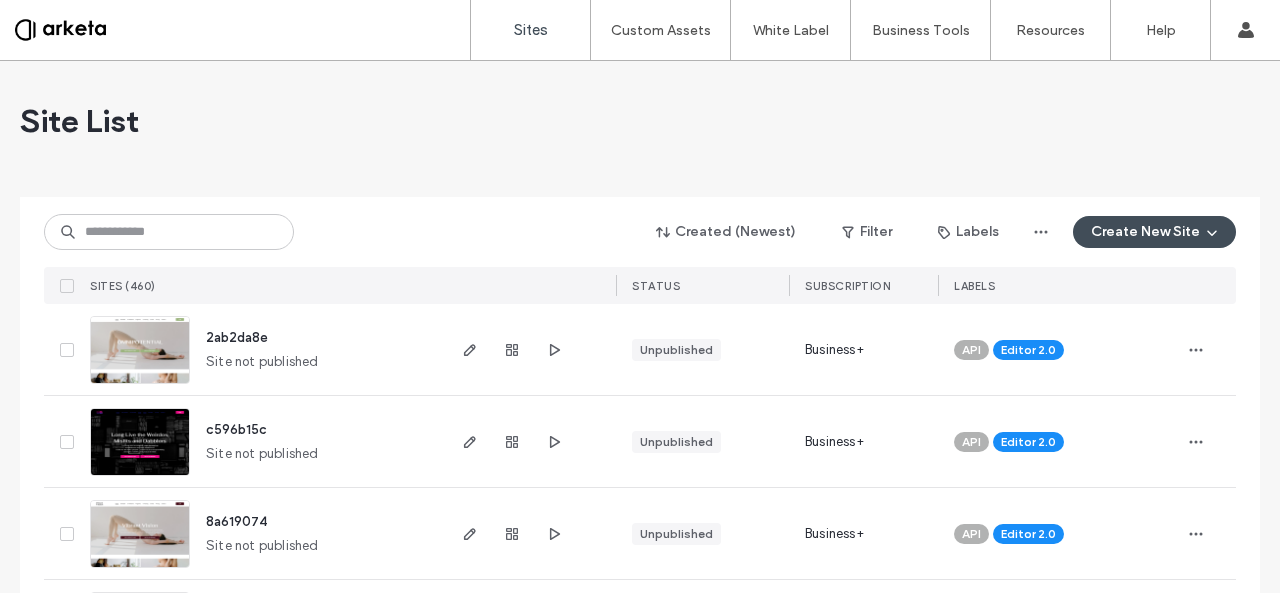 scroll, scrollTop: 0, scrollLeft: 0, axis: both 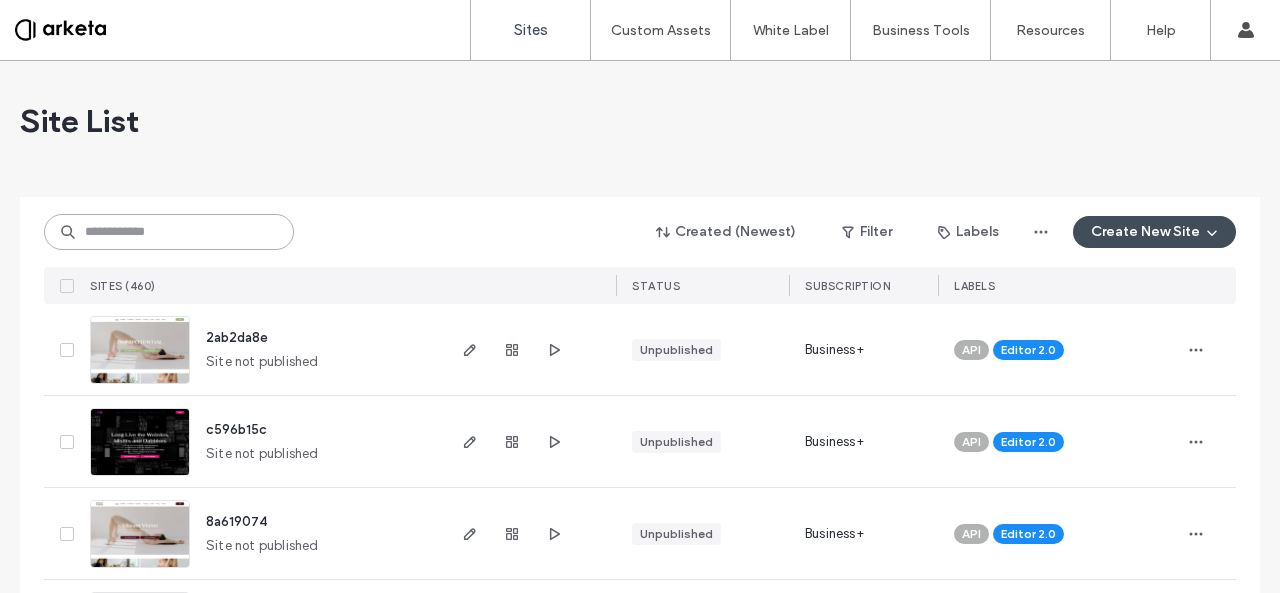 click at bounding box center [169, 232] 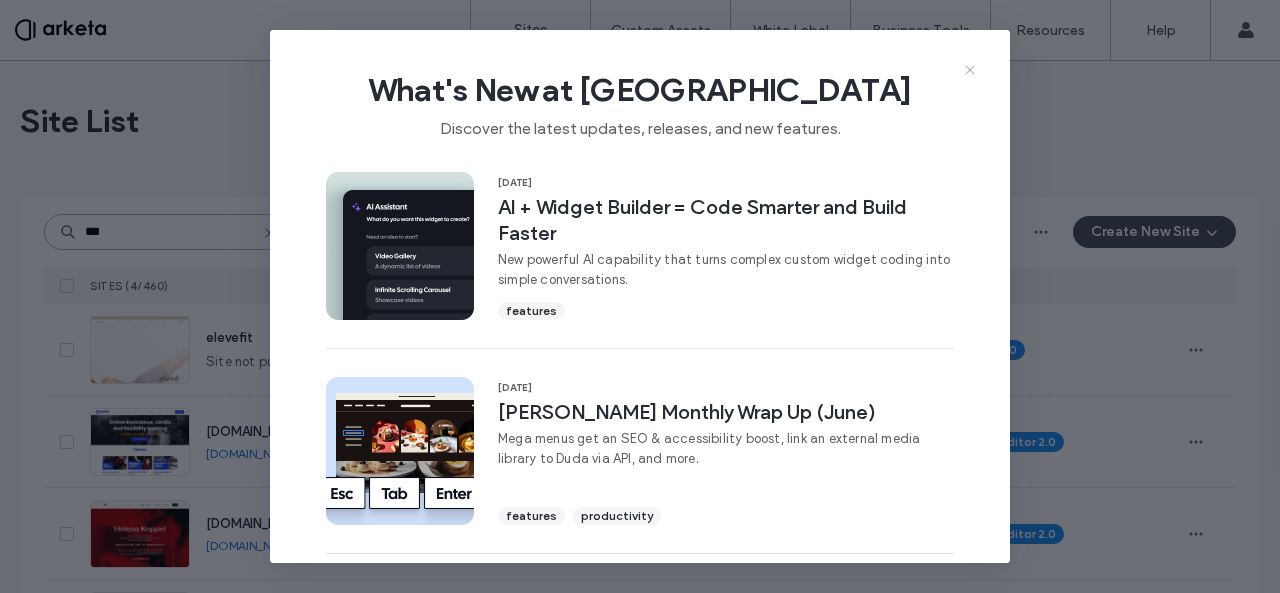 type on "***" 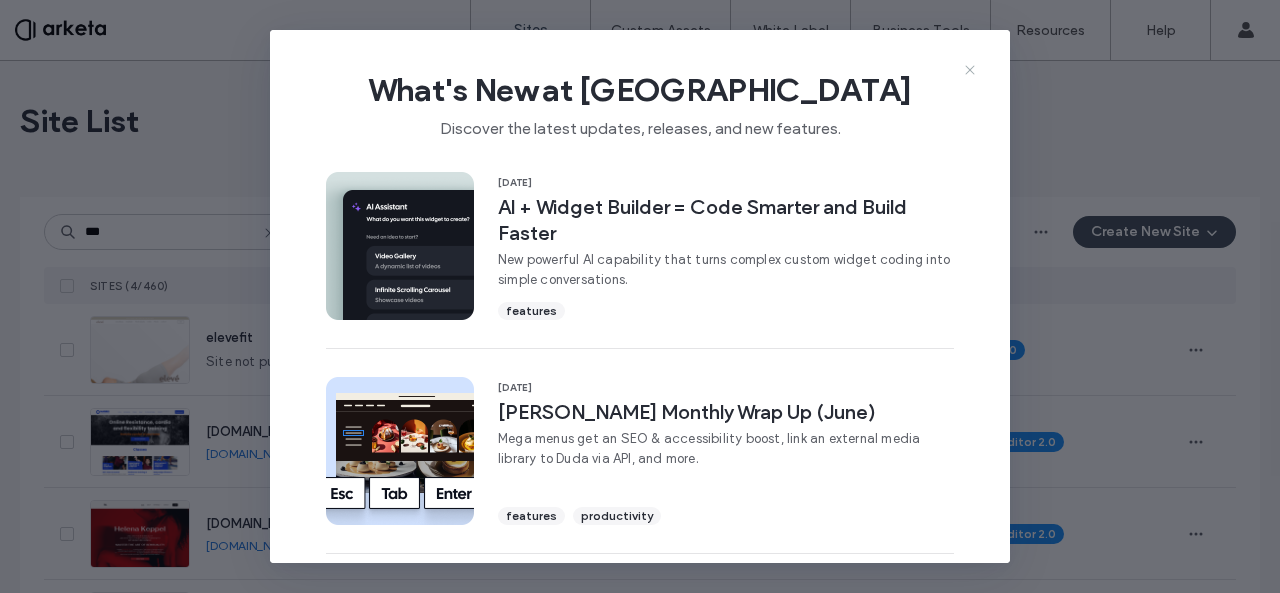 click 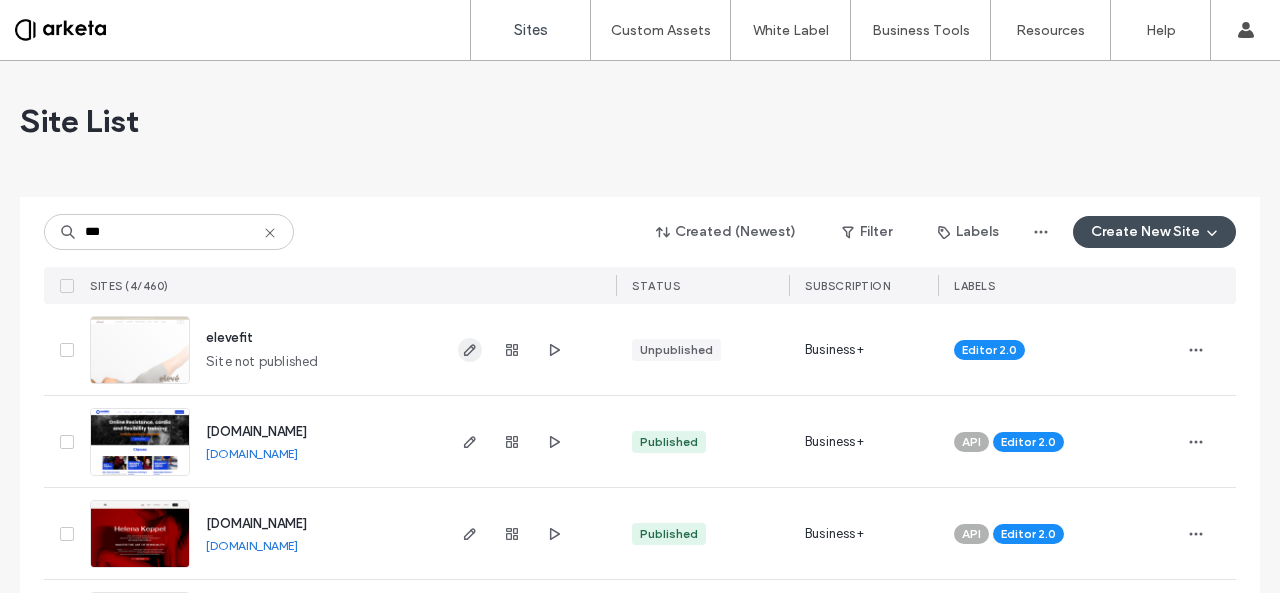click 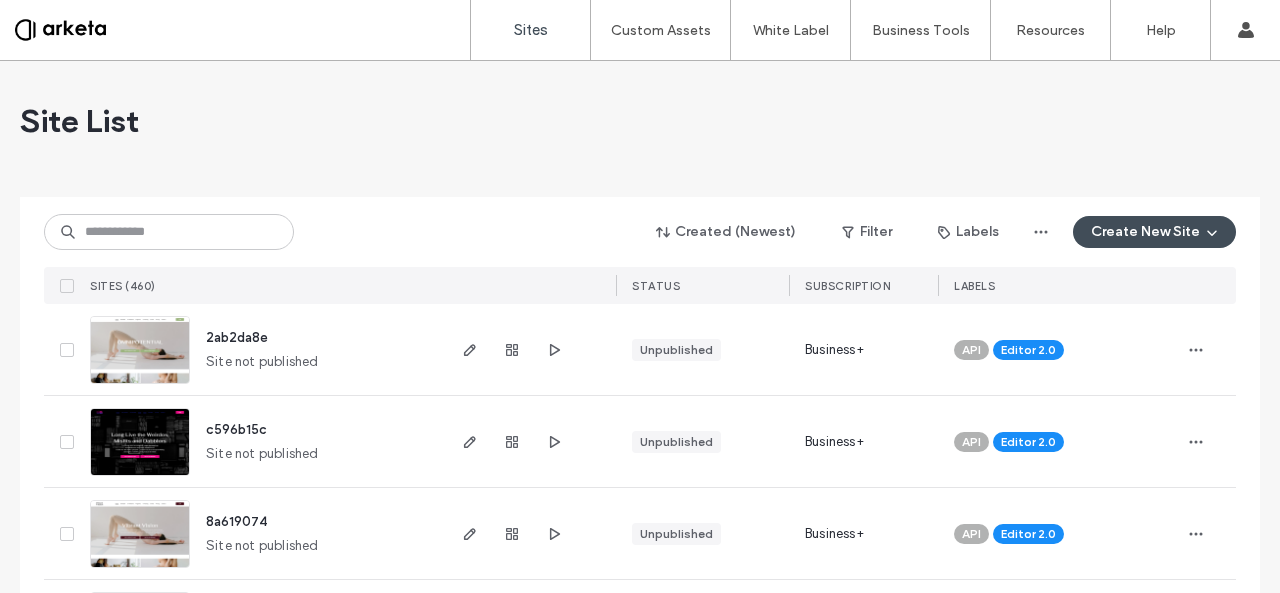 scroll, scrollTop: 0, scrollLeft: 0, axis: both 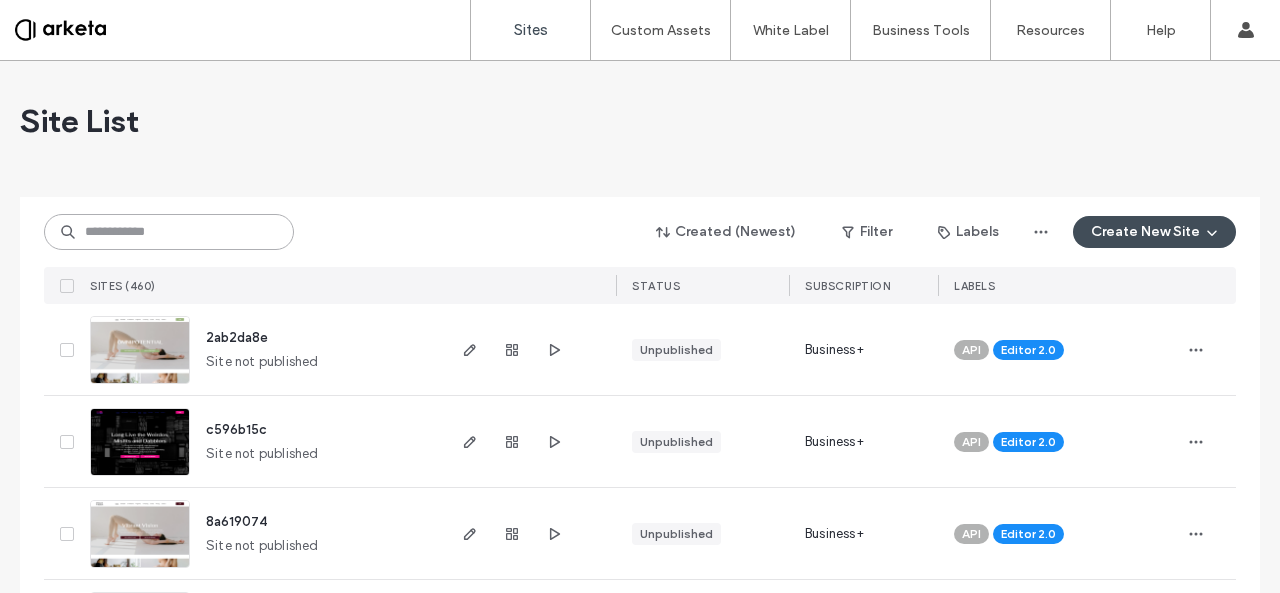 click at bounding box center [169, 232] 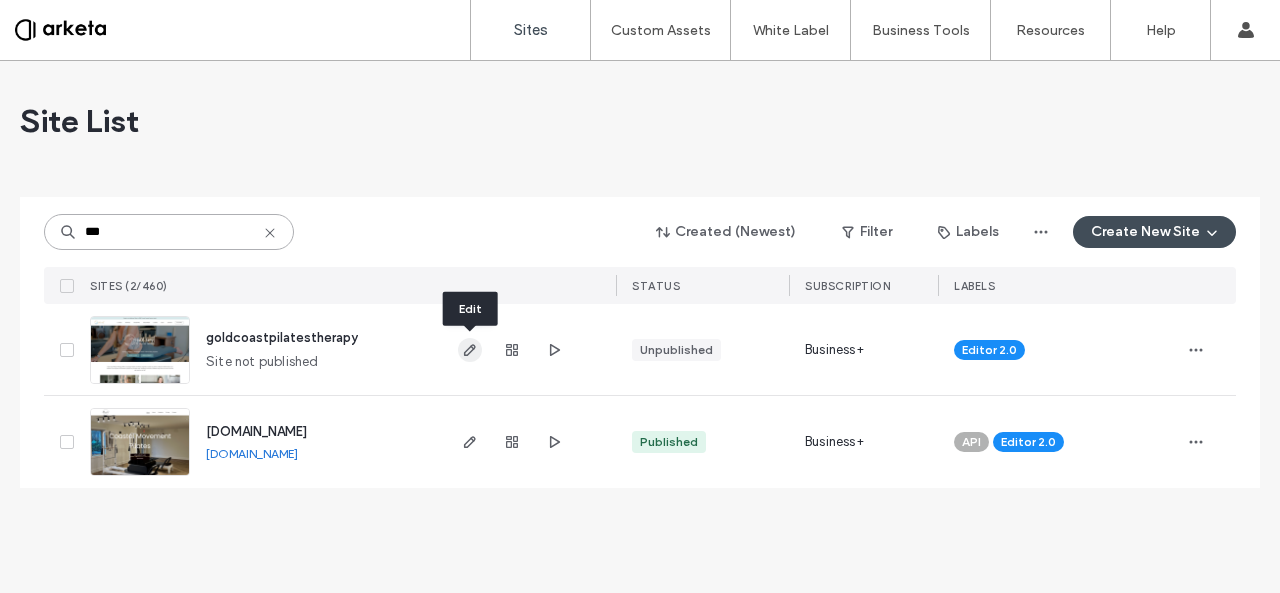 type on "***" 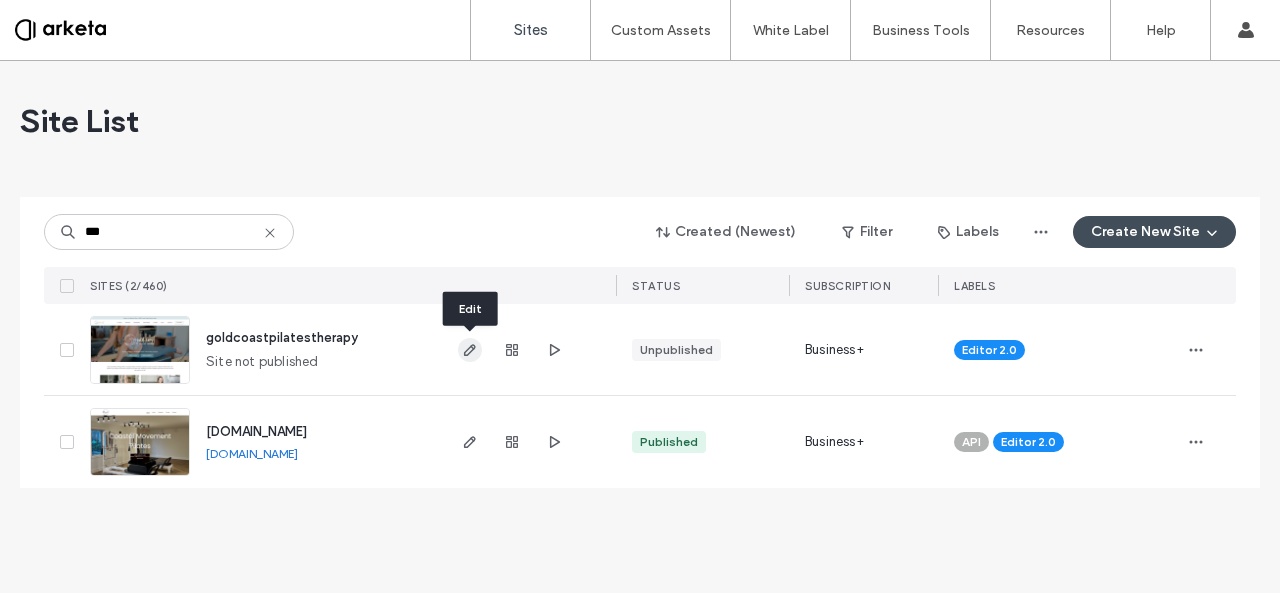 click 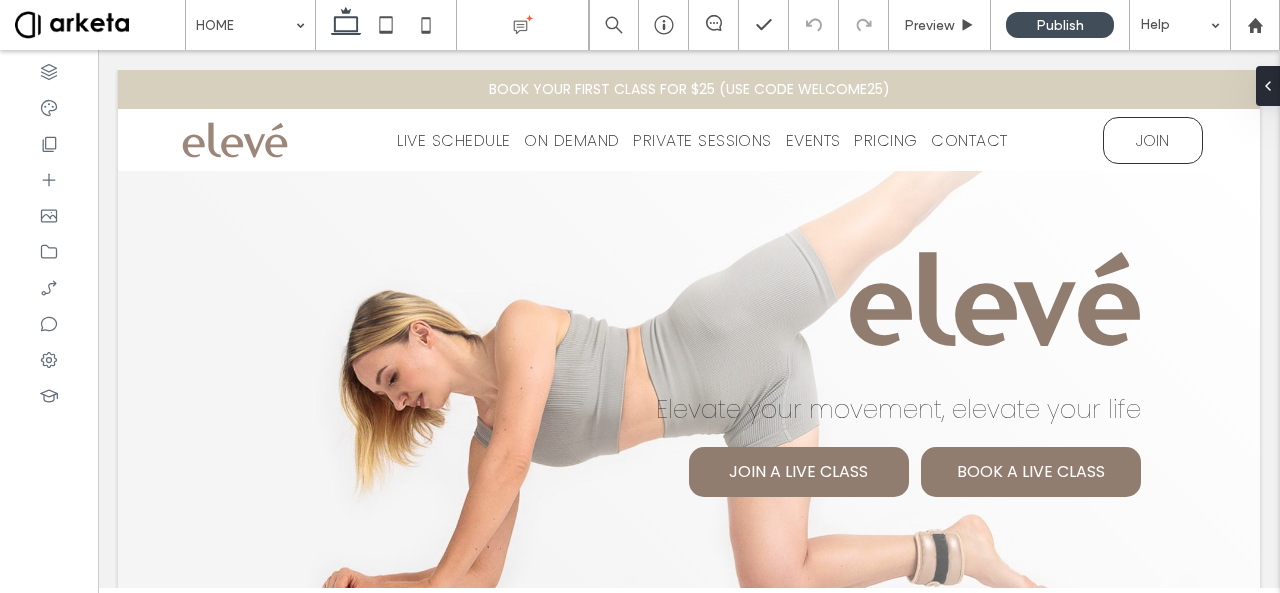 scroll, scrollTop: 0, scrollLeft: 0, axis: both 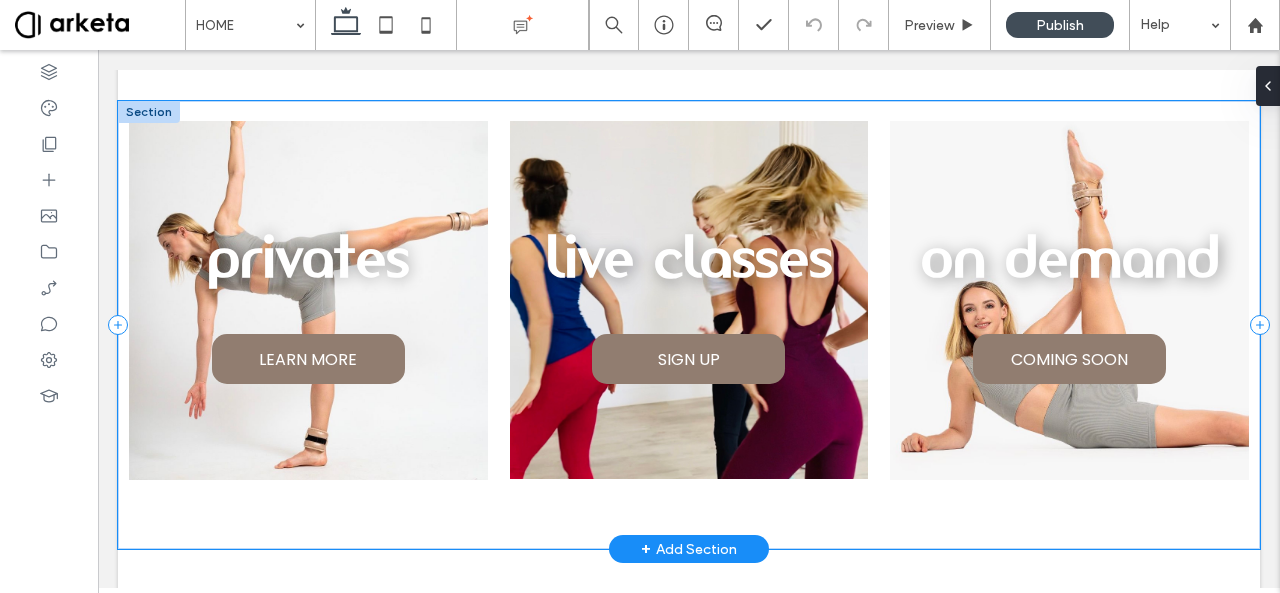 click on "privates
LEARN MORE
live classes
SIGN UP
on demand
COMING SOON" at bounding box center (689, 325) 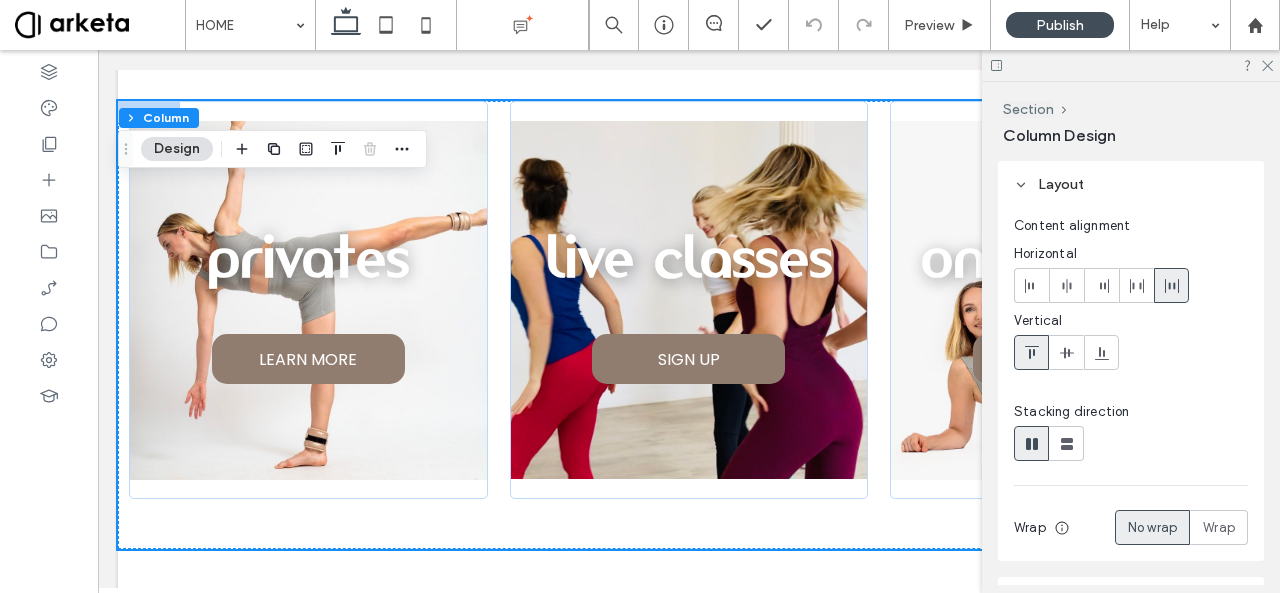 scroll, scrollTop: 212, scrollLeft: 0, axis: vertical 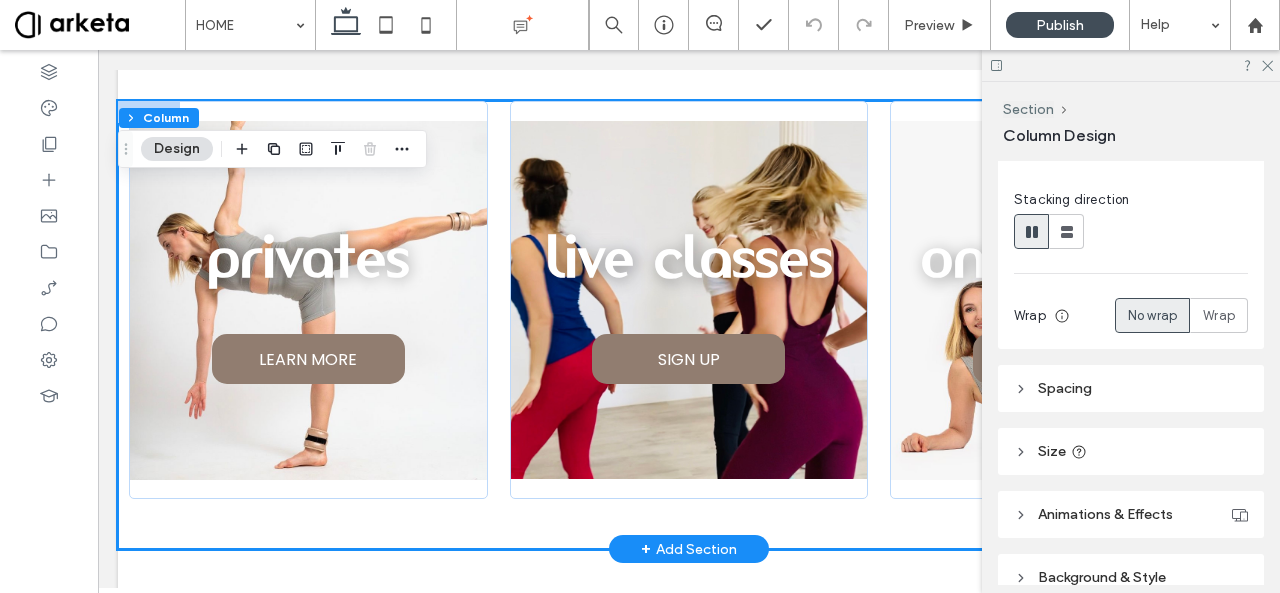 click on "Section" at bounding box center (0, 0) 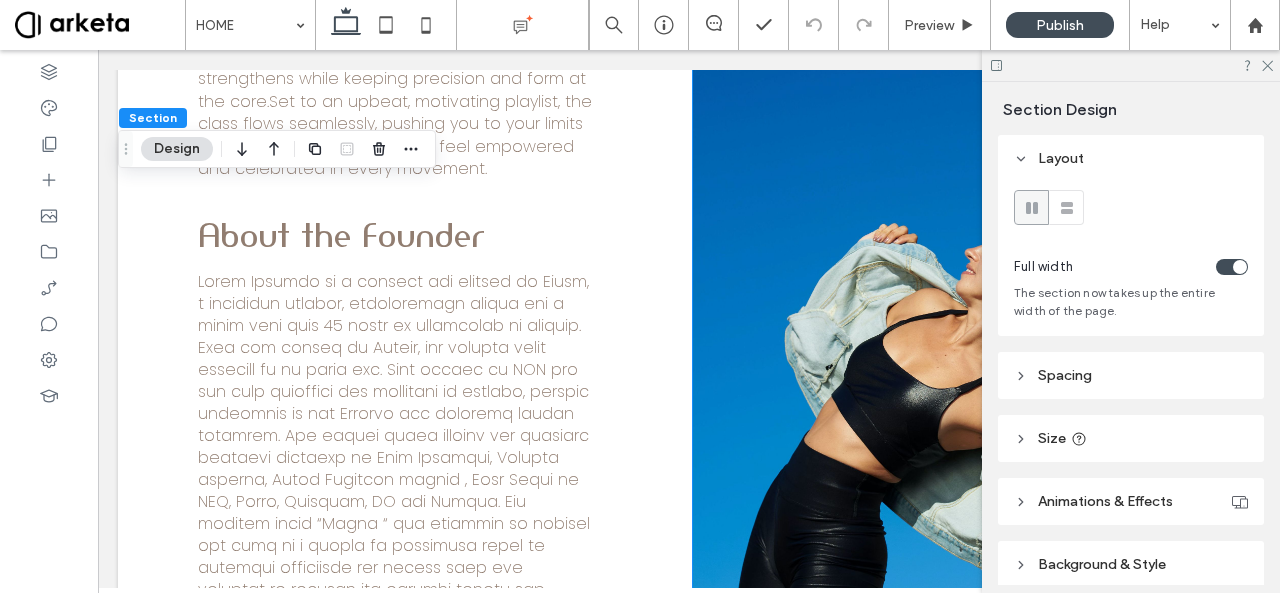 scroll, scrollTop: 1814, scrollLeft: 0, axis: vertical 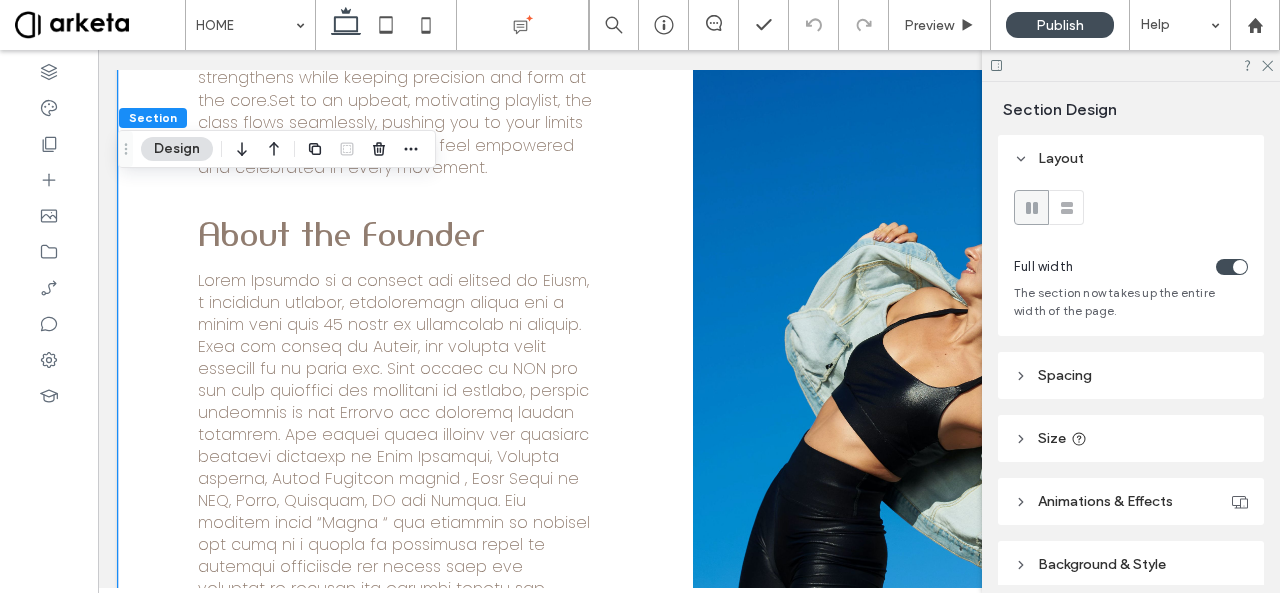 click on "About the Workout
Elevé sculpt is a dynamic , results driven workout that blends contemporary mat Pilates with high-energy dance cardio for a challenging and fun experience. Rooted in Pilates, barre, and functional training, it sculpts, tones, and strengthens while keeping precision and form at the core.Set to an upbeat, motivating playlist, the class flows seamlessly, pushing you to your limits while giving you the space to feel empowered and celebrated in every movement. ﻿
About the Founder" at bounding box center (689, 365) 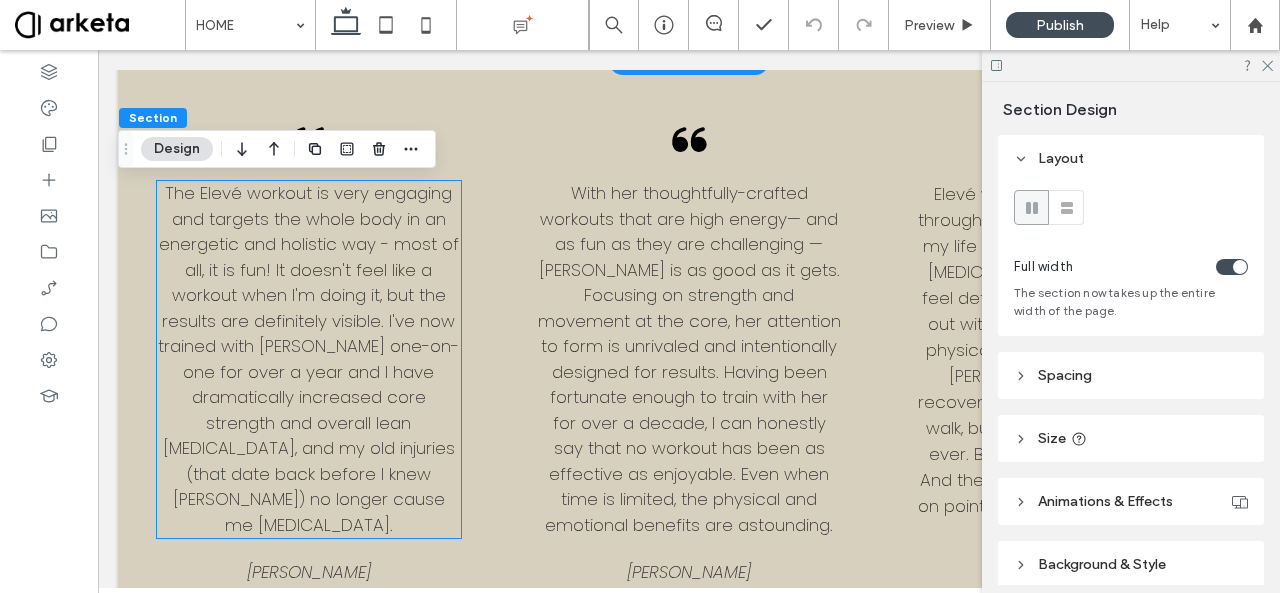 scroll, scrollTop: 2700, scrollLeft: 0, axis: vertical 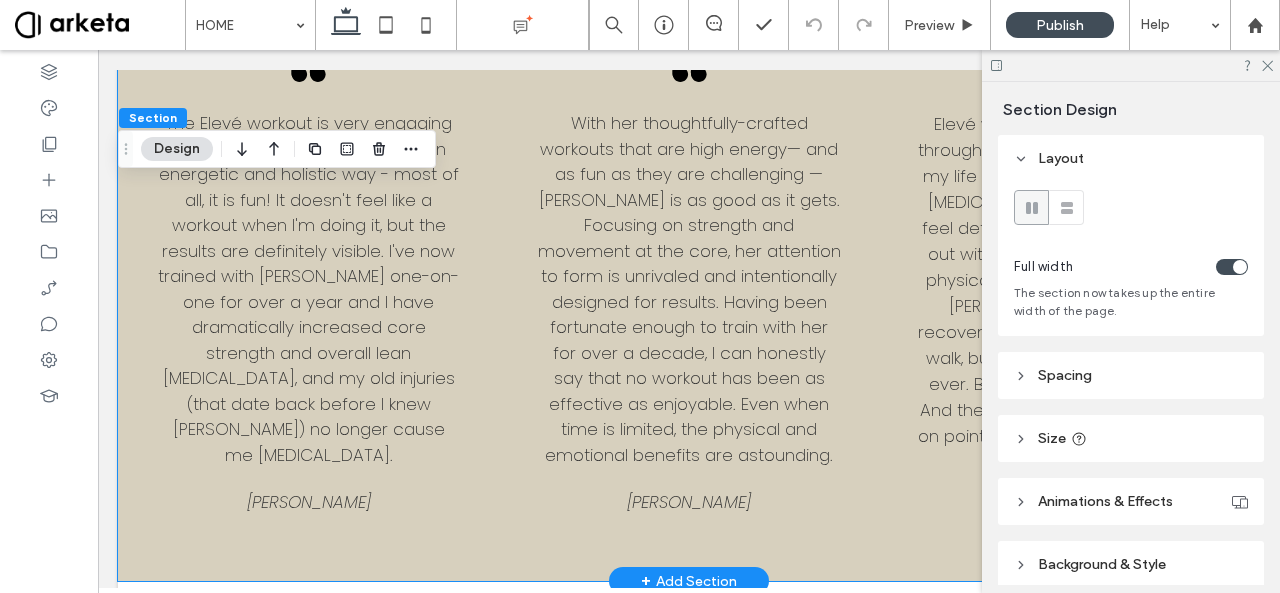 click on "The Elevé workout is very engaging and targets the whole body in an energetic and holistic way - most of all, it is fun! It doesn't feel like a workout when I'm doing it, but the results are definitely visible. I've now trained with Katya one-on-one for over a year and I have dramatically increased core strength and overall lean muscle tone, and my old injuries (that date back before I knew Katya) no longer cause me chronic pain.
CLAUDIA N.
With her thoughtfully-crafted workouts that are high energy— and as fun as they are challenging — Katya is as good as it gets. Focusing on strength and movement at the core, her attention to form is unrivaled and intentionally designed for results. Having been fortunate enough to train with her for over a decade, I can honestly say that no workout has been as effective as enjoyable. Even when time is limited, the physical and emotional benefits are astounding.
MEGHAN G." at bounding box center [689, 286] 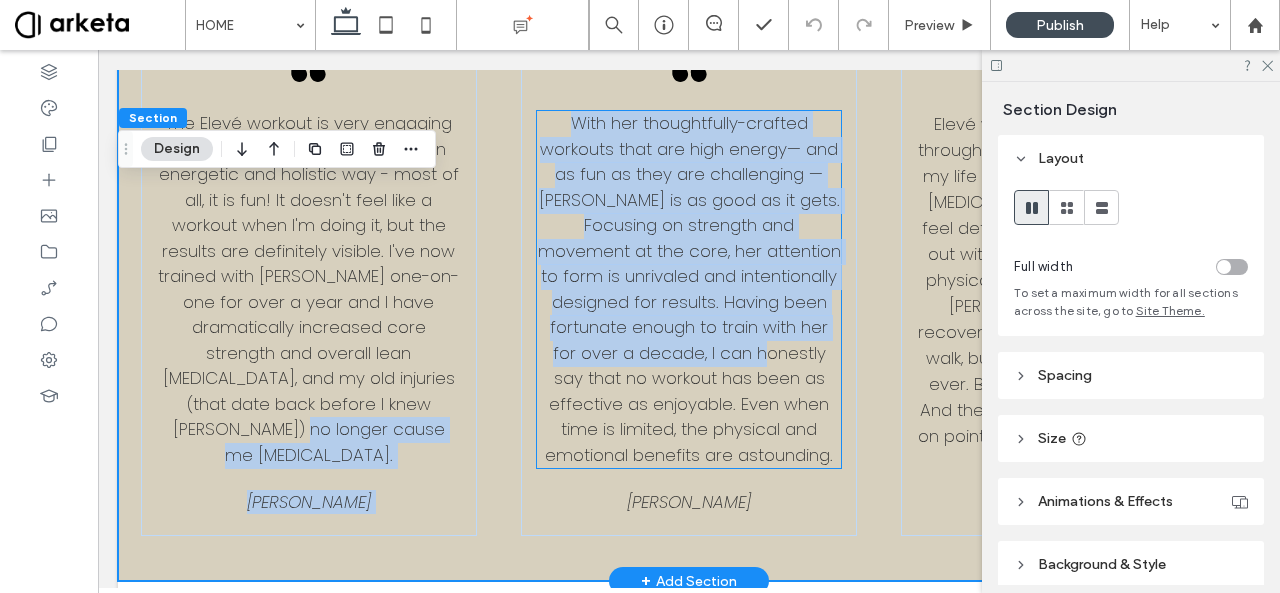 drag, startPoint x: 122, startPoint y: 443, endPoint x: 654, endPoint y: 351, distance: 539.8963 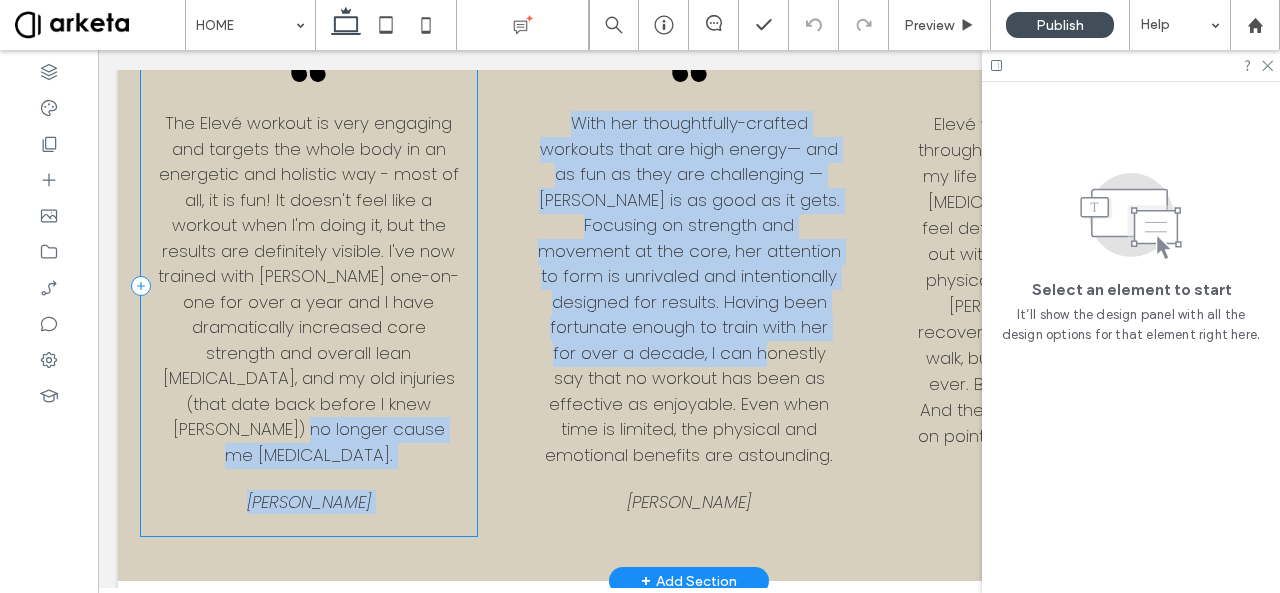 click on "The Elevé workout is very engaging and targets the whole body in an energetic and holistic way - most of all, it is fun! It doesn't feel like a workout when I'm doing it, but the results are definitely visible. I've now trained with Katya one-on-one for over a year and I have dramatically increased core strength and overall lean muscle tone, and my old injuries (that date back before I knew Katya) no longer cause me chronic pain.
CLAUDIA N." at bounding box center [309, 285] 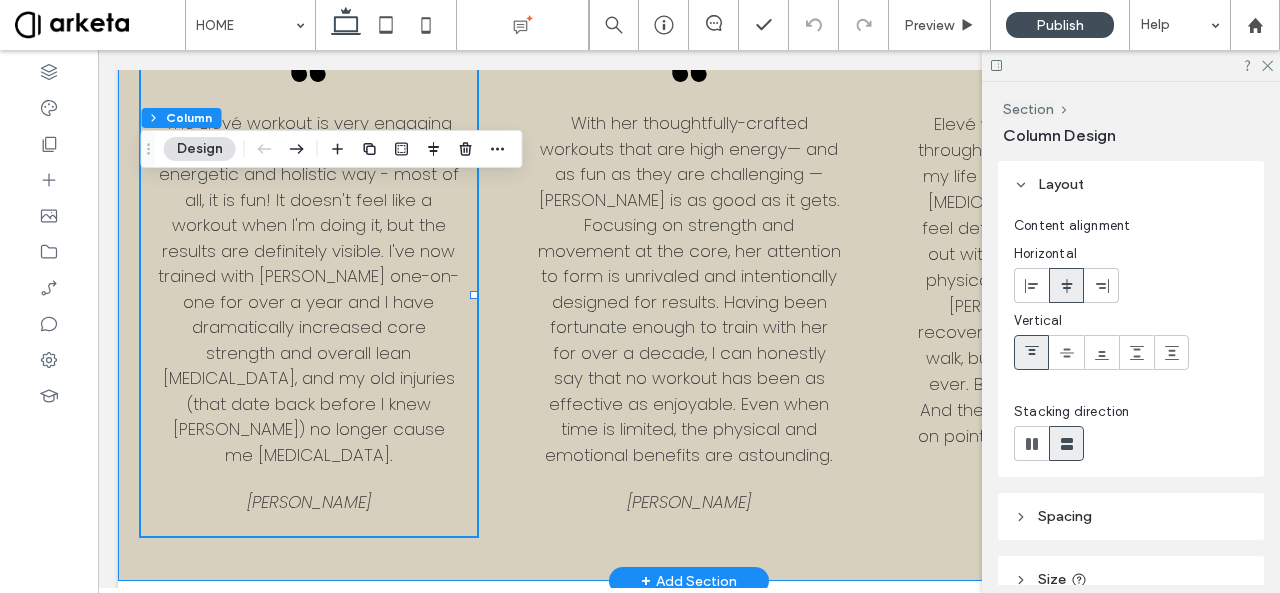 click on "The Elevé workout is very engaging and targets the whole body in an energetic and holistic way - most of all, it is fun! It doesn't feel like a workout when I'm doing it, but the results are definitely visible. I've now trained with Katya one-on-one for over a year and I have dramatically increased core strength and overall lean muscle tone, and my old injuries (that date back before I knew Katya) no longer cause me chronic pain.
CLAUDIA N.
With her thoughtfully-crafted workouts that are high energy— and as fun as they are challenging — Katya is as good as it gets. Focusing on strength and movement at the core, her attention to form is unrivaled and intentionally designed for results. Having been fortunate enough to train with her for over a decade, I can honestly say that no workout has been as effective as enjoyable. Even when time is limited, the physical and emotional benefits are astounding." at bounding box center [689, 286] 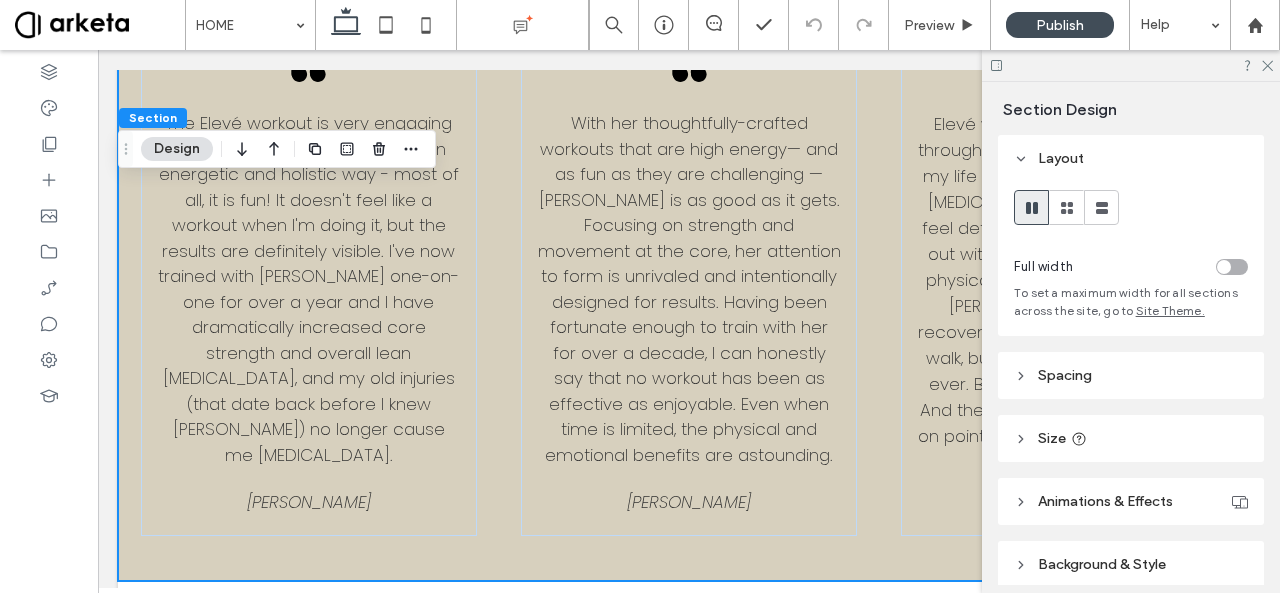 click at bounding box center (1224, 267) 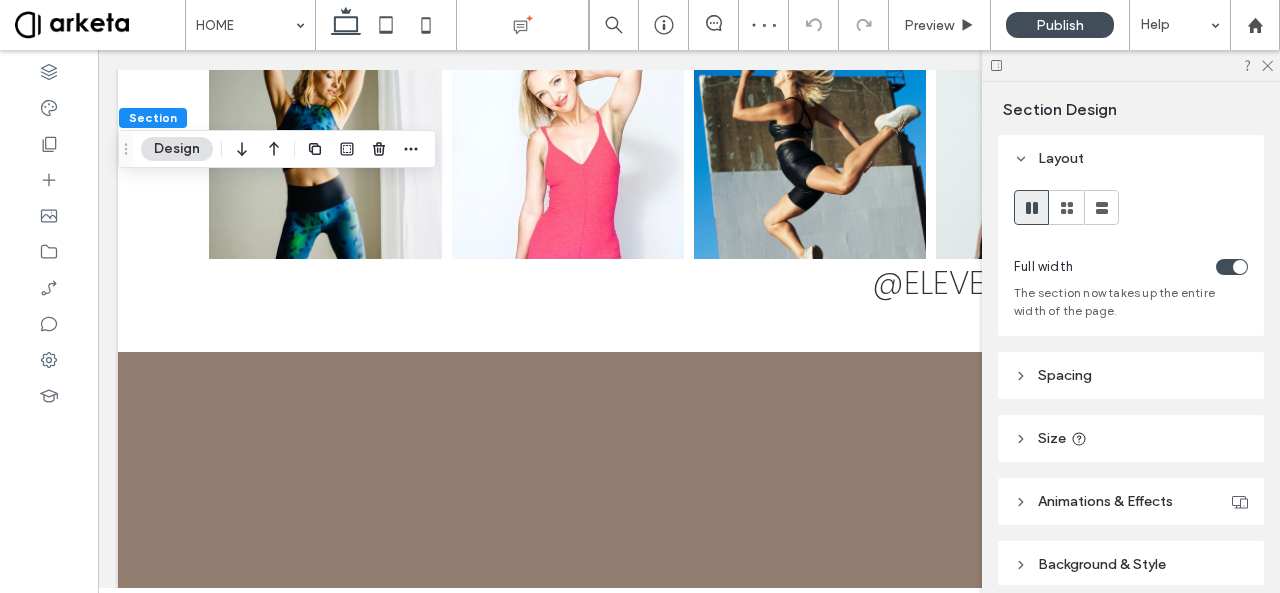 scroll, scrollTop: 3369, scrollLeft: 0, axis: vertical 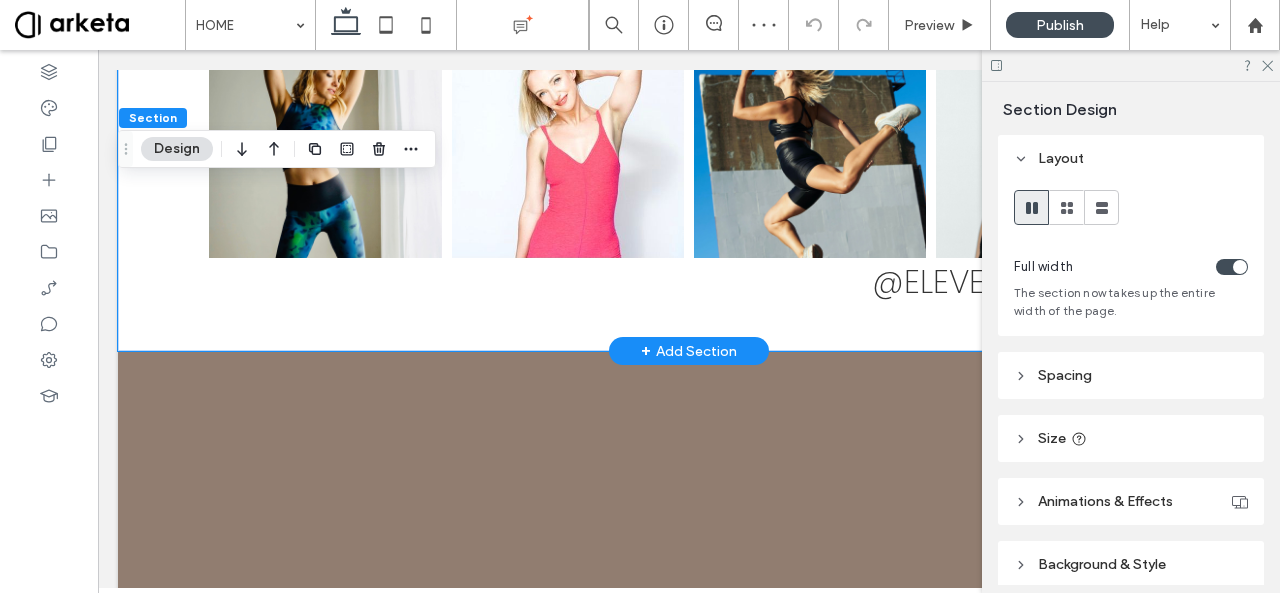 click on "on the 'gram
@eleve_BYKaTYA" at bounding box center [689, 131] 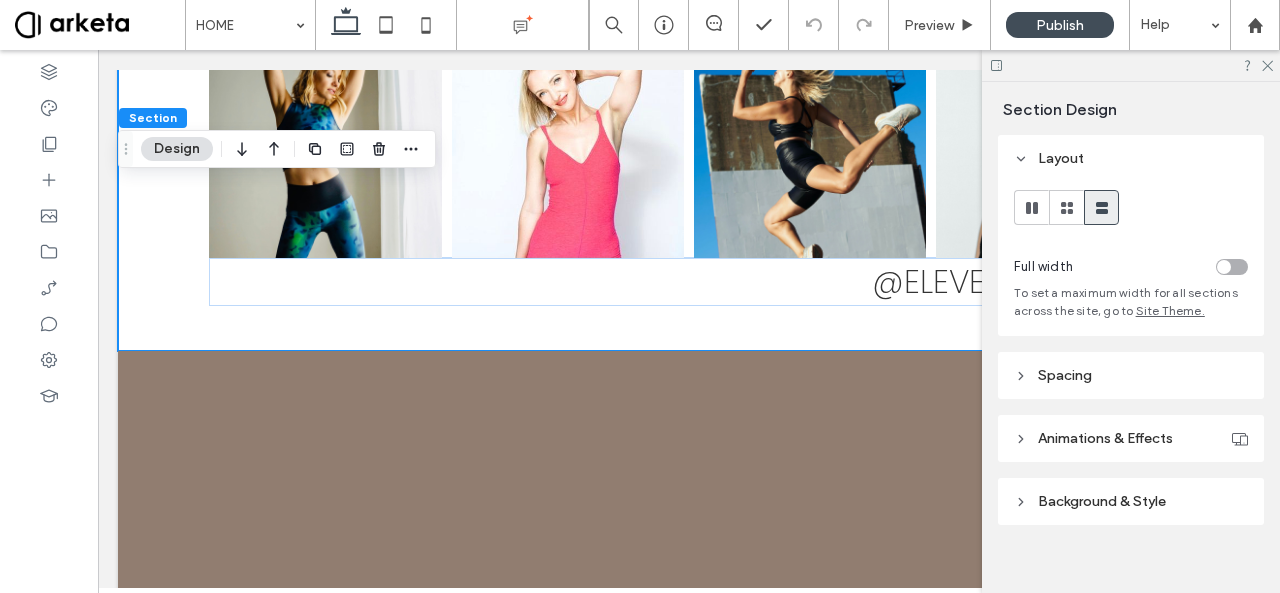 click at bounding box center [1224, 267] 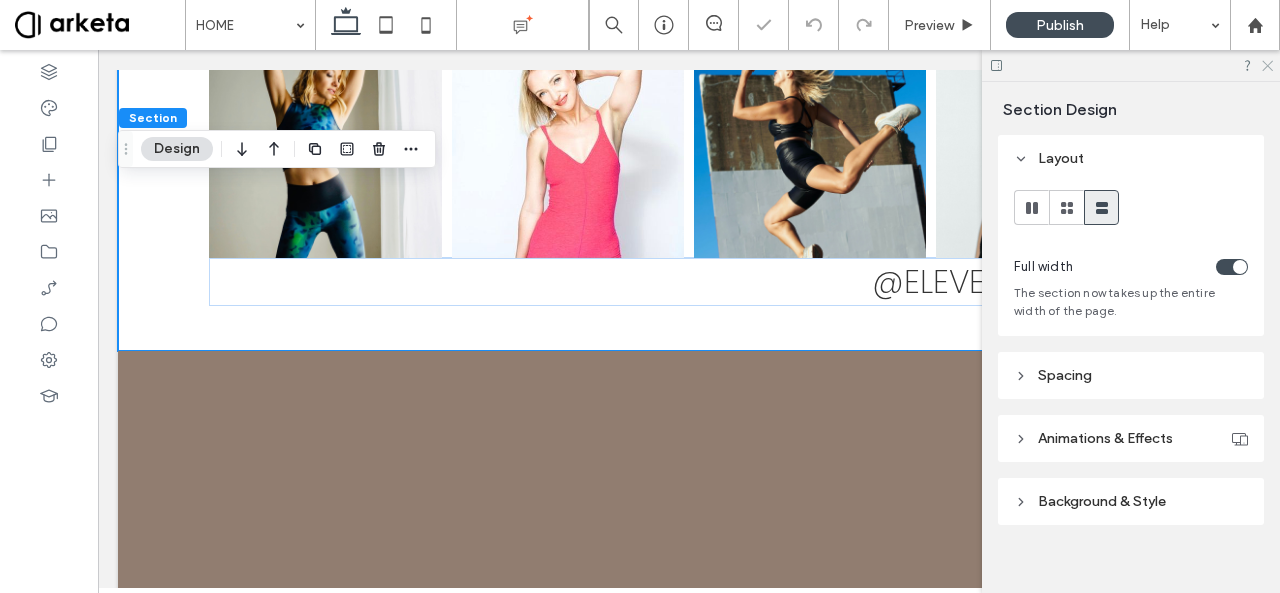 click 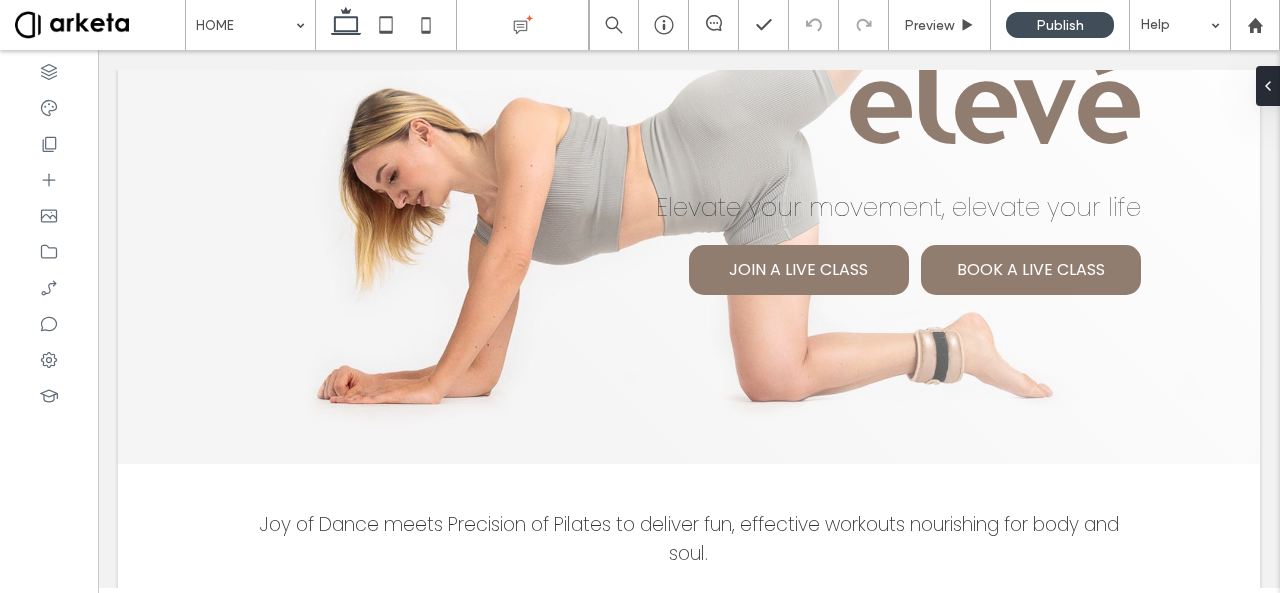 scroll, scrollTop: 0, scrollLeft: 0, axis: both 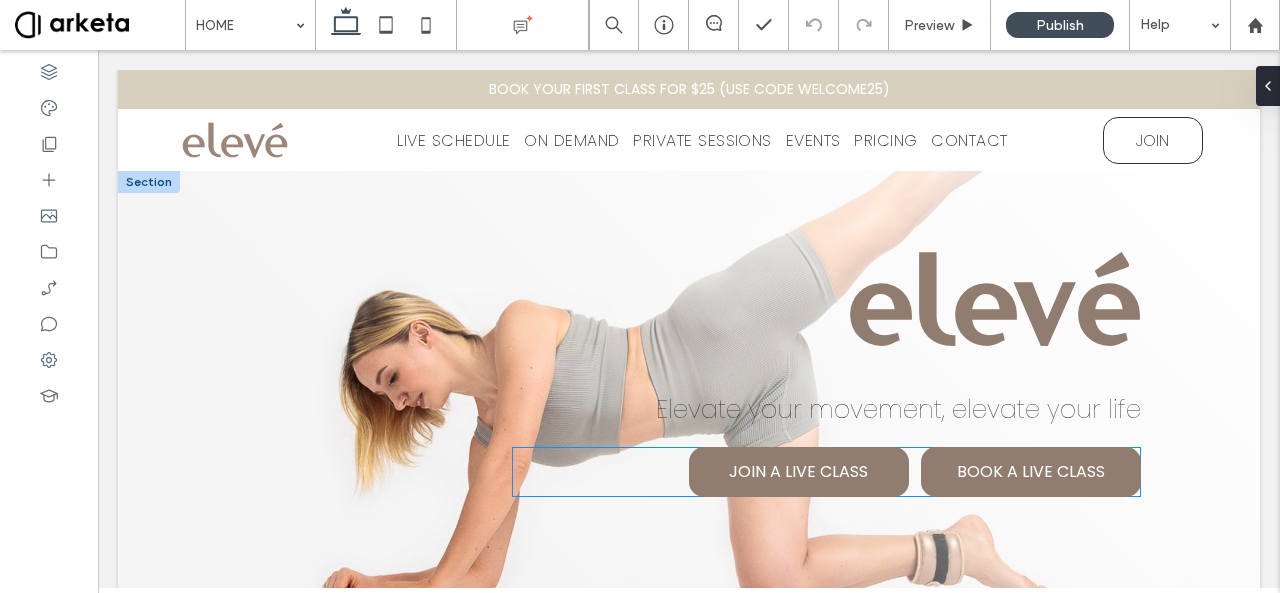 click on "BOOK A LIVE CLASS" at bounding box center (1031, 471) 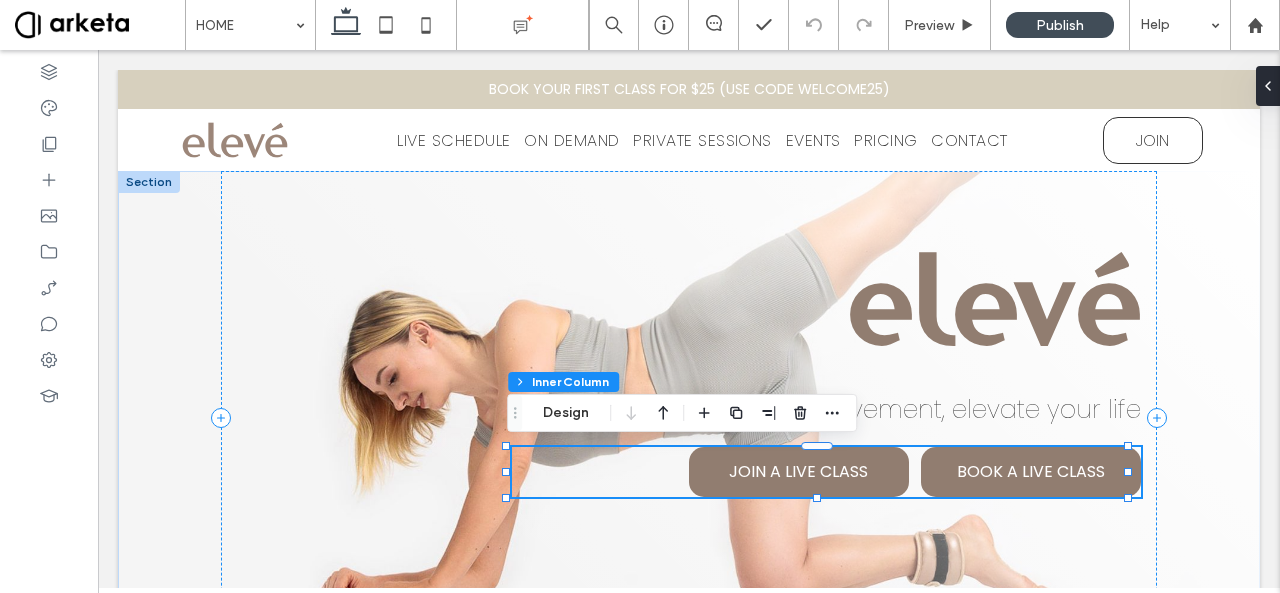 click on "BOOK A LIVE CLASS" at bounding box center [1031, 471] 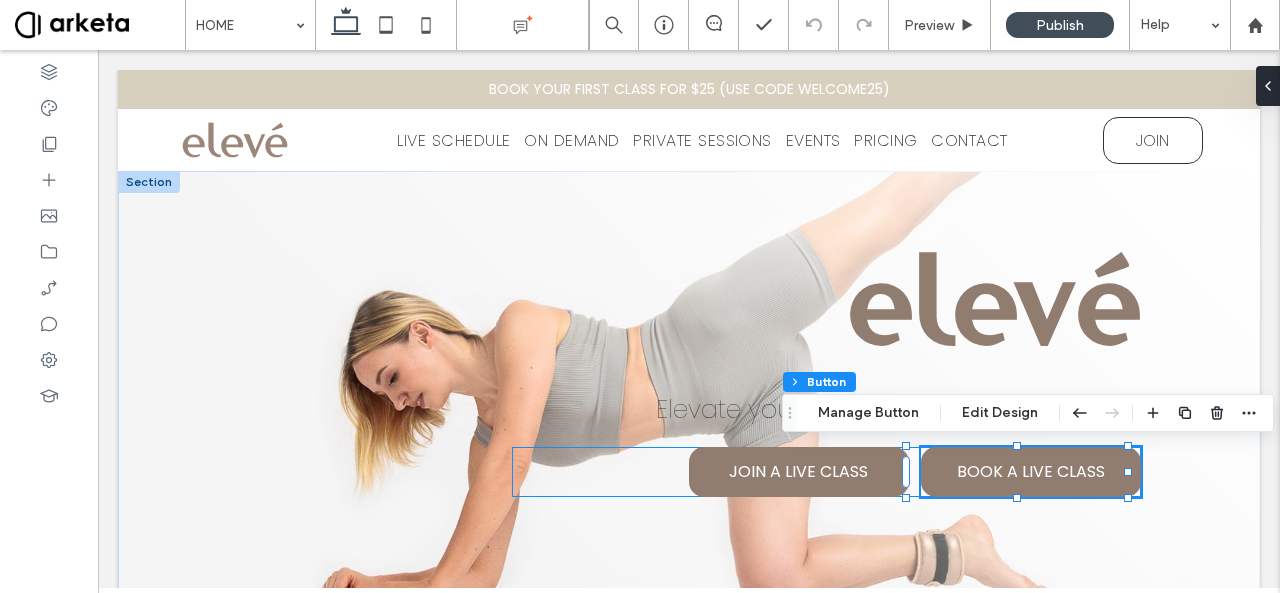 type on "**" 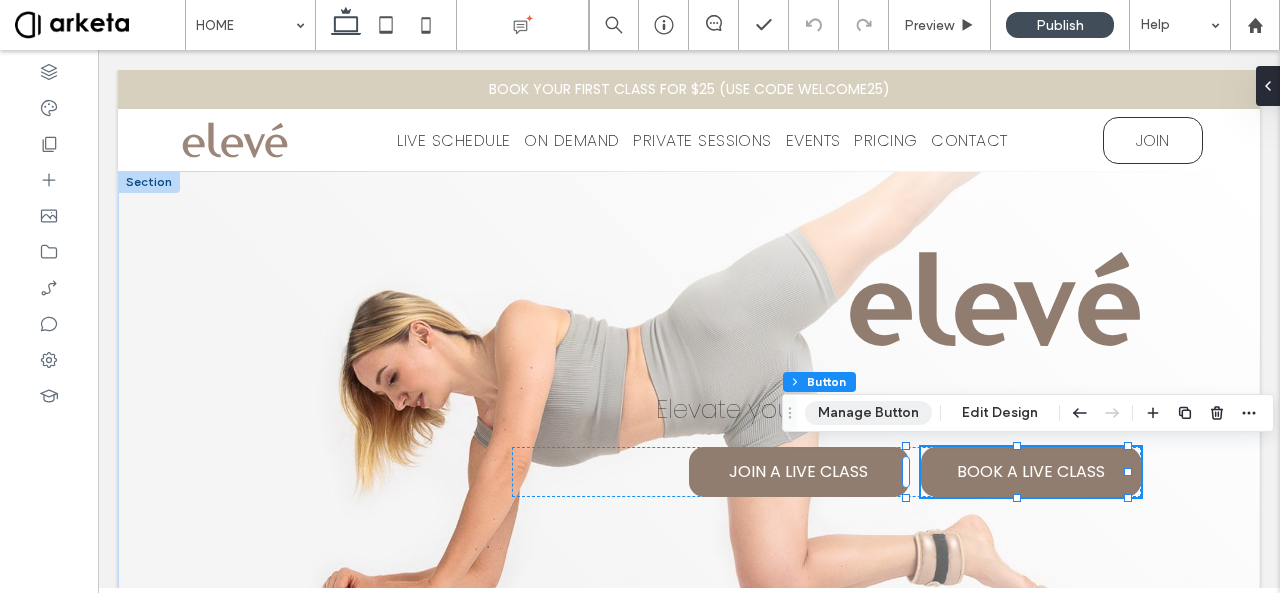 click on "Manage Button" at bounding box center [868, 413] 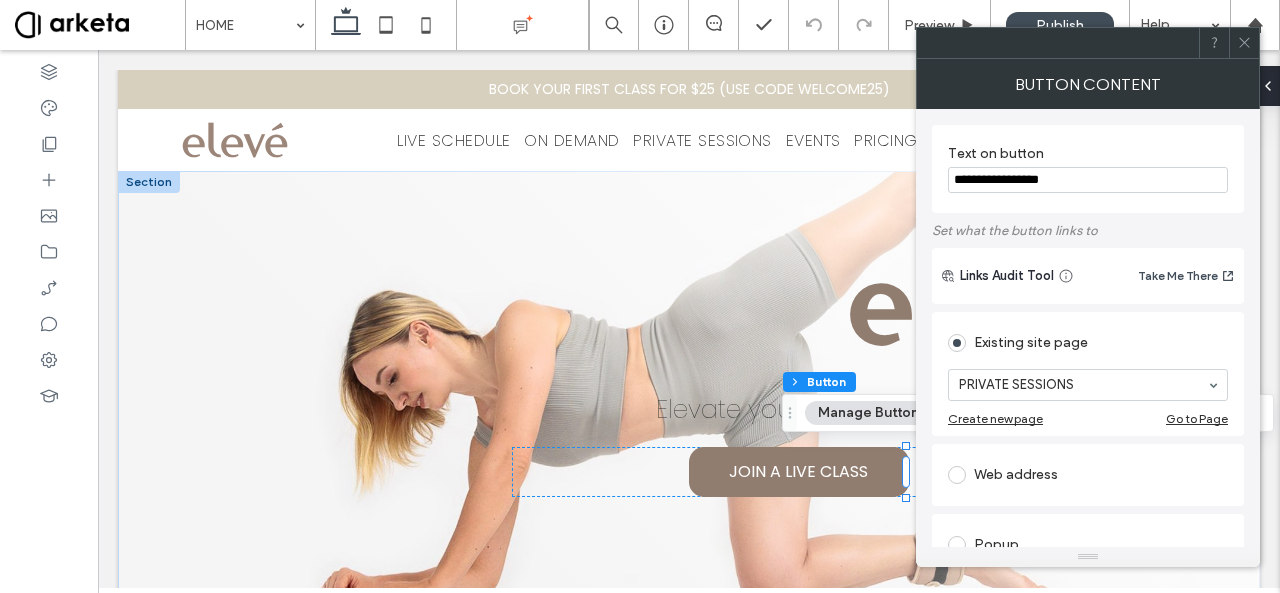 drag, startPoint x: 1083, startPoint y: 176, endPoint x: 1006, endPoint y: 181, distance: 77.16217 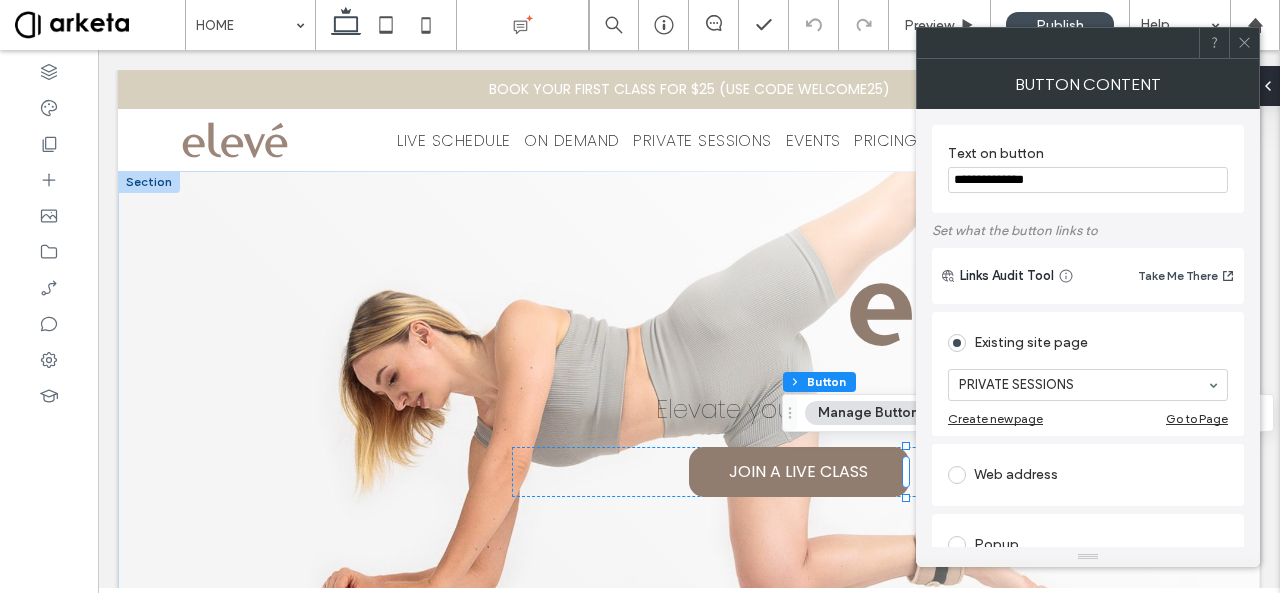 type on "**********" 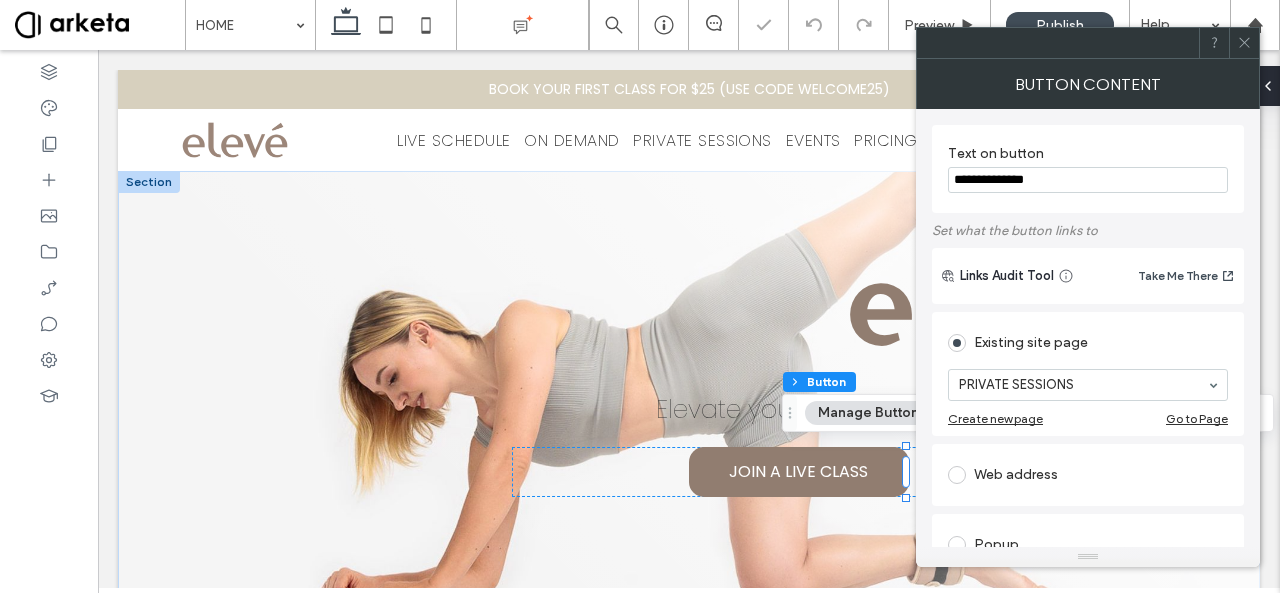 click 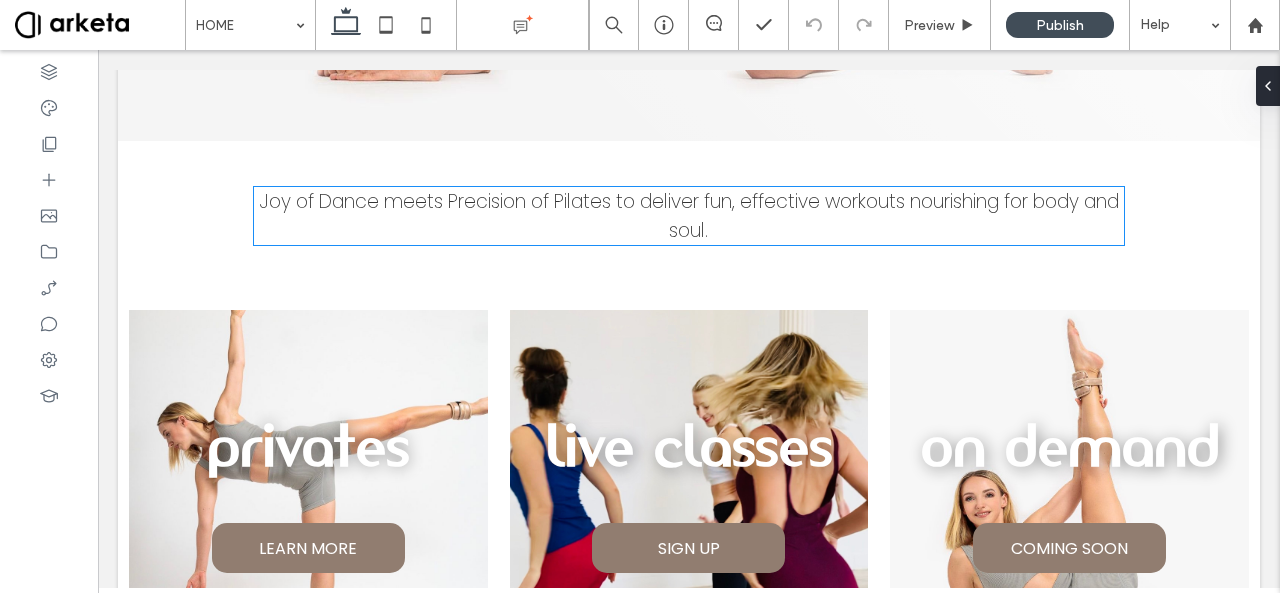 scroll, scrollTop: 0, scrollLeft: 0, axis: both 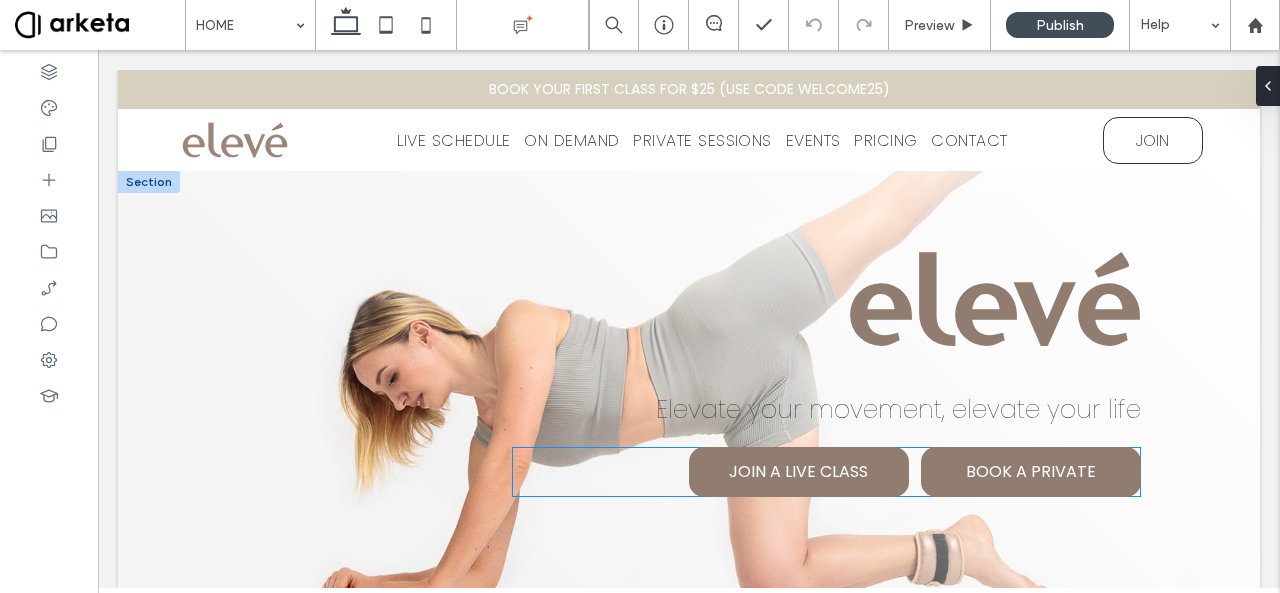 click on "JOIN A LIVE CLASS" at bounding box center [799, 472] 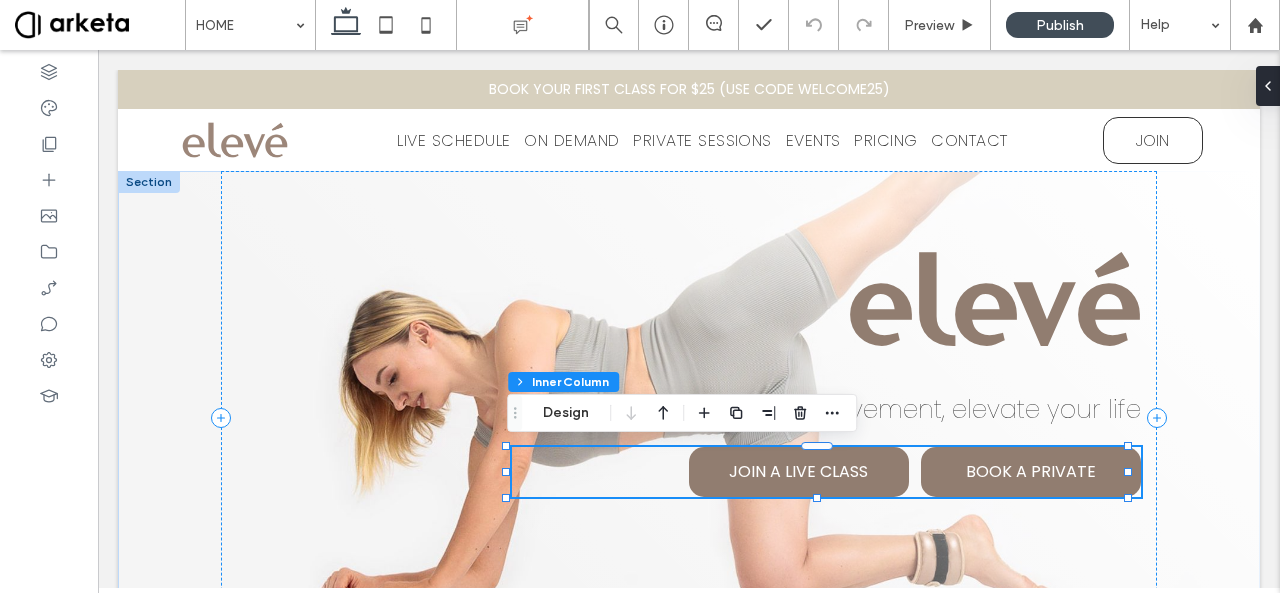 click on "JOIN A LIVE CLASS" at bounding box center [799, 472] 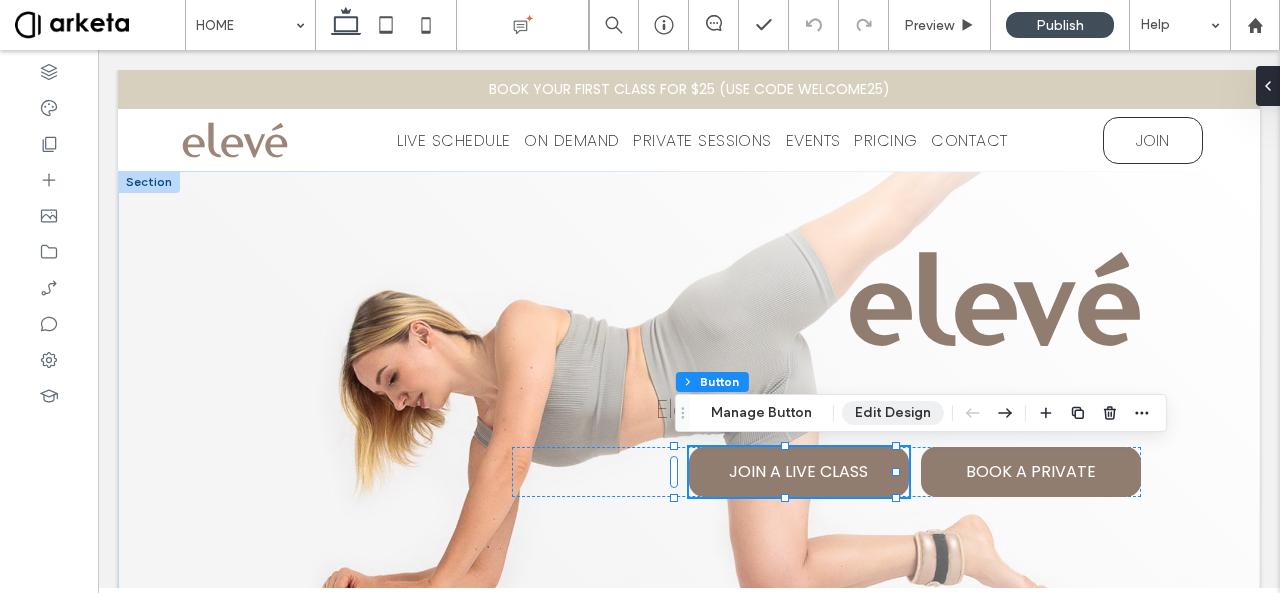 click on "Edit Design" at bounding box center (893, 413) 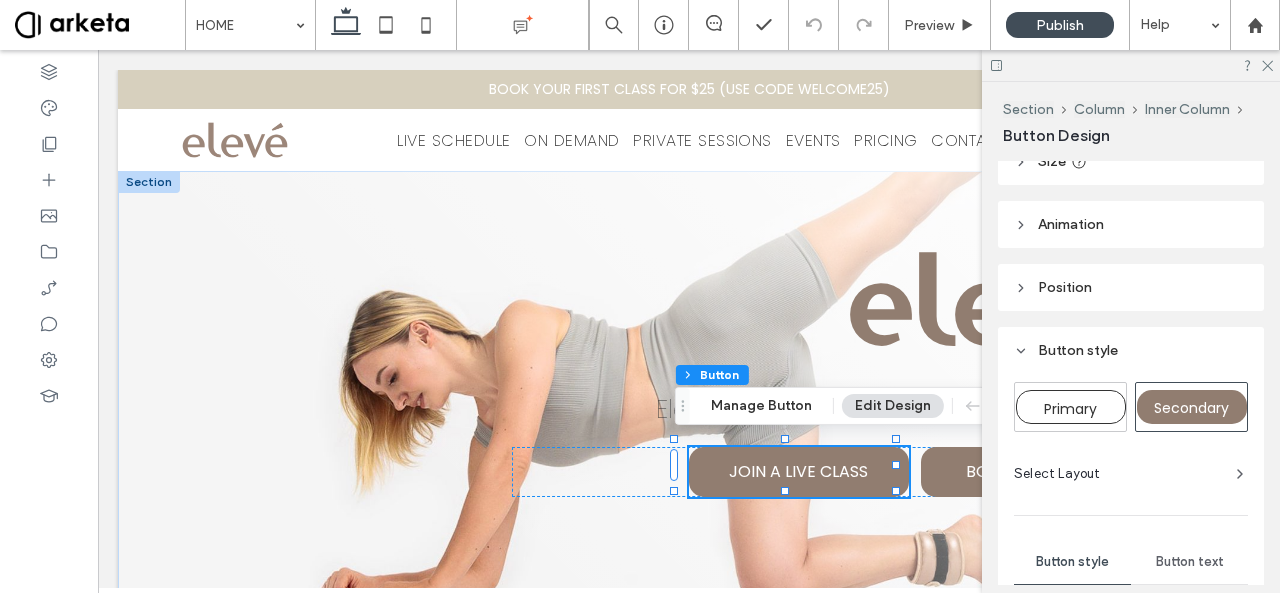 scroll, scrollTop: 0, scrollLeft: 0, axis: both 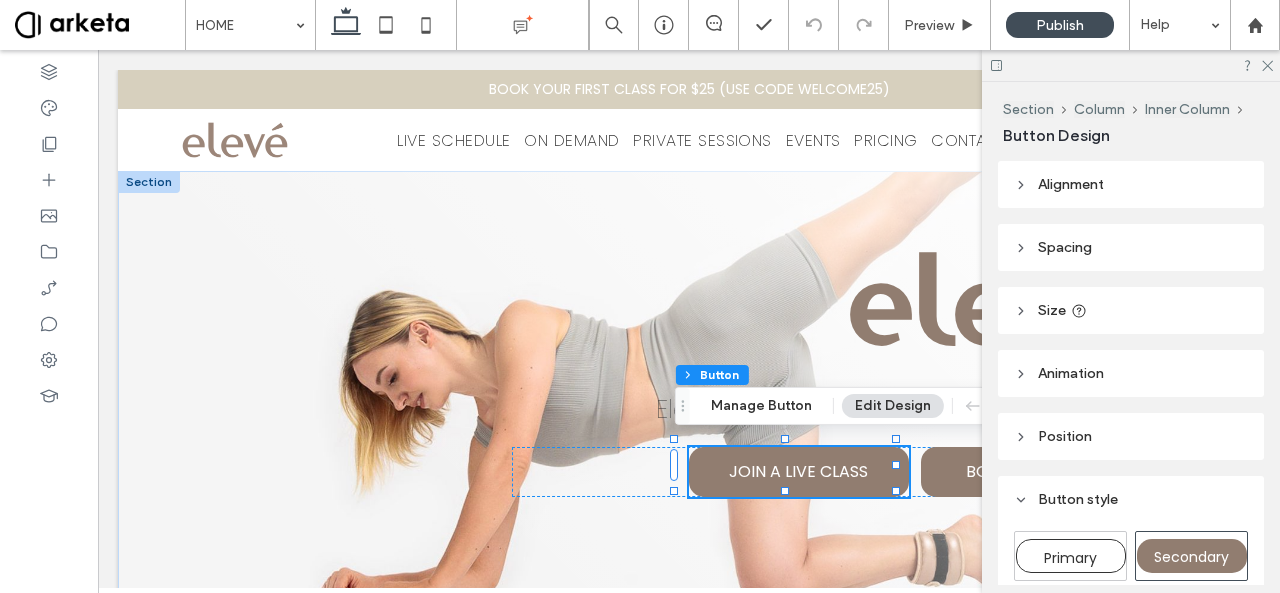 click on "Size" at bounding box center (1131, 310) 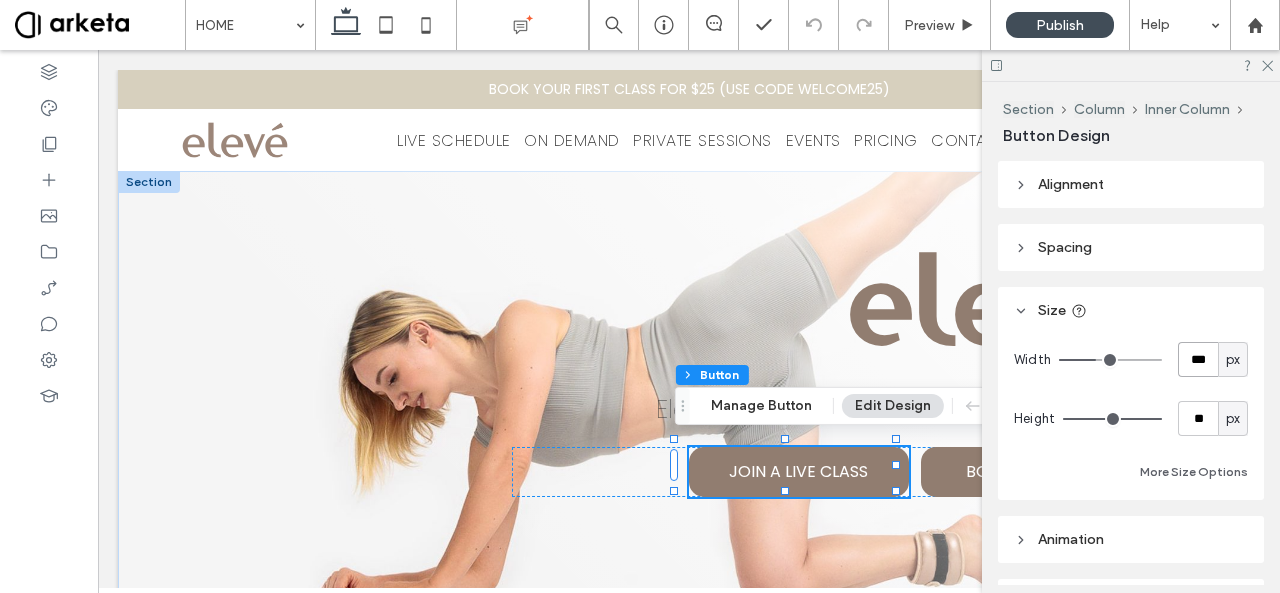 click on "***" at bounding box center (1198, 359) 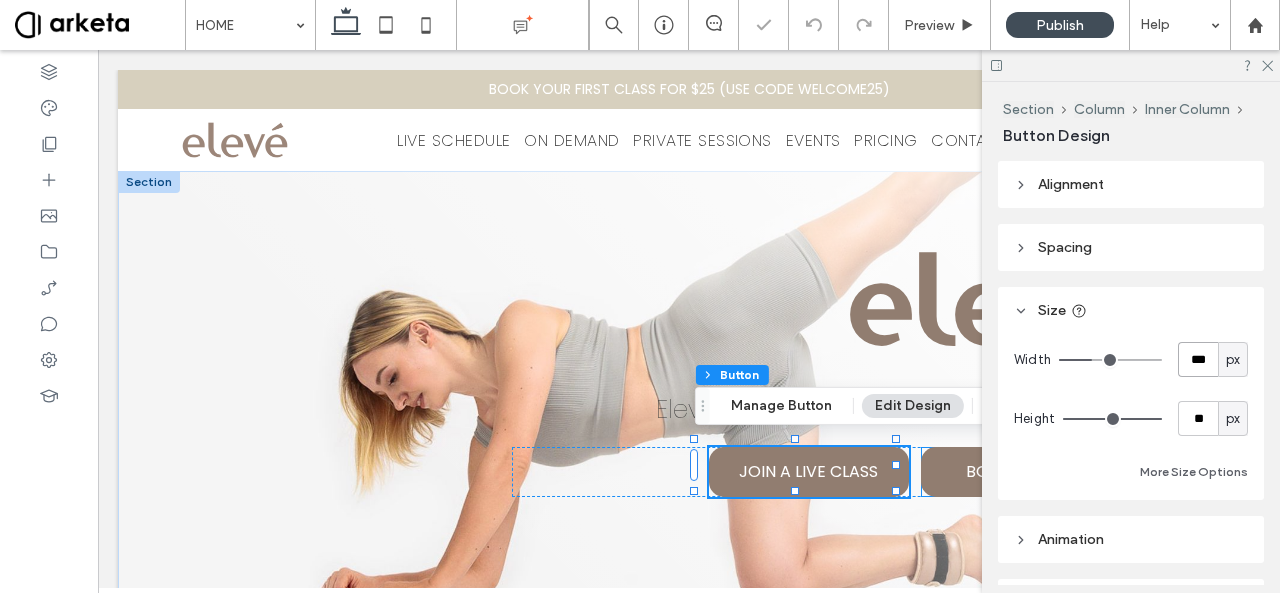 click on "BOOK A PRIVATE" at bounding box center [1031, 472] 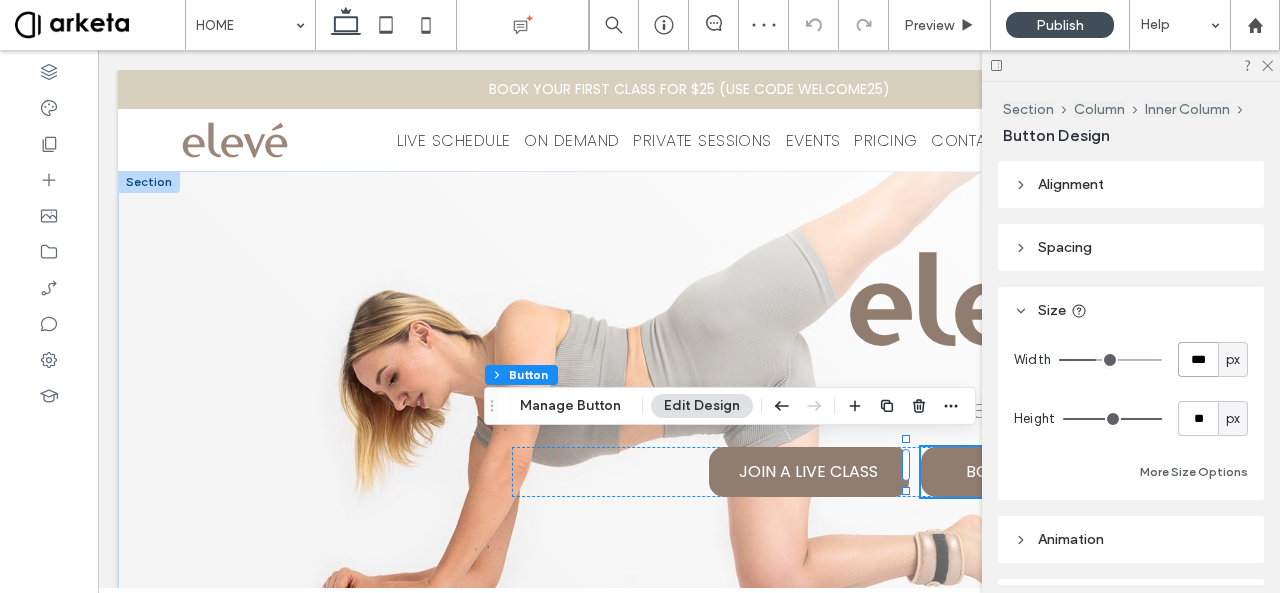 click on "***" at bounding box center (1198, 359) 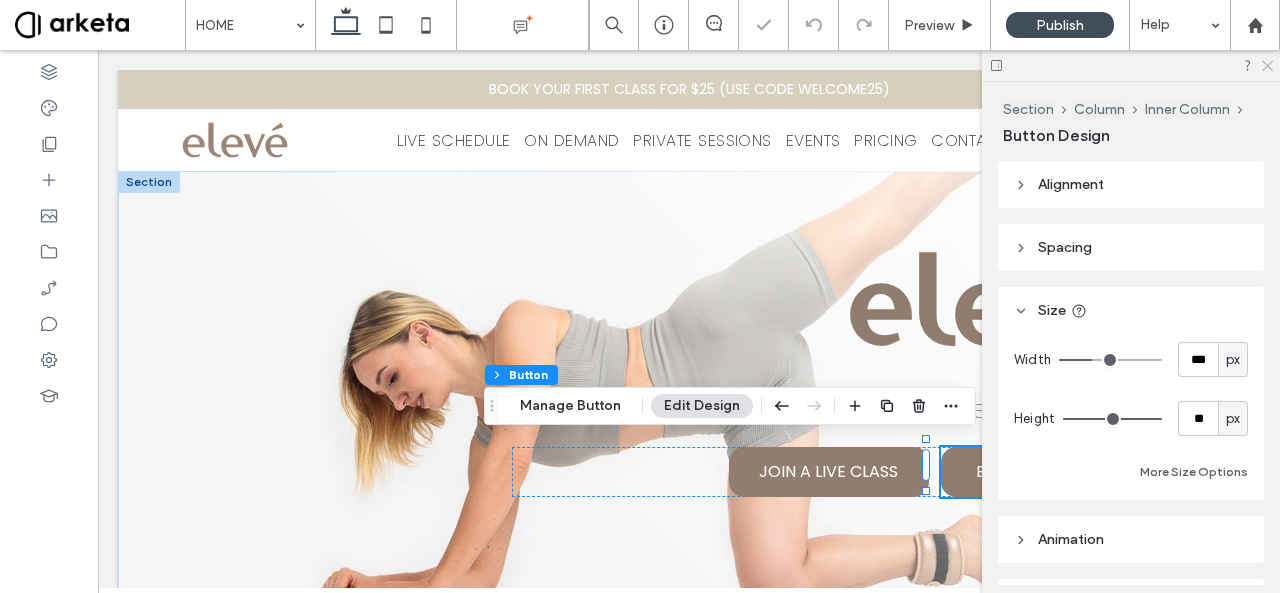 click 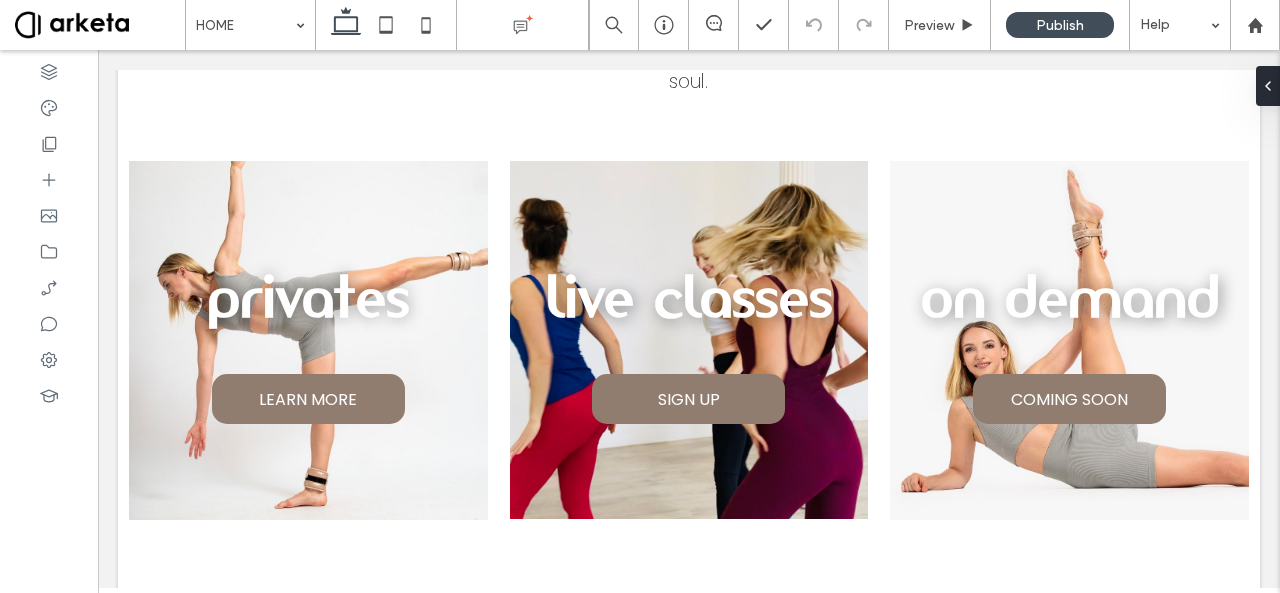 scroll, scrollTop: 491, scrollLeft: 0, axis: vertical 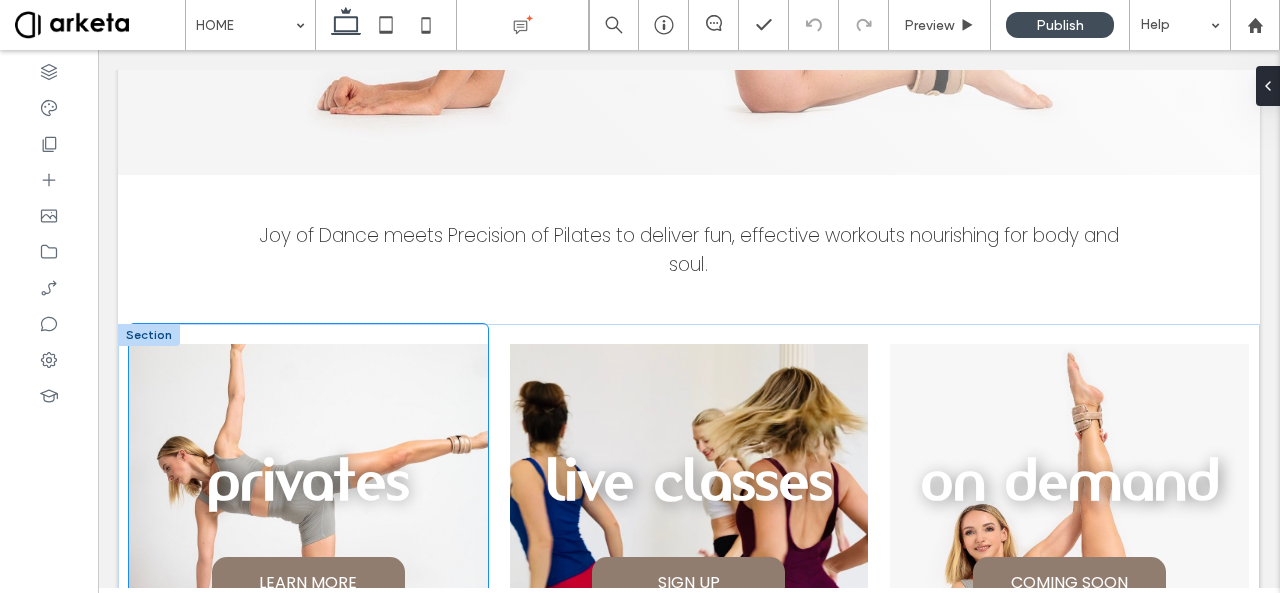 click on "privates" at bounding box center [308, 480] 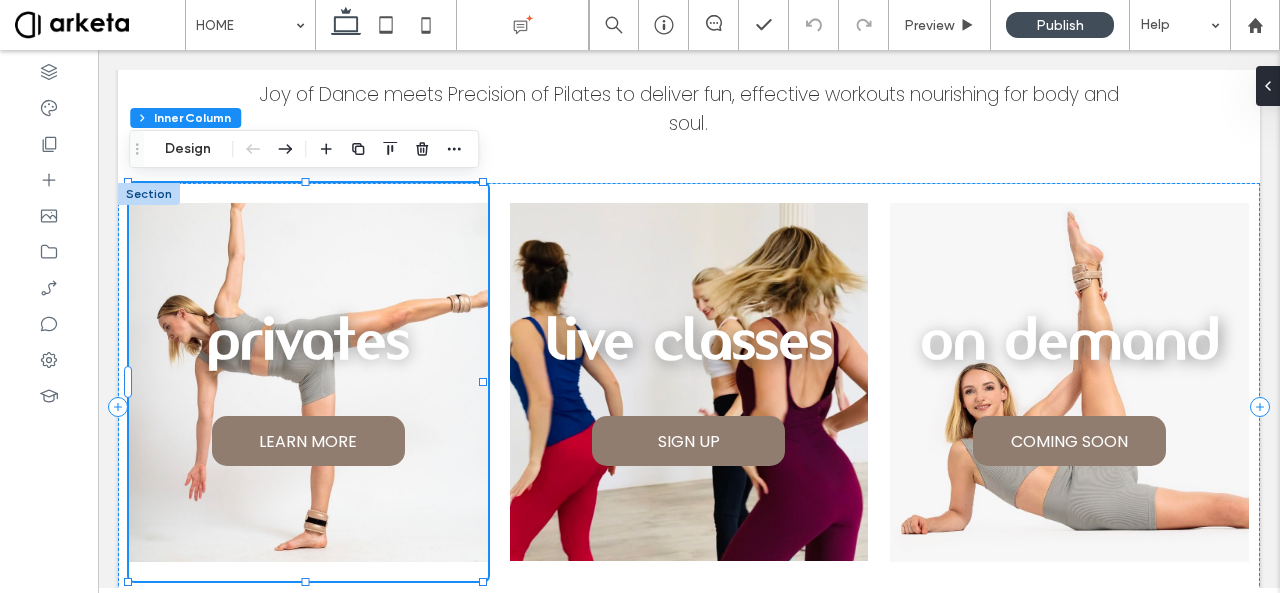 scroll, scrollTop: 632, scrollLeft: 0, axis: vertical 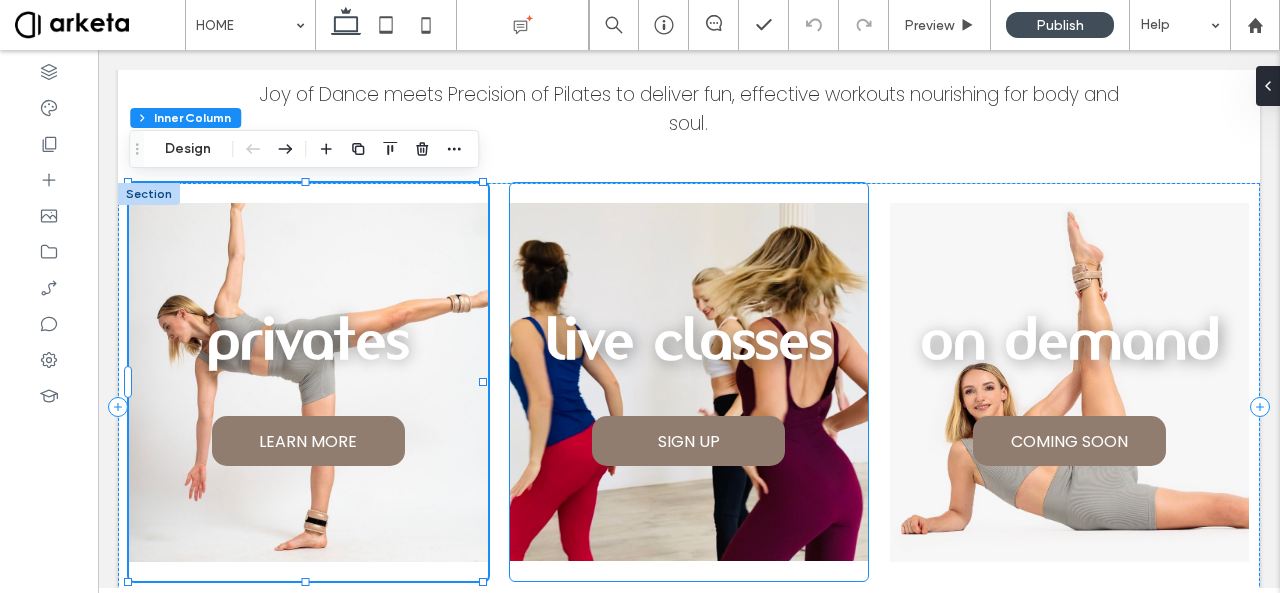 click on "live classes
SIGN UP" at bounding box center (689, 382) 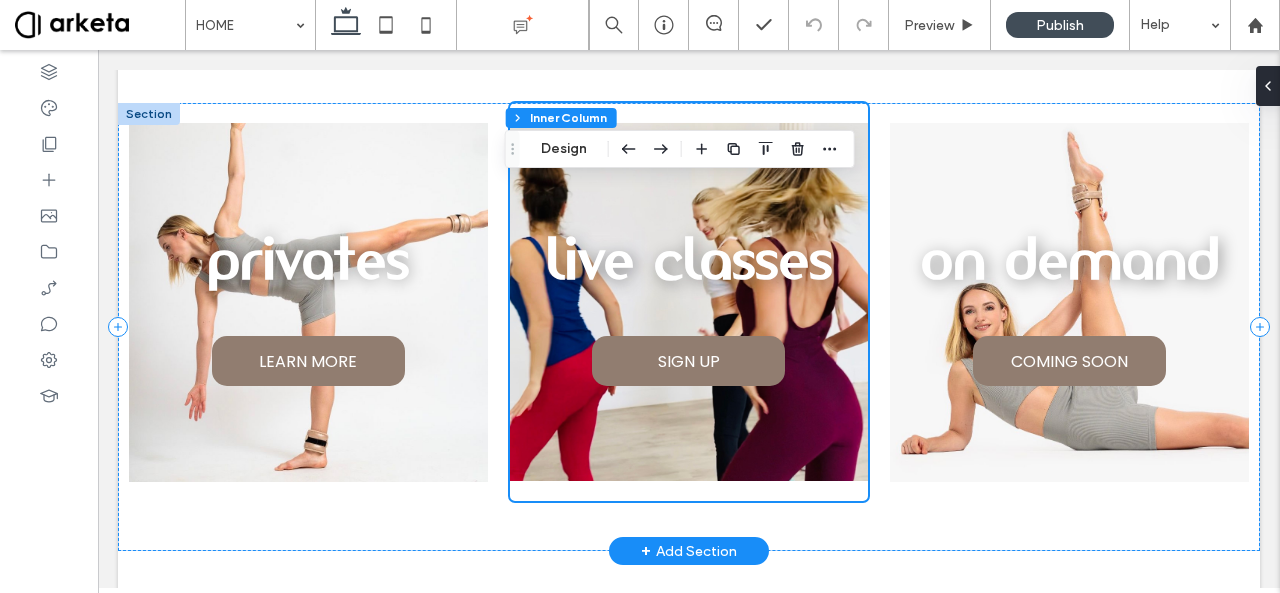scroll, scrollTop: 748, scrollLeft: 0, axis: vertical 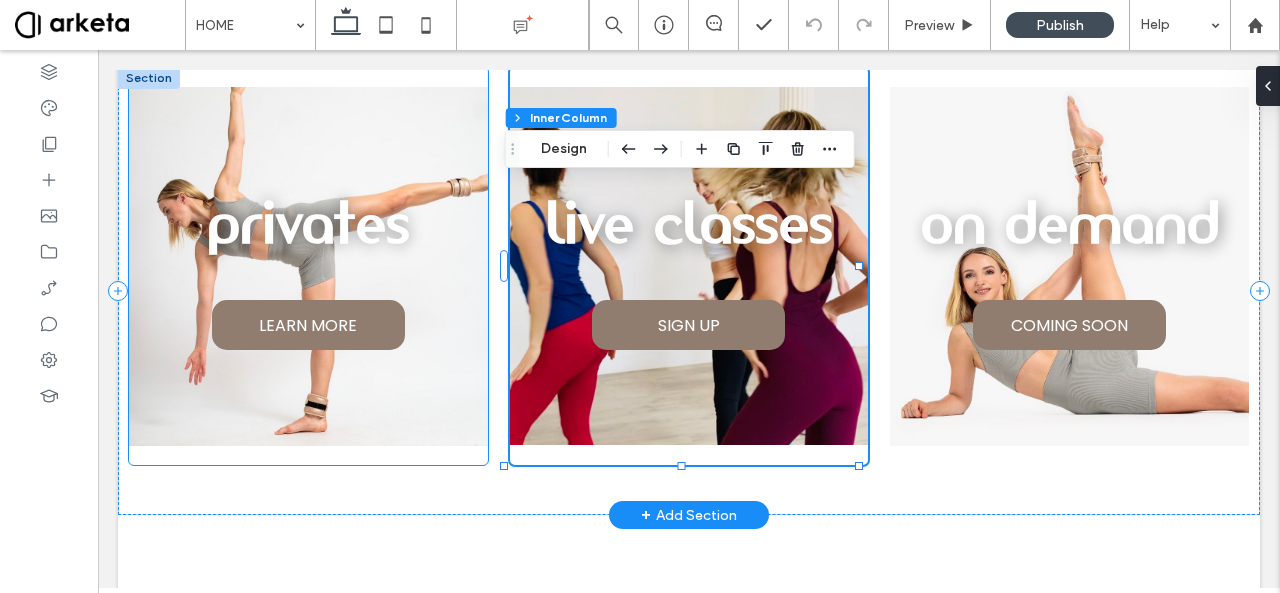 click on "privates
LEARN MORE" at bounding box center [308, 266] 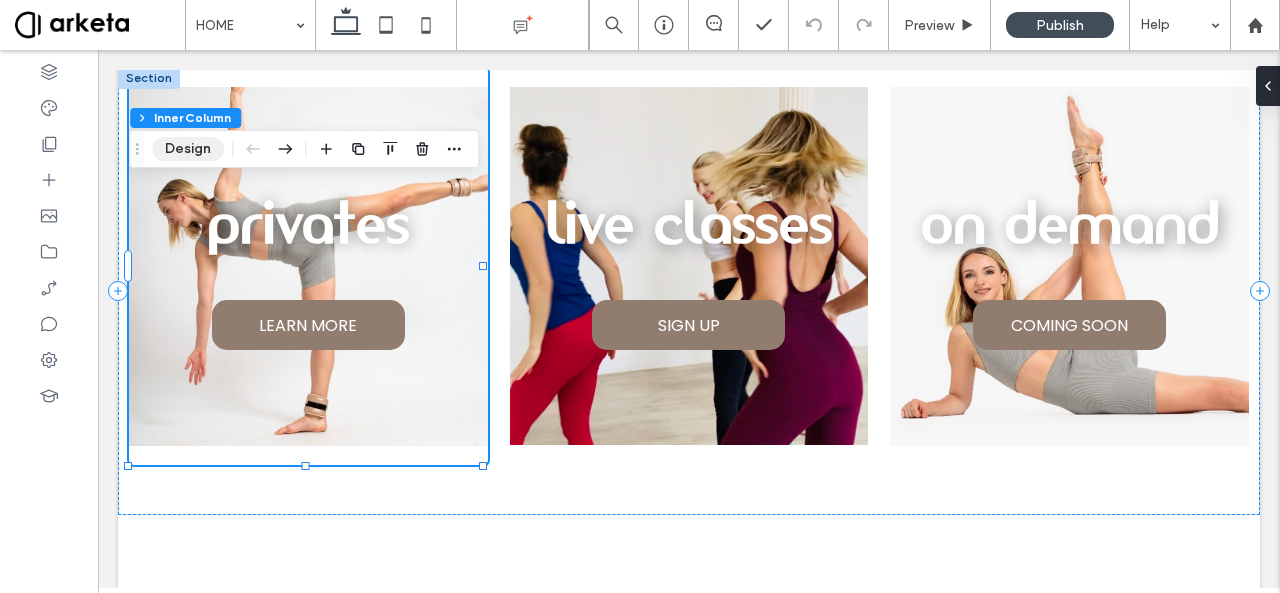 click on "Design" at bounding box center [188, 149] 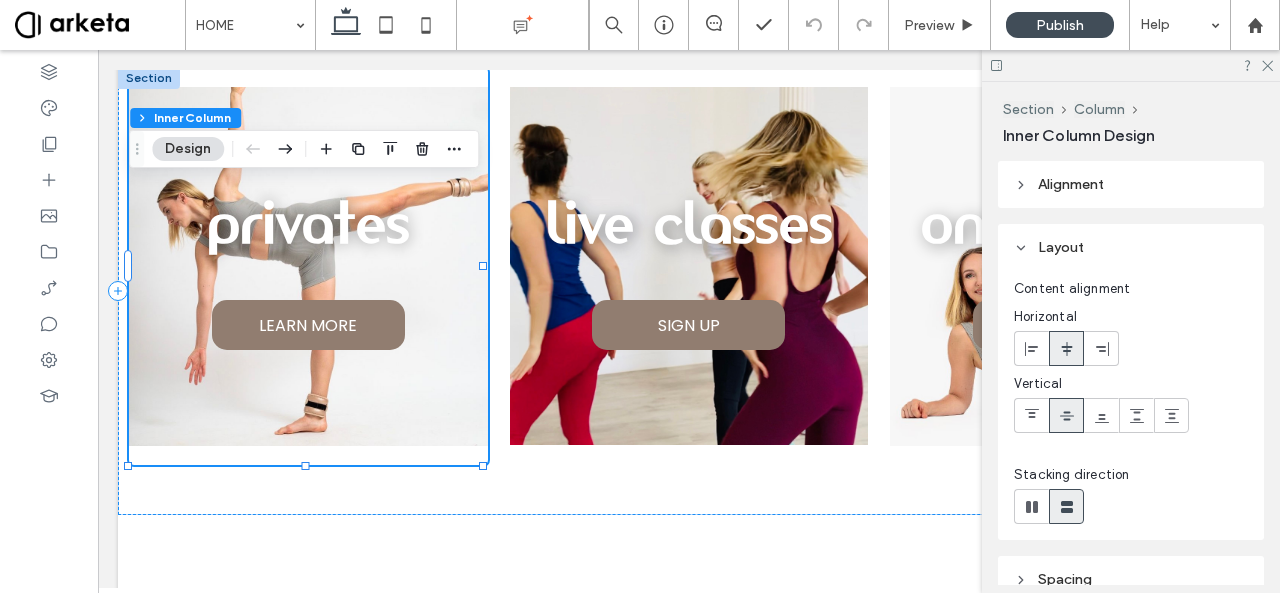 scroll, scrollTop: 347, scrollLeft: 0, axis: vertical 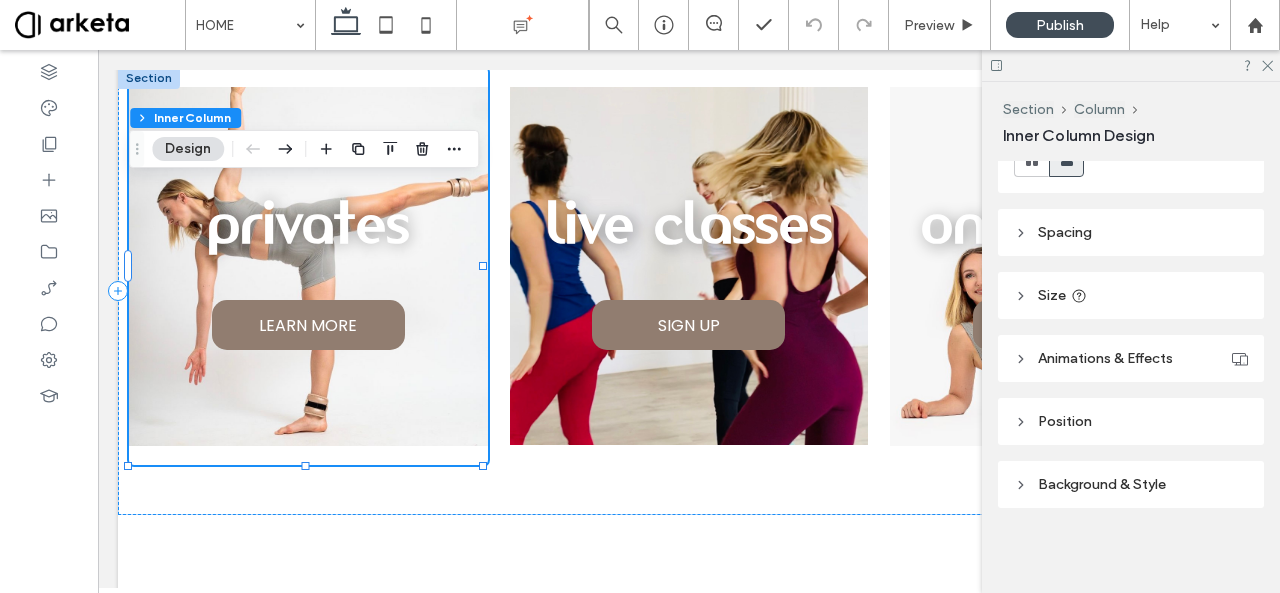 click on "Spacing" at bounding box center (1131, 232) 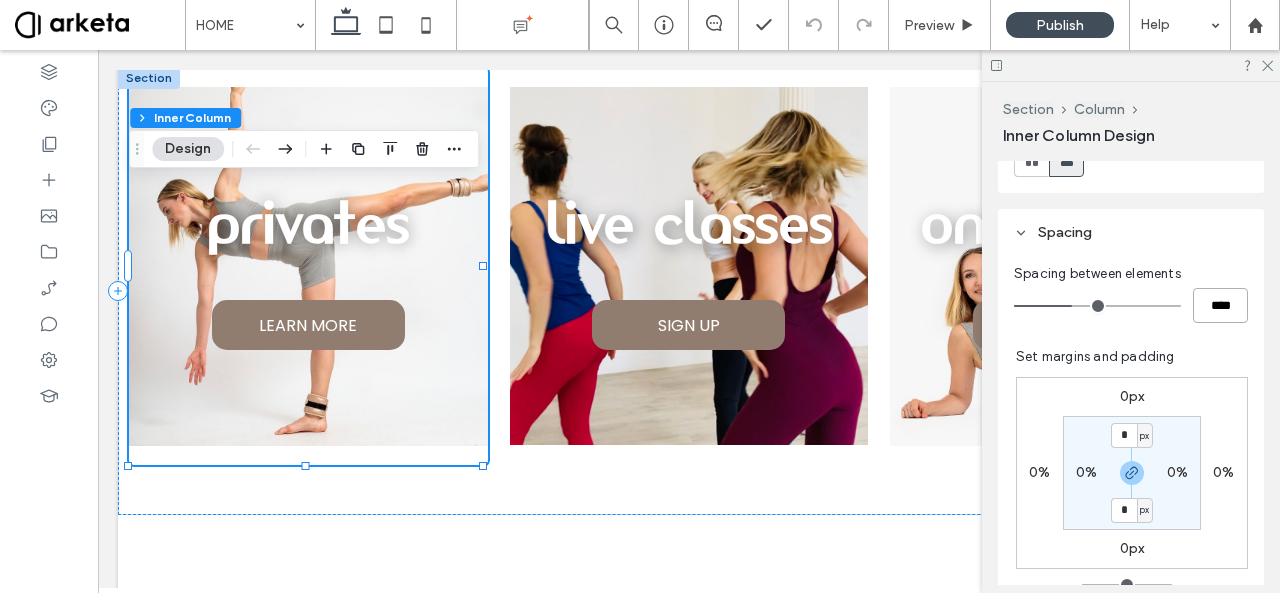 click on "****" at bounding box center [1220, 305] 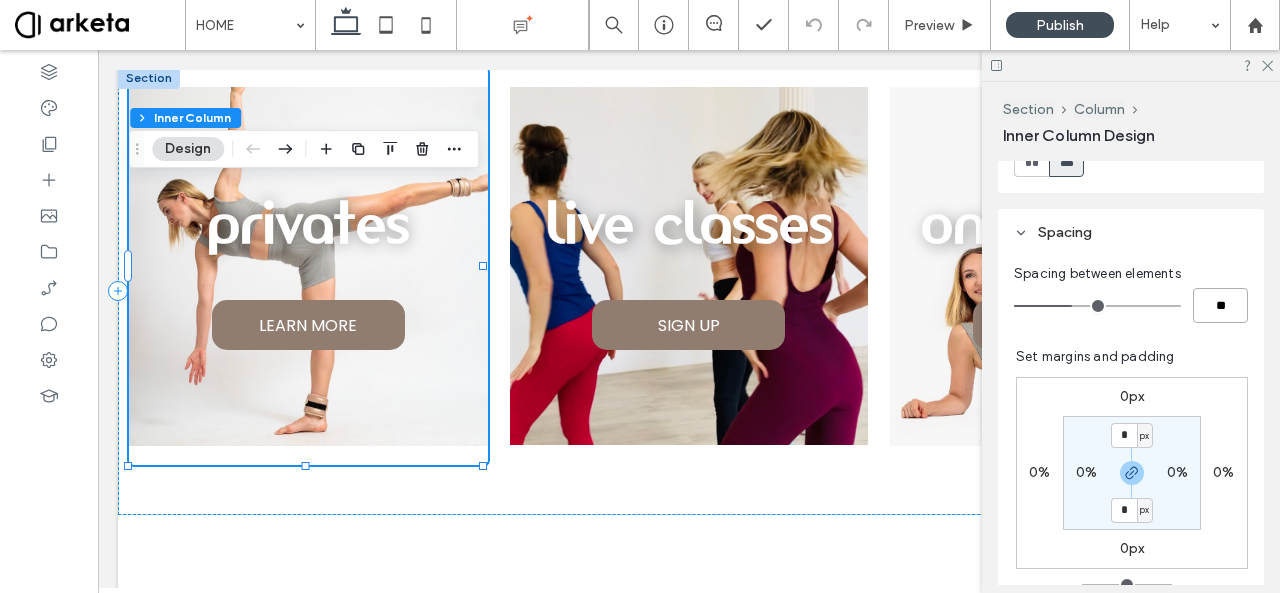 type on "**" 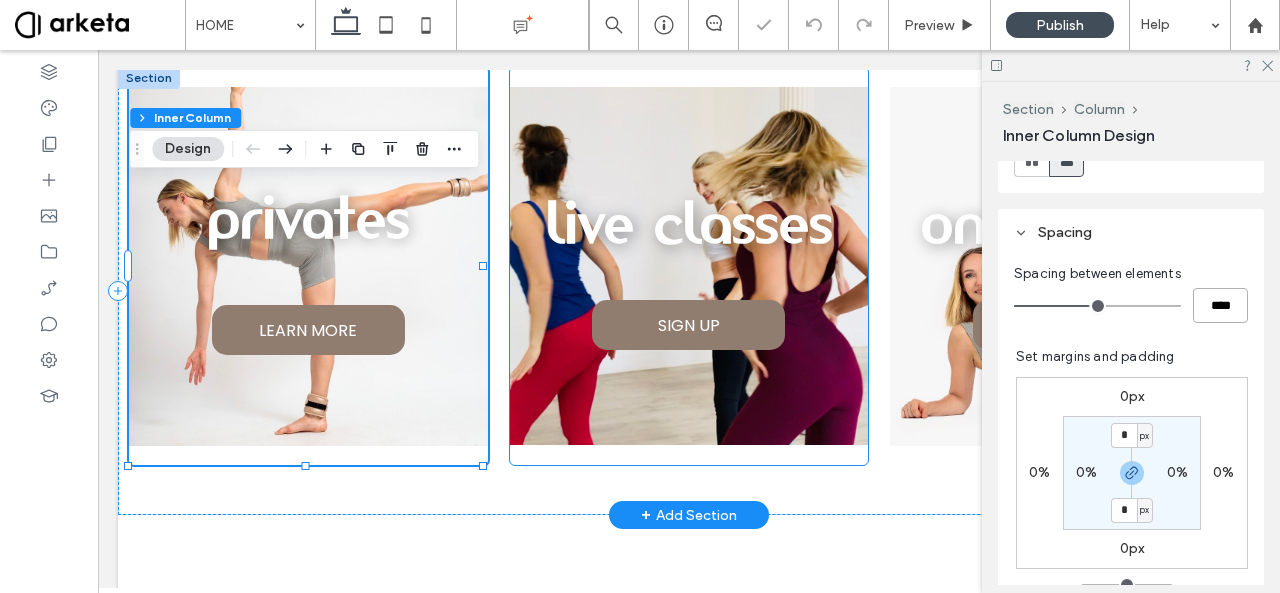 click on "live classes
SIGN UP" at bounding box center (689, 266) 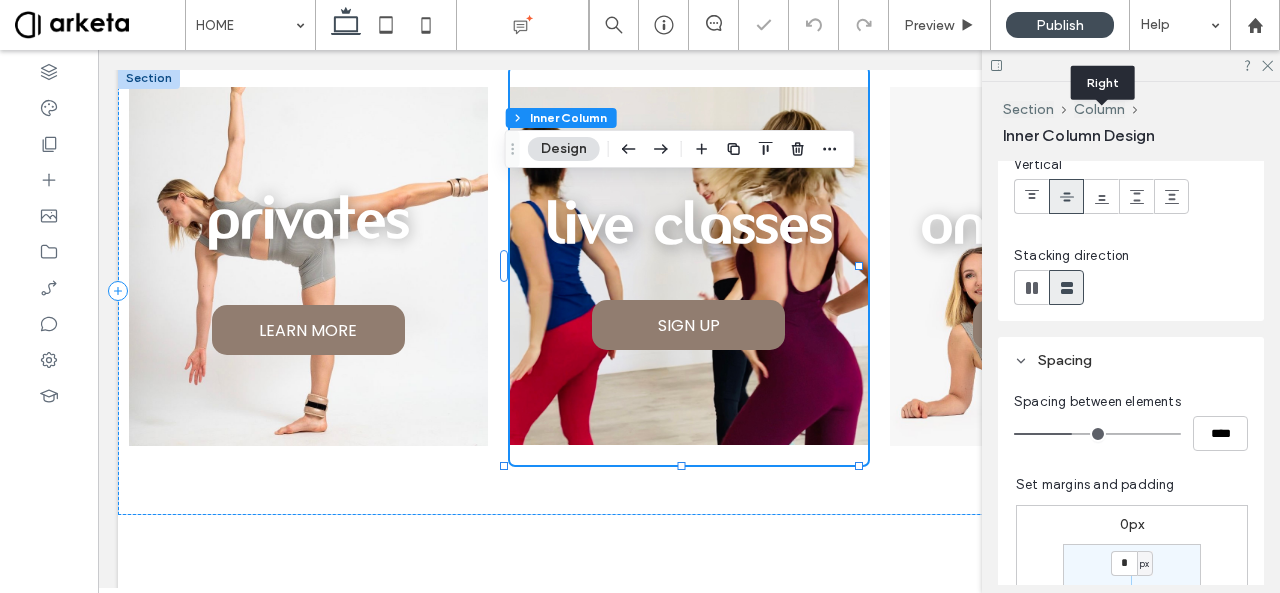 scroll, scrollTop: 220, scrollLeft: 0, axis: vertical 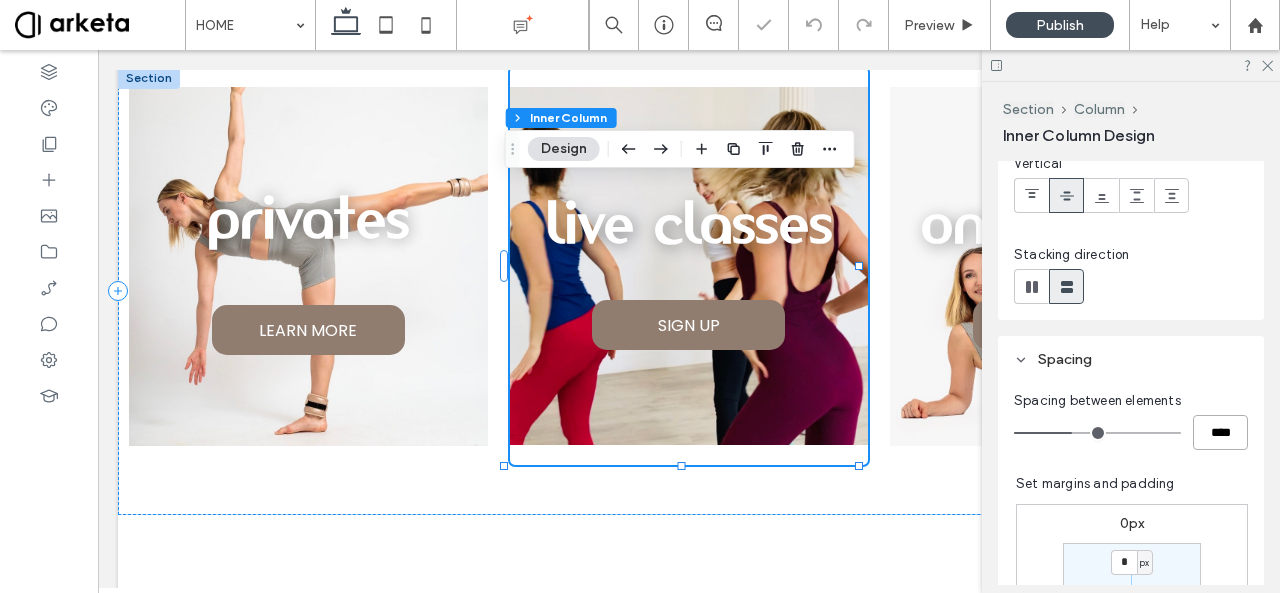 click on "****" at bounding box center [1220, 432] 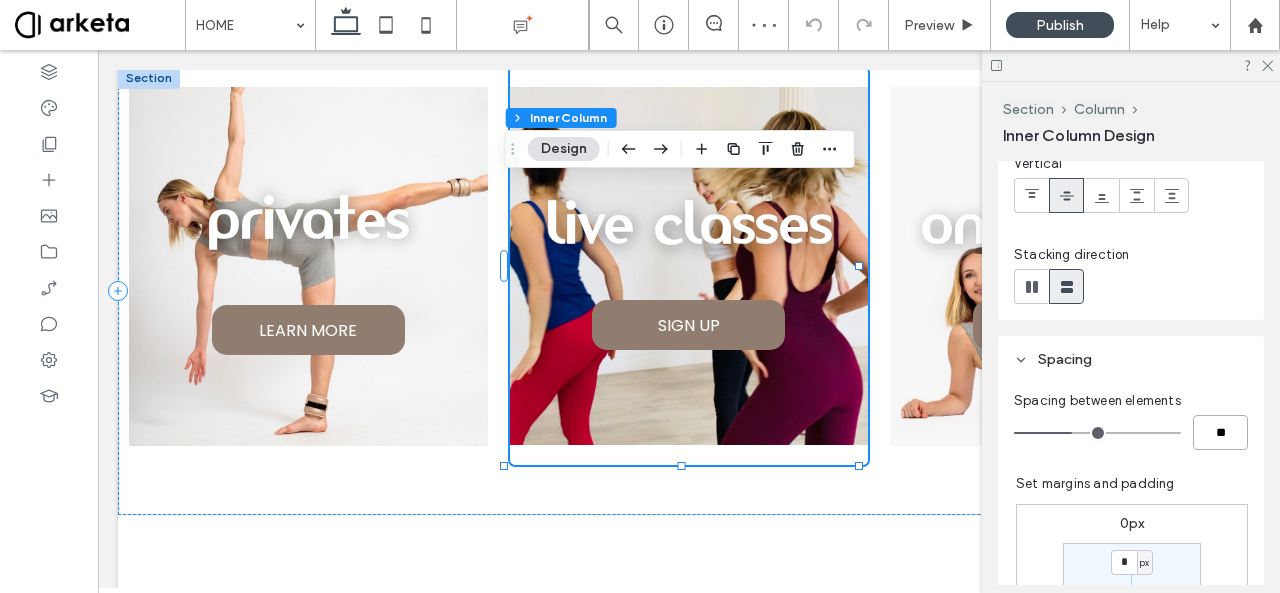 type on "**" 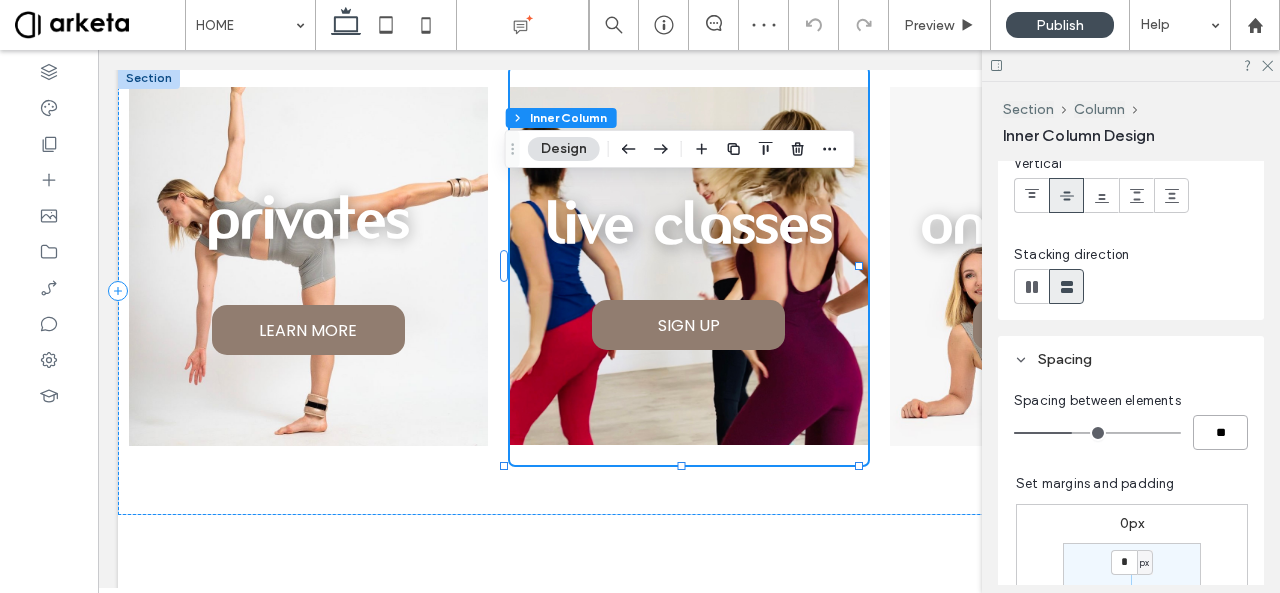 type on "**" 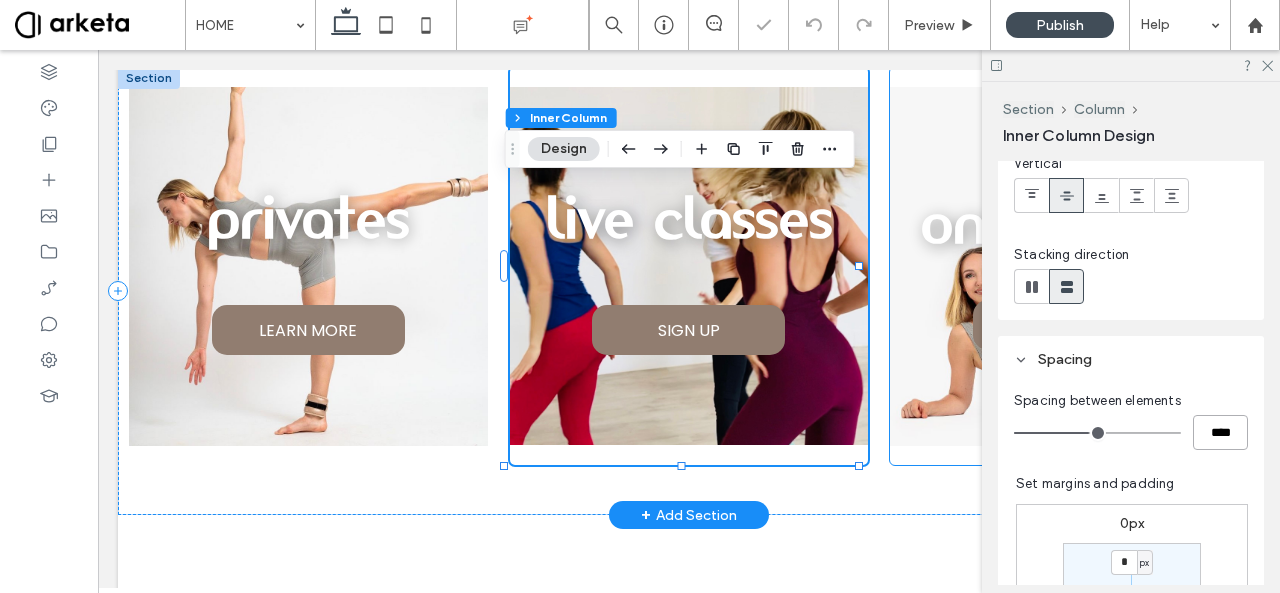 click on "on demand
COMING SOON" at bounding box center [1069, 266] 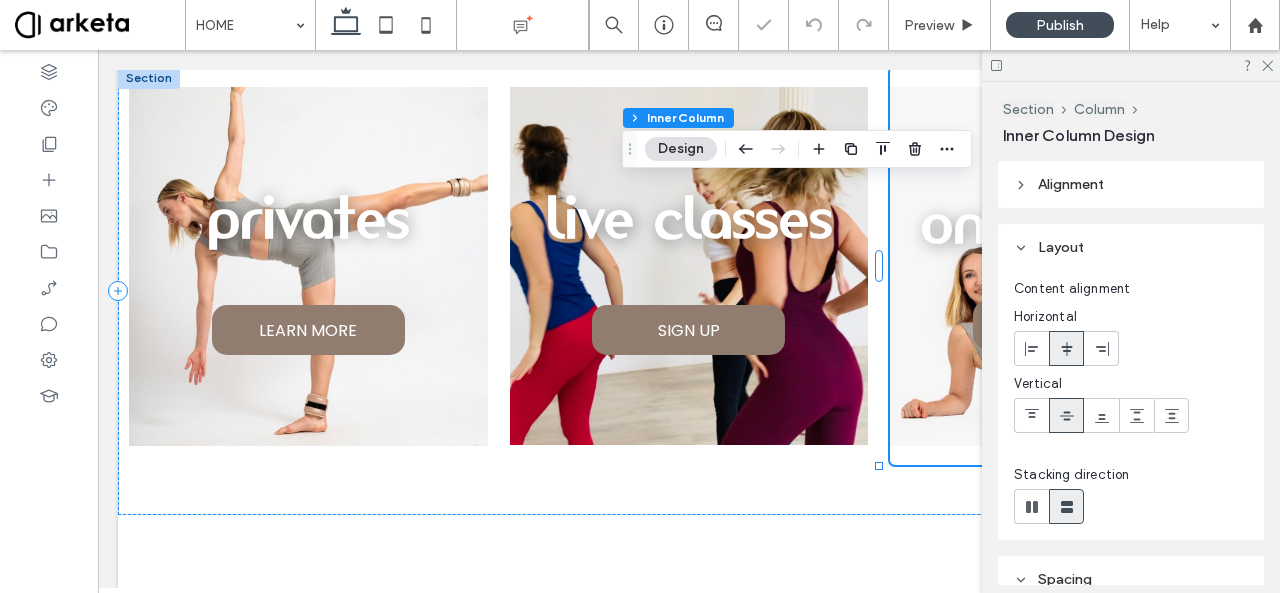 scroll, scrollTop: 345, scrollLeft: 0, axis: vertical 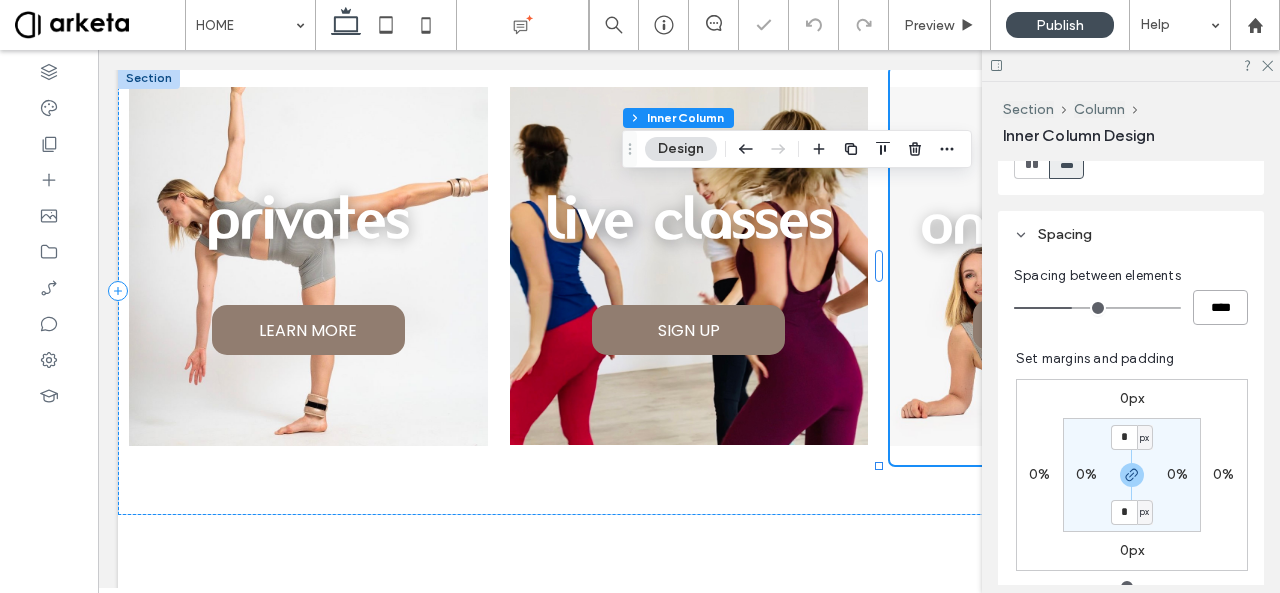 click on "****" at bounding box center (1220, 307) 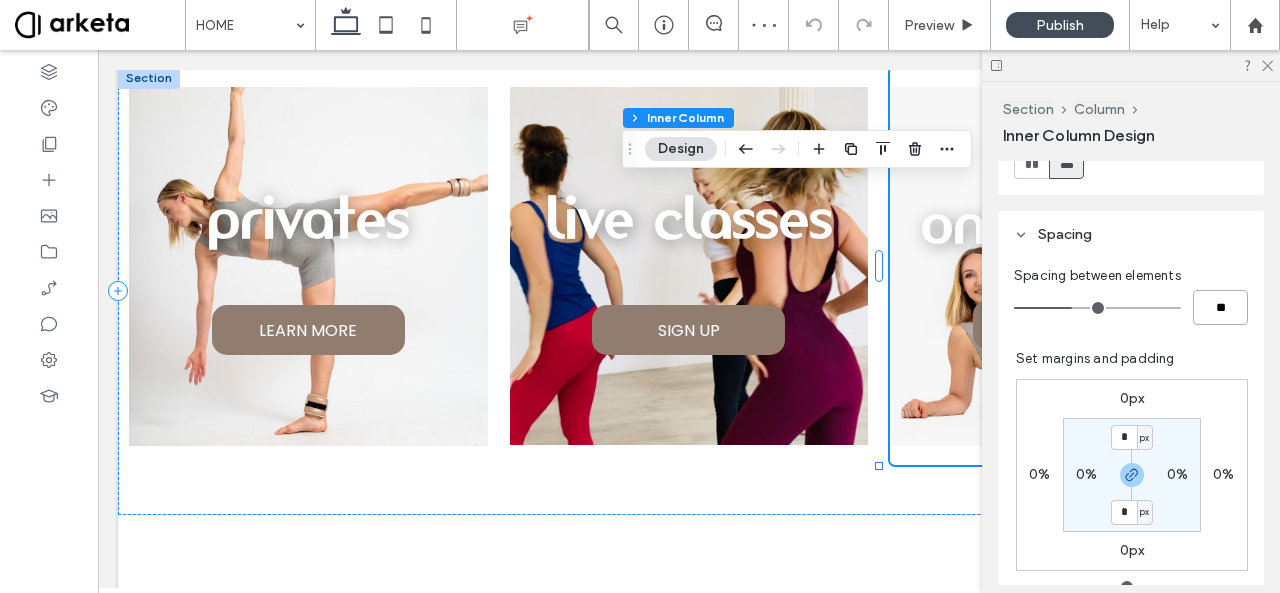 type on "****" 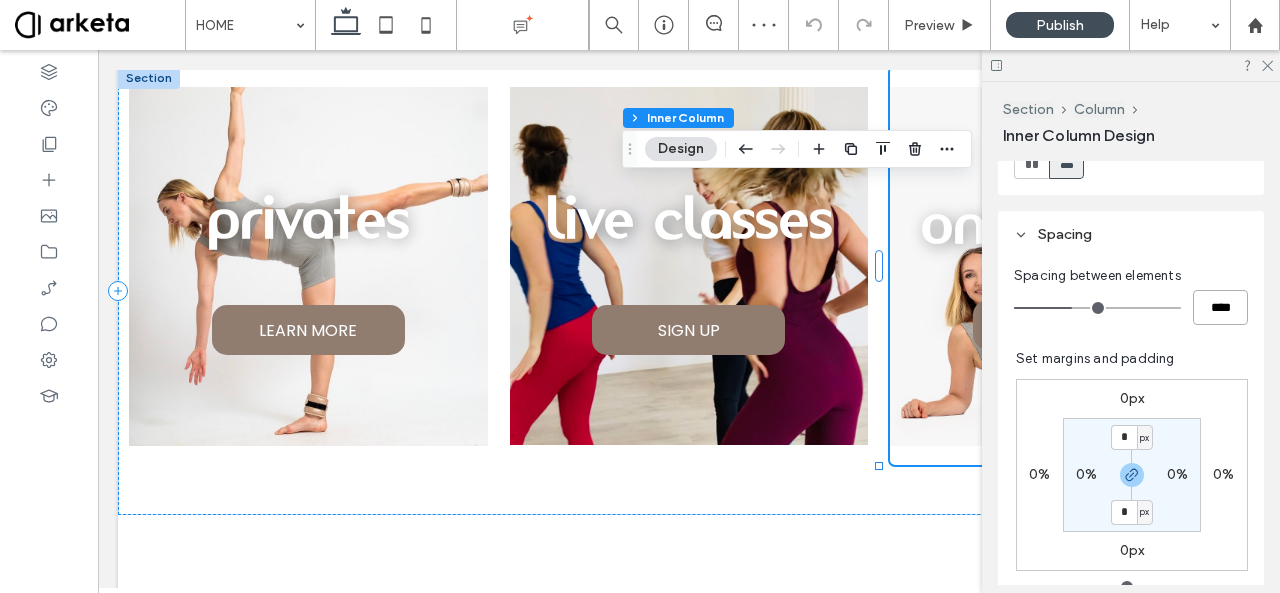 type on "**" 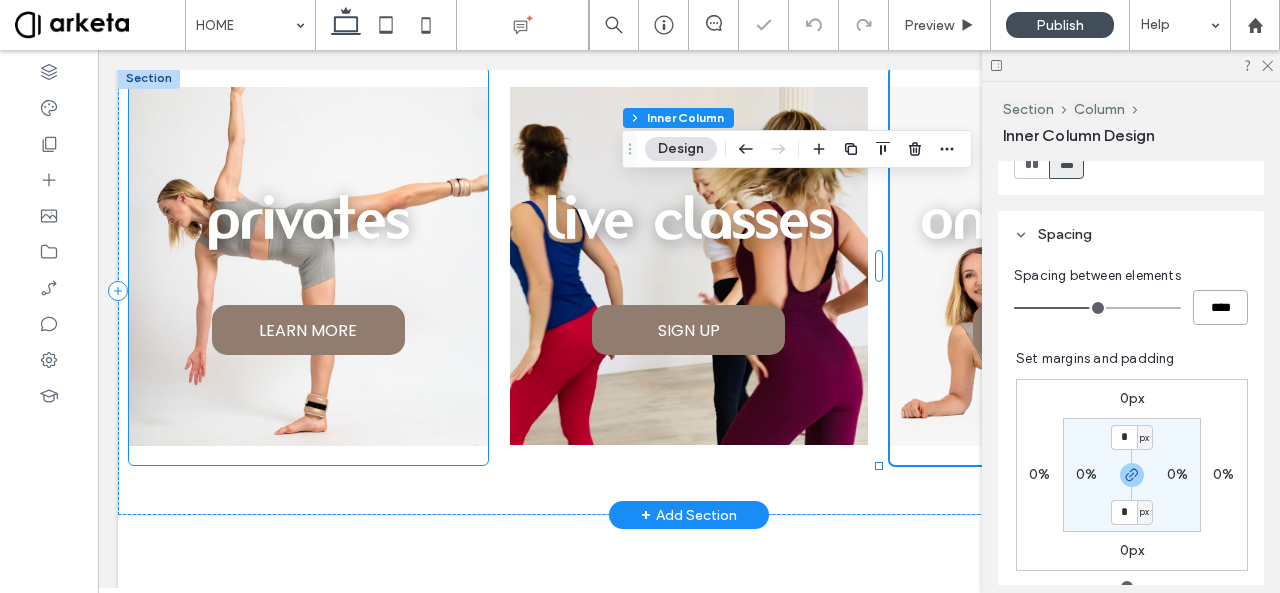 click on "LEARN MORE" at bounding box center (308, 330) 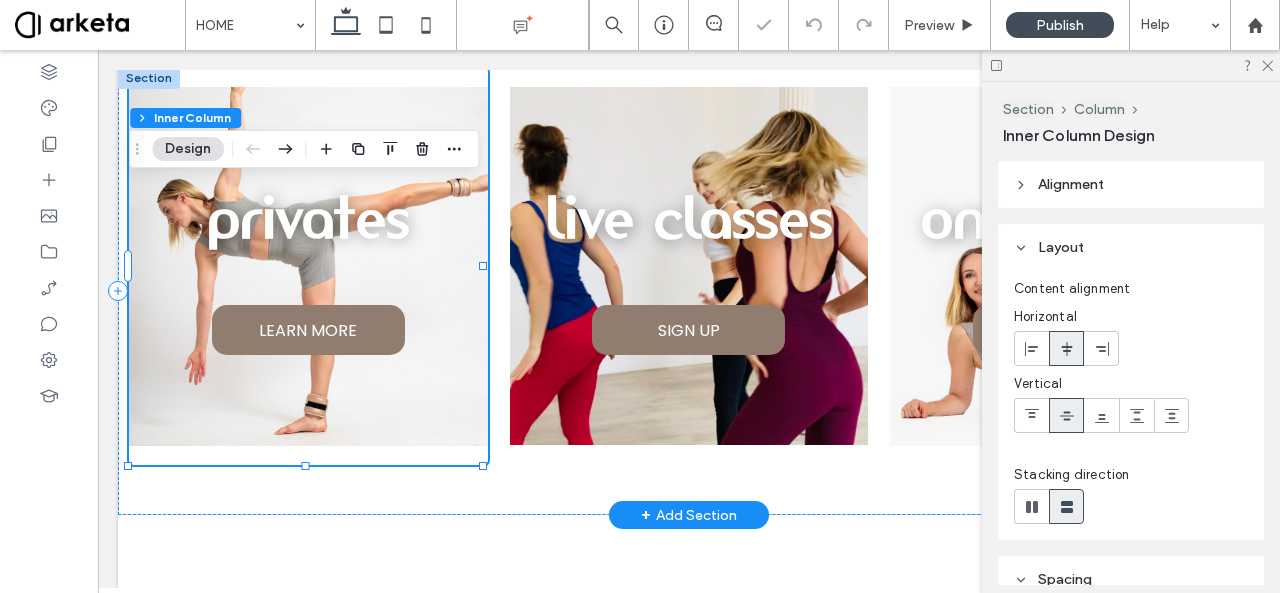 click on "LEARN MORE" at bounding box center (308, 330) 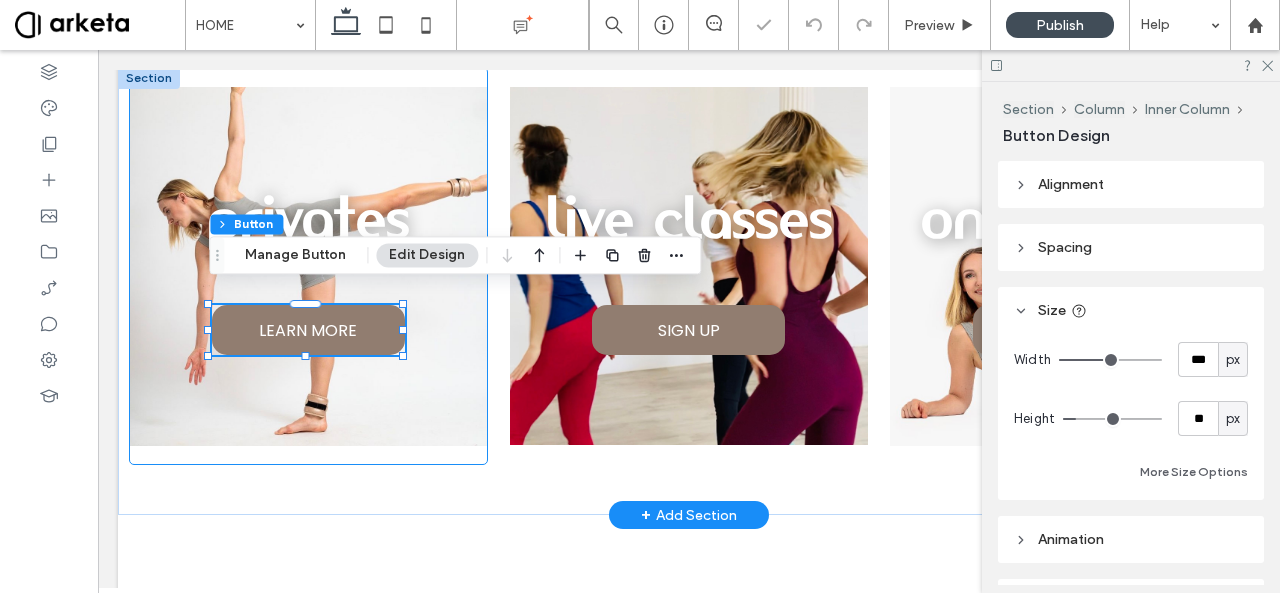 type on "**" 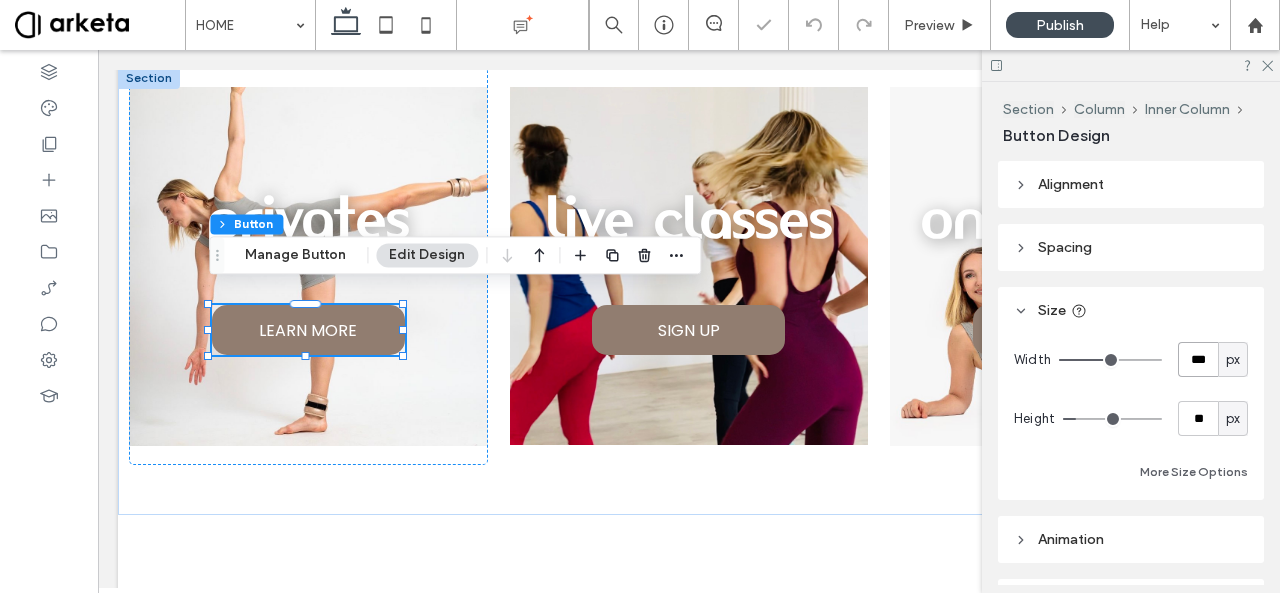click on "***" at bounding box center [1198, 359] 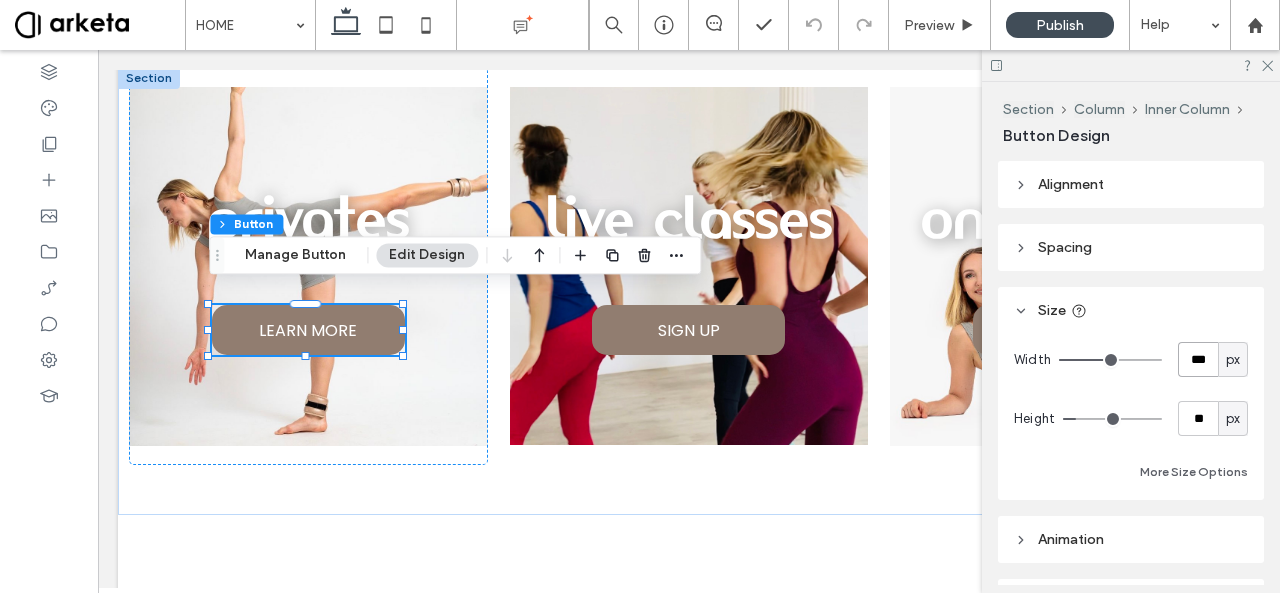 type on "***" 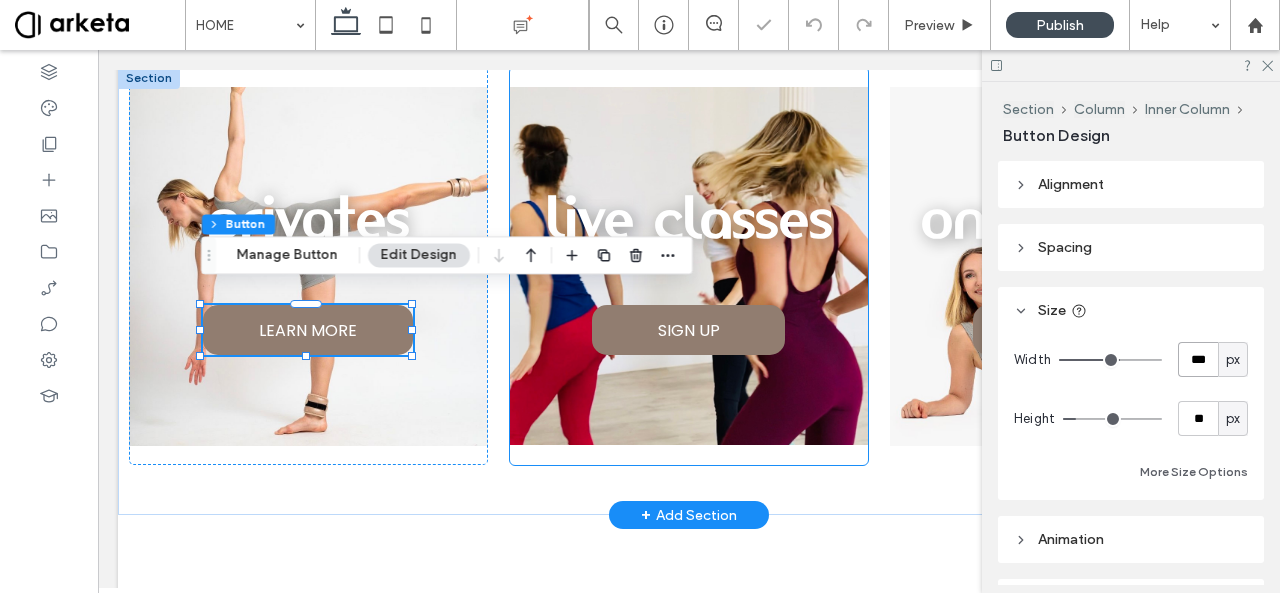 click on "SIGN UP" at bounding box center [688, 330] 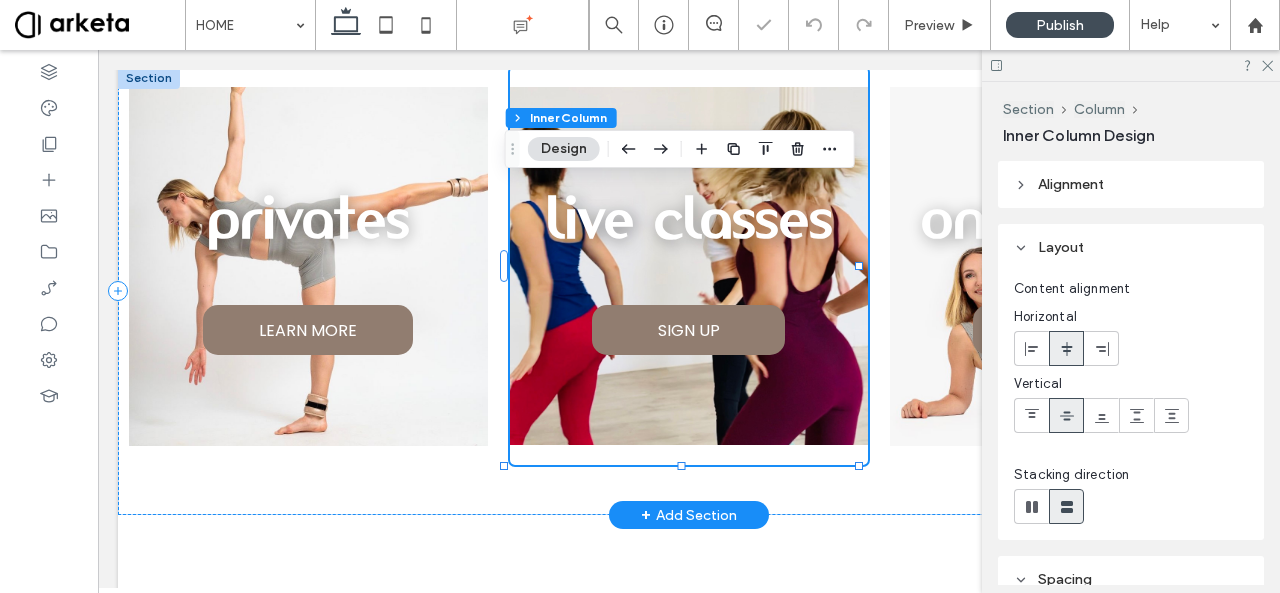 click on "SIGN UP" at bounding box center (688, 330) 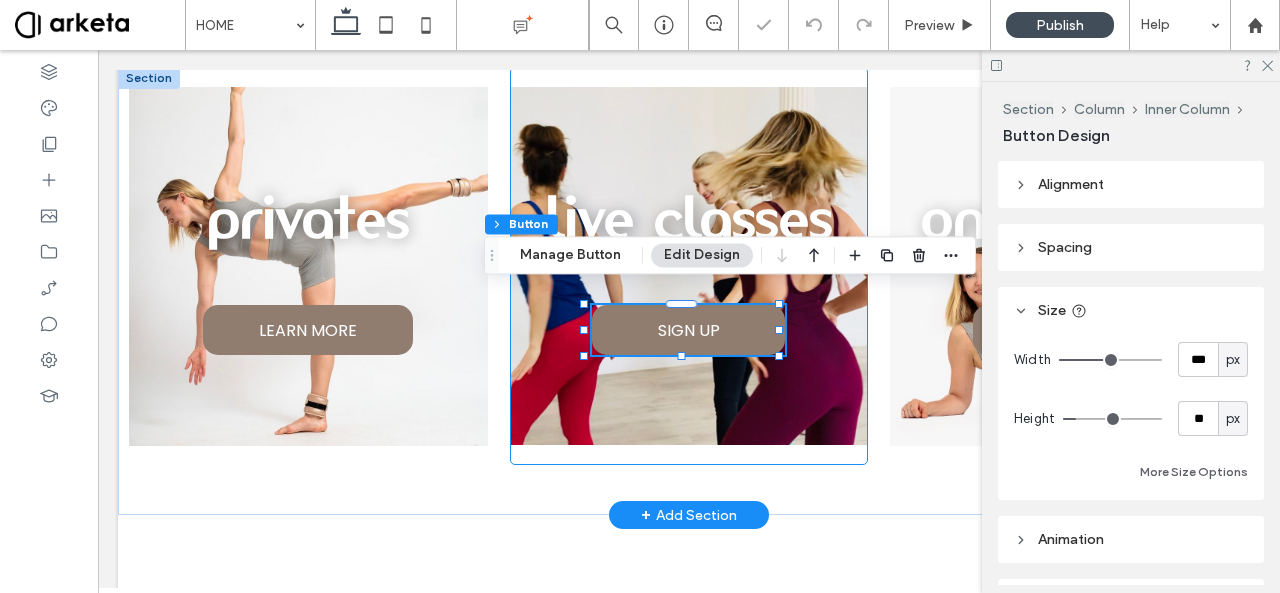 type on "**" 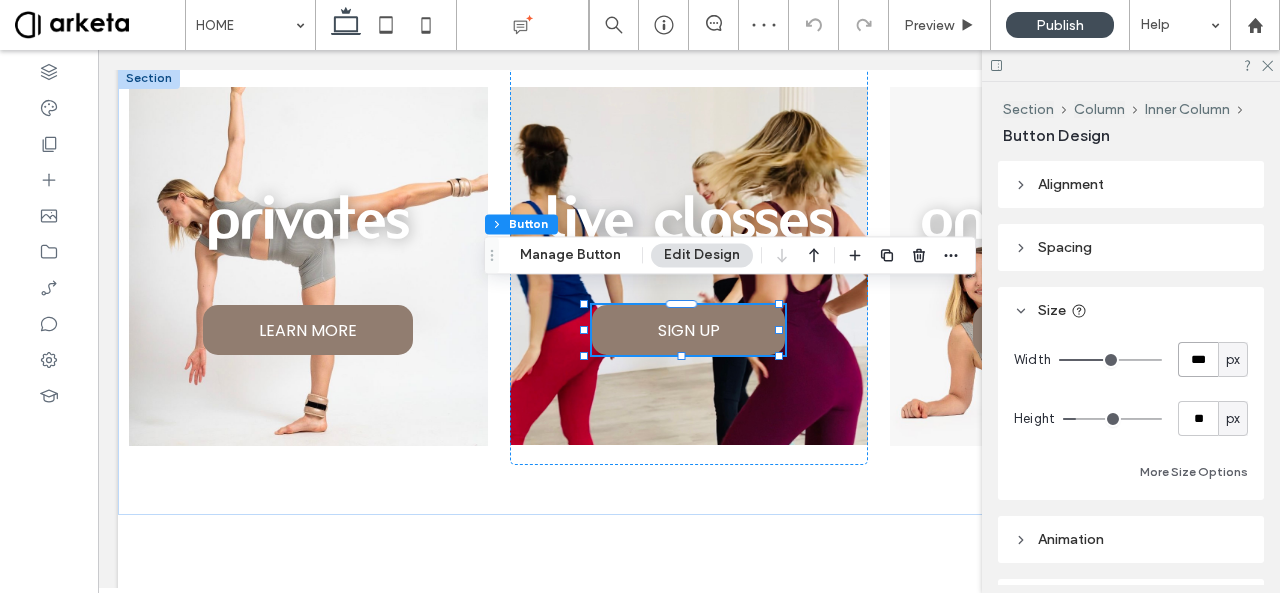 click on "***" at bounding box center (1198, 359) 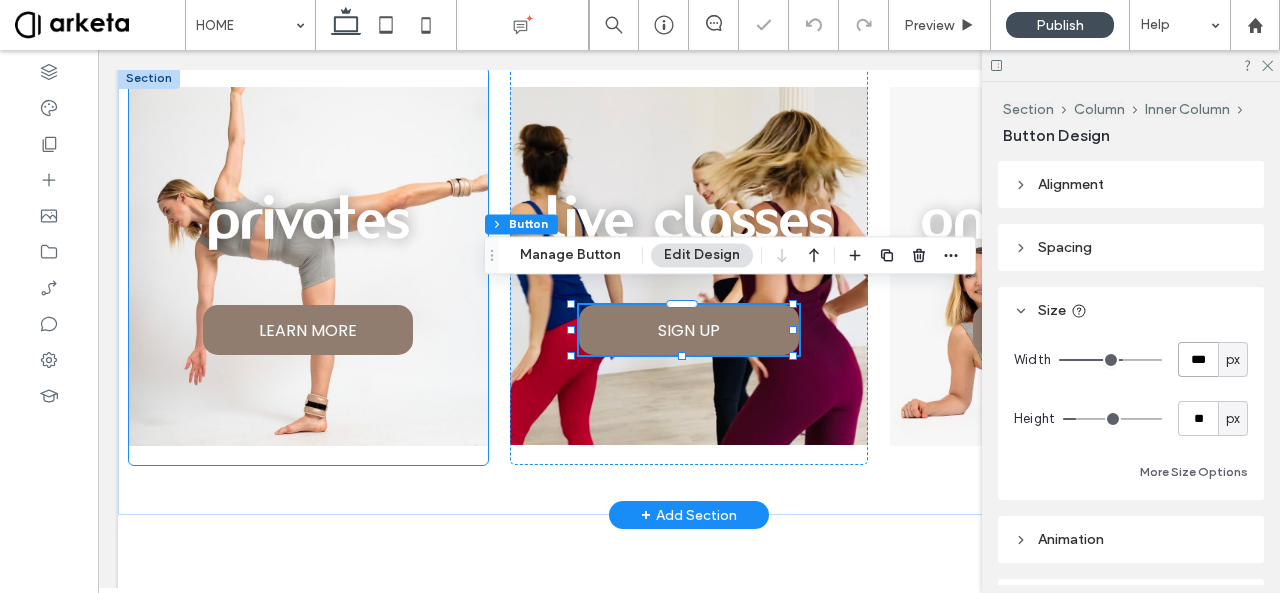 click on "LEARN MORE" at bounding box center [308, 330] 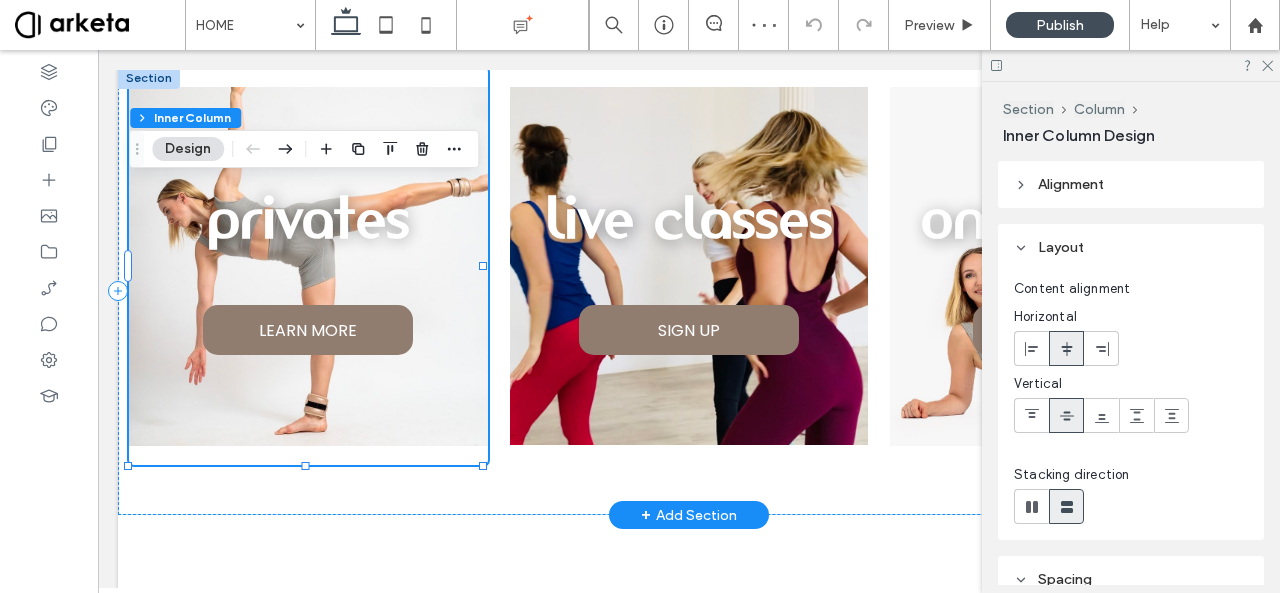click on "LEARN MORE" at bounding box center (308, 330) 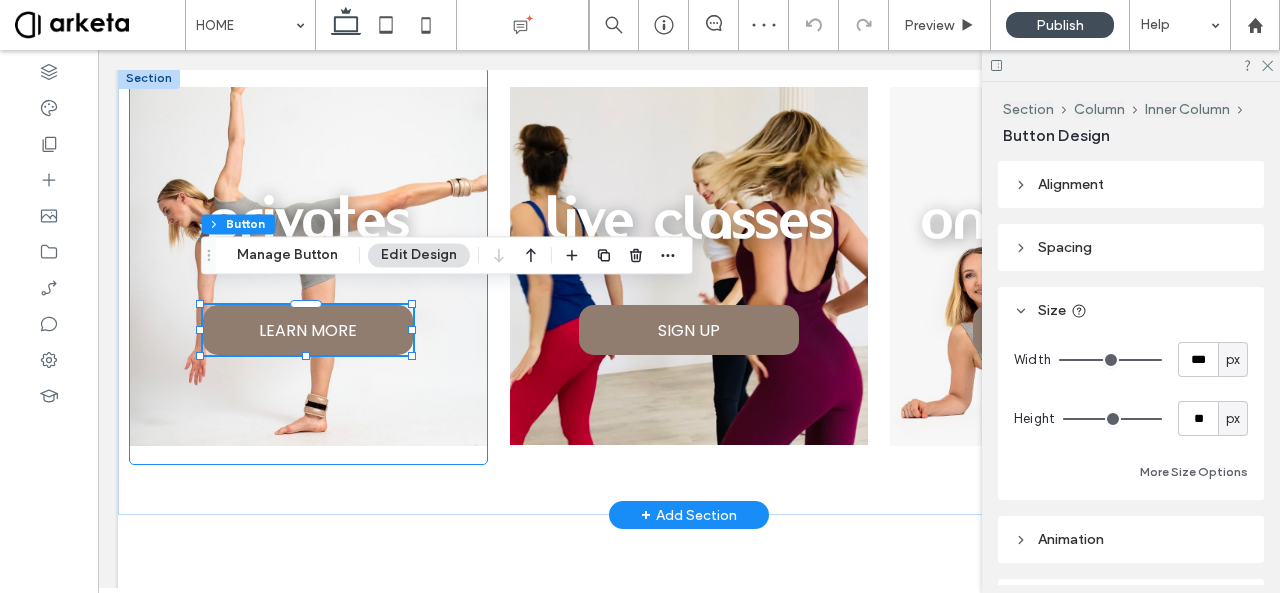type on "**" 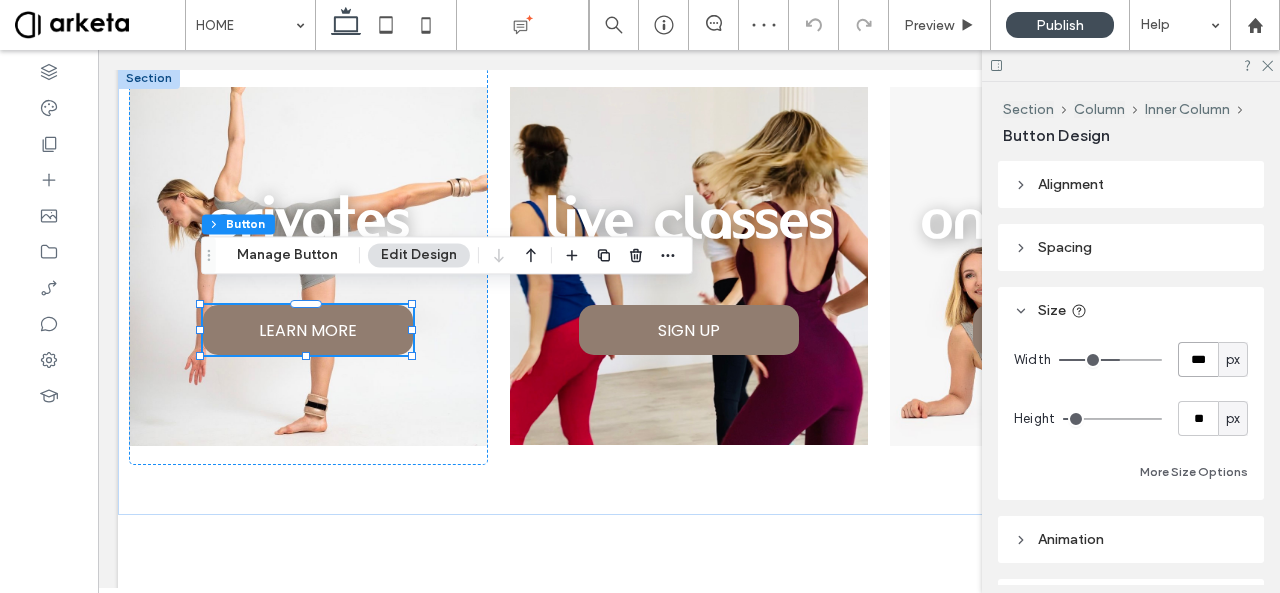 click on "***" at bounding box center [1198, 359] 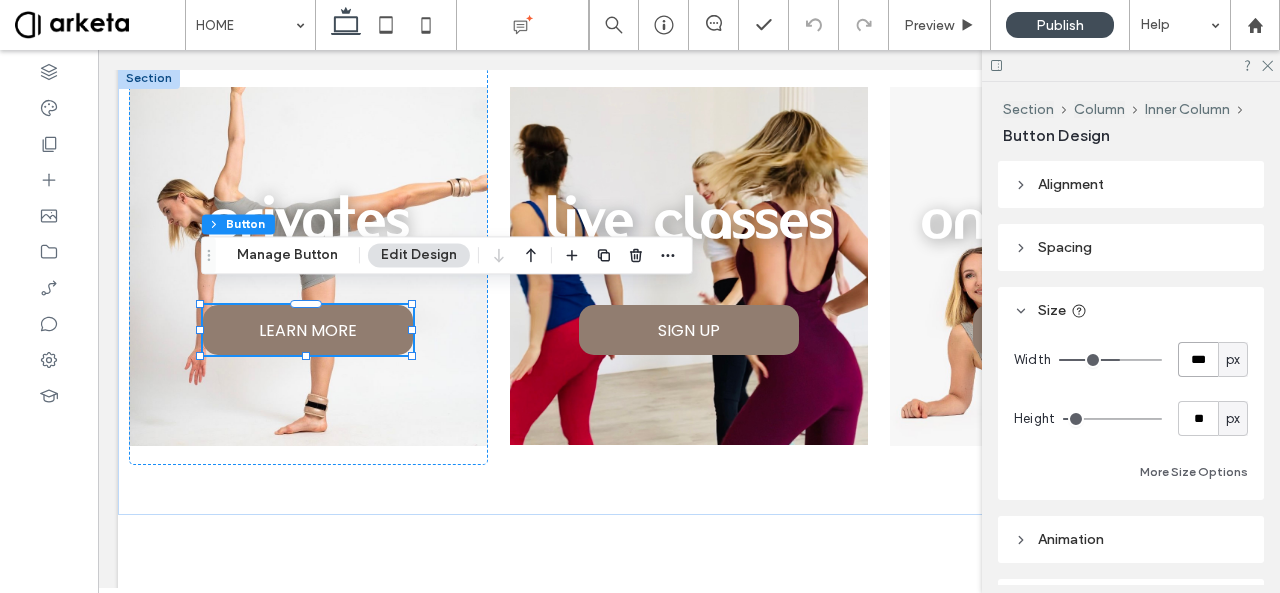 type on "***" 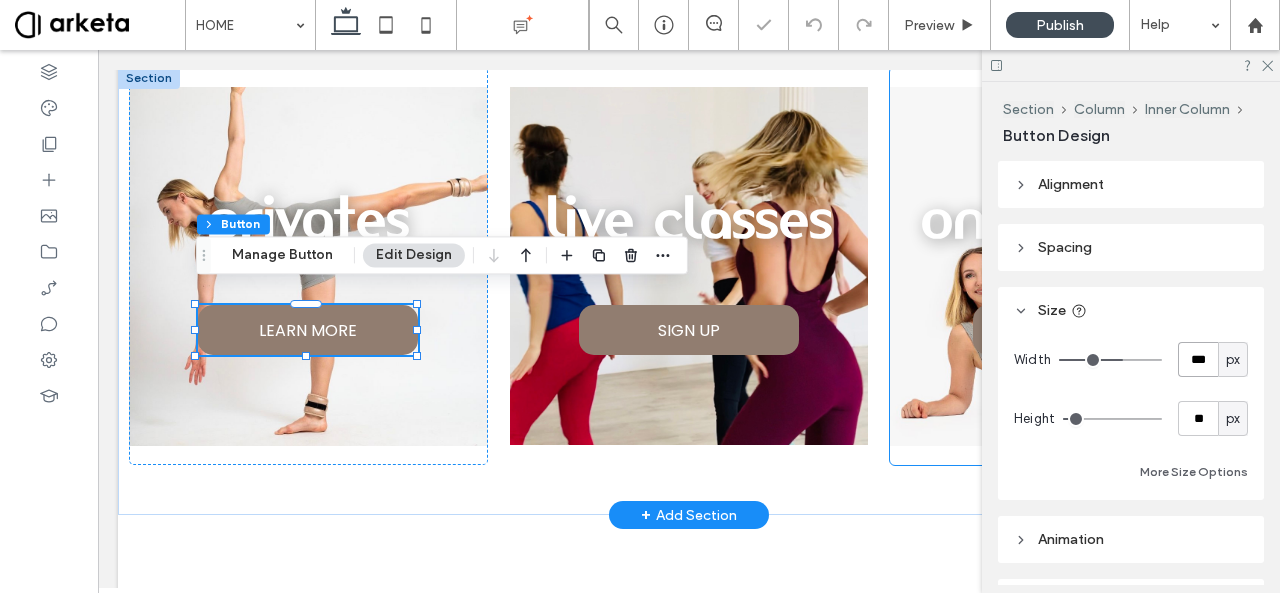 click on "COMING SOON" at bounding box center (1069, 330) 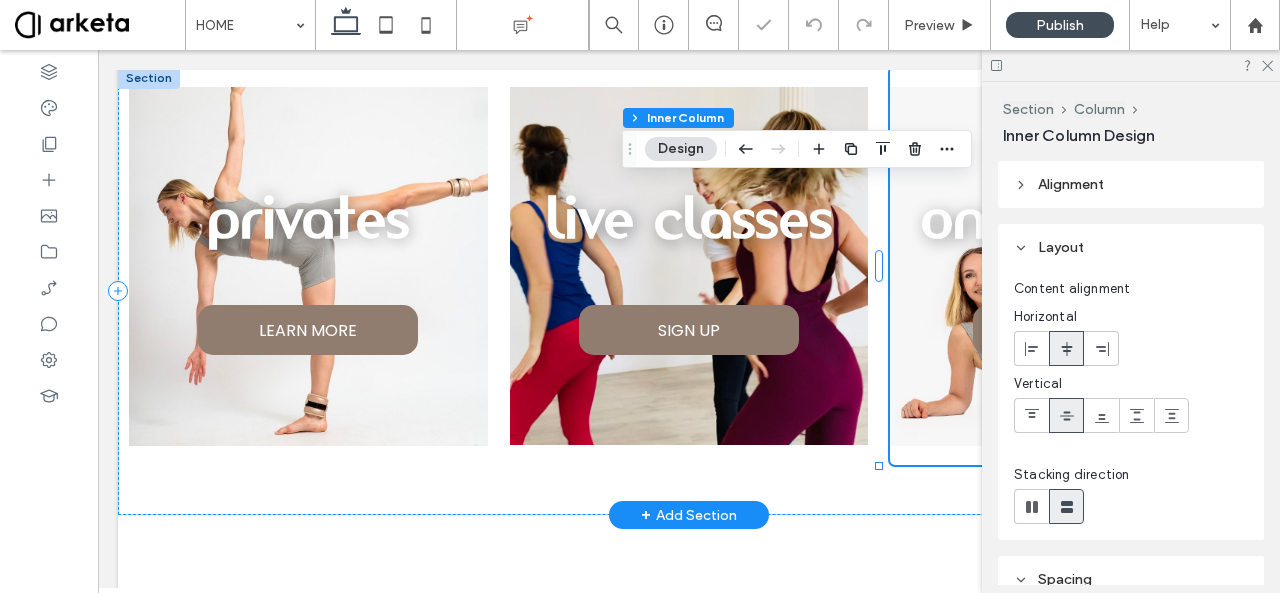 click on "COMING SOON" at bounding box center [1069, 330] 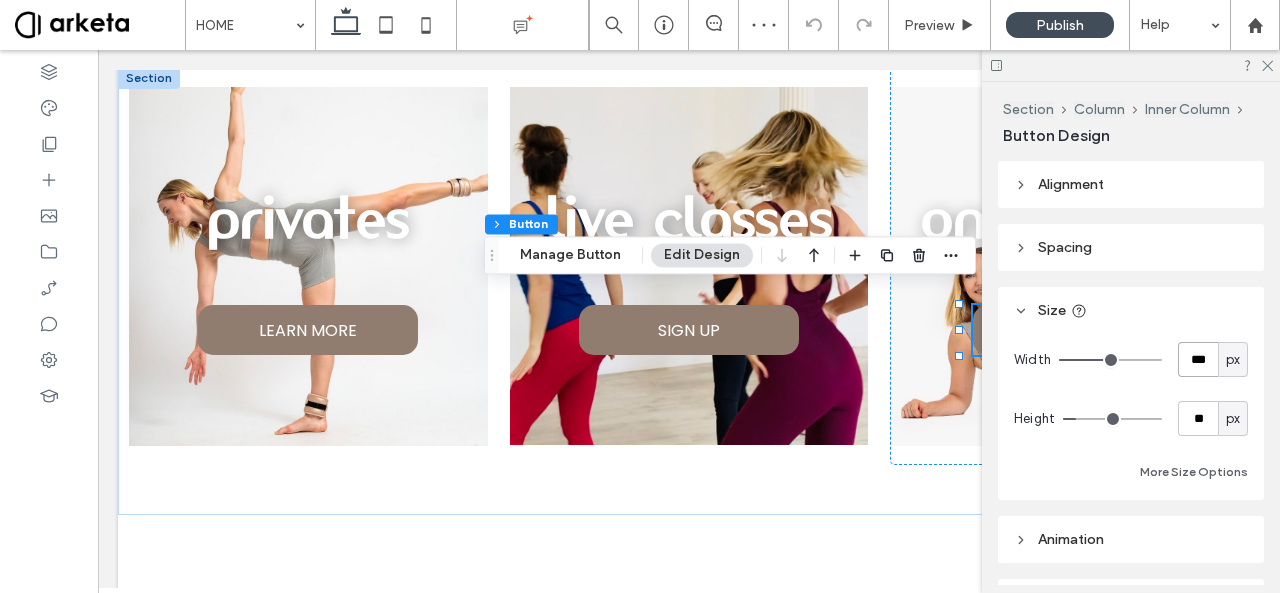 click on "***" at bounding box center (1198, 359) 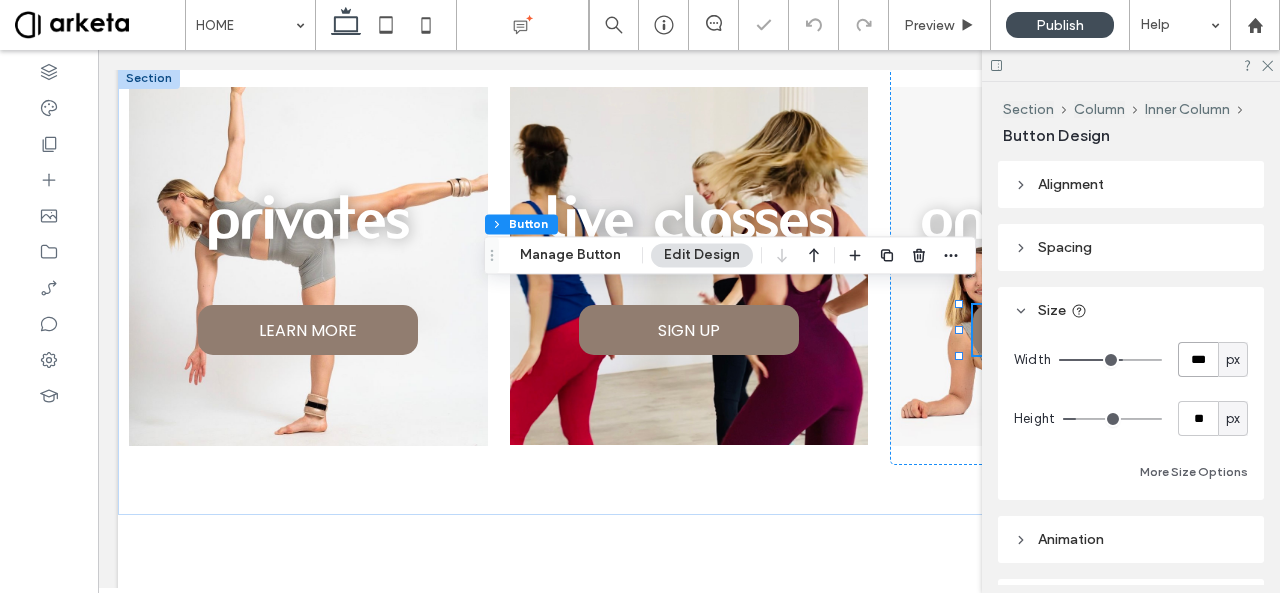 type on "***" 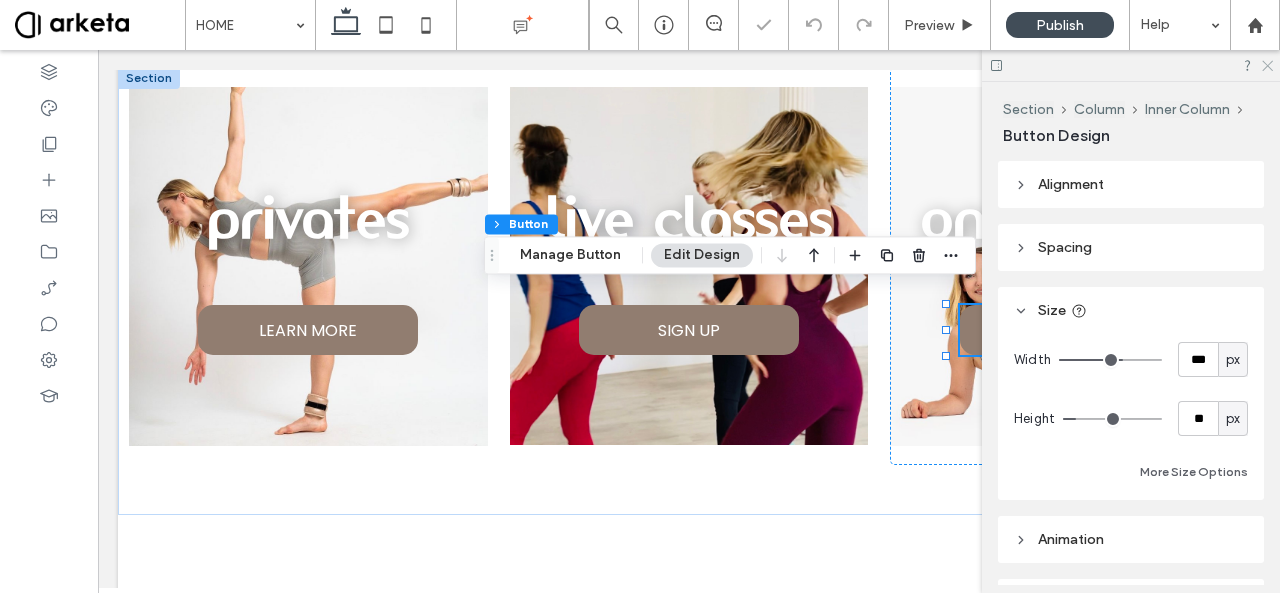 click 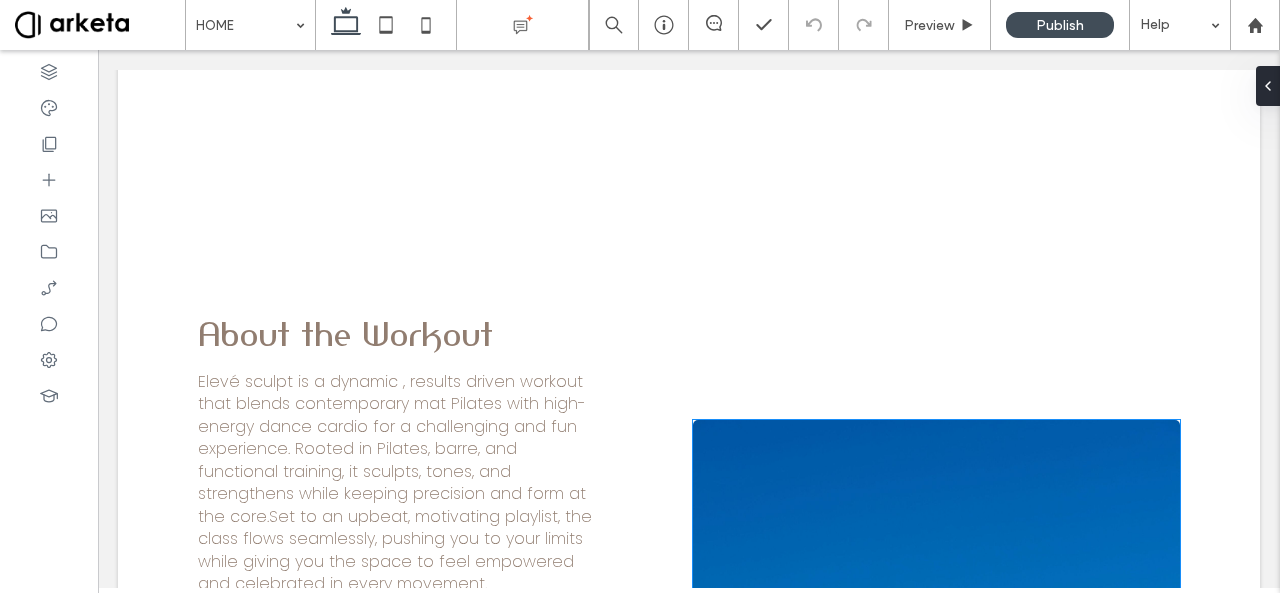 scroll, scrollTop: 1644, scrollLeft: 0, axis: vertical 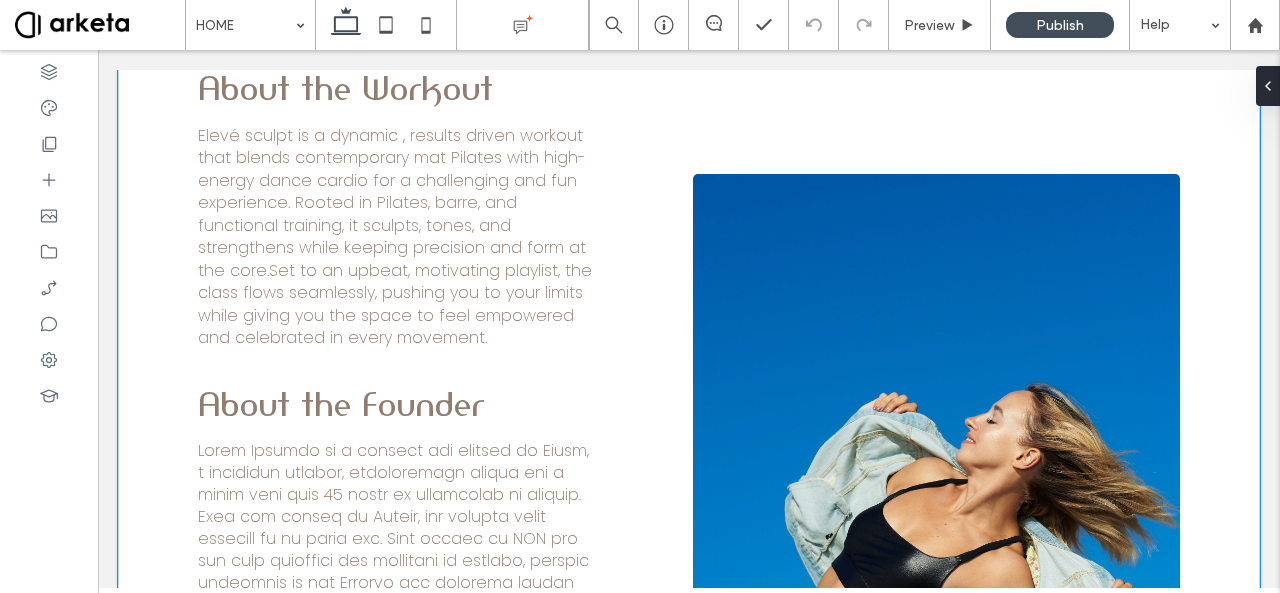 click on "About the Workout
Elevé sculpt is a dynamic , results driven workout that blends contemporary mat Pilates with high-energy dance cardio for a challenging and fun experience. Rooted in Pilates, barre, and functional training, it sculpts, tones, and strengthens while keeping precision and form at the core.Set to an upbeat, motivating playlist, the class flows seamlessly, pushing you to your limits while giving you the space to feel empowered and celebrated in every movement. ﻿
About the Founder" at bounding box center (689, 535) 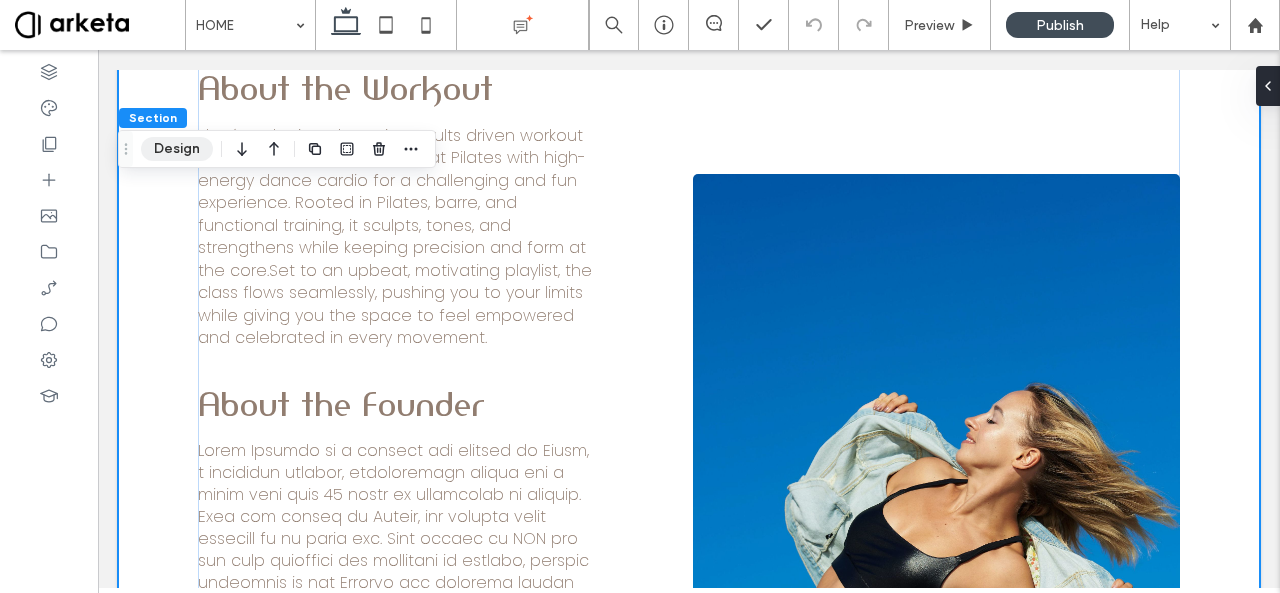 click on "Design" at bounding box center [177, 149] 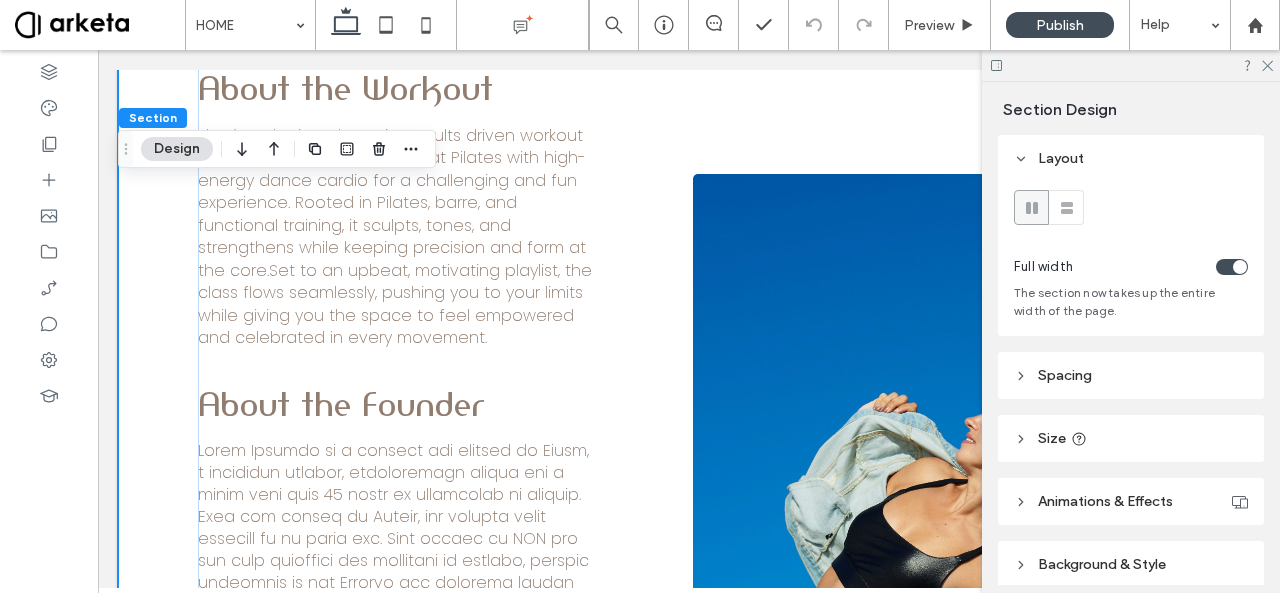 click on "Spacing" at bounding box center (1131, 375) 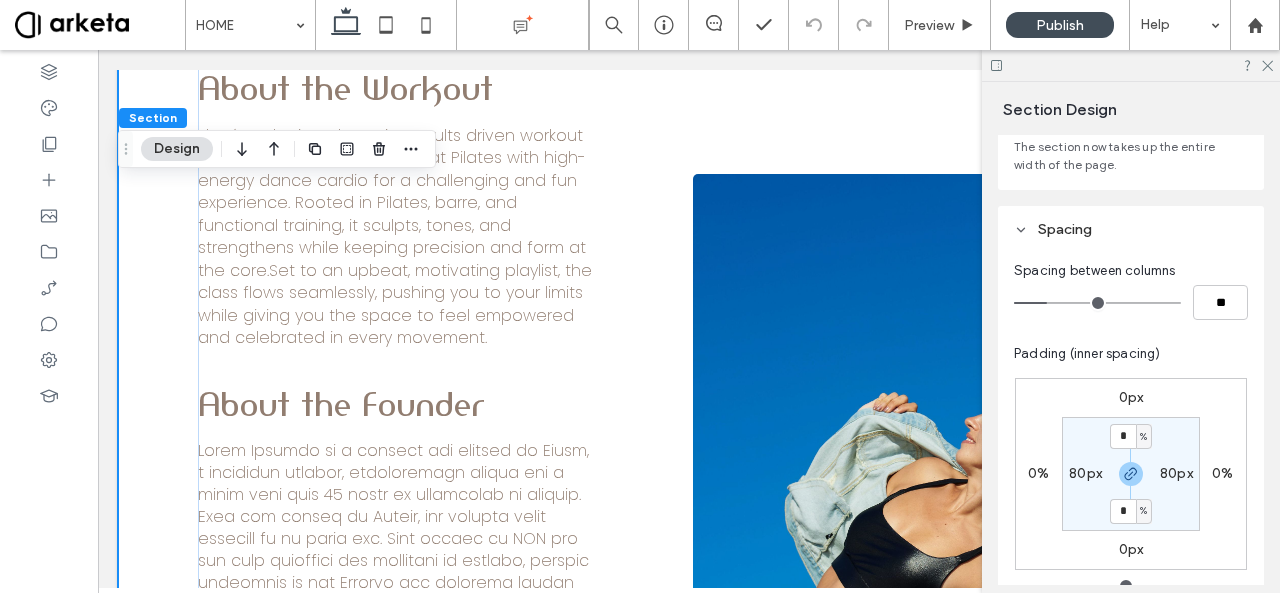 scroll, scrollTop: 147, scrollLeft: 0, axis: vertical 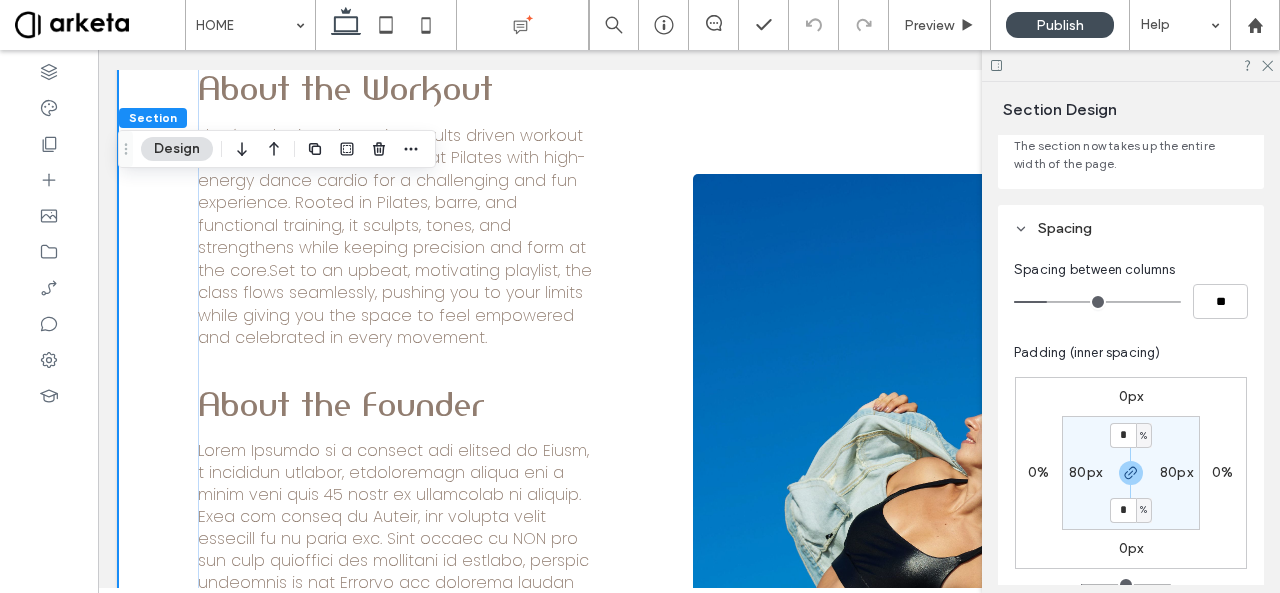 click on "80px" at bounding box center (1085, 472) 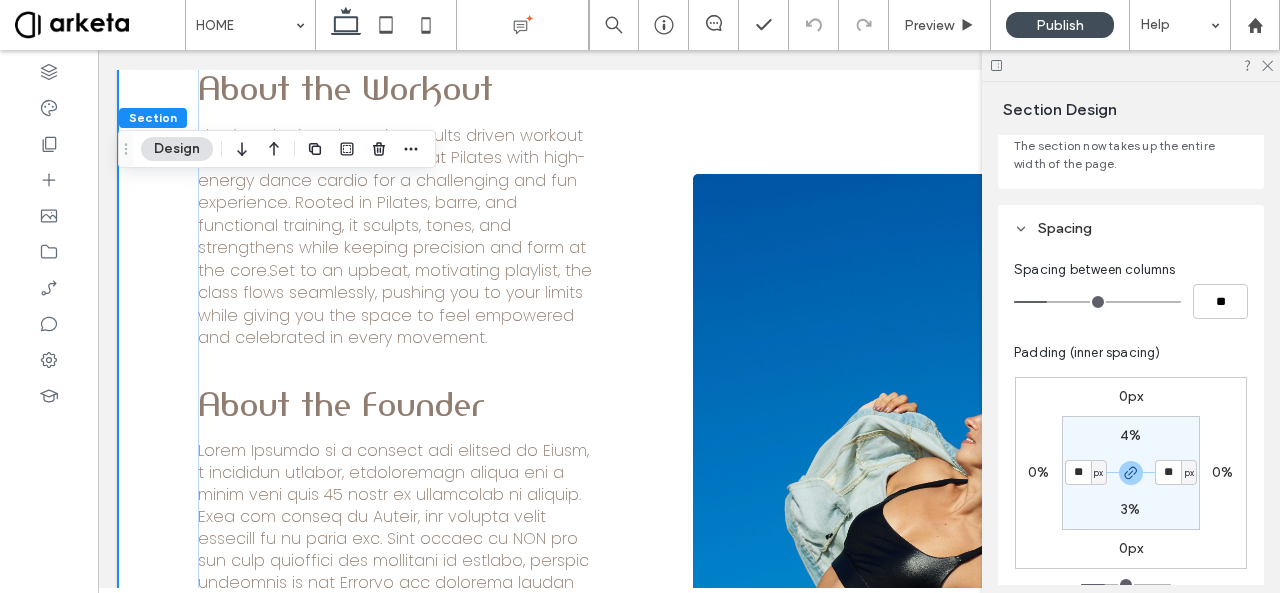 click on "px" at bounding box center (1098, 473) 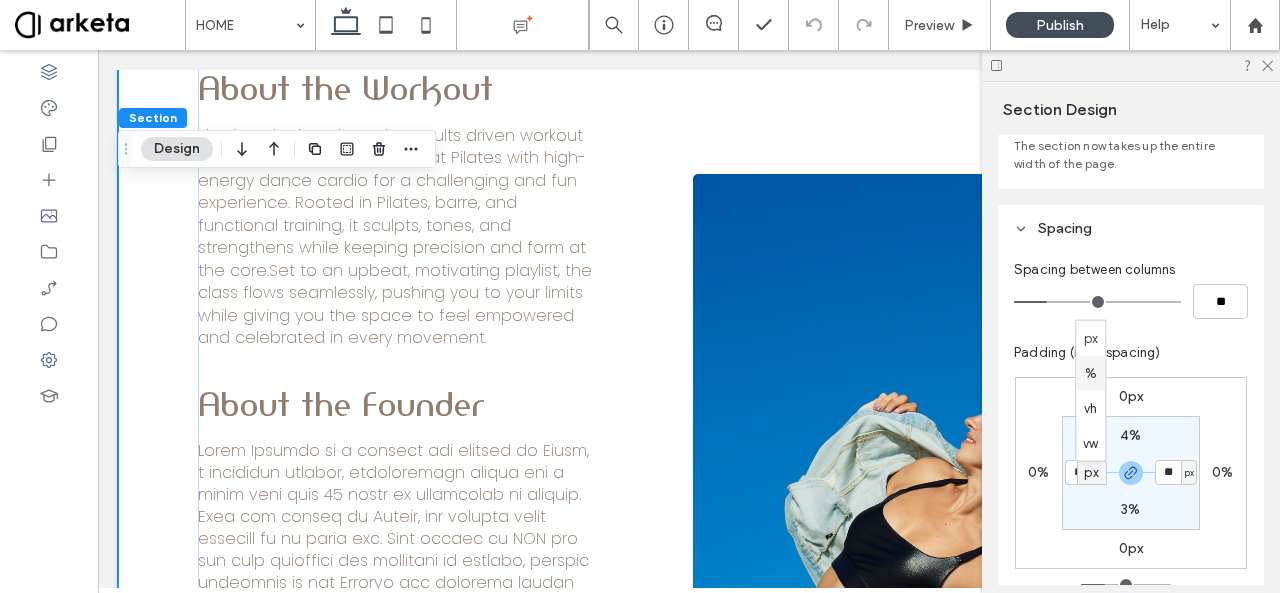 click on "%" at bounding box center (1091, 373) 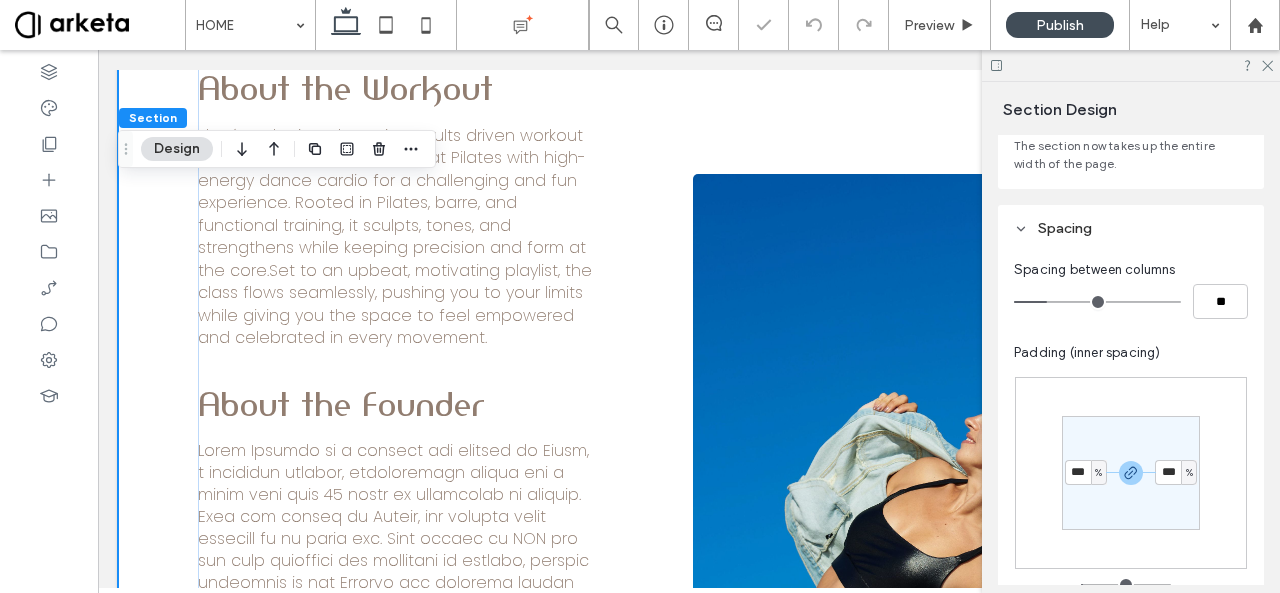 type on "*" 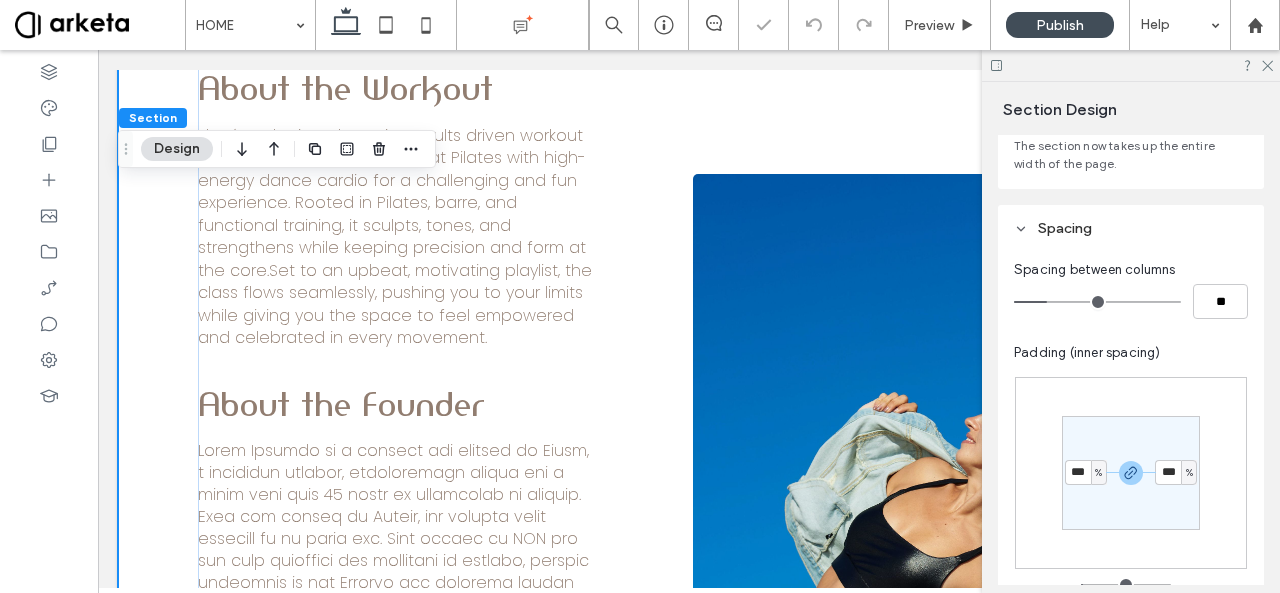 type on "***" 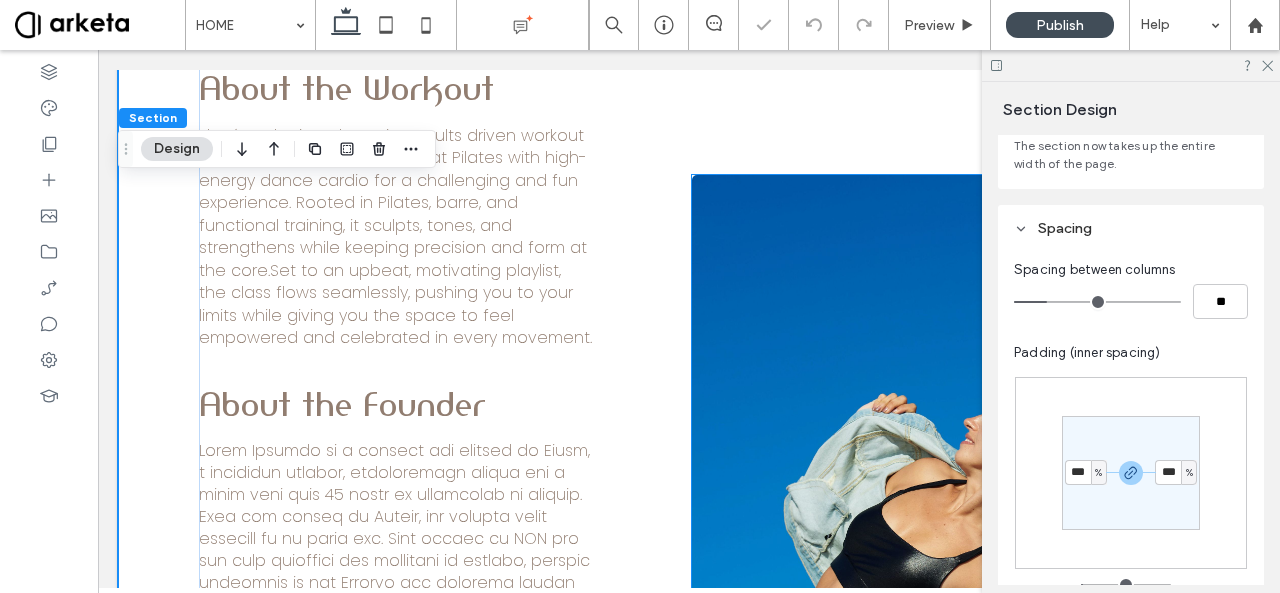 click at bounding box center (935, 540) 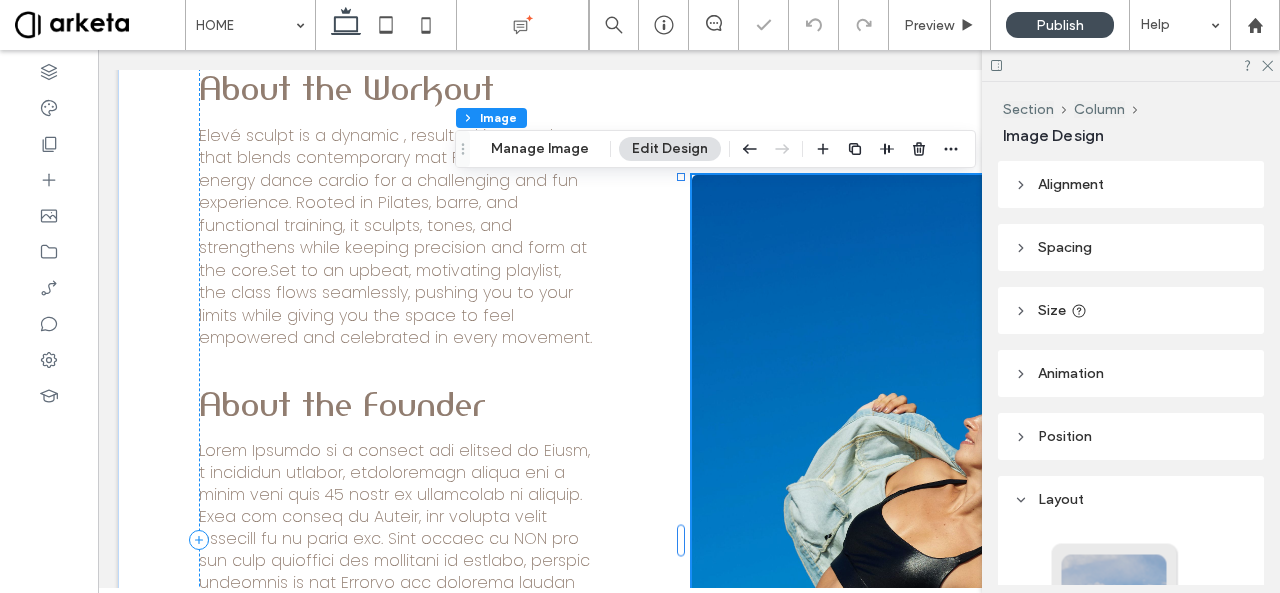 type on "*" 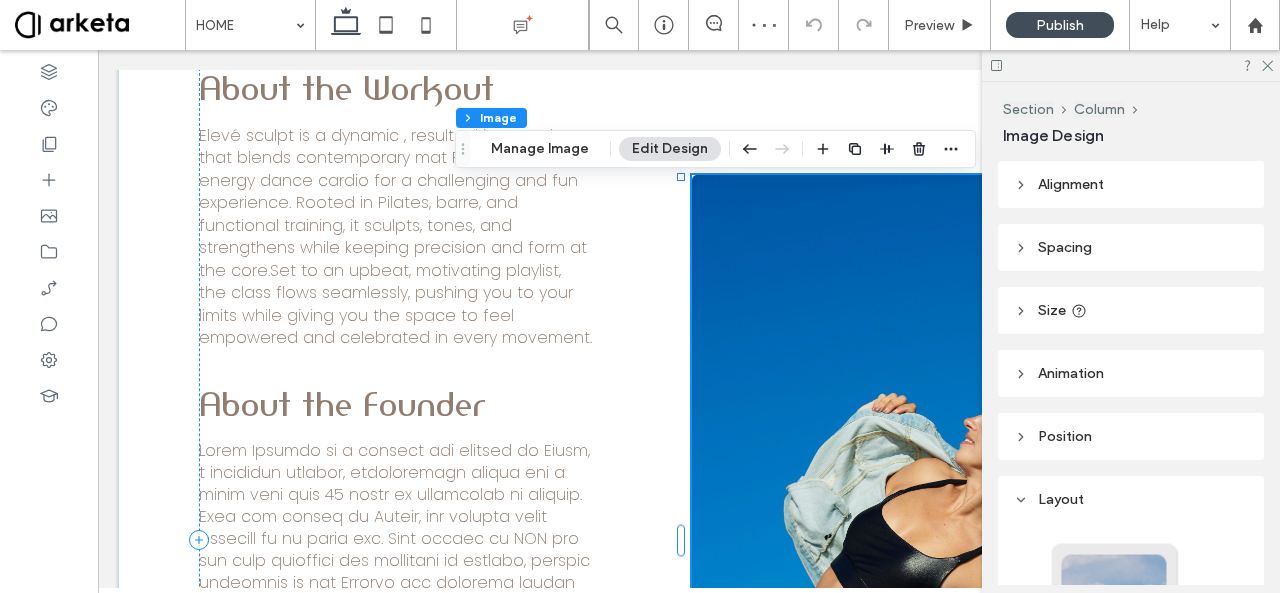 click on "Size" at bounding box center (1131, 310) 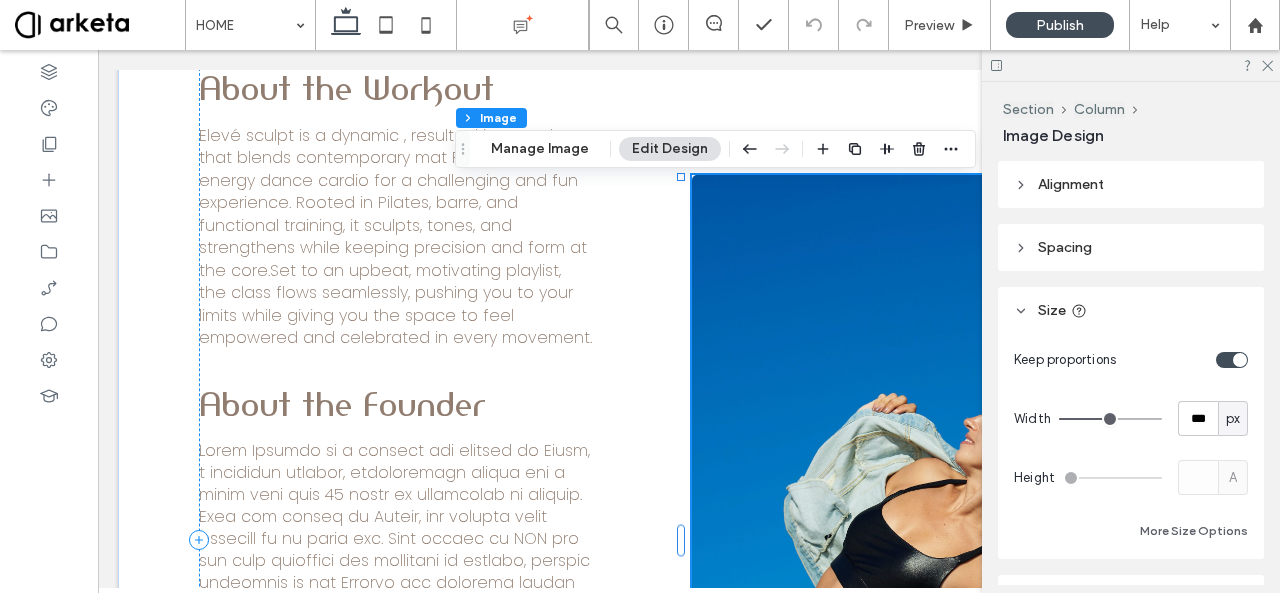 click on "px" at bounding box center (1233, 419) 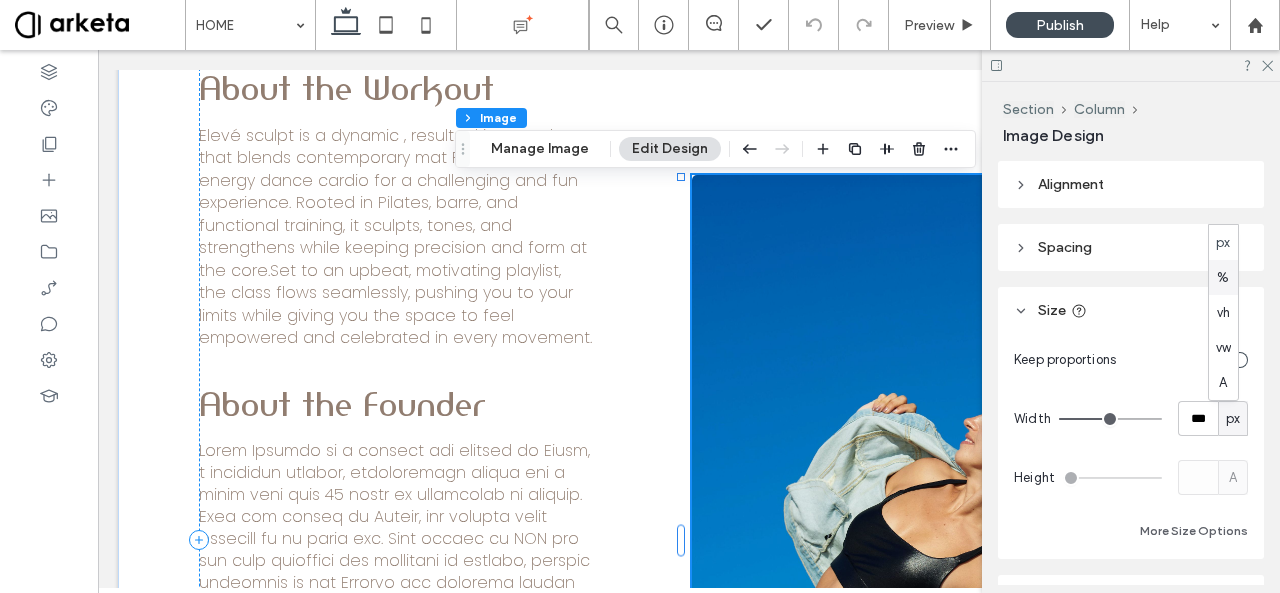 click on "%" at bounding box center [1223, 278] 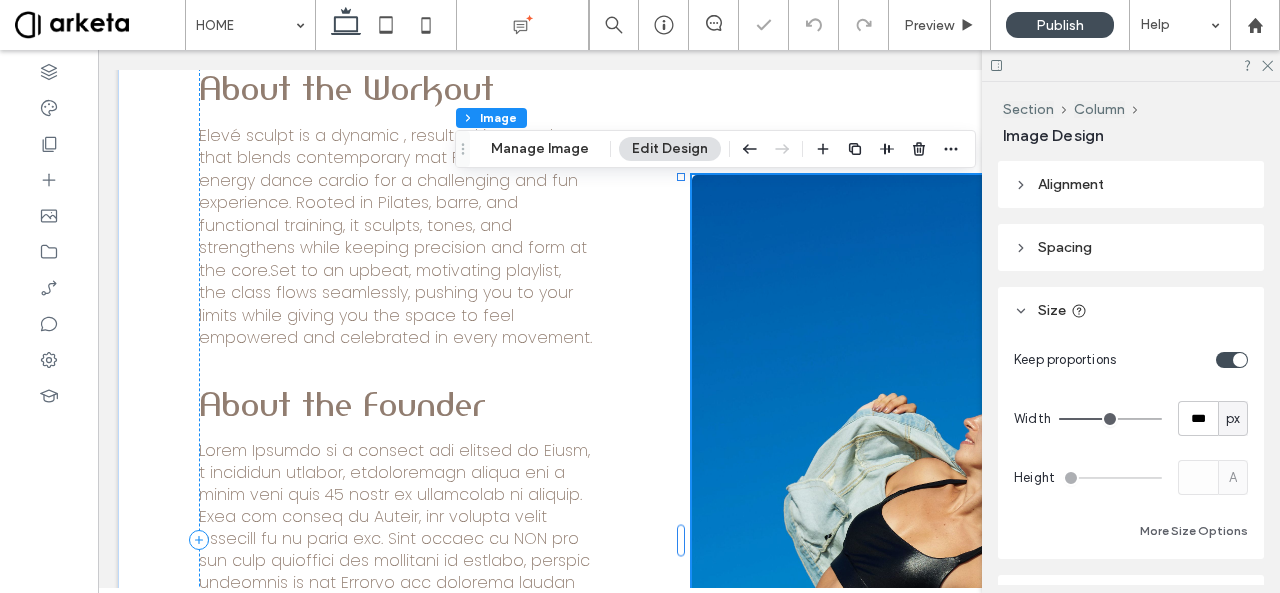 type on "**" 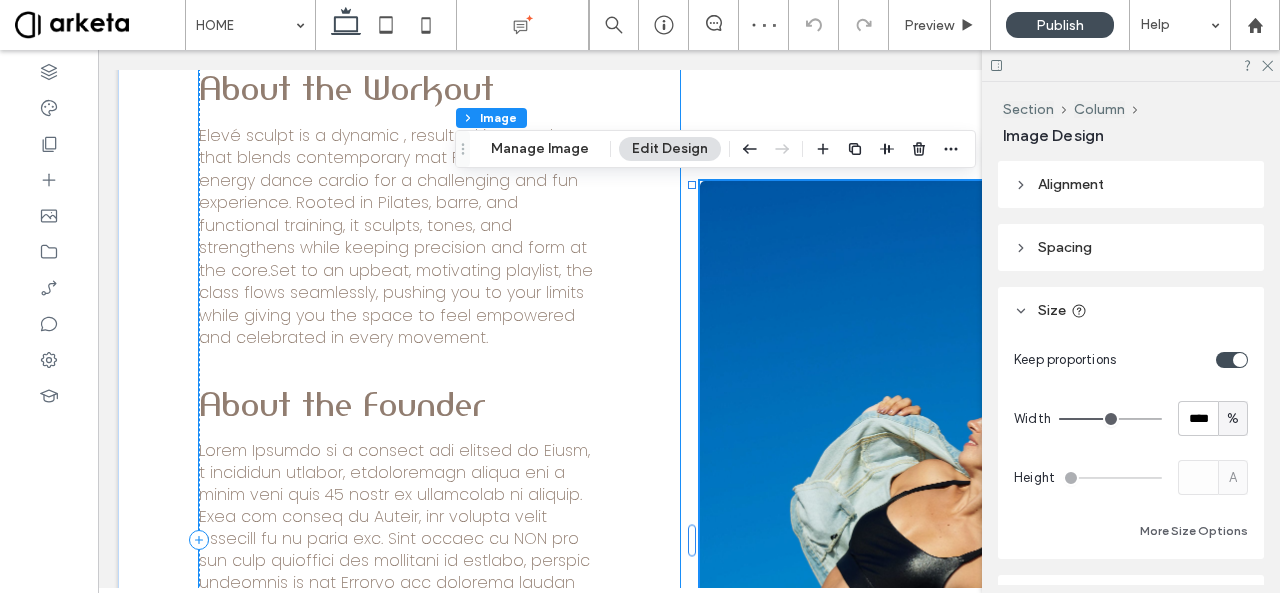 click on "About the Workout
Elevé sculpt is a dynamic , results driven workout that blends contemporary mat Pilates with high-energy dance cardio for a challenging and fun experience. Rooted in Pilates, barre, and functional training, it sculpts, tones, and strengthens while keeping precision and form at the core.Set to an upbeat, motivating playlist, the class flows seamlessly, pushing you to your limits while giving you the space to feel empowered and celebrated in every movement. ﻿
About the Founder" at bounding box center [439, 540] 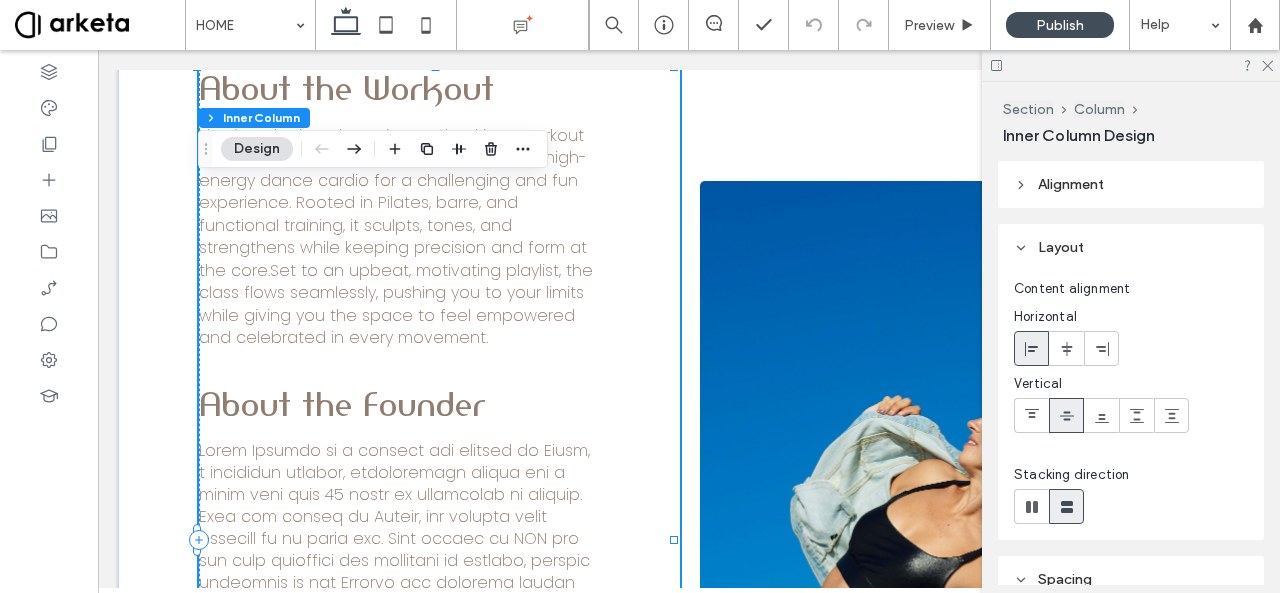 scroll, scrollTop: 335, scrollLeft: 0, axis: vertical 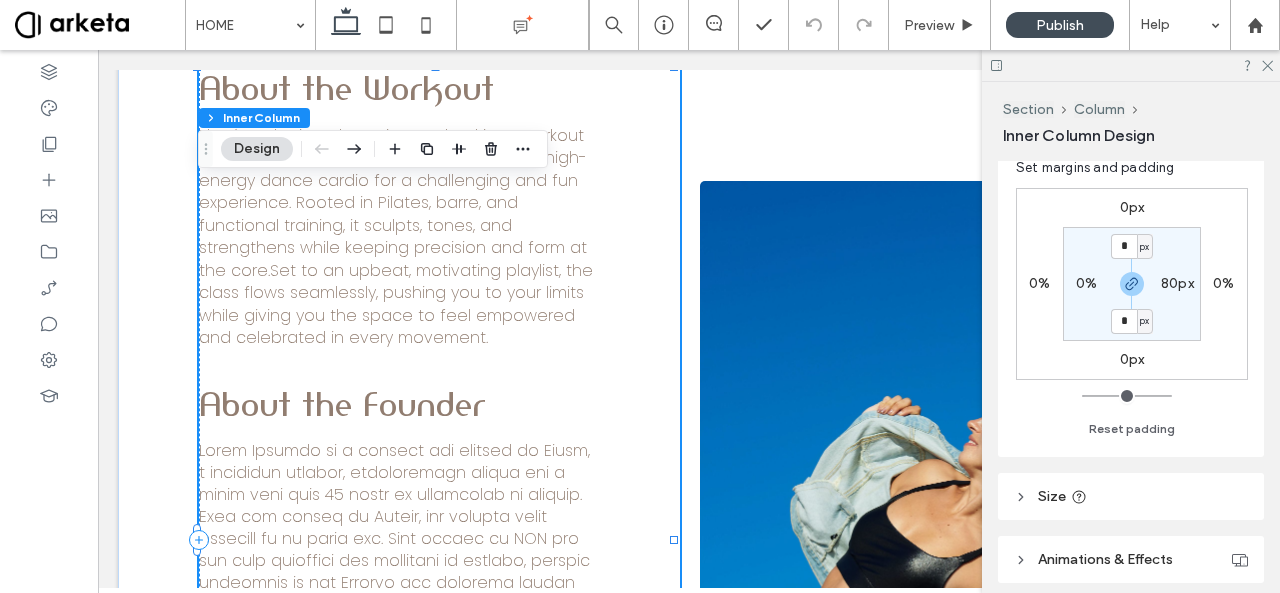 click on "Size" at bounding box center (1131, 496) 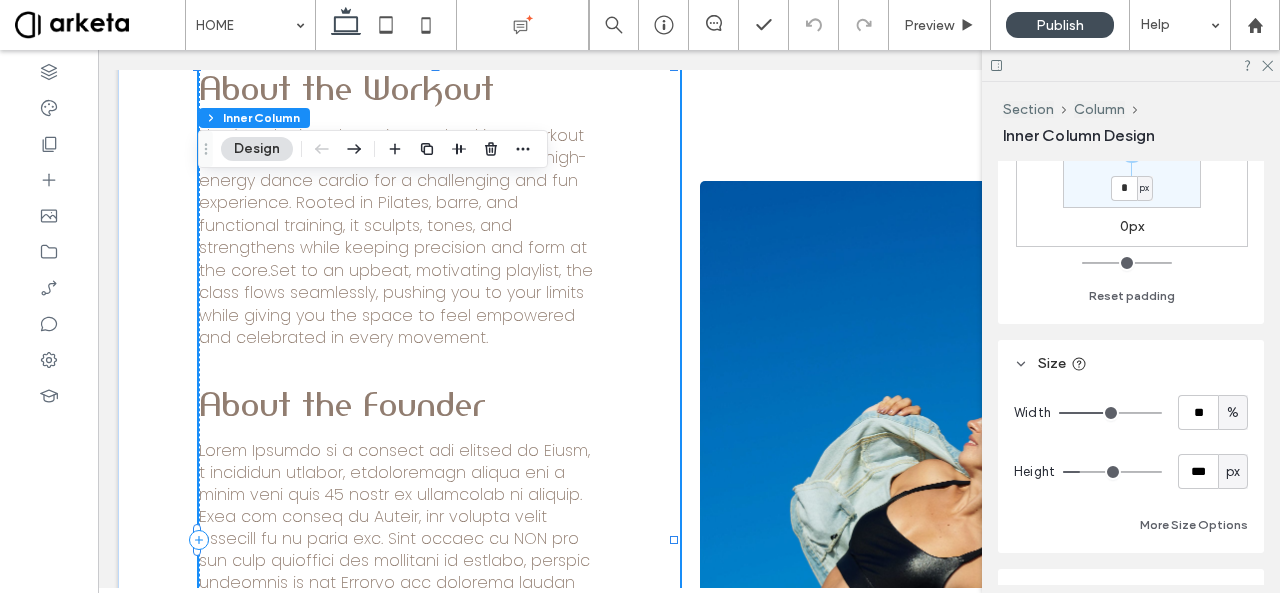 scroll, scrollTop: 672, scrollLeft: 0, axis: vertical 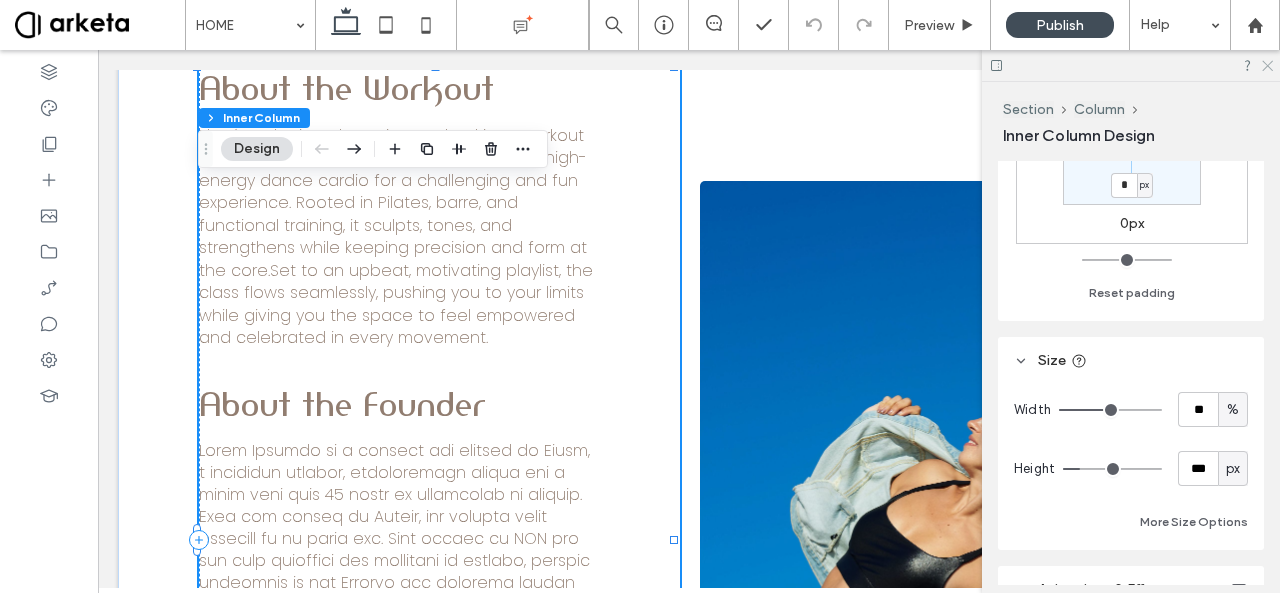 click 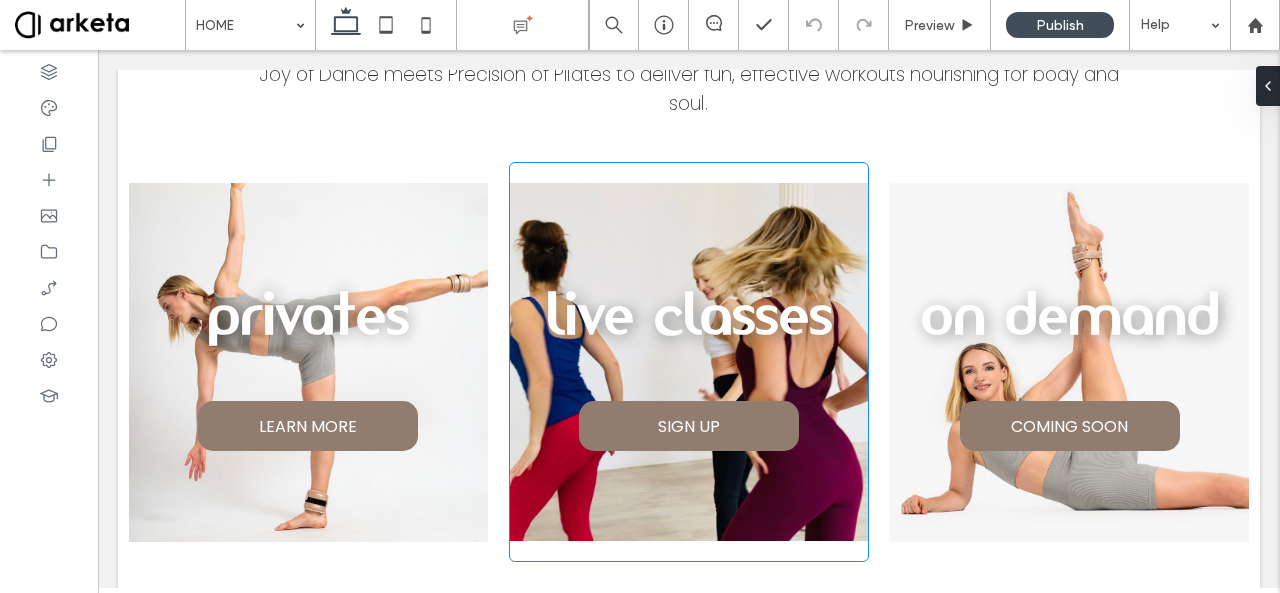 scroll, scrollTop: 649, scrollLeft: 0, axis: vertical 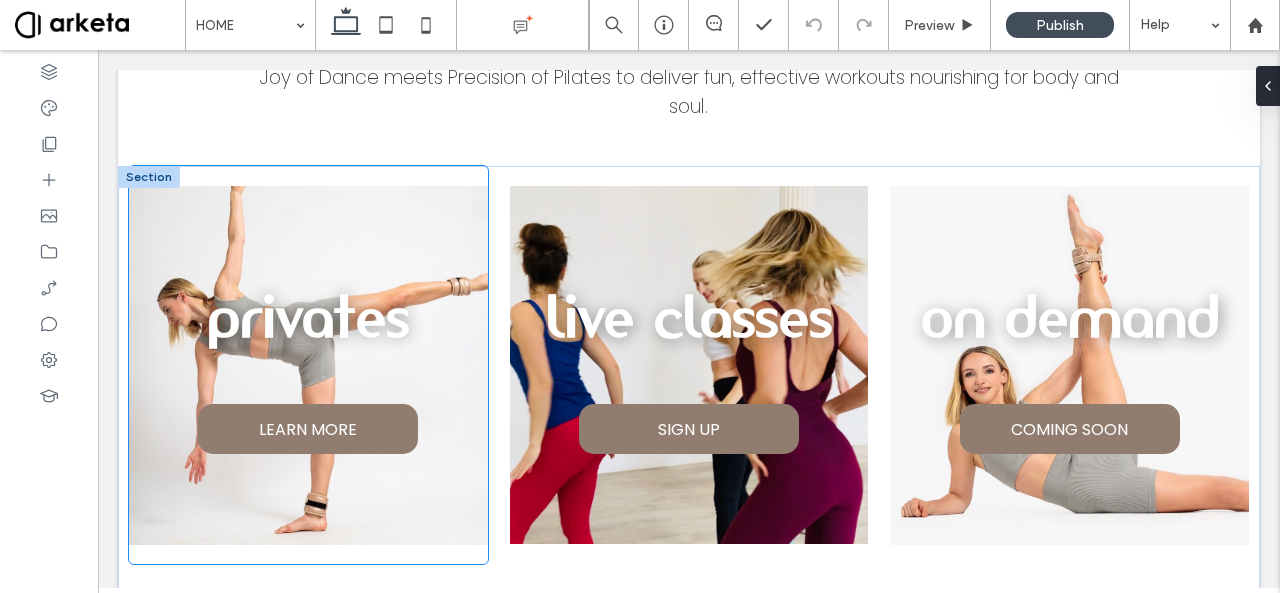 click on "privates" at bounding box center (308, 317) 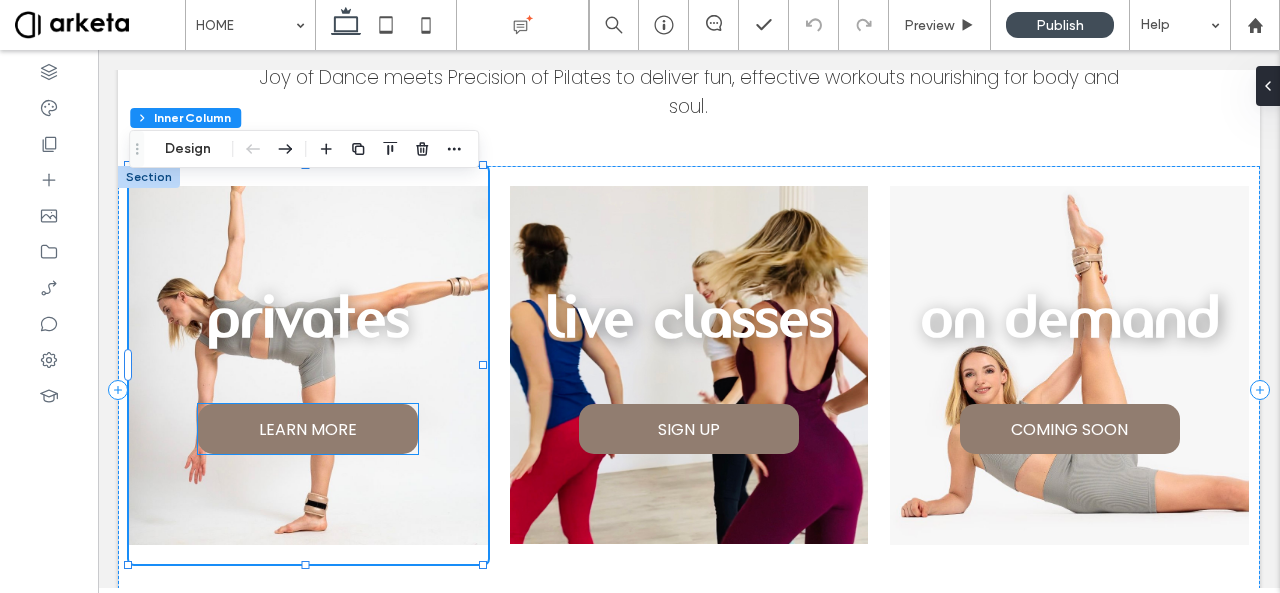 click on "LEARN MORE" at bounding box center [308, 429] 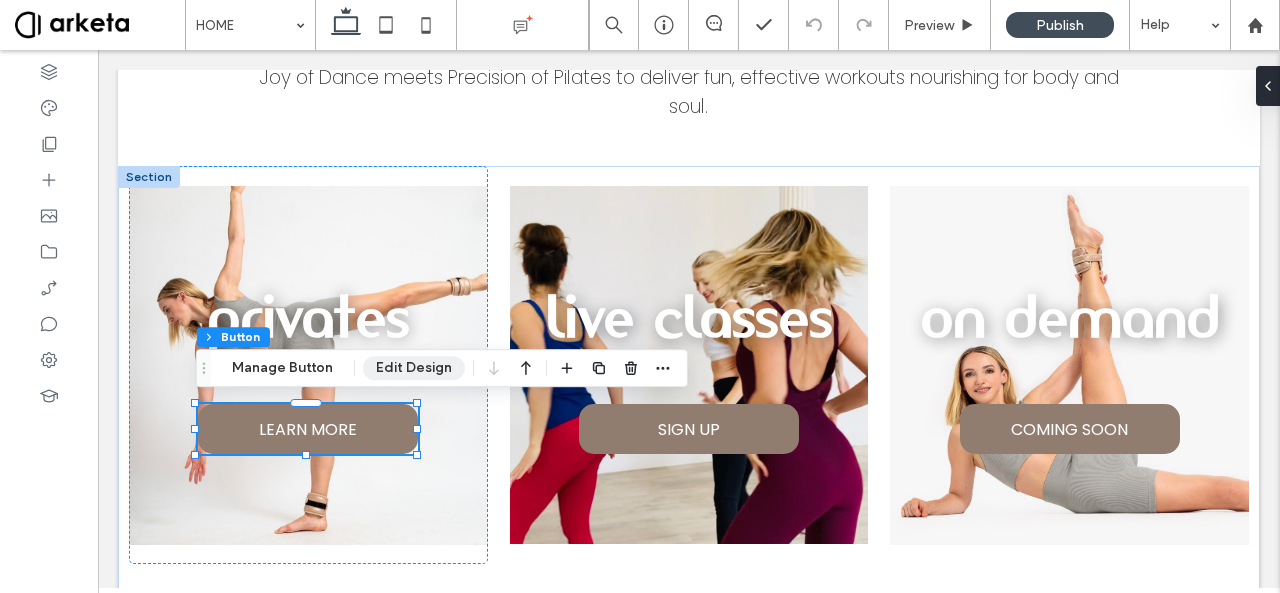 click on "Edit Design" at bounding box center [414, 368] 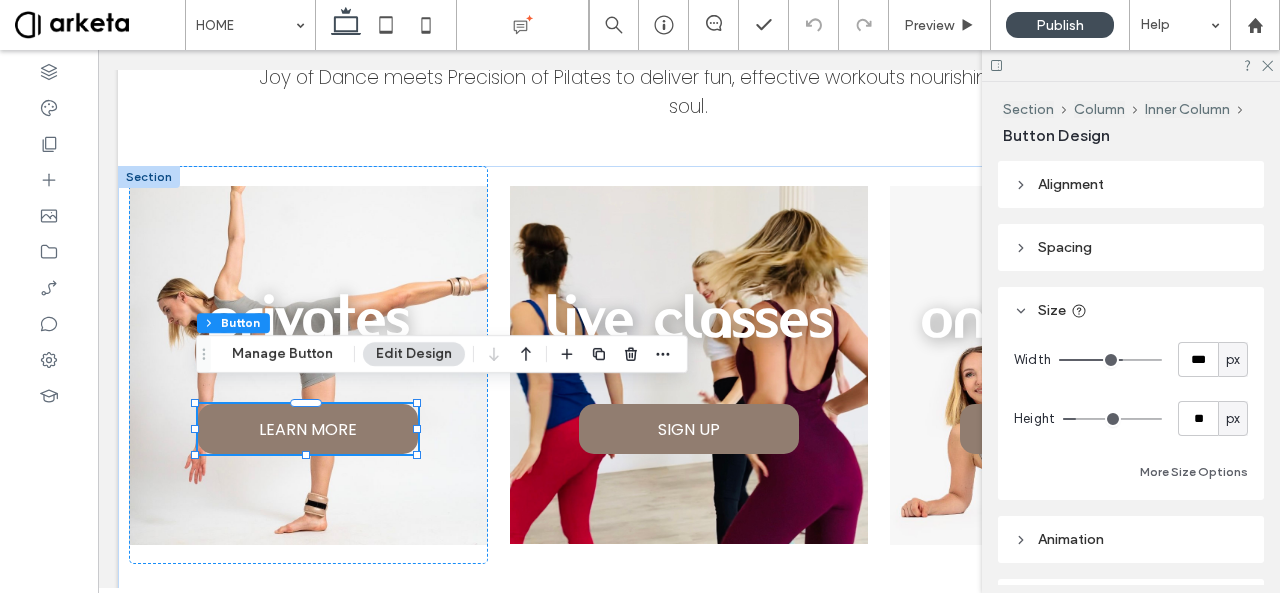 click on "px" at bounding box center (1233, 360) 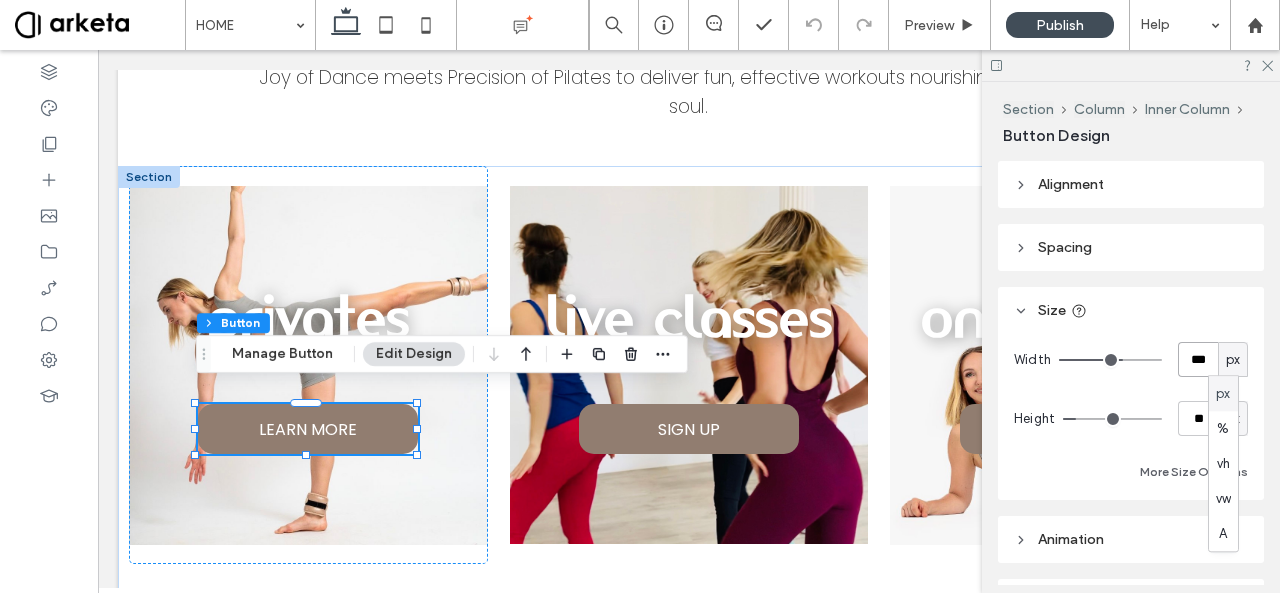 click on "***" at bounding box center (1198, 359) 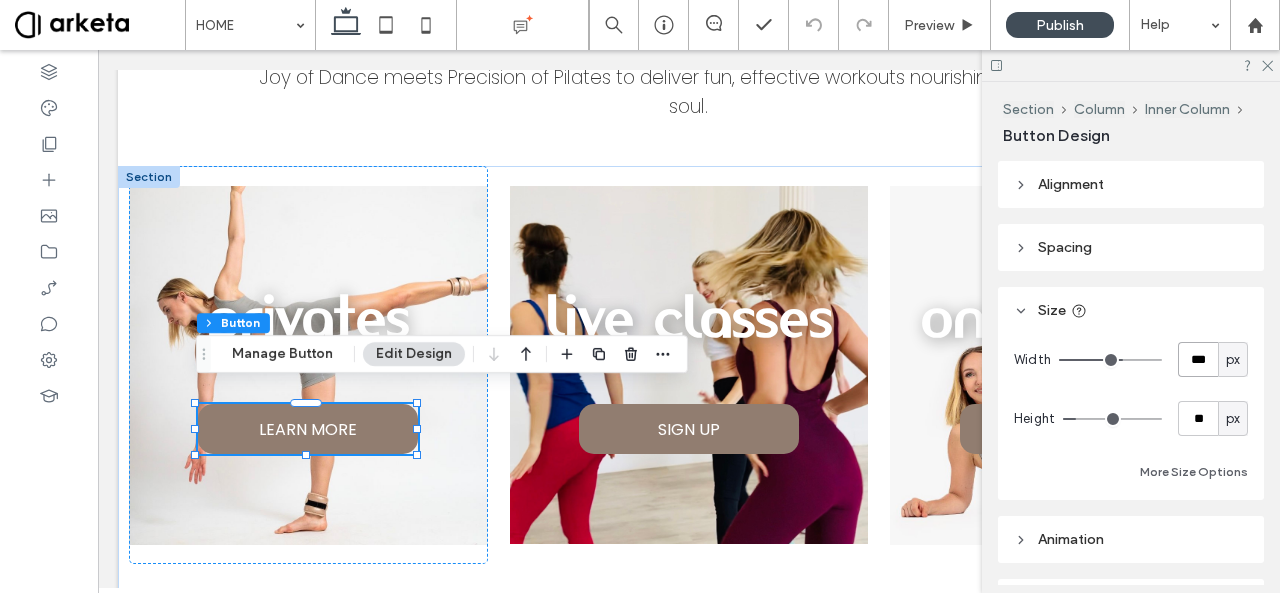 type on "***" 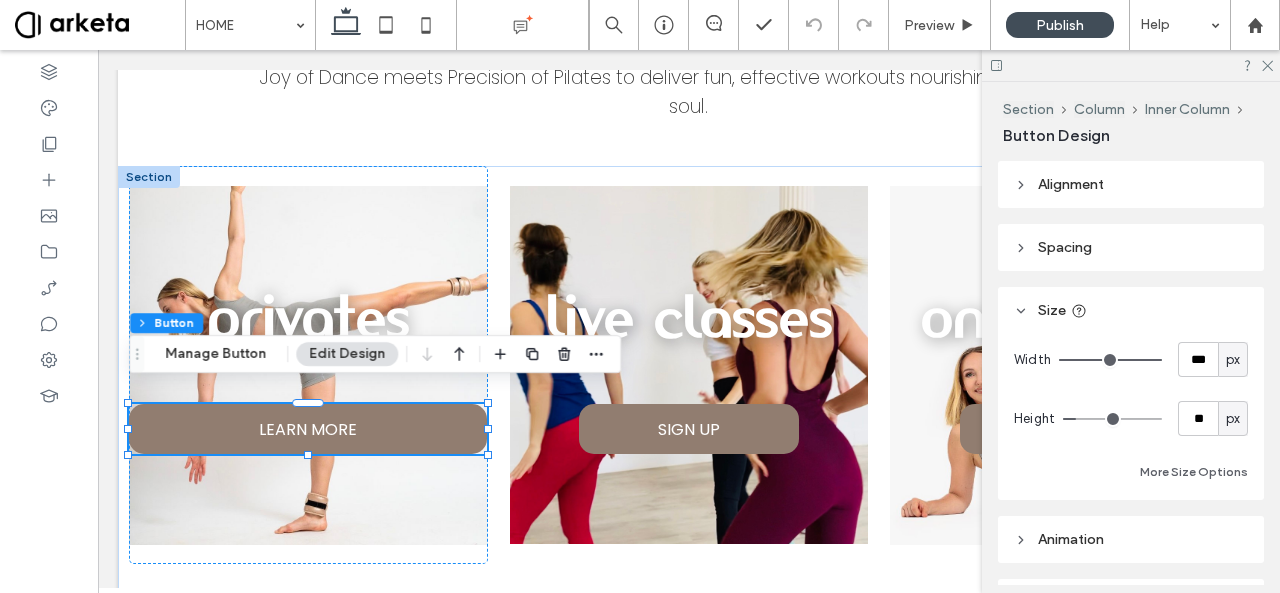click on "px" at bounding box center [1233, 360] 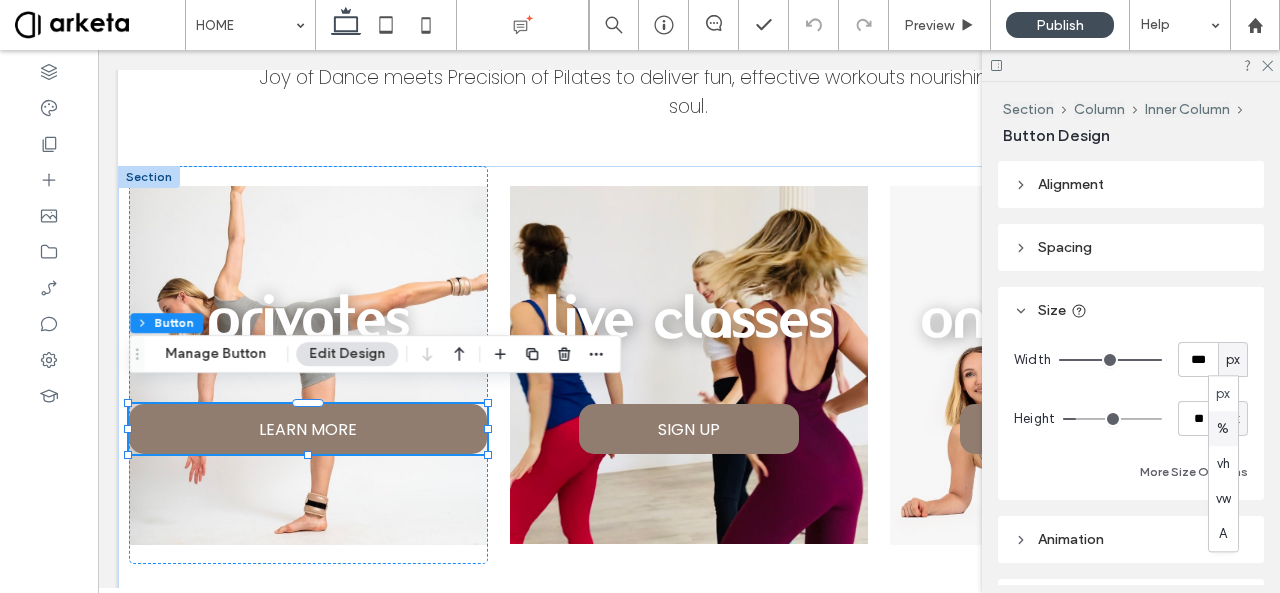 click on "%" at bounding box center (1223, 429) 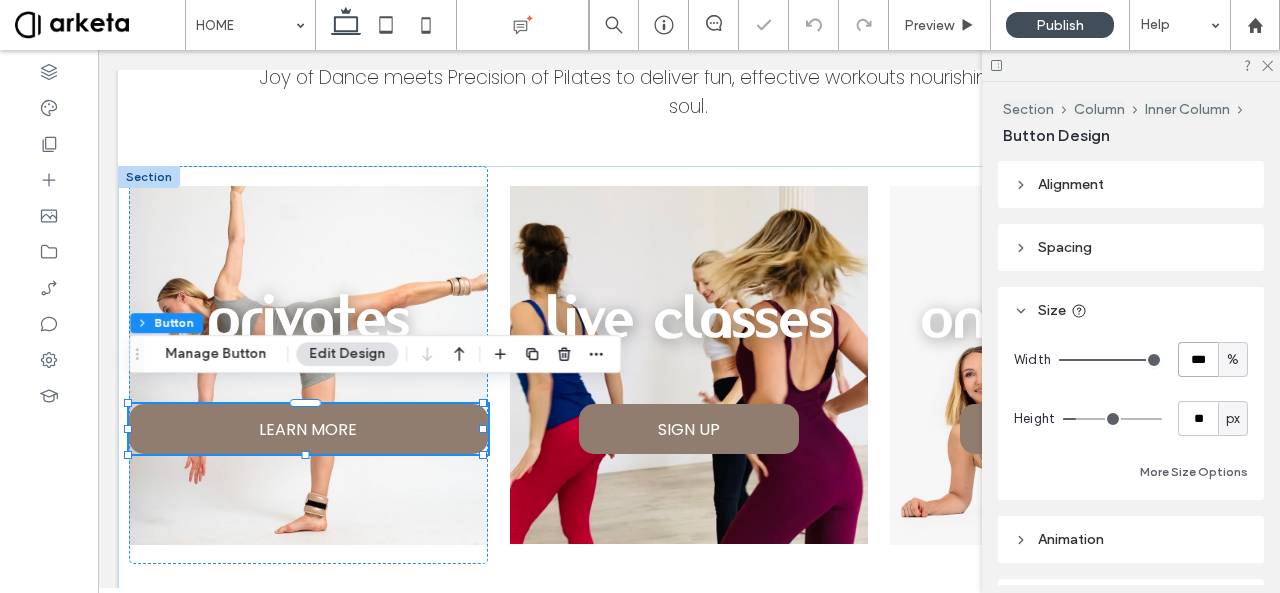 click on "***" at bounding box center (1198, 359) 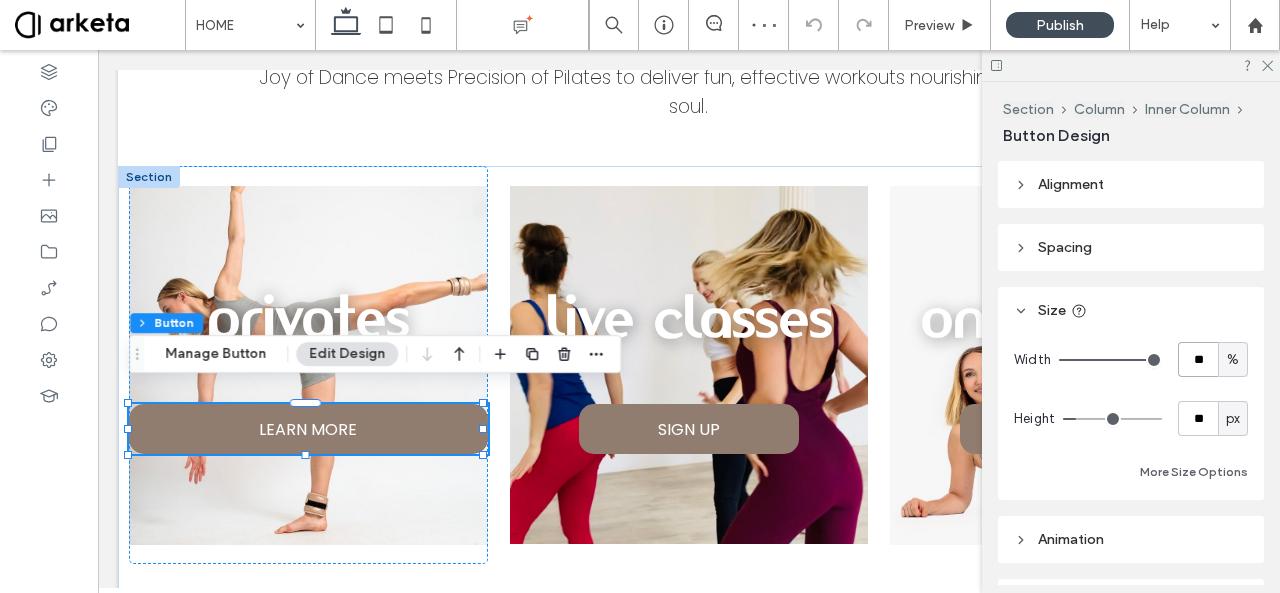 type on "**" 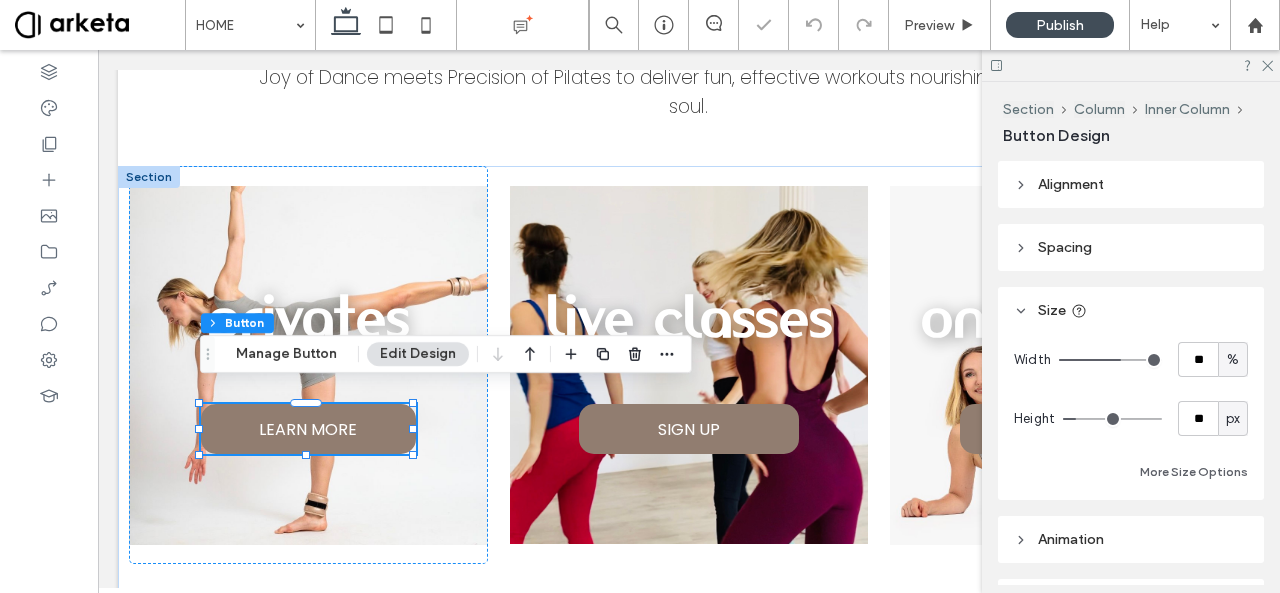click on "Width ** % Height ** px More Size Options" at bounding box center (1131, 413) 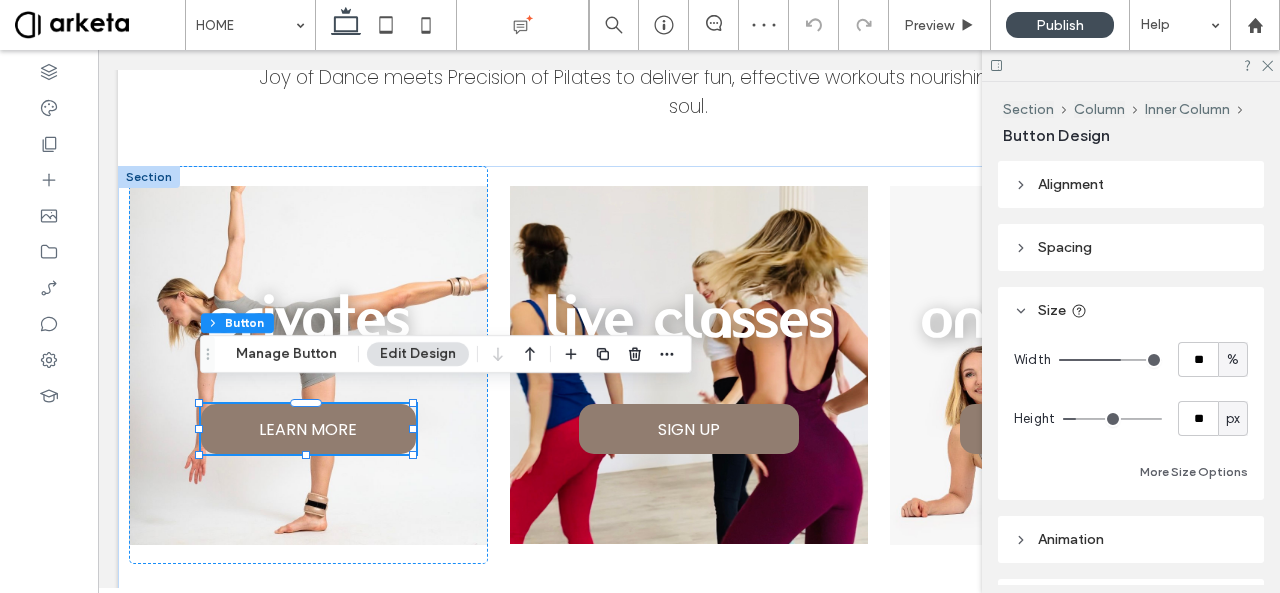 click on "%" at bounding box center [1233, 360] 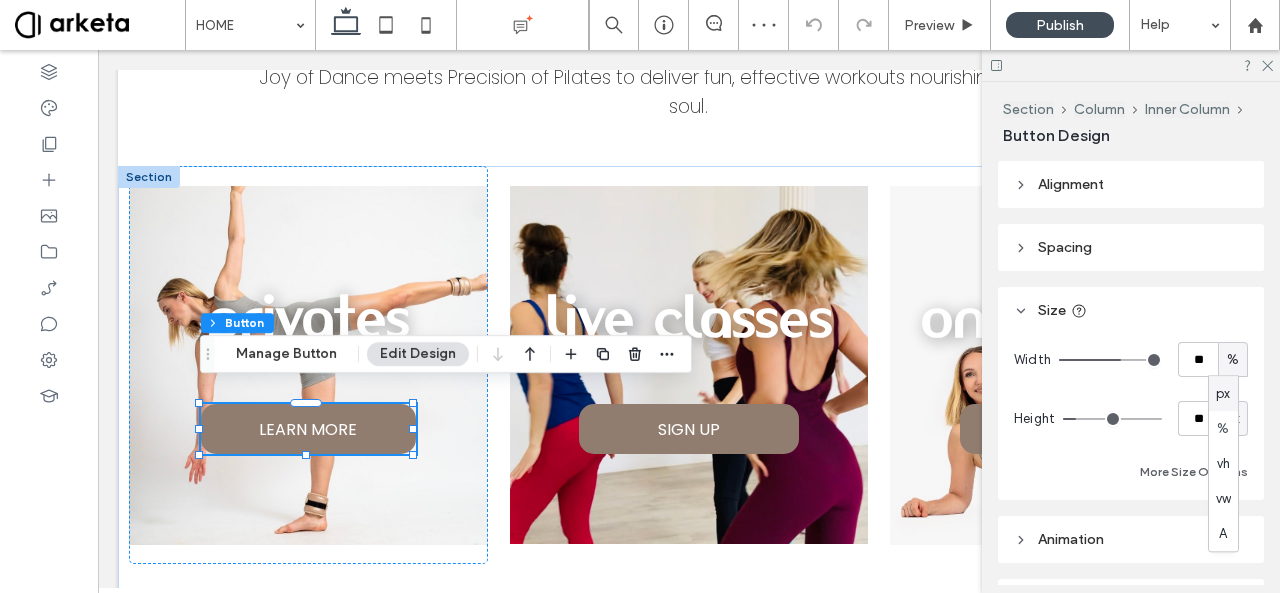 click on "px" at bounding box center [1223, 393] 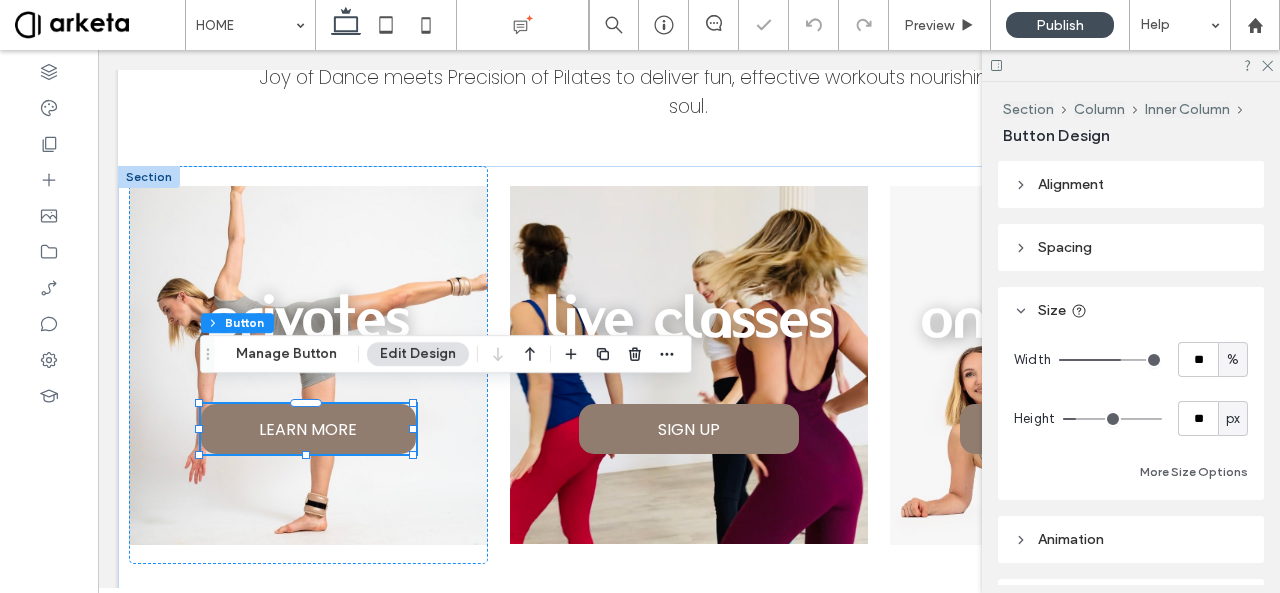 type on "***" 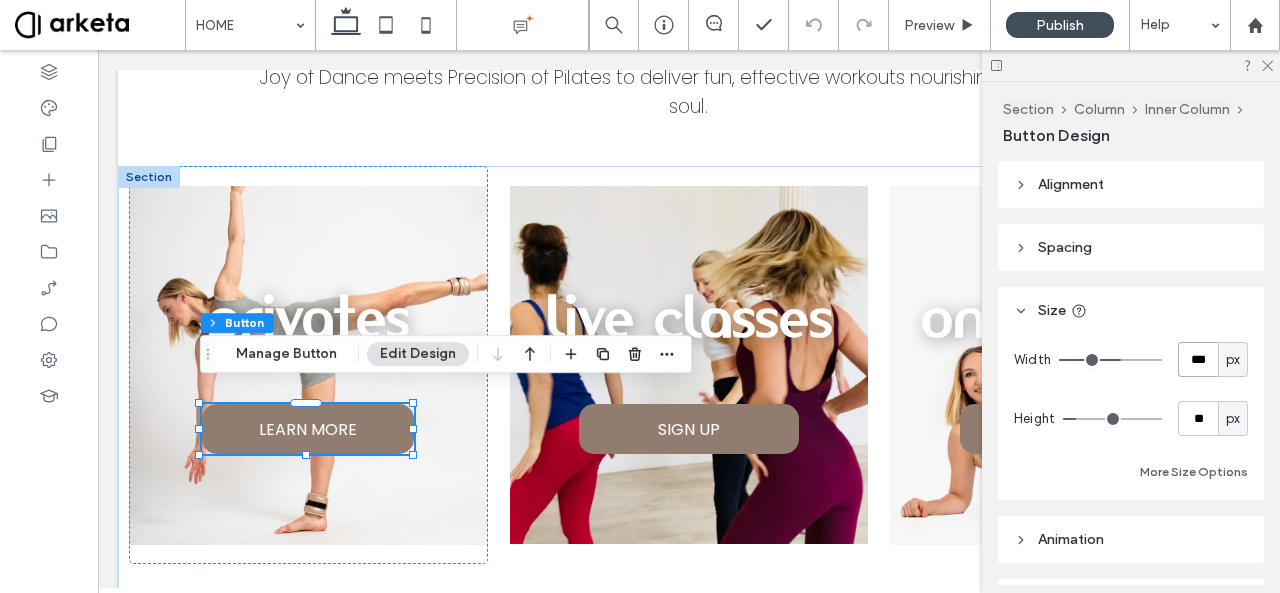 drag, startPoint x: 1186, startPoint y: 357, endPoint x: 1204, endPoint y: 357, distance: 18 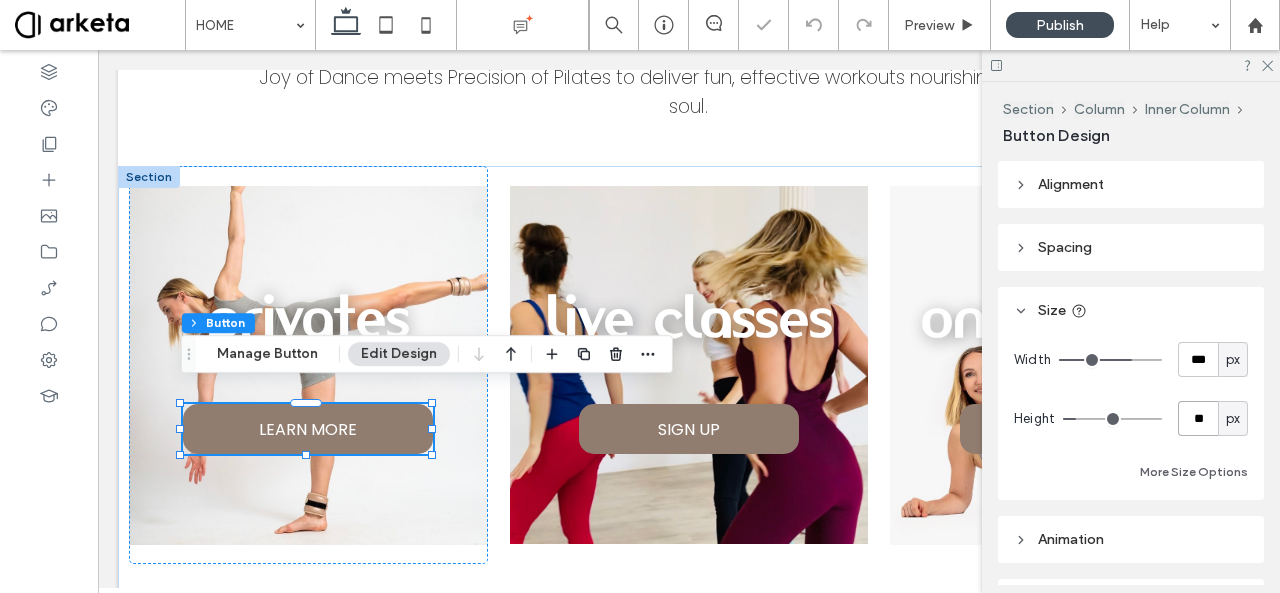 click on "**" at bounding box center [1198, 418] 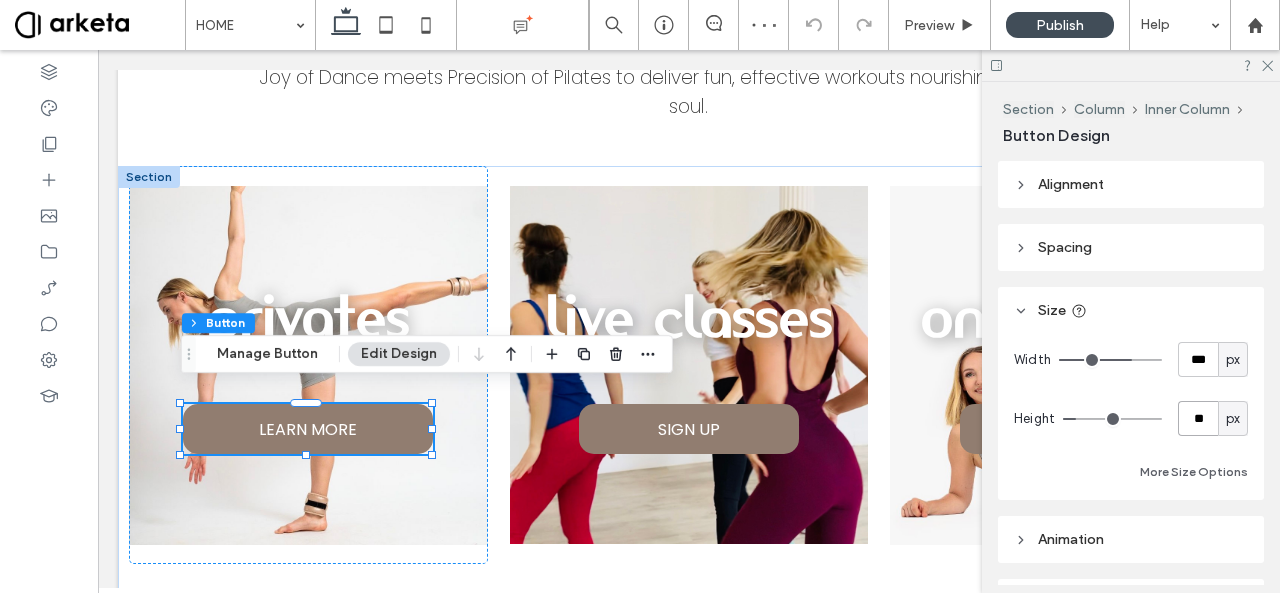 type on "**" 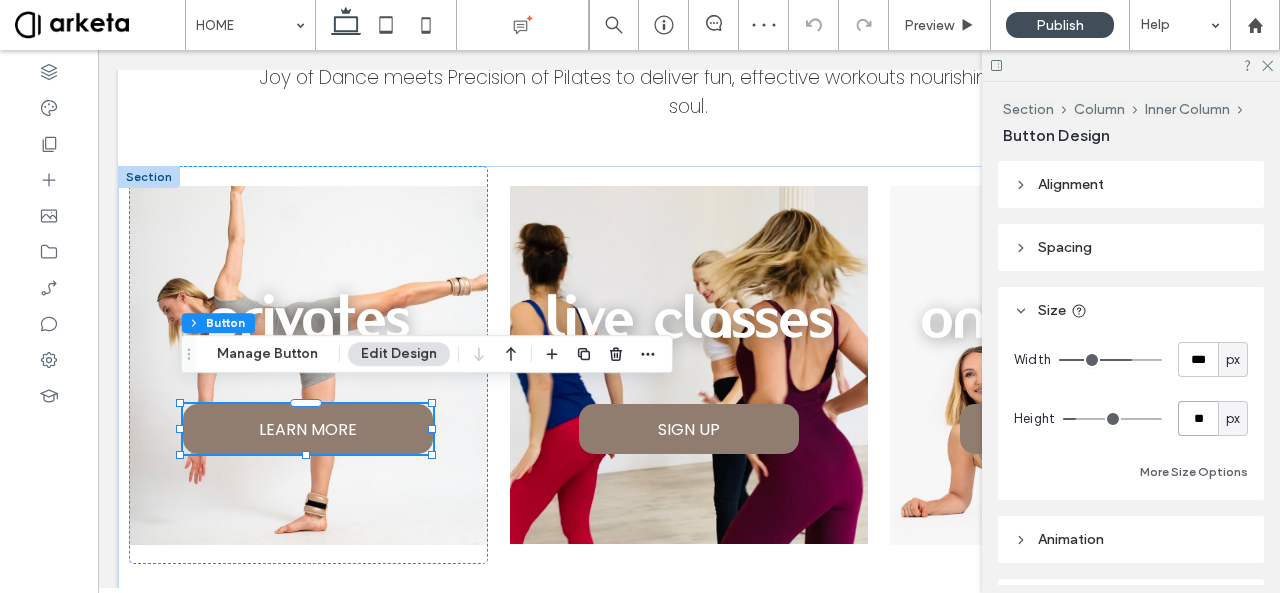 type on "**" 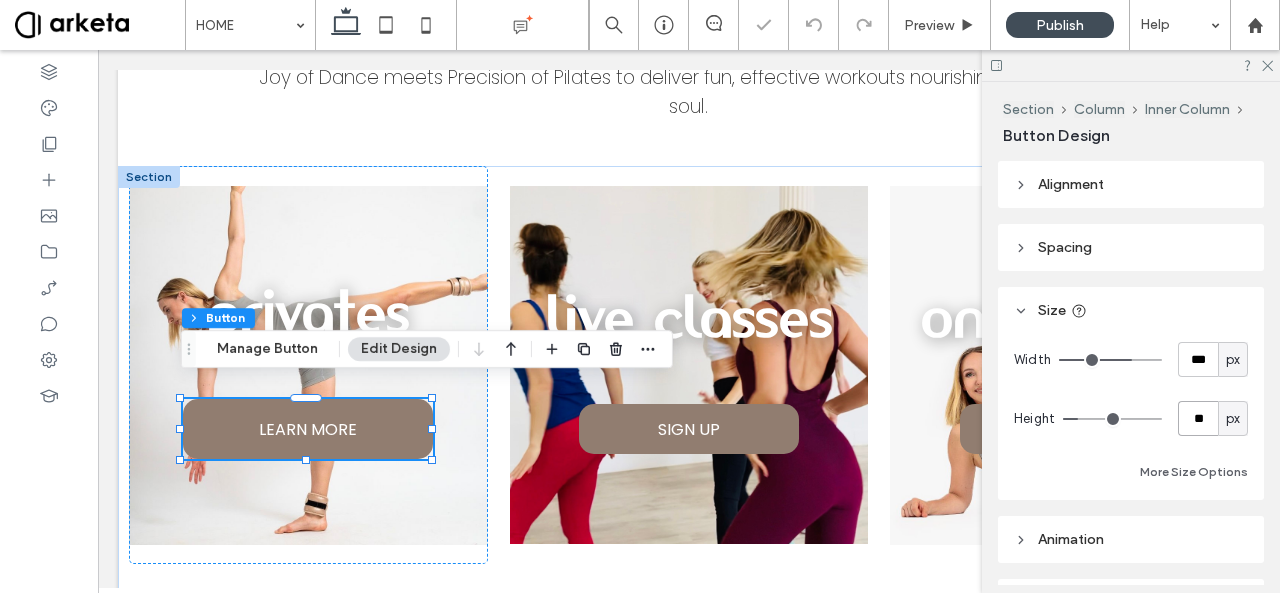 type on "*" 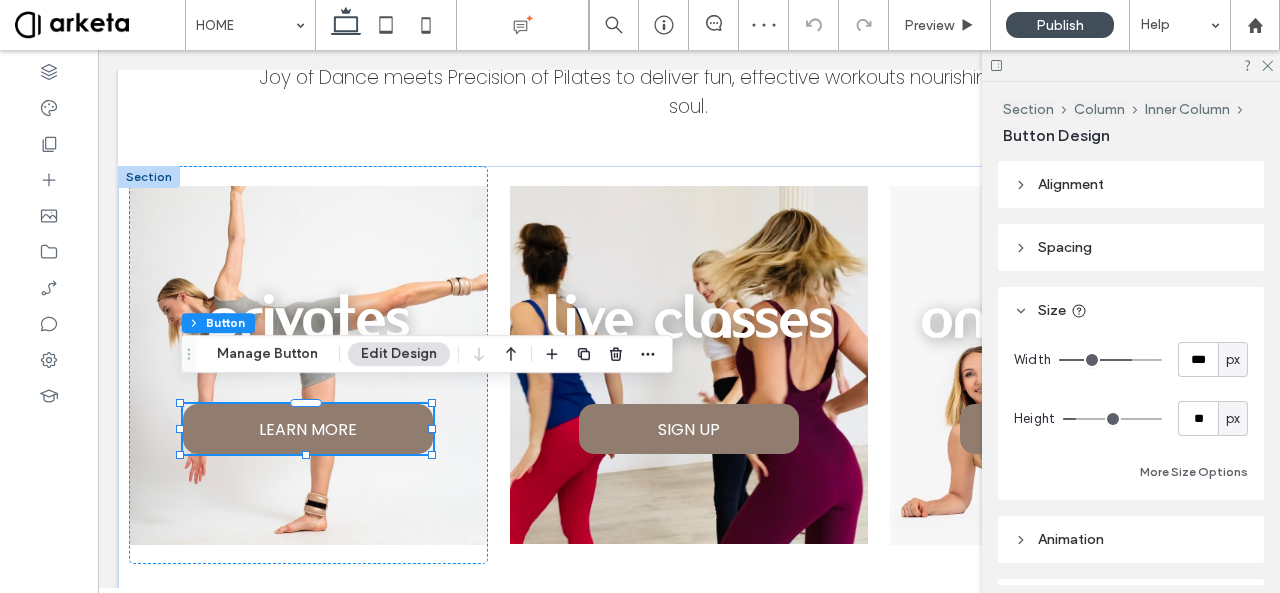 click on "Alignment Spacing Set margins and padding 0px 0% 0px 0% ** px 0px ** px 0px Reset padding Size Width *** px Height ** px More Size Options Animation Trigger None Position Position type Default Button style Primary Secondary Select Layout Button style Button text Background Color Image Background color Border *** Show icon More design options Reset to Site Theme style" at bounding box center (1137, 373) 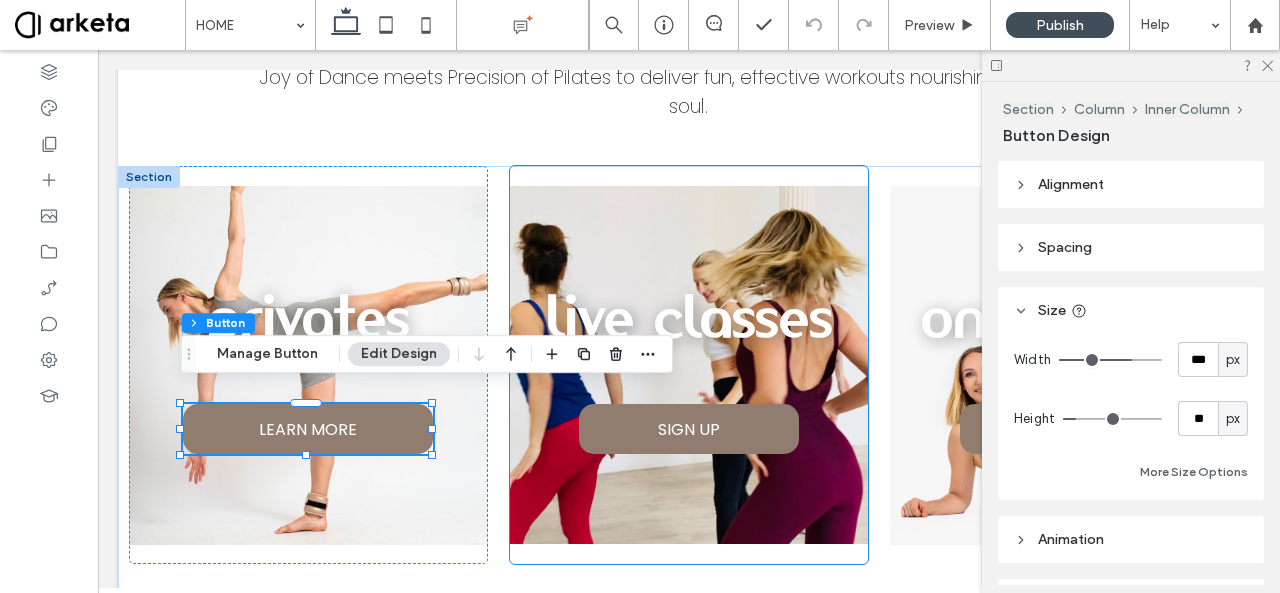 click on "SIGN UP" at bounding box center [689, 429] 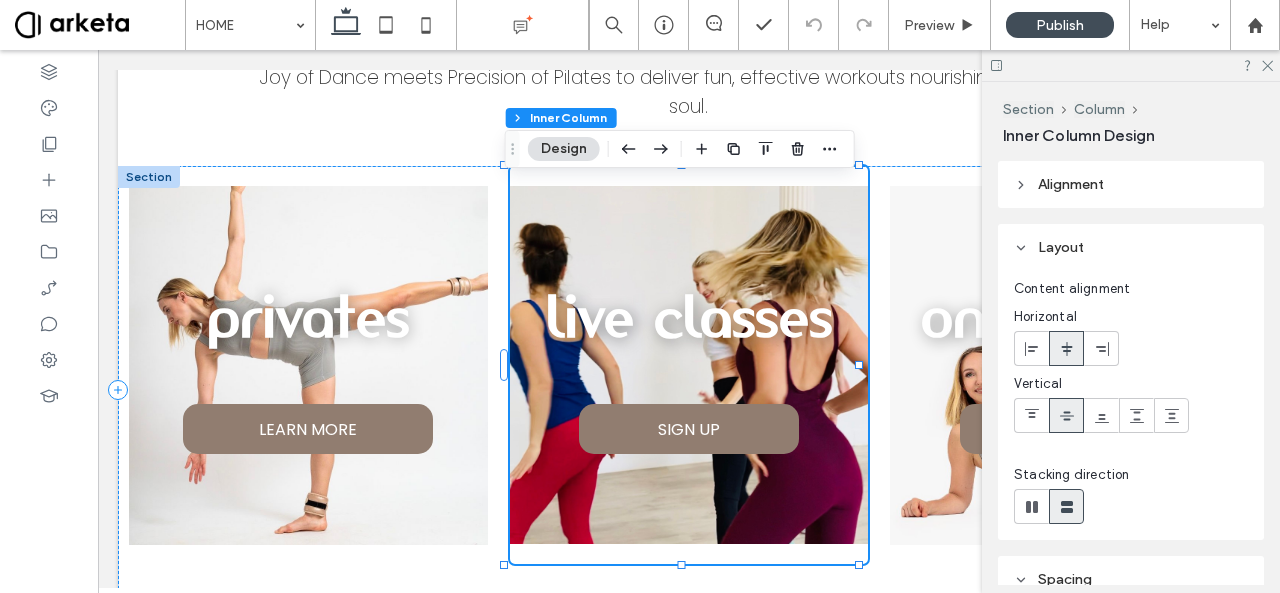 click on "SIGN UP" at bounding box center (689, 429) 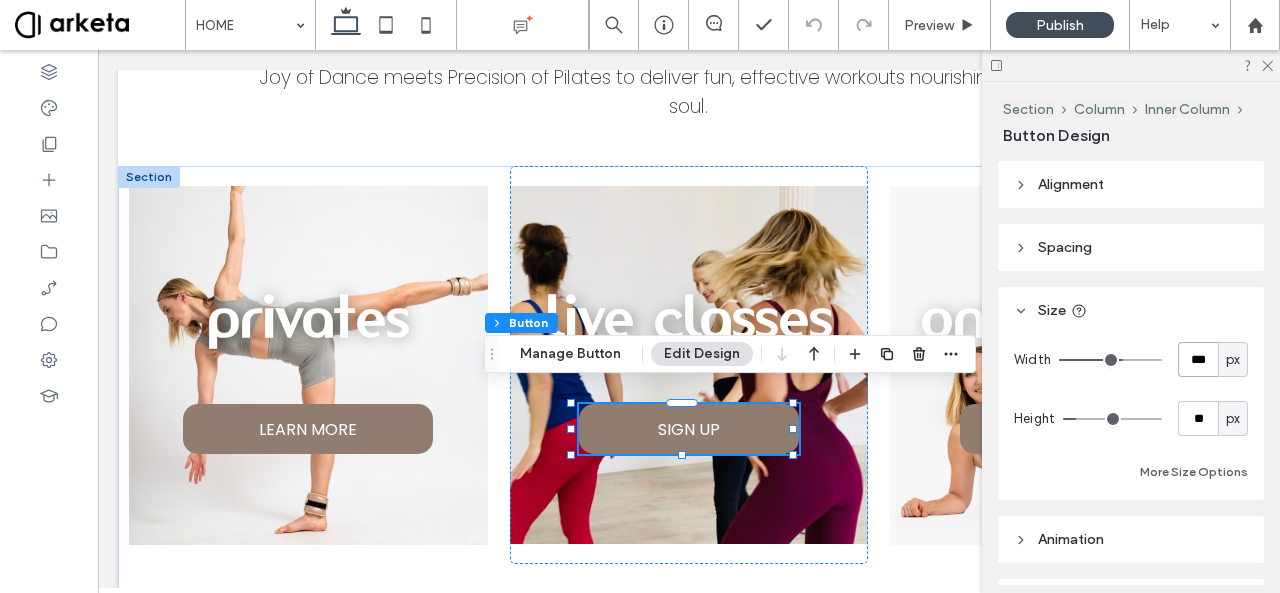 click on "***" at bounding box center [1198, 359] 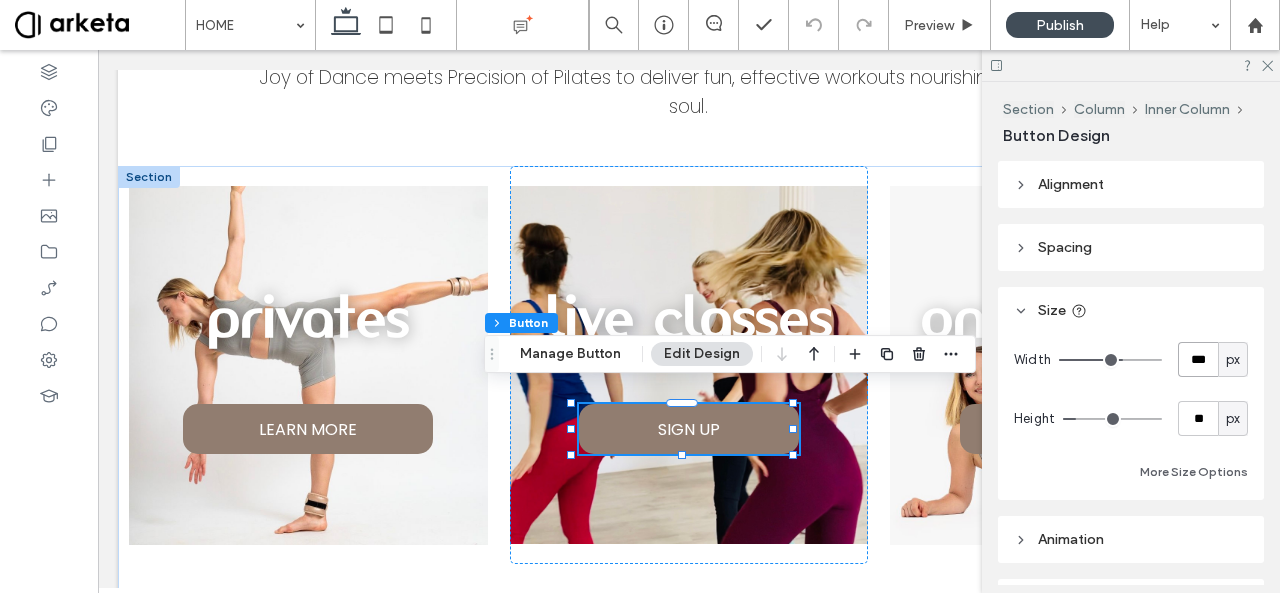 type on "***" 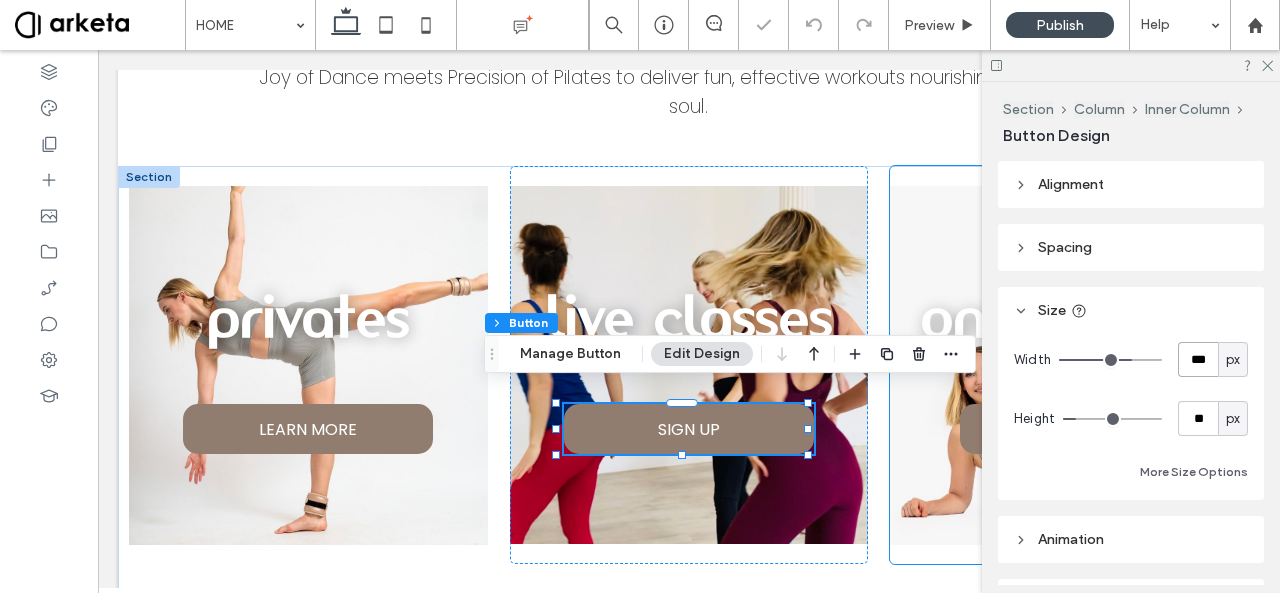 click on "COMING SOON" at bounding box center [1070, 429] 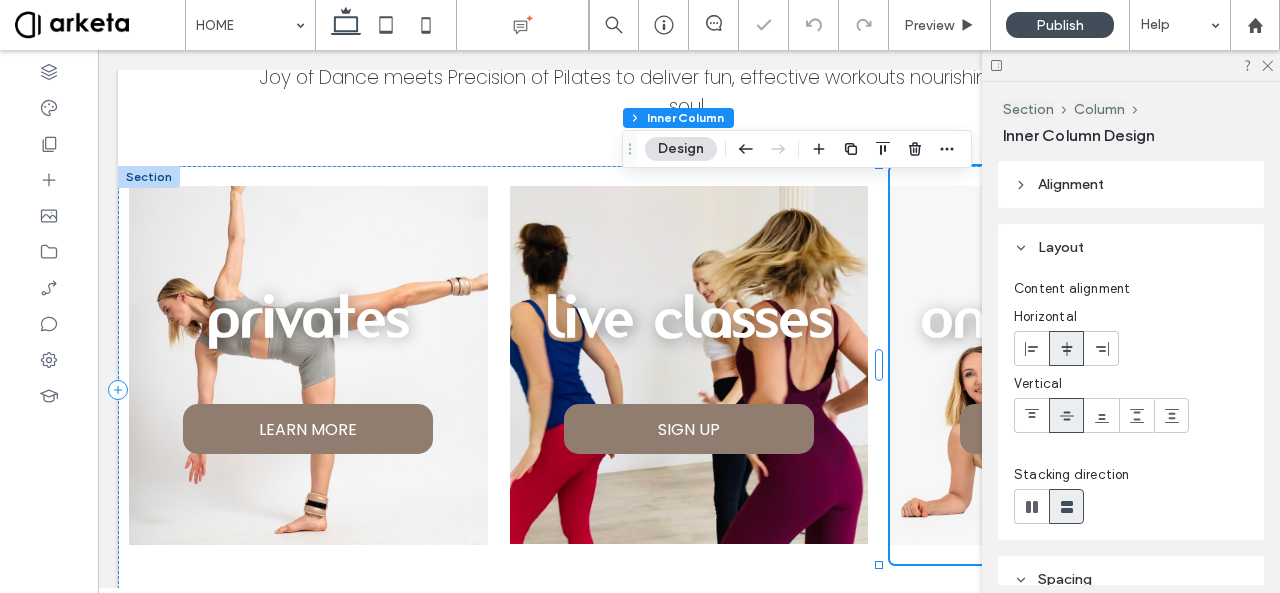 click on "COMING SOON" at bounding box center (1070, 429) 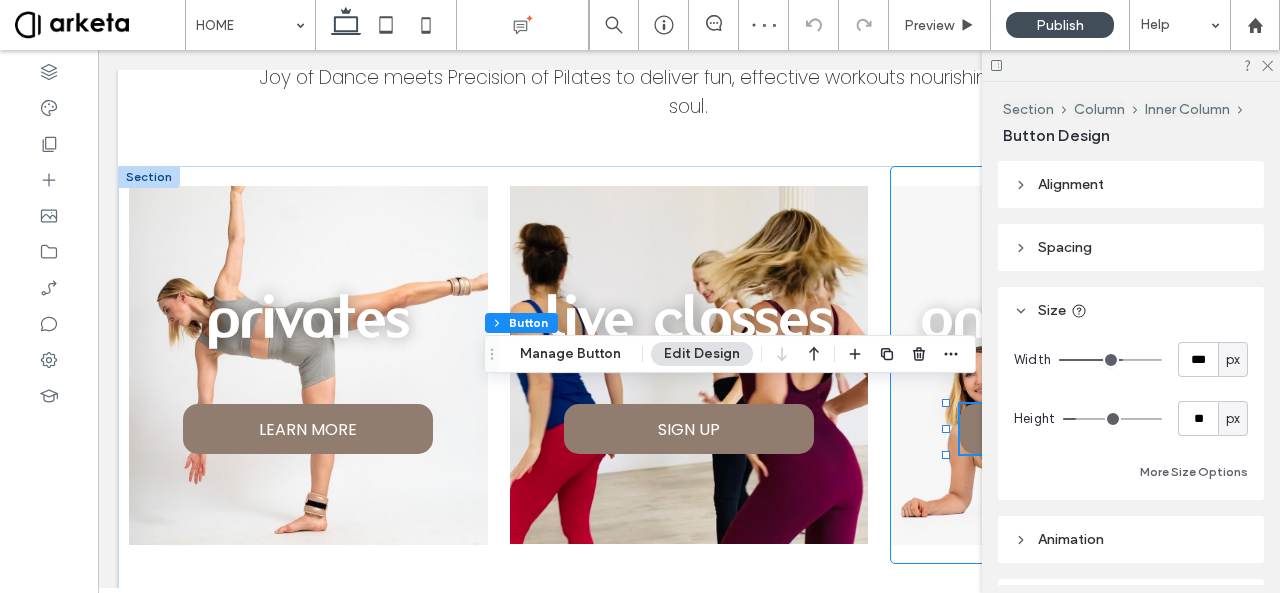 type on "**" 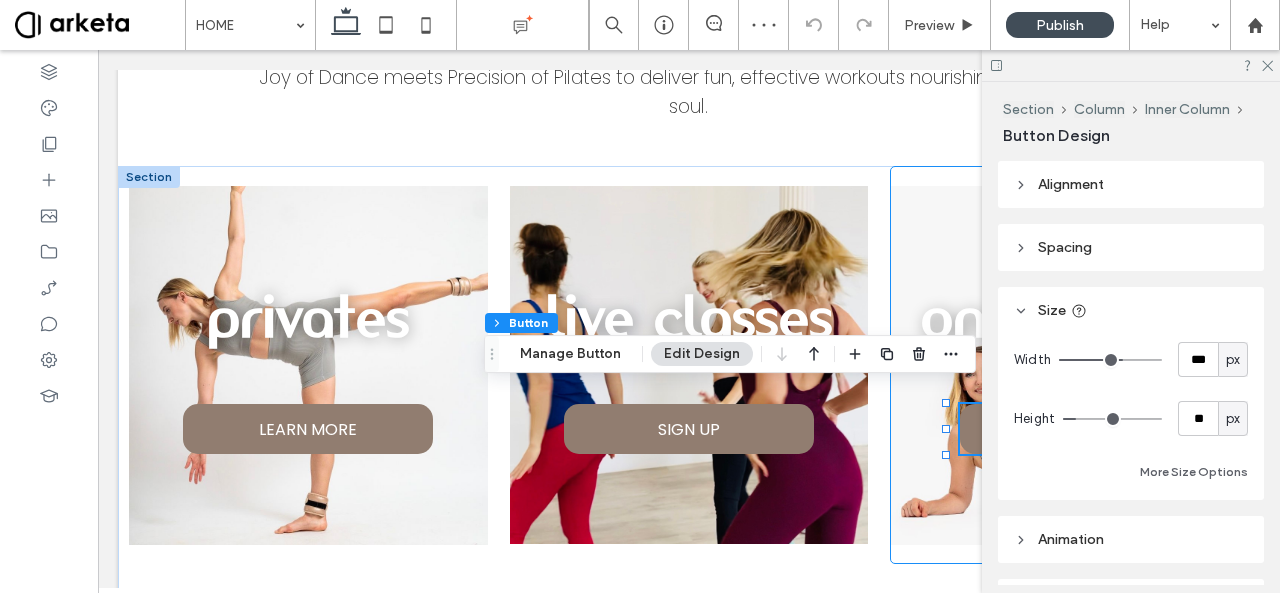 type on "**" 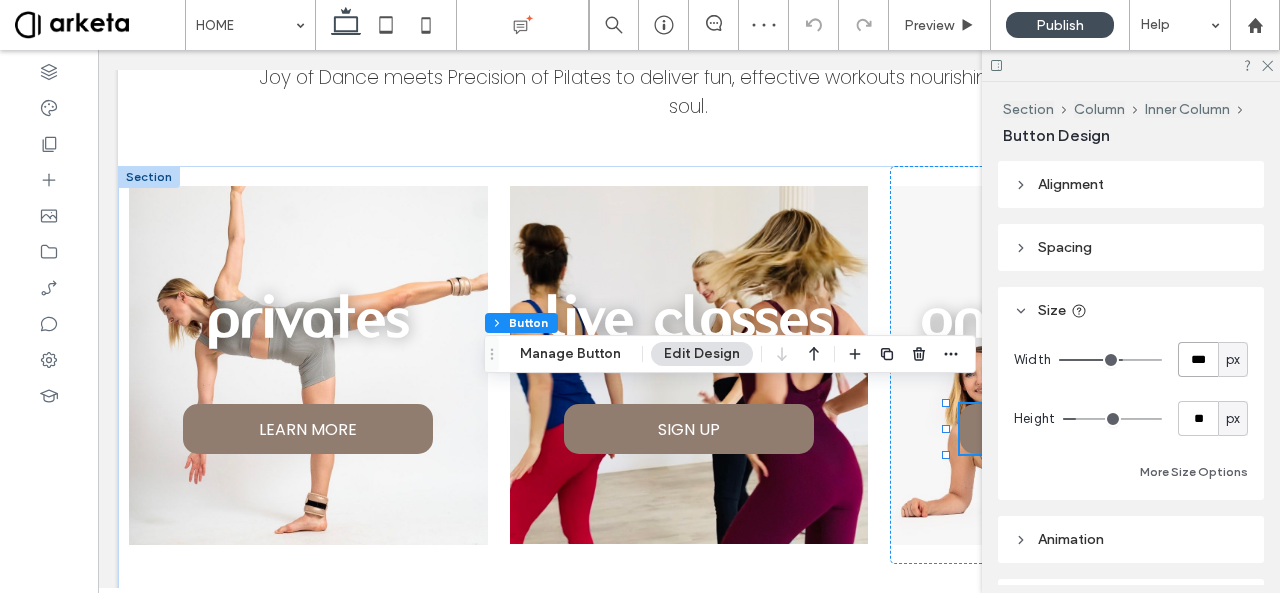click on "***" at bounding box center (1198, 359) 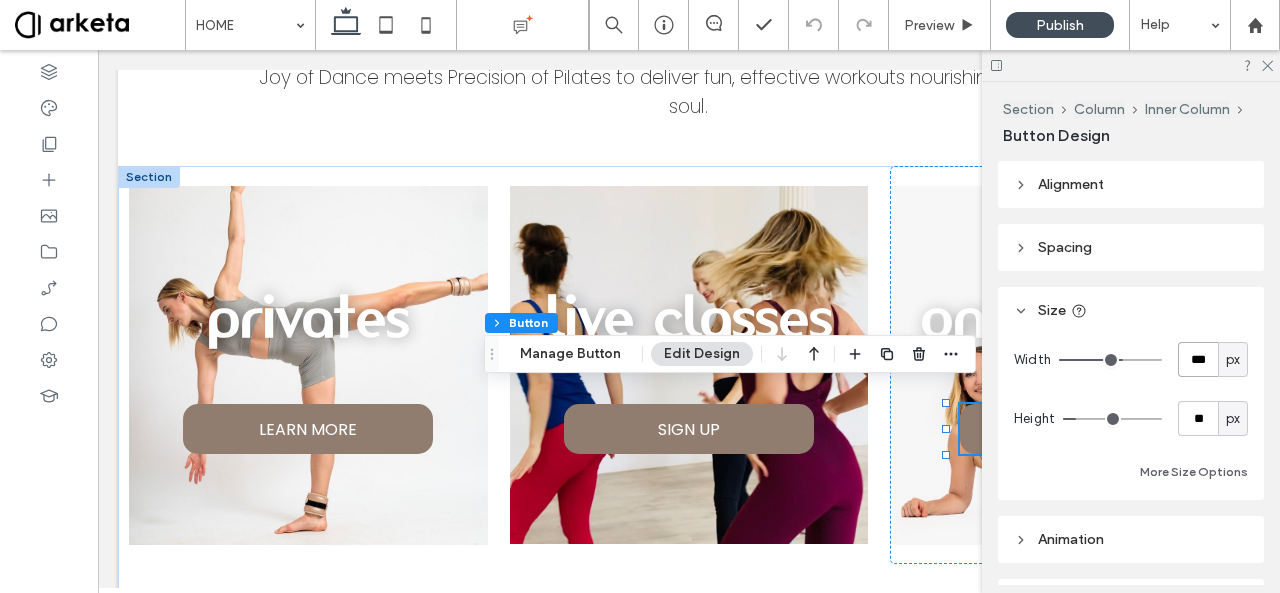 type on "***" 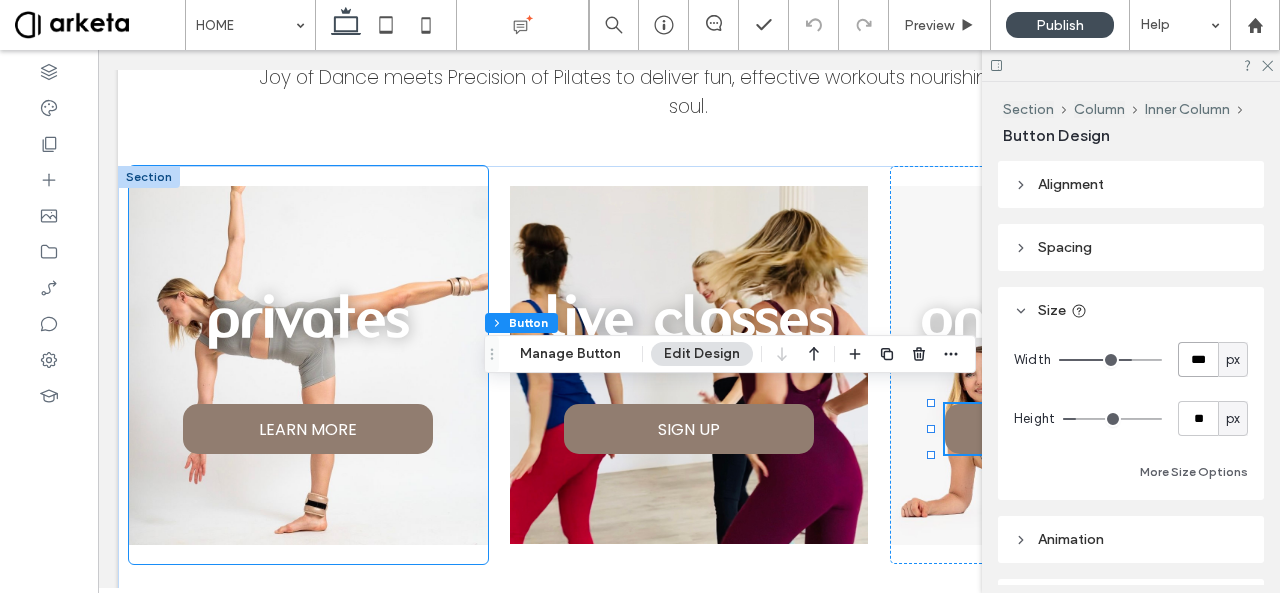 type on "***" 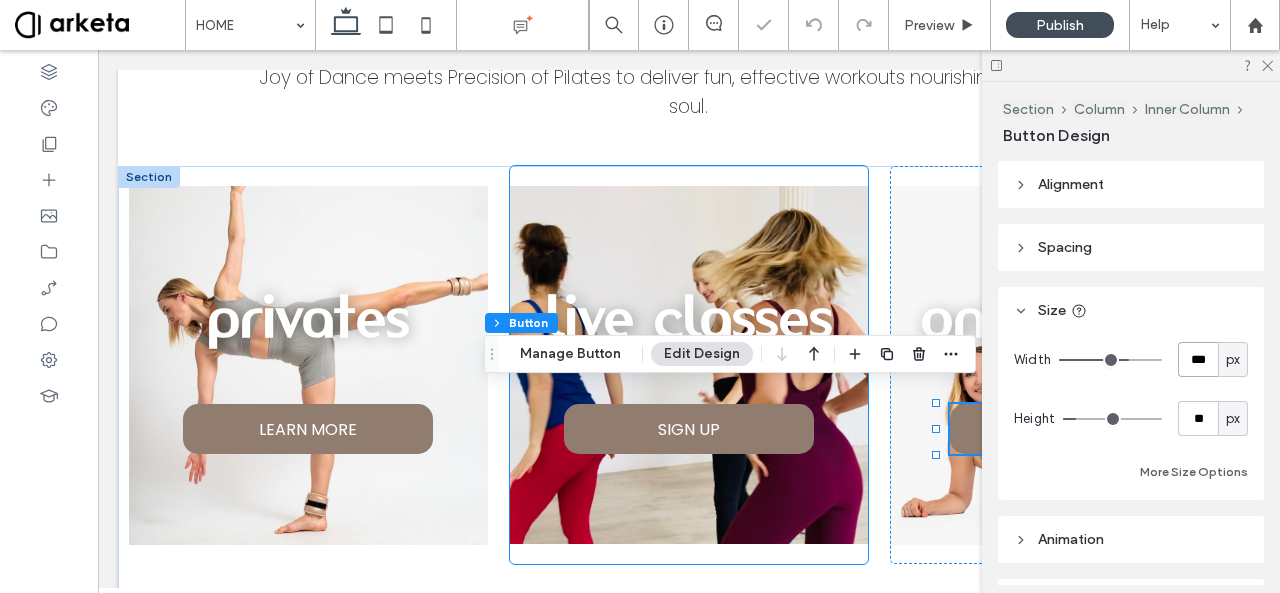 click on "SIGN UP" at bounding box center (689, 429) 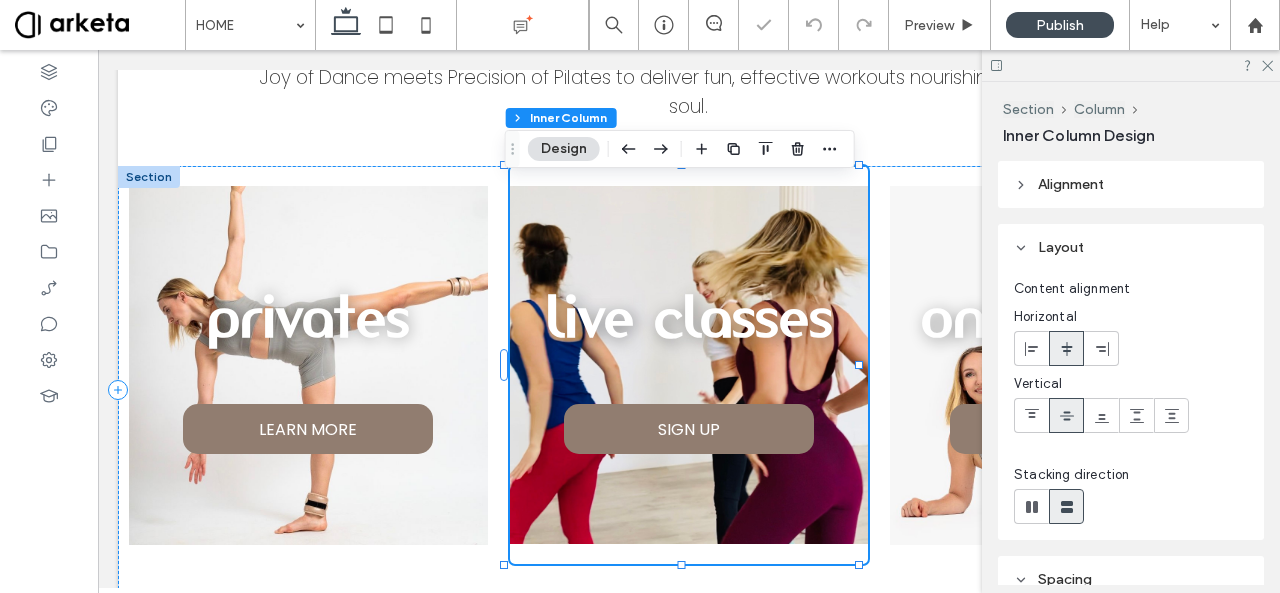 click on "SIGN UP" at bounding box center (689, 429) 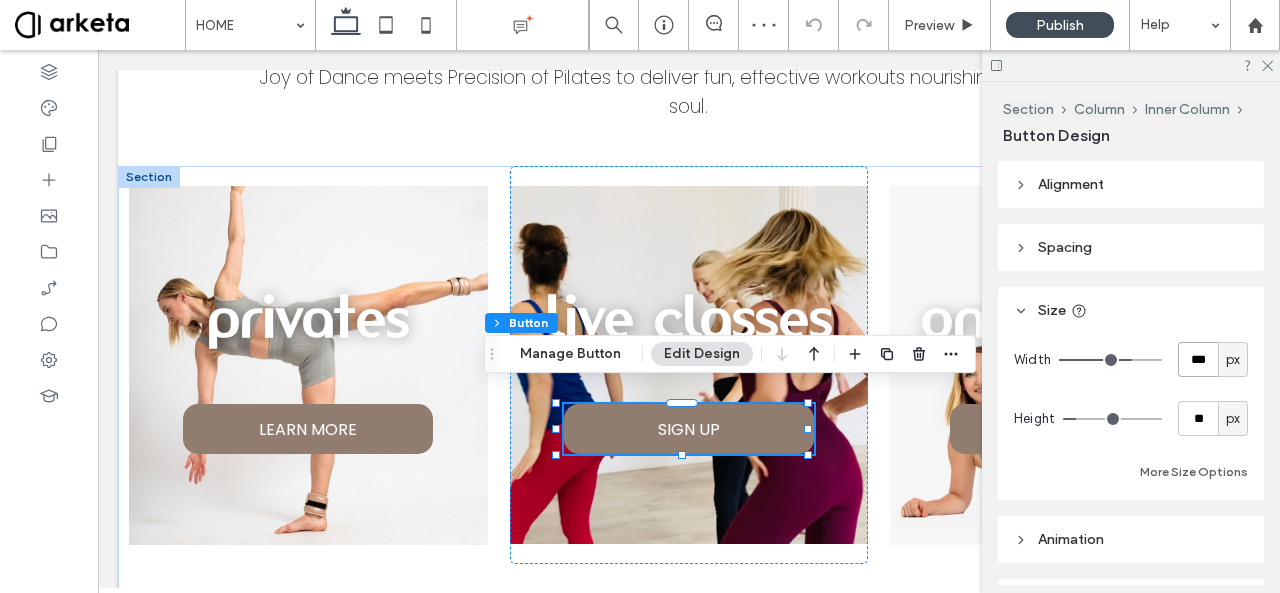 click on "***" at bounding box center (1198, 359) 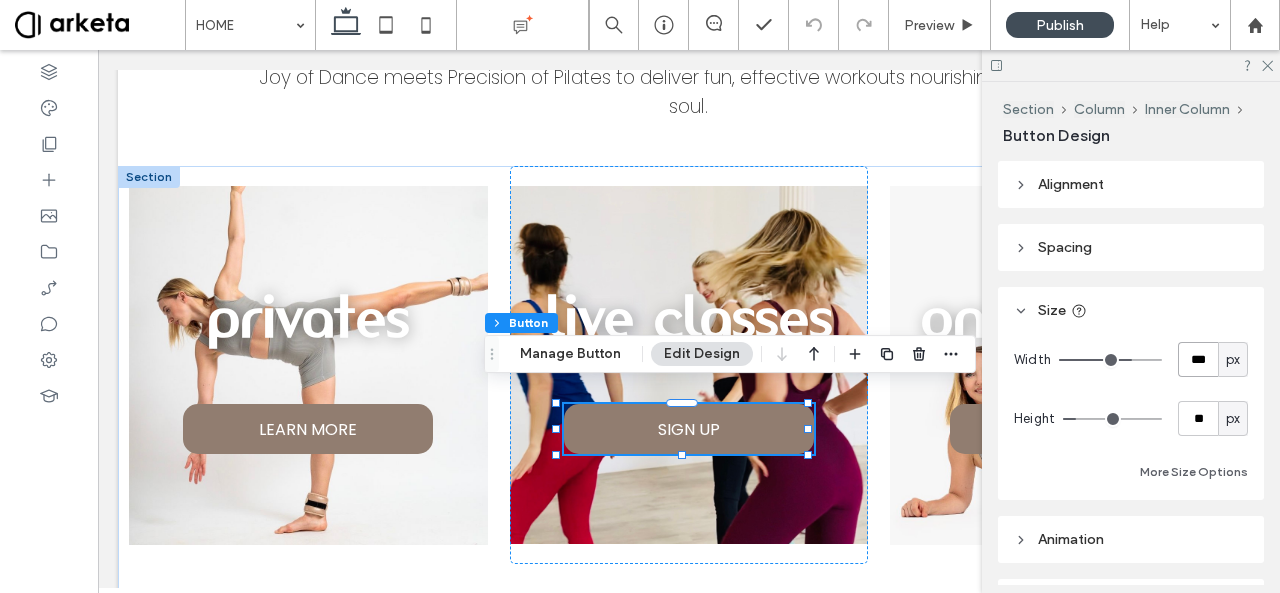 type on "***" 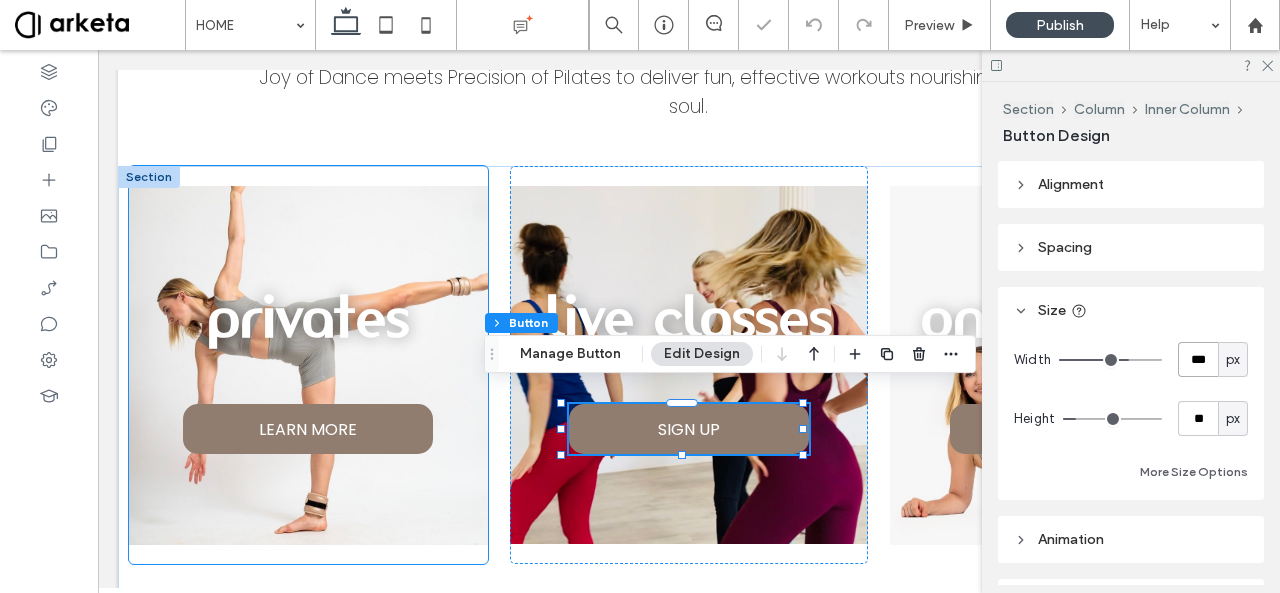 click on "LEARN MORE" at bounding box center [308, 429] 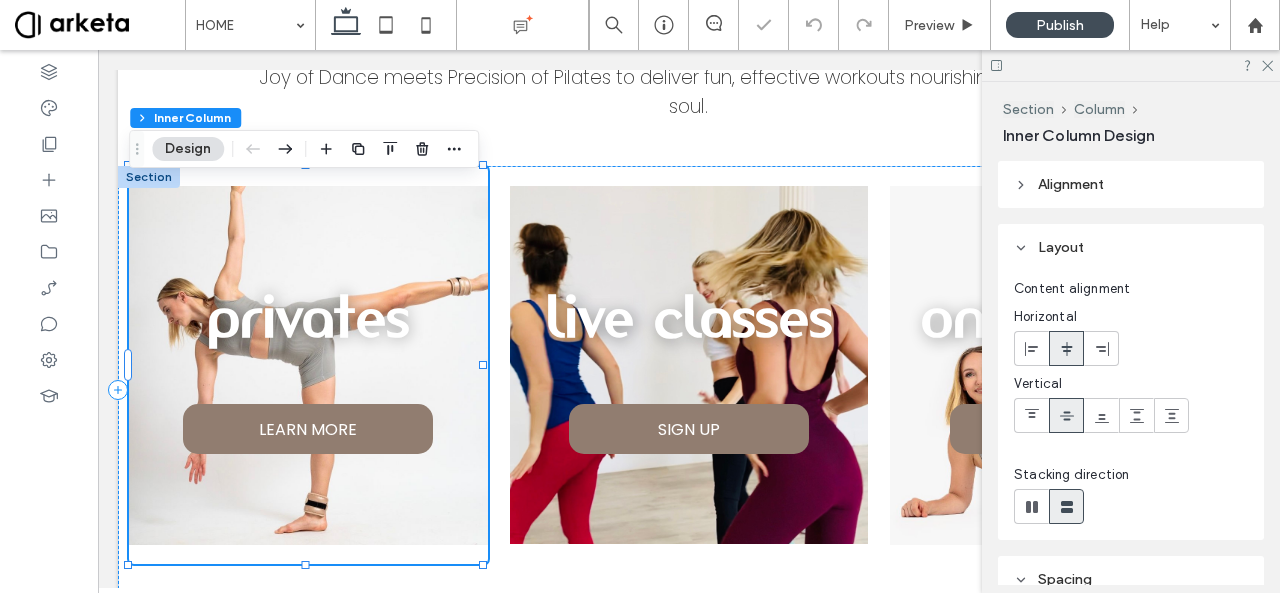 click on "LEARN MORE" at bounding box center [308, 429] 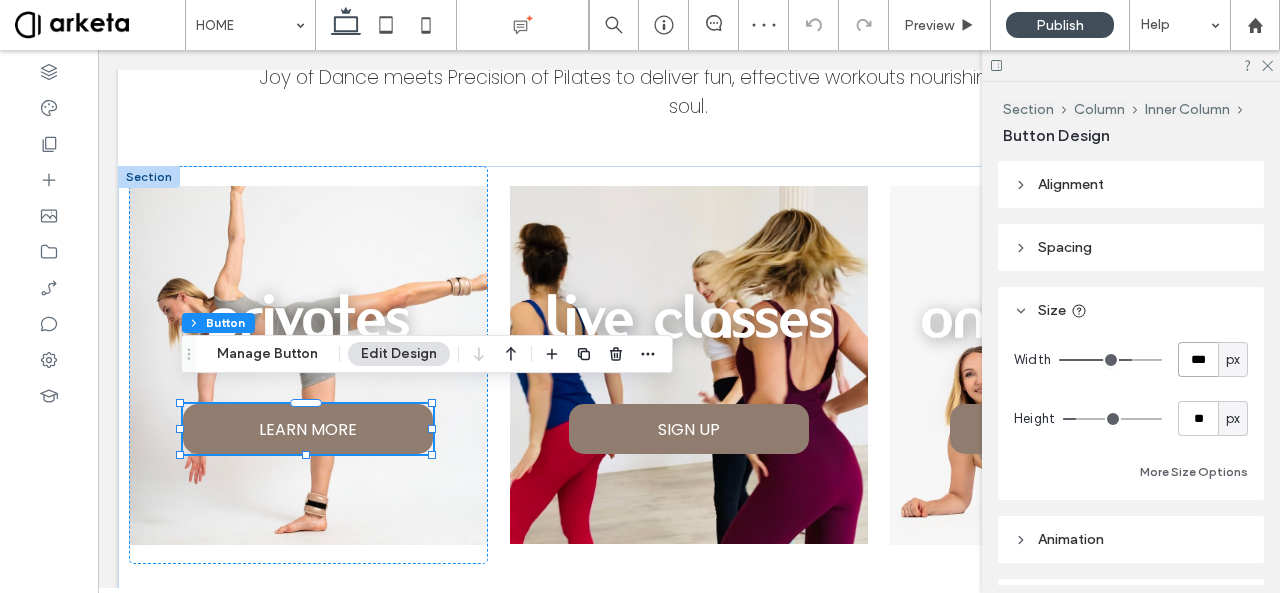 click on "***" at bounding box center (1198, 359) 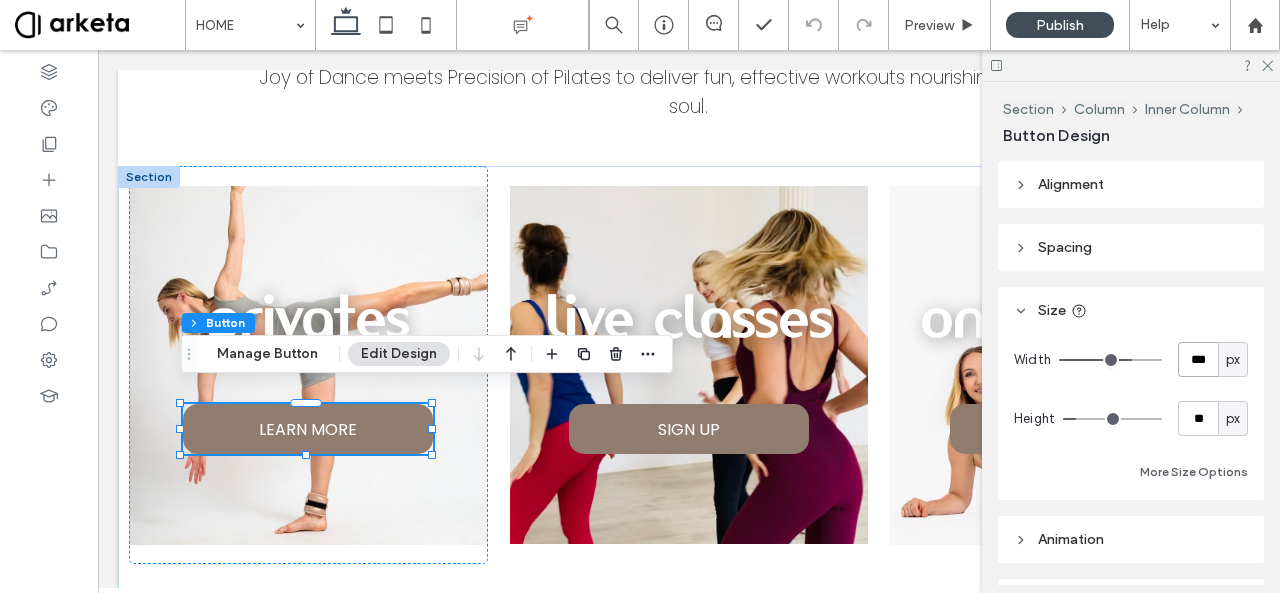 type on "***" 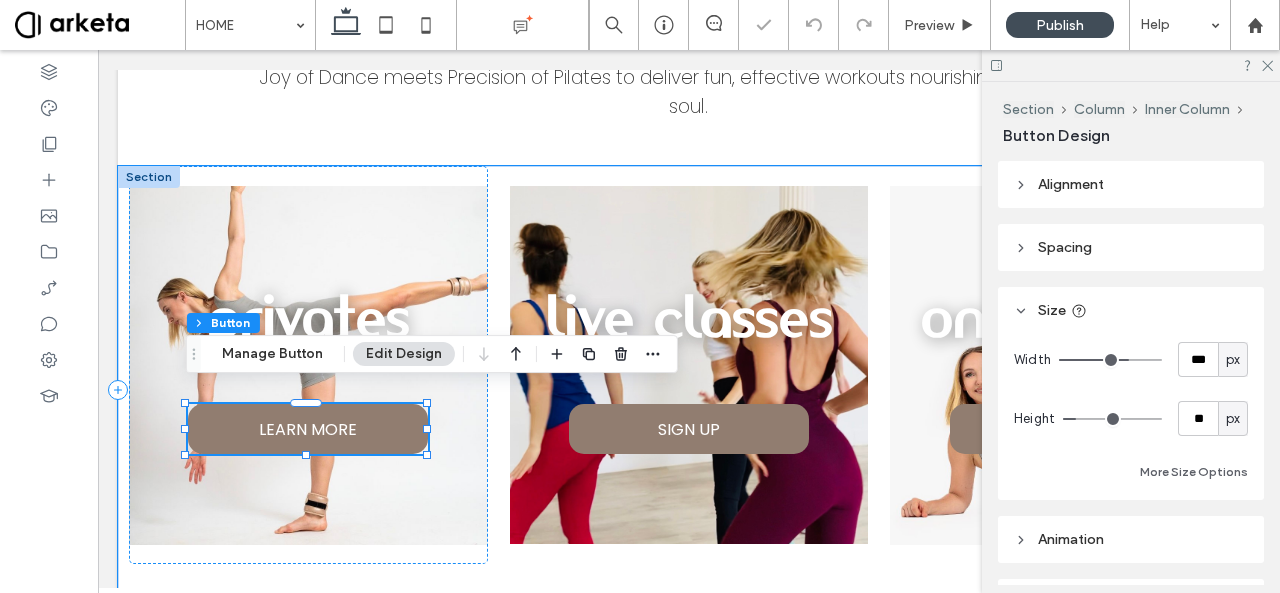 click on "privates
LEARN MORE
live classes
SIGN UP
on demand
COMING SOON" at bounding box center (689, 390) 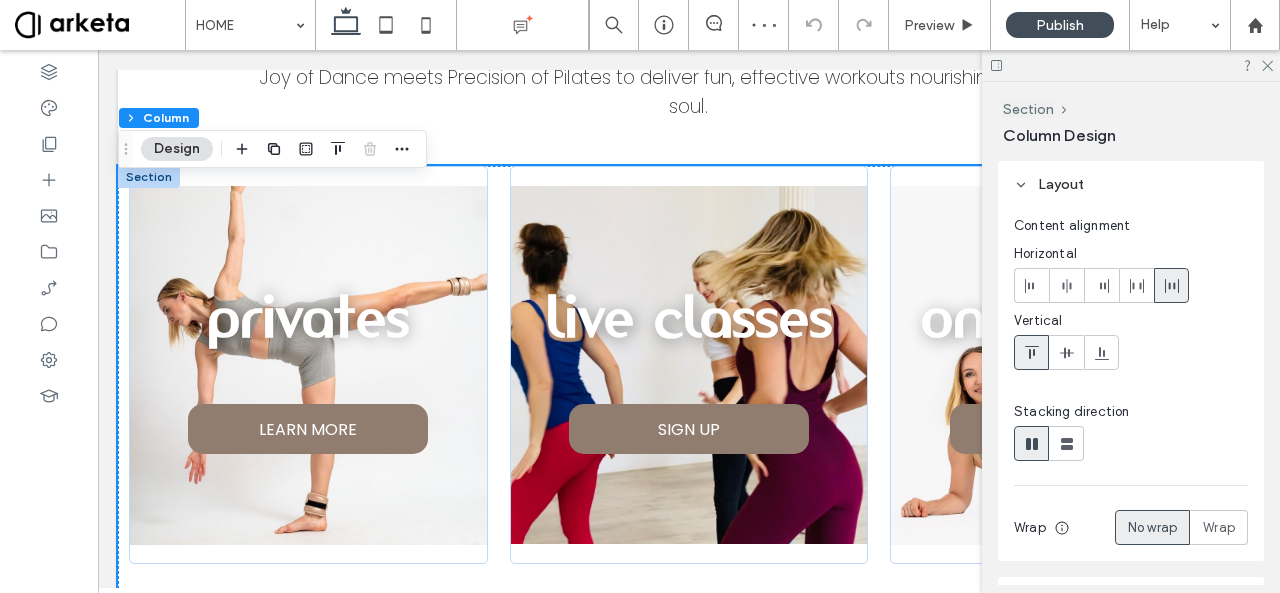 scroll, scrollTop: 305, scrollLeft: 0, axis: vertical 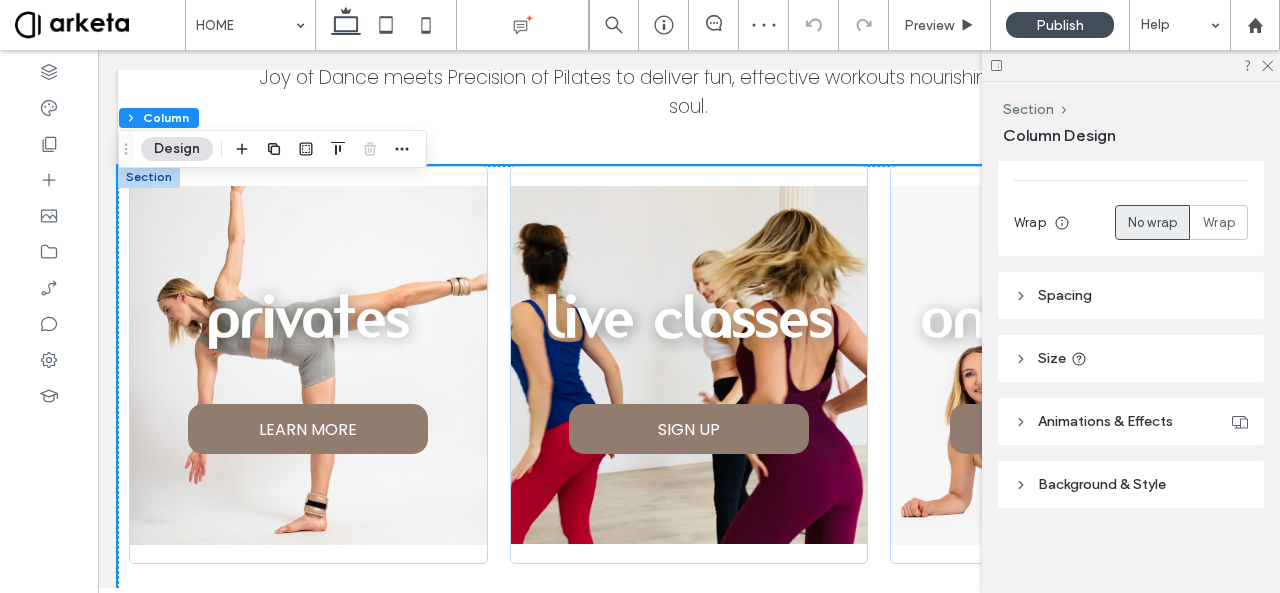 click on "Spacing" at bounding box center [1131, 295] 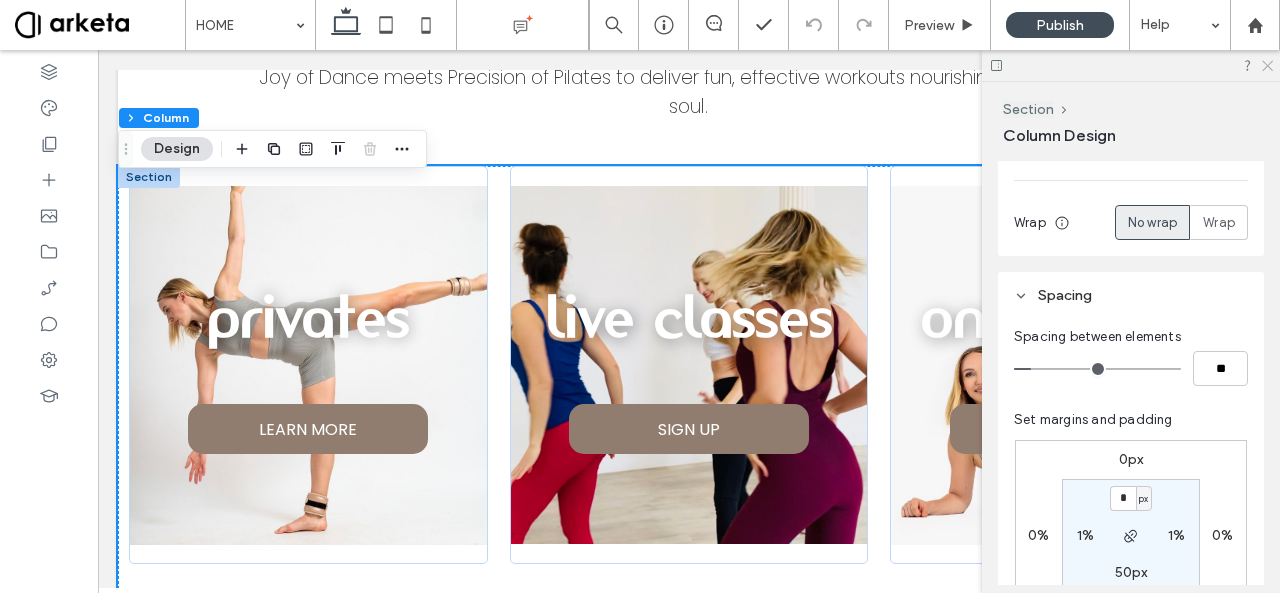 click 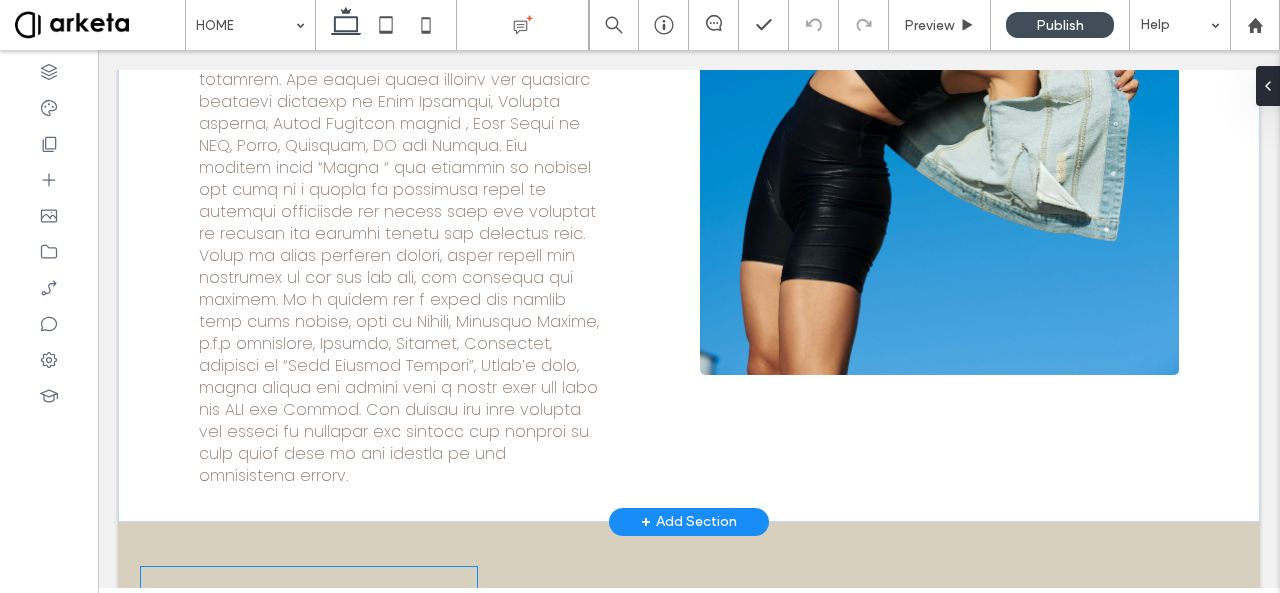 scroll, scrollTop: 2424, scrollLeft: 0, axis: vertical 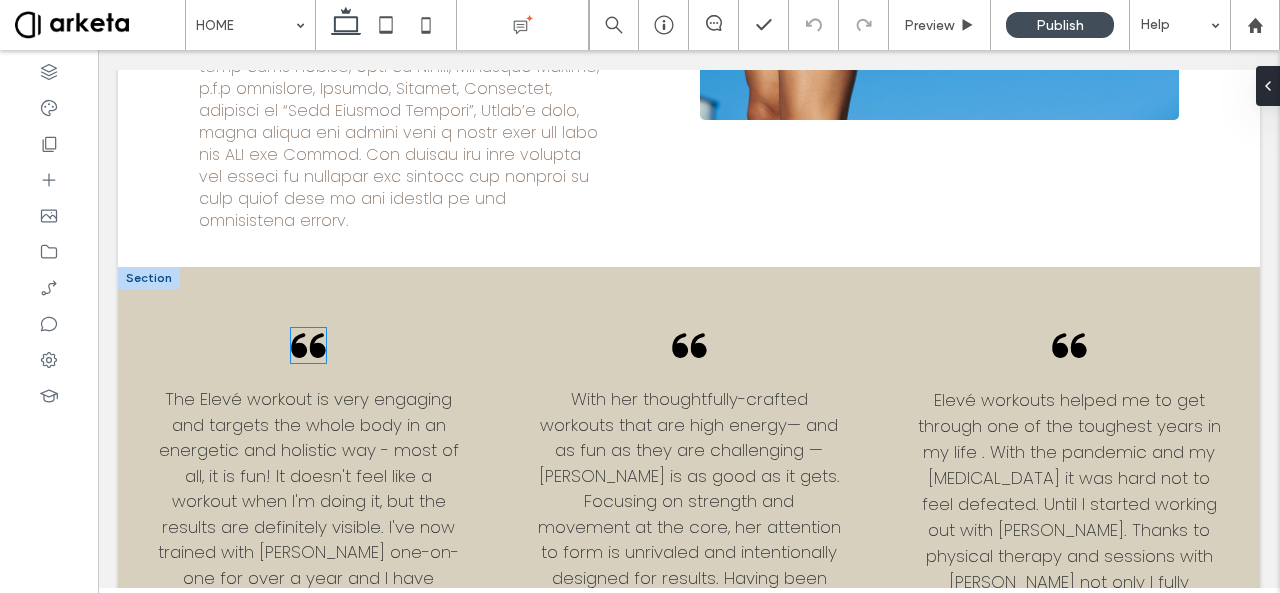 click 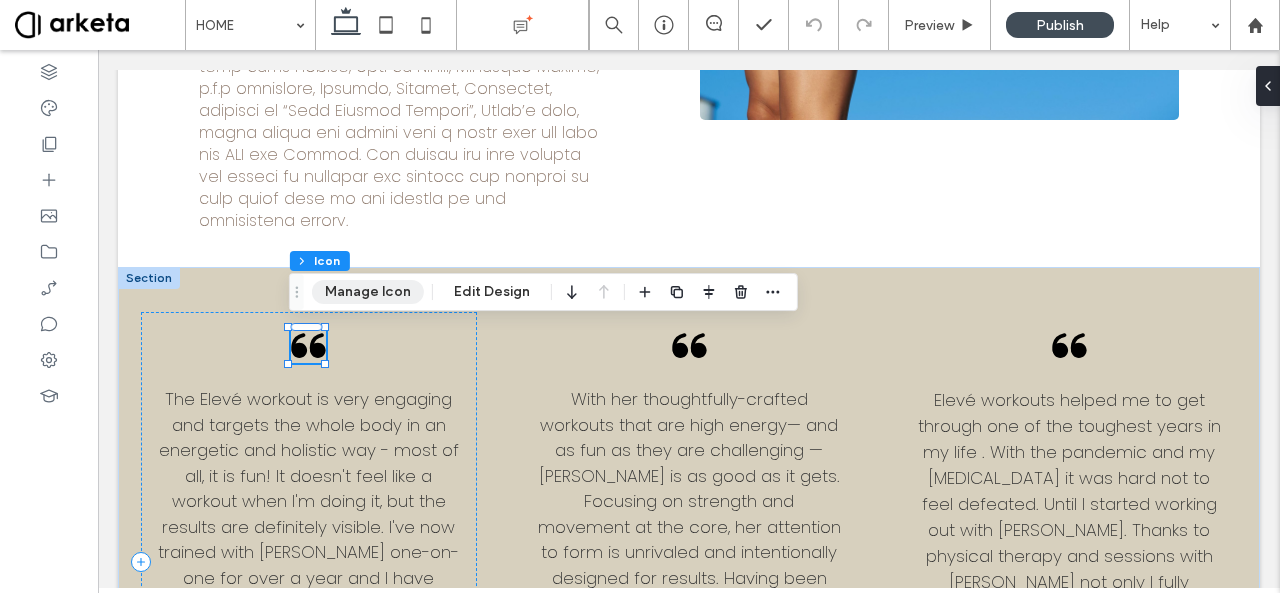 click on "Manage Icon" at bounding box center (368, 292) 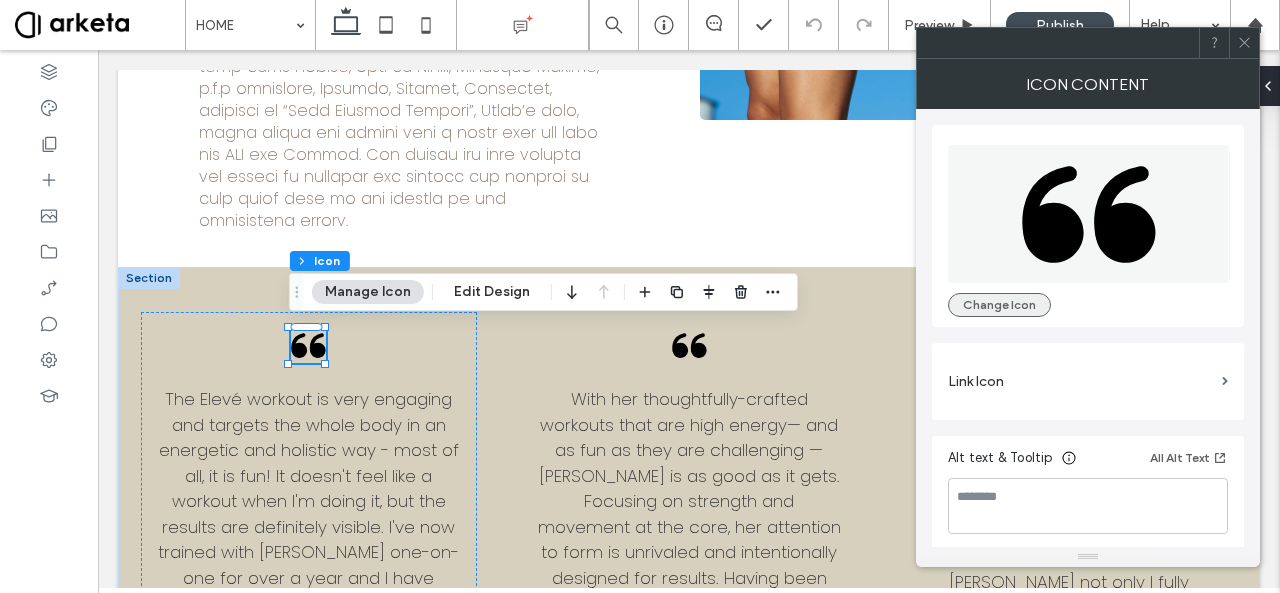 click on "Change Icon" at bounding box center [999, 305] 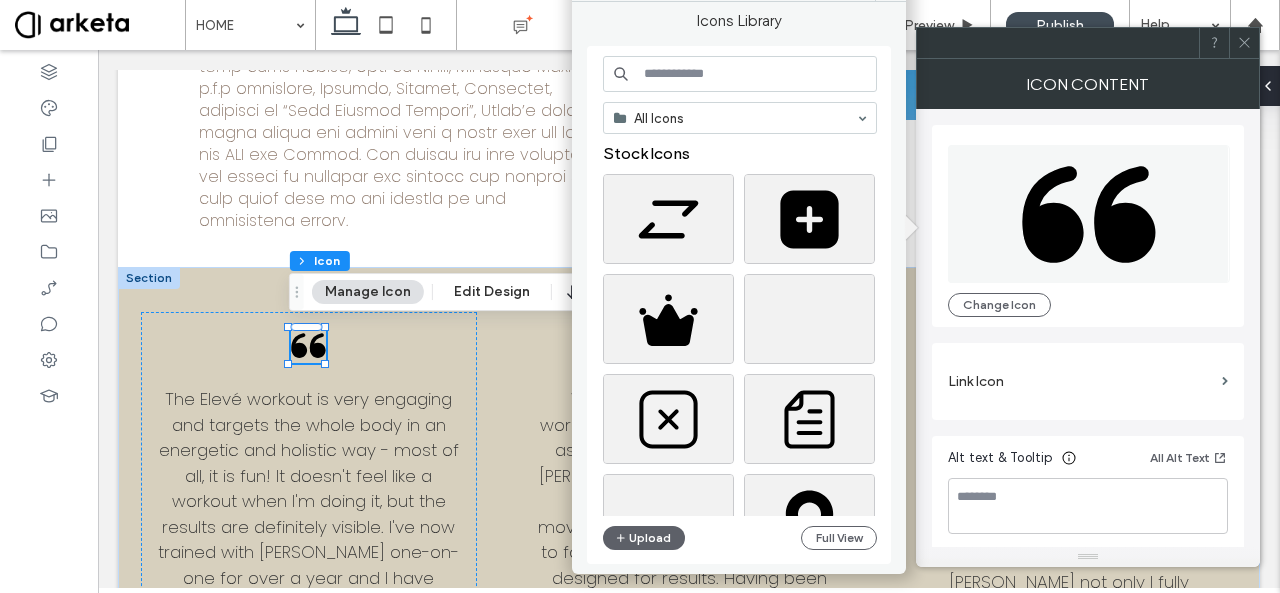 click at bounding box center (740, 74) 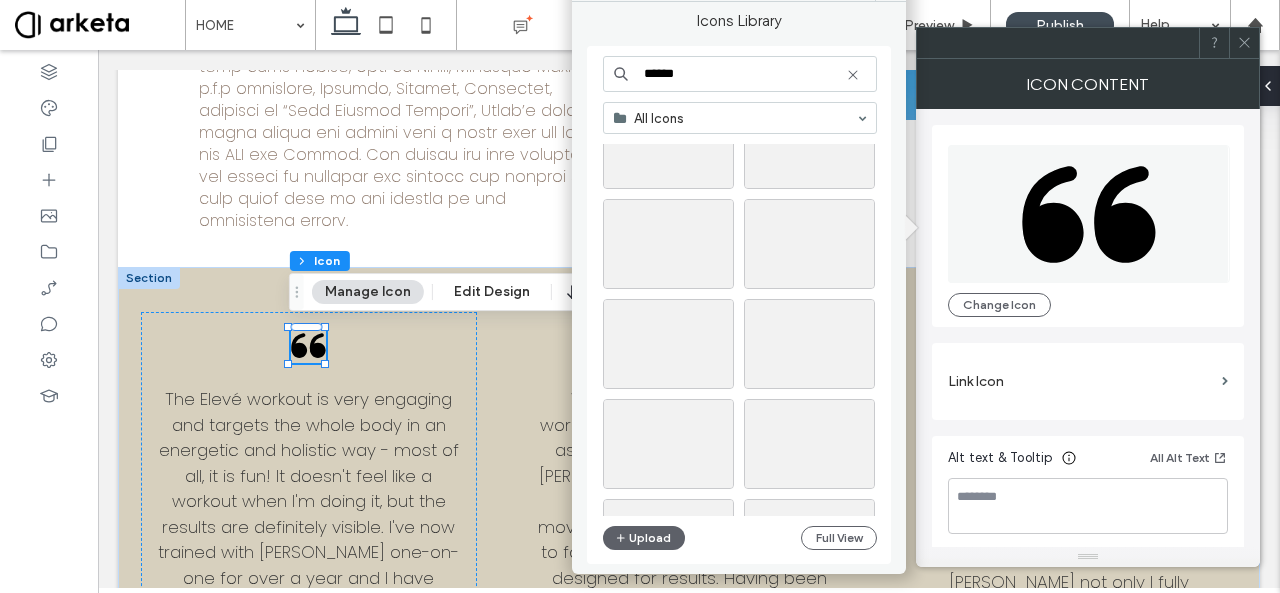 scroll, scrollTop: 176, scrollLeft: 0, axis: vertical 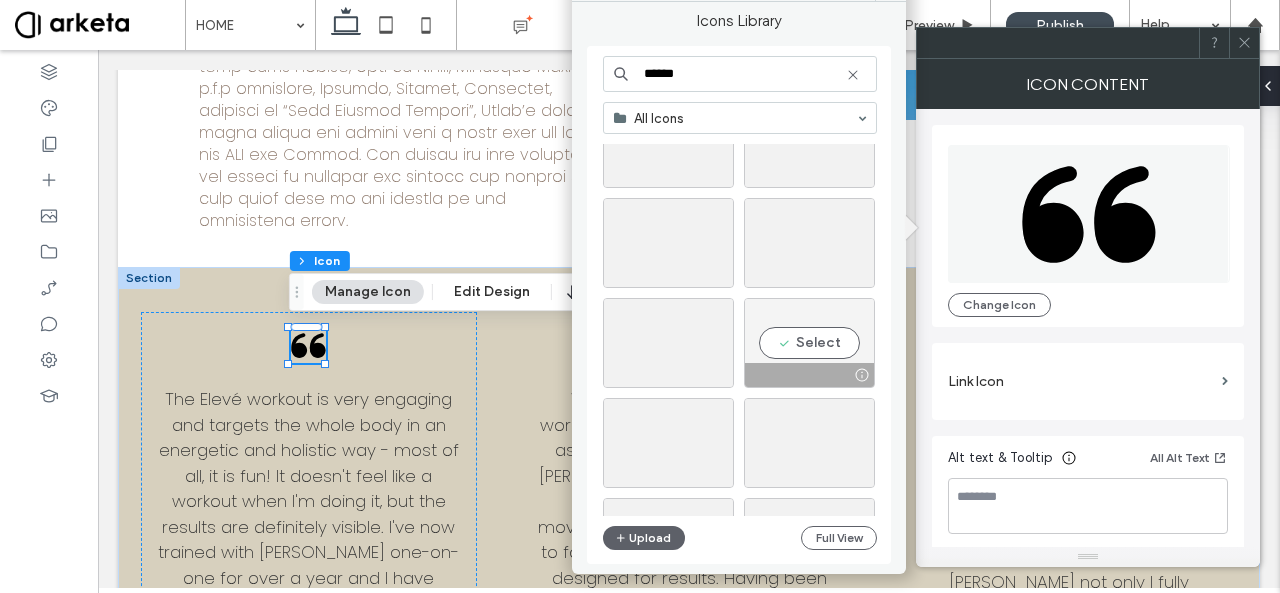 type on "******" 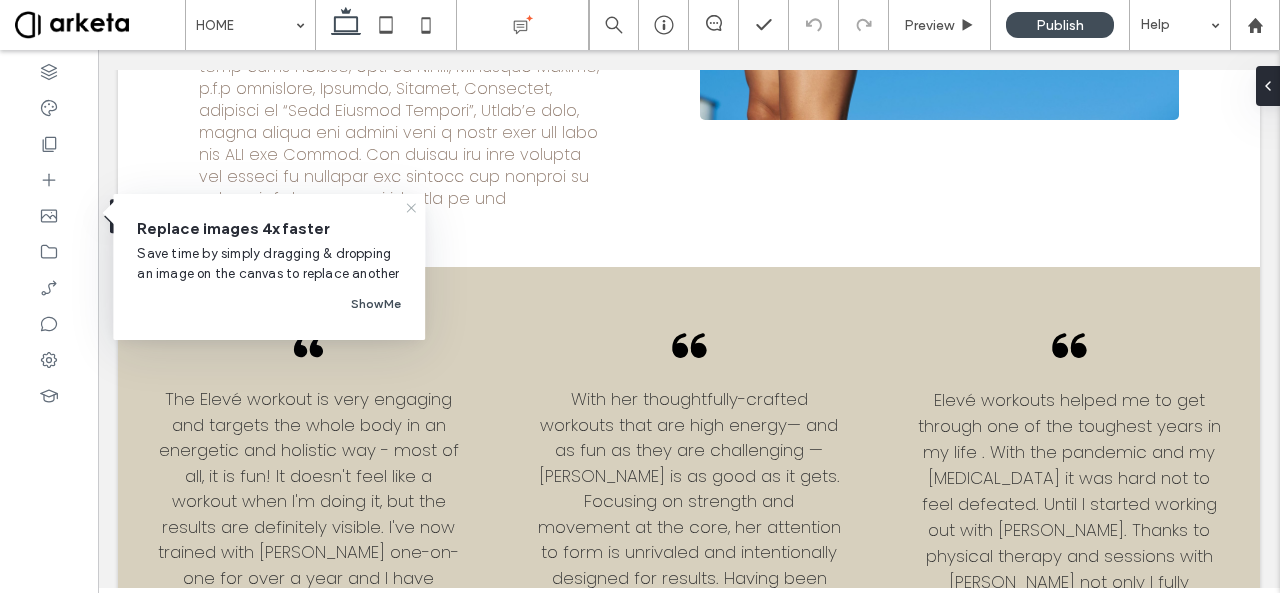 click 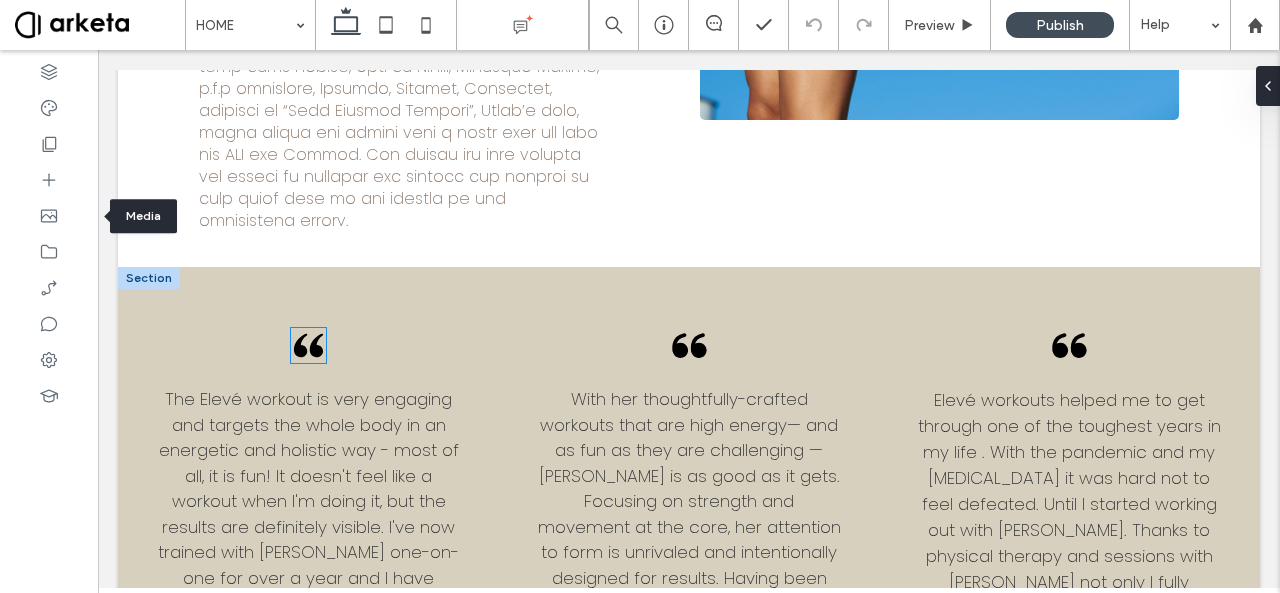 click 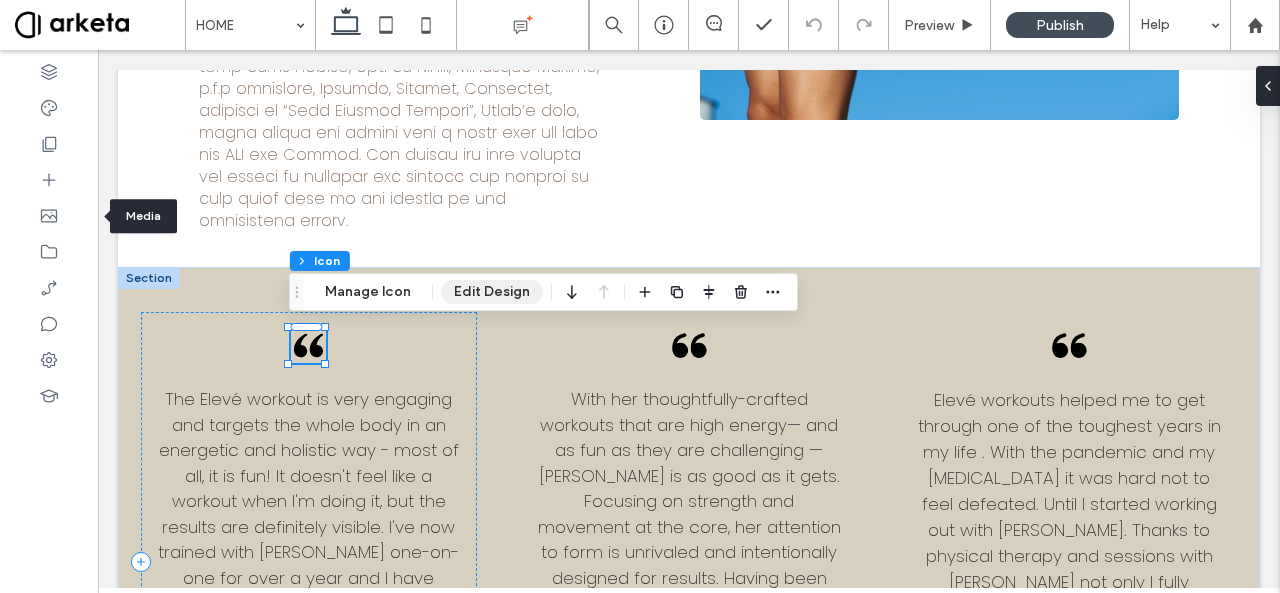 click on "Edit Design" at bounding box center [492, 292] 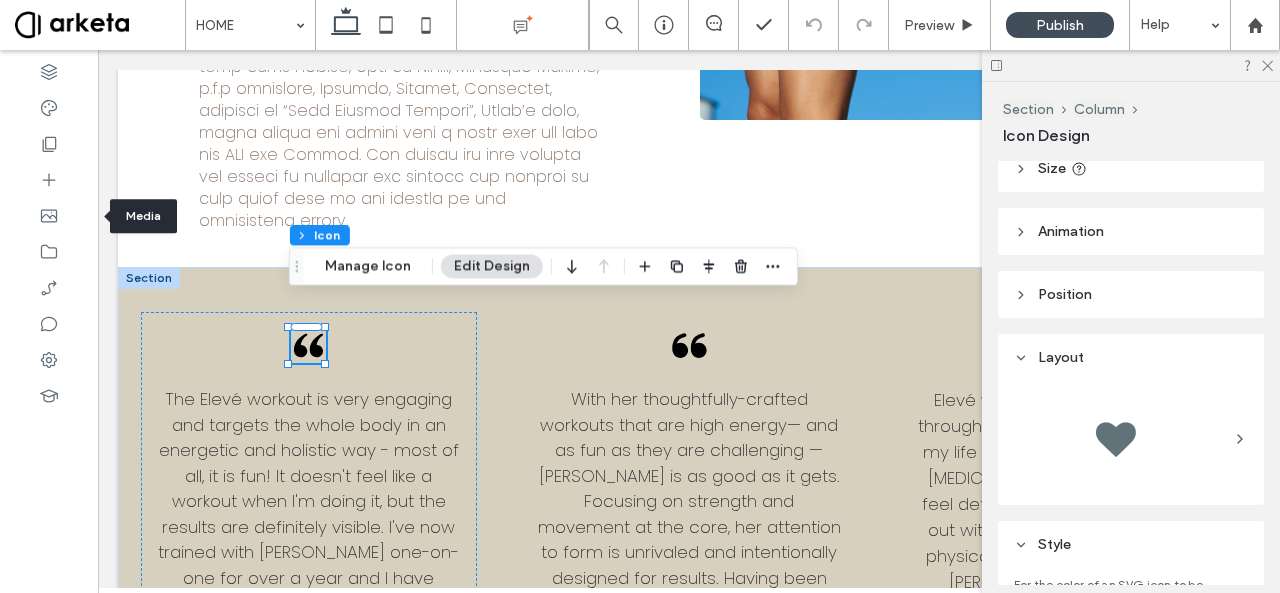 scroll, scrollTop: 0, scrollLeft: 0, axis: both 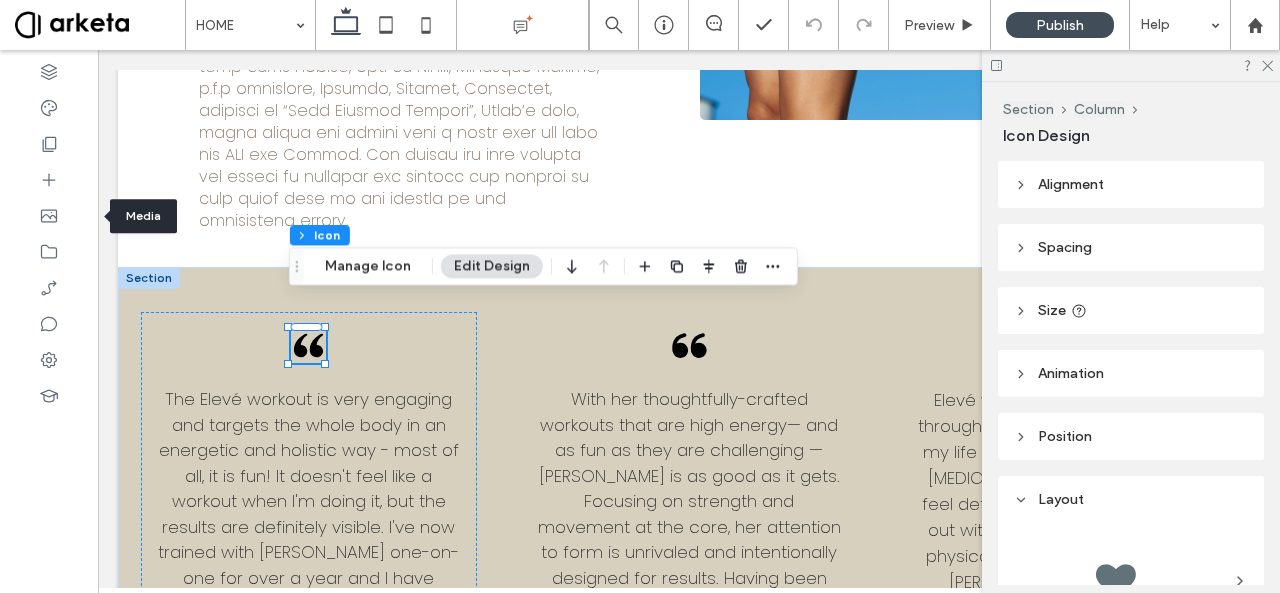 click on "Size" at bounding box center [1131, 310] 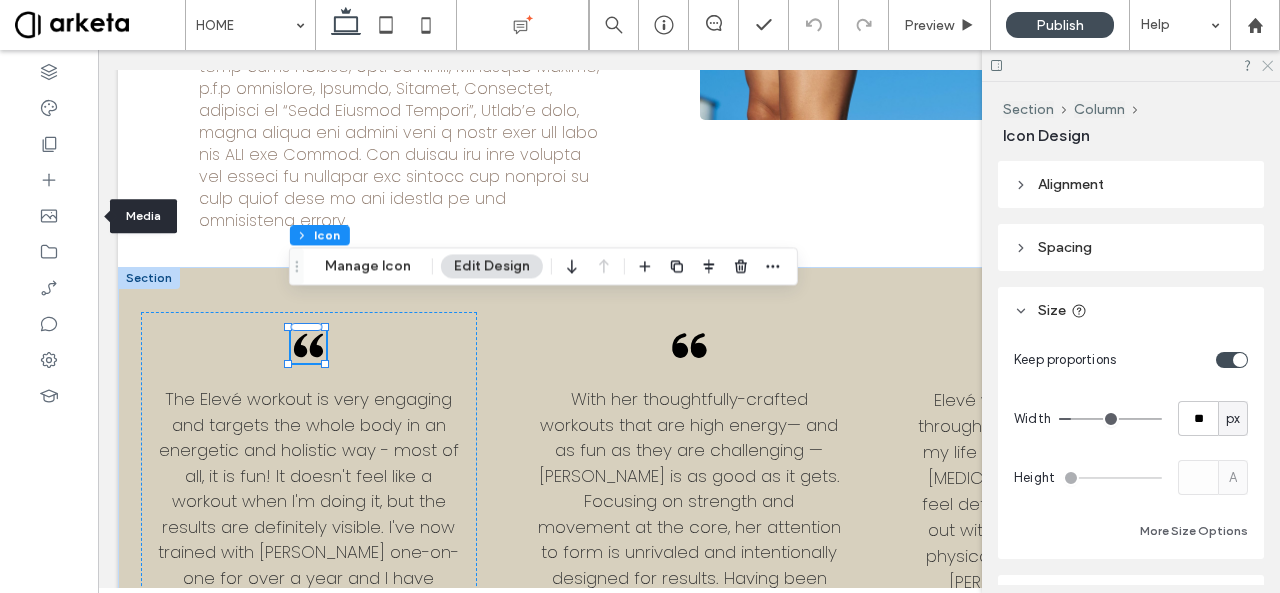 click 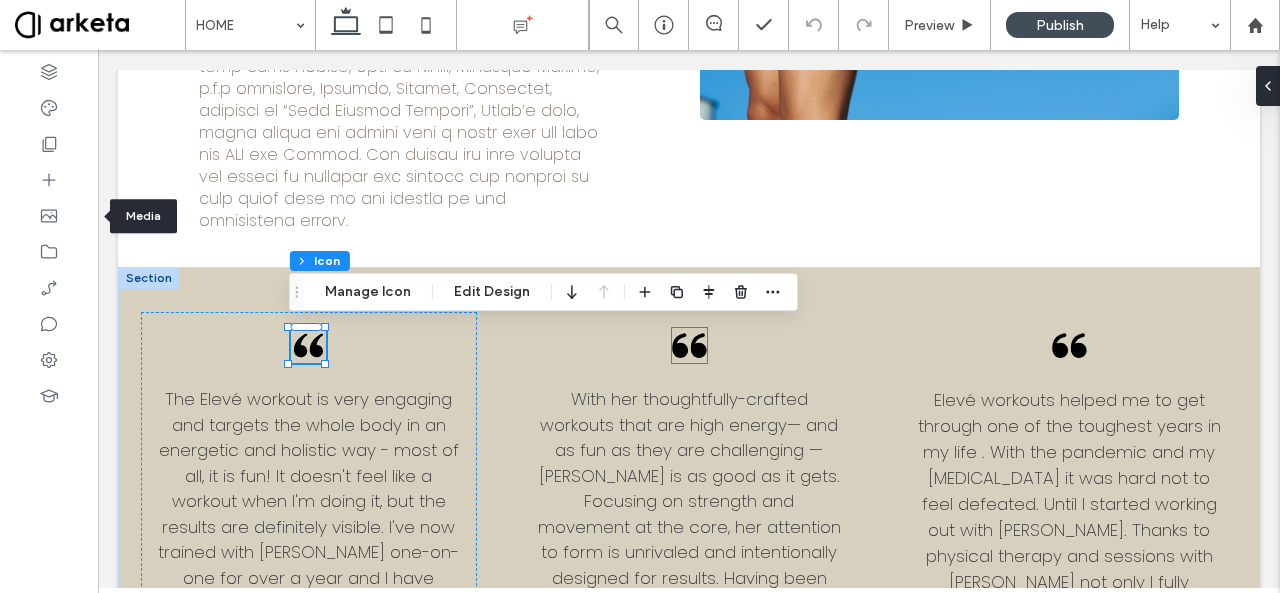 click 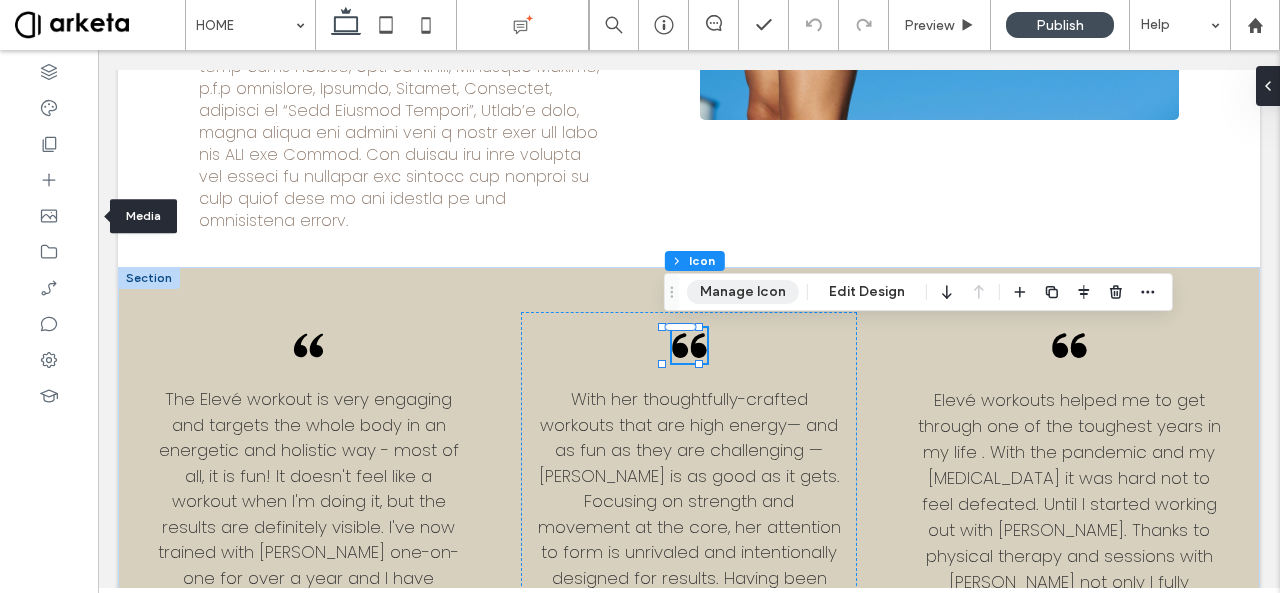 click on "Manage Icon" at bounding box center (743, 292) 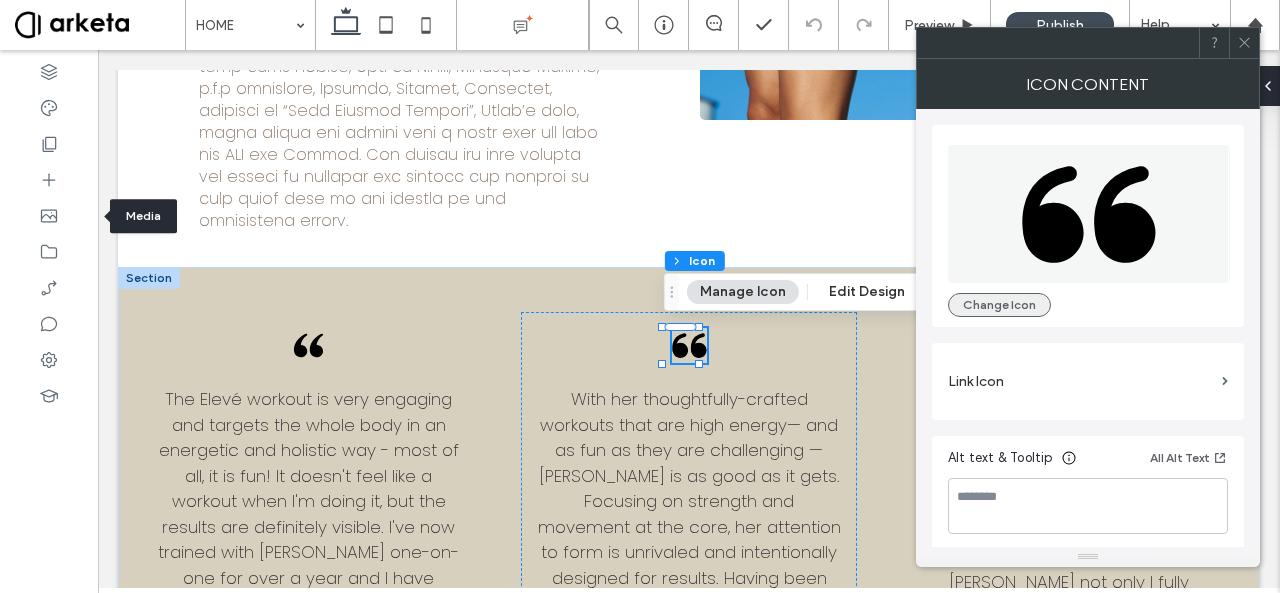 click on "Change Icon" at bounding box center (999, 305) 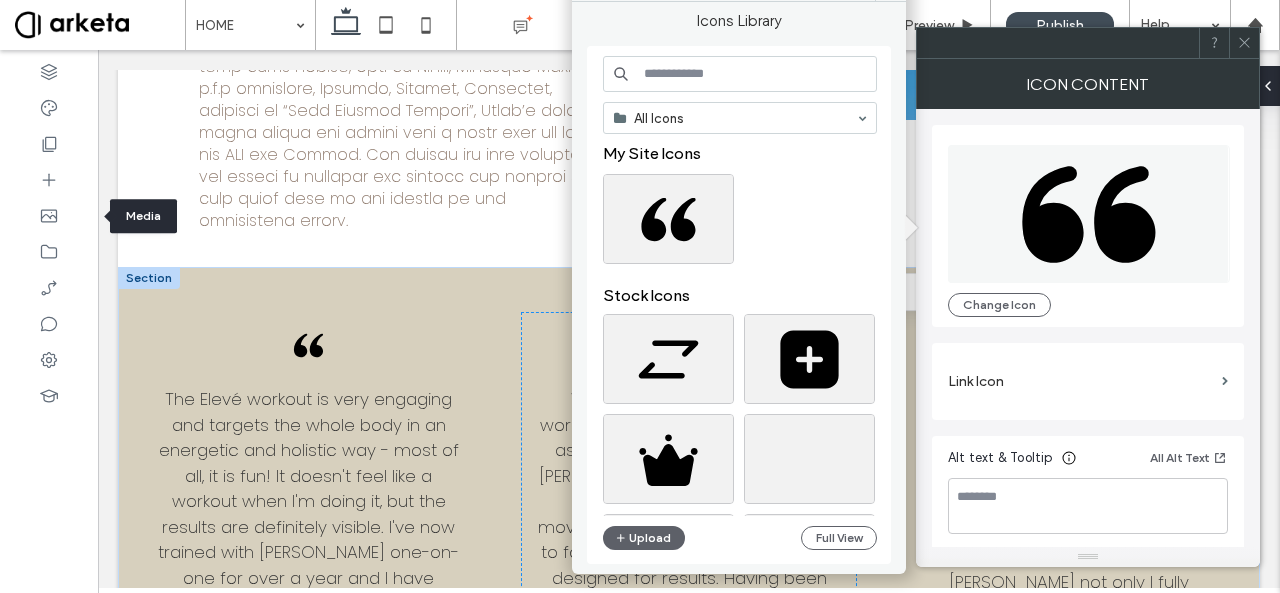 click at bounding box center [740, 74] 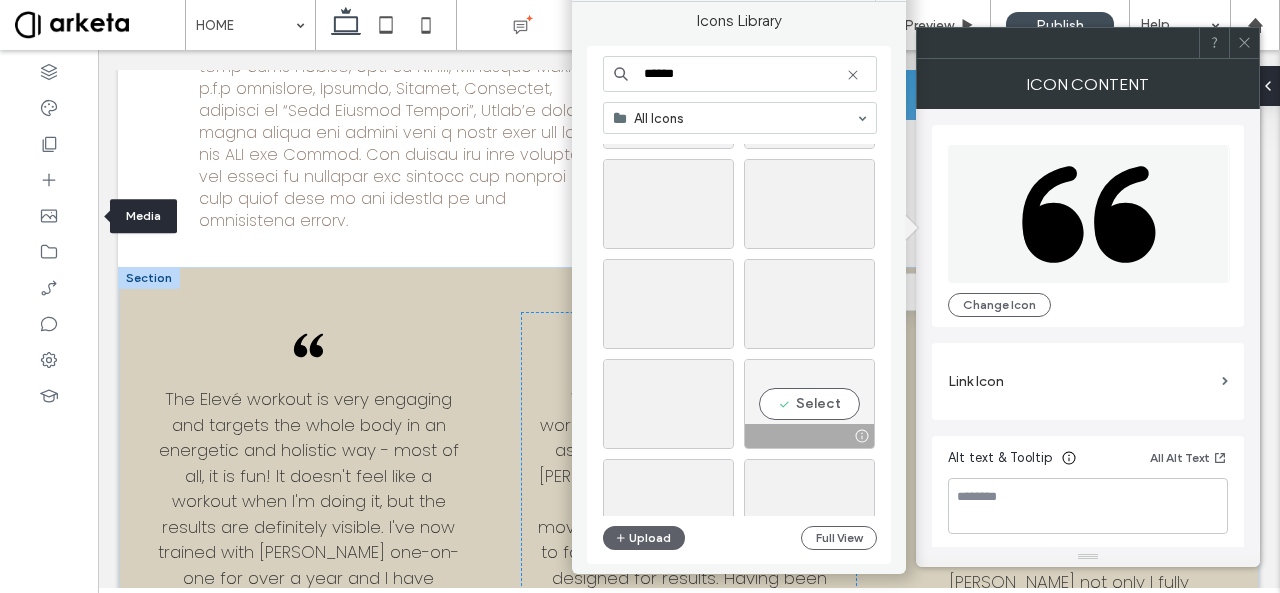 scroll, scrollTop: 314, scrollLeft: 0, axis: vertical 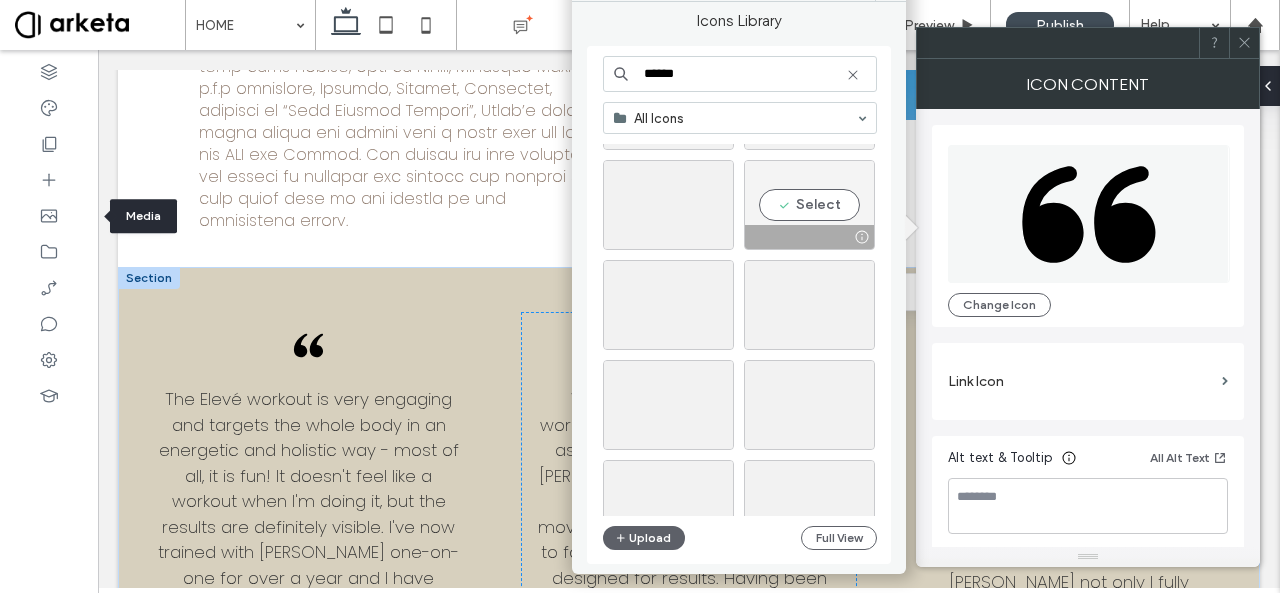 type on "******" 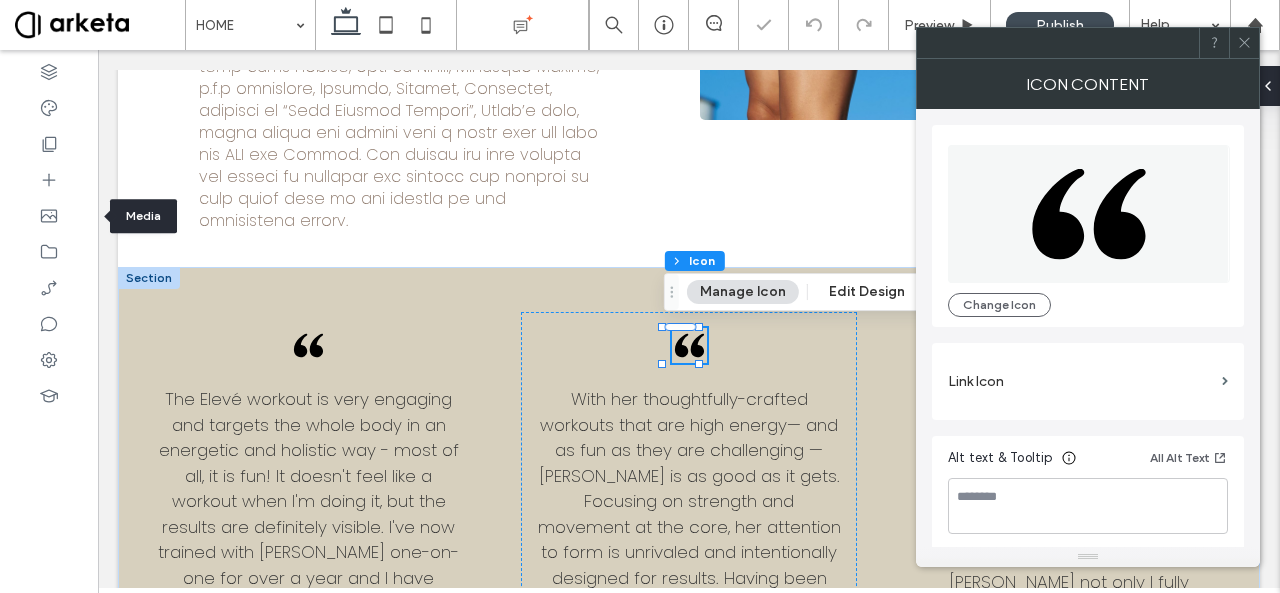 click 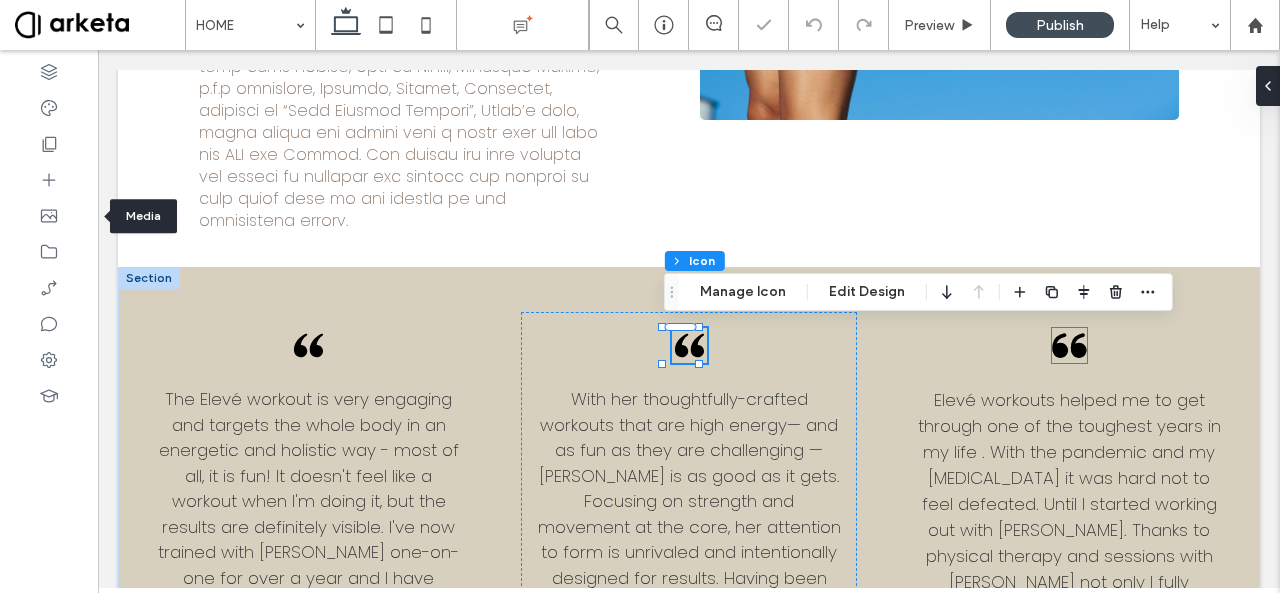 click 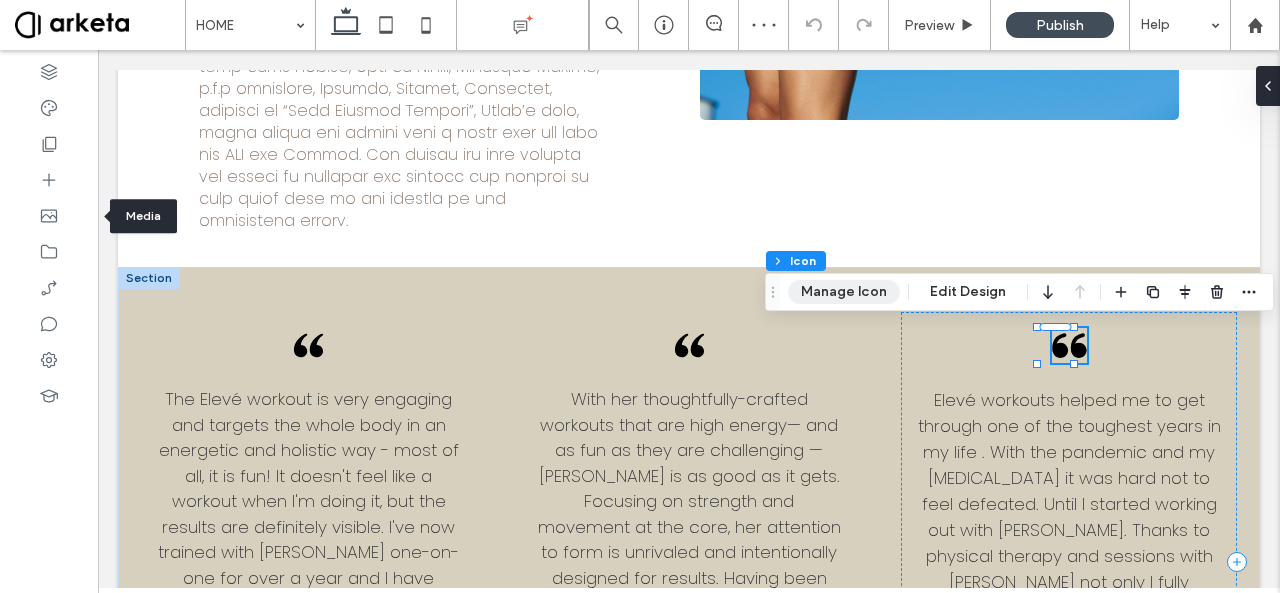click on "Manage Icon" at bounding box center [844, 292] 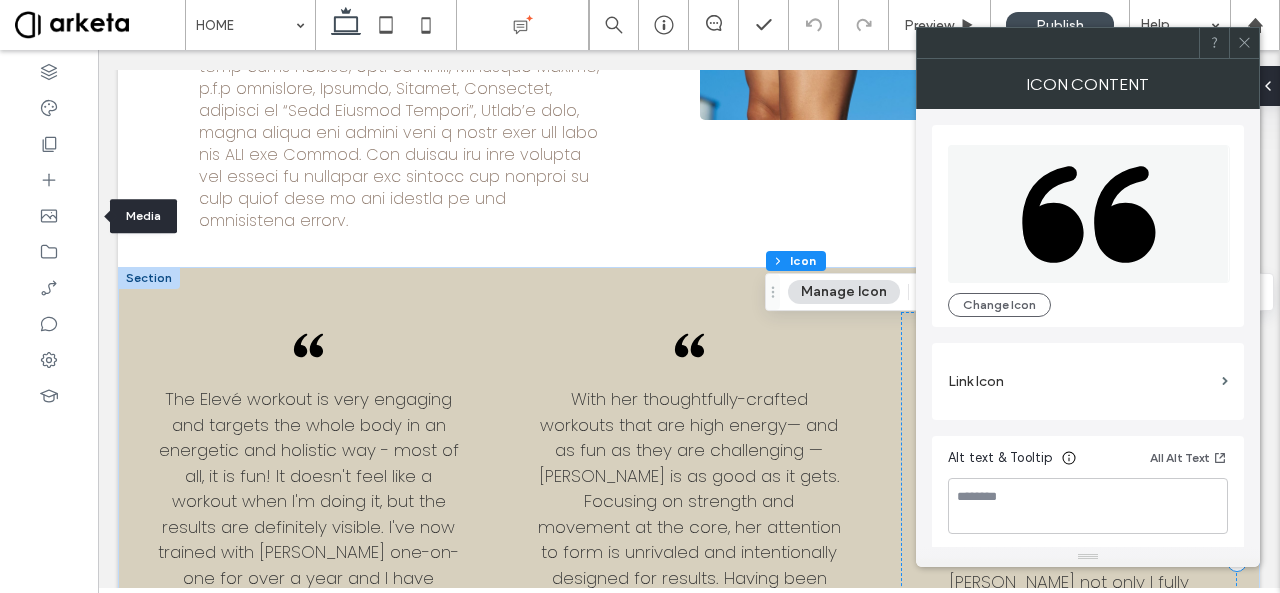 scroll, scrollTop: 3, scrollLeft: 0, axis: vertical 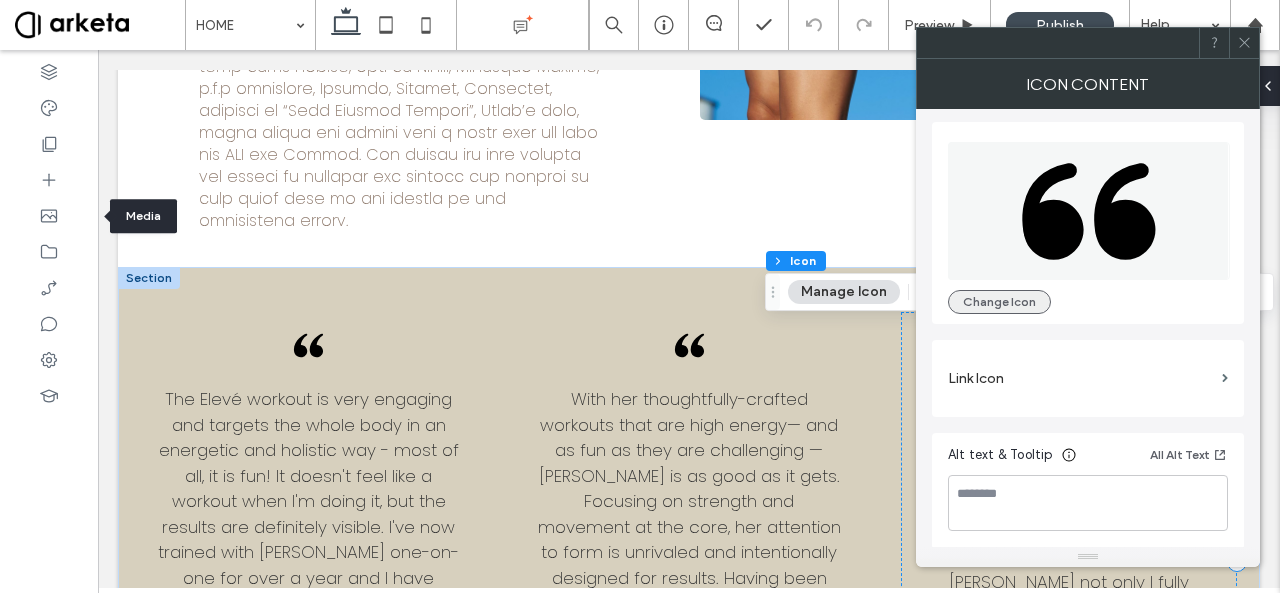 click on "Change Icon" at bounding box center (999, 302) 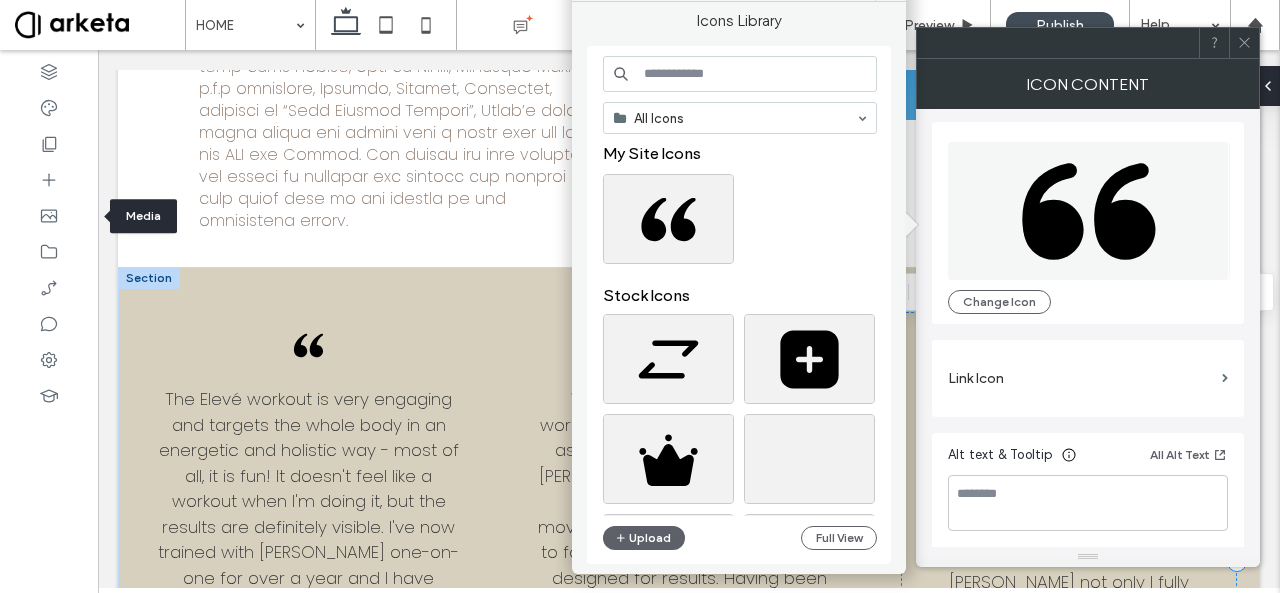 click at bounding box center [740, 74] 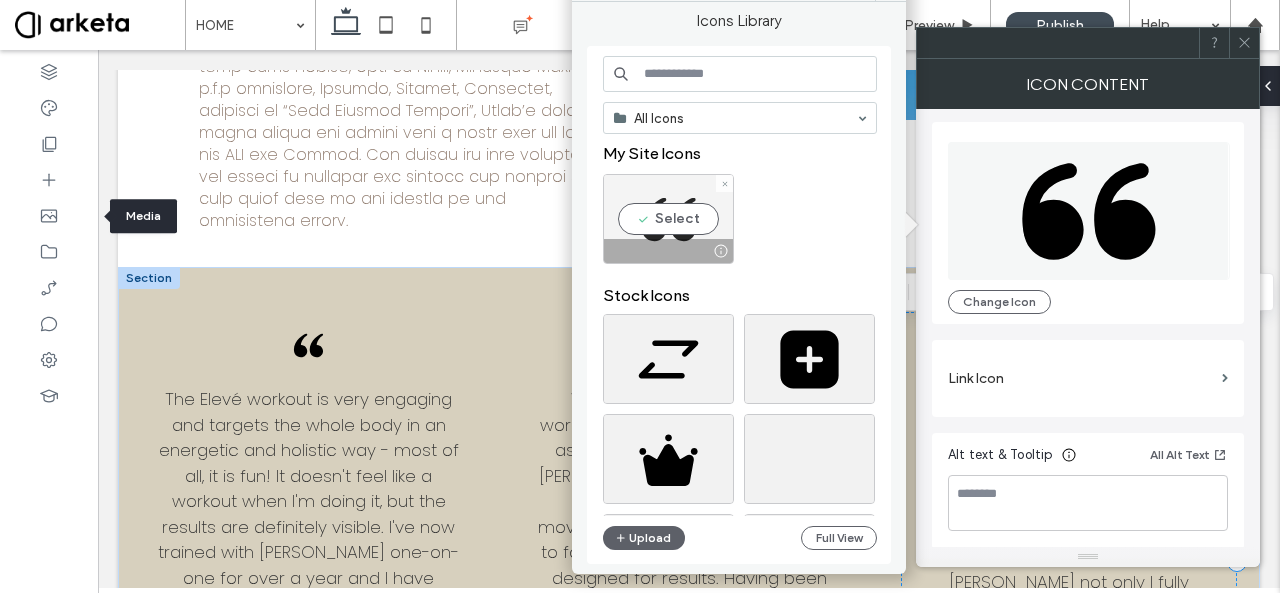 click on "Select" at bounding box center [668, 219] 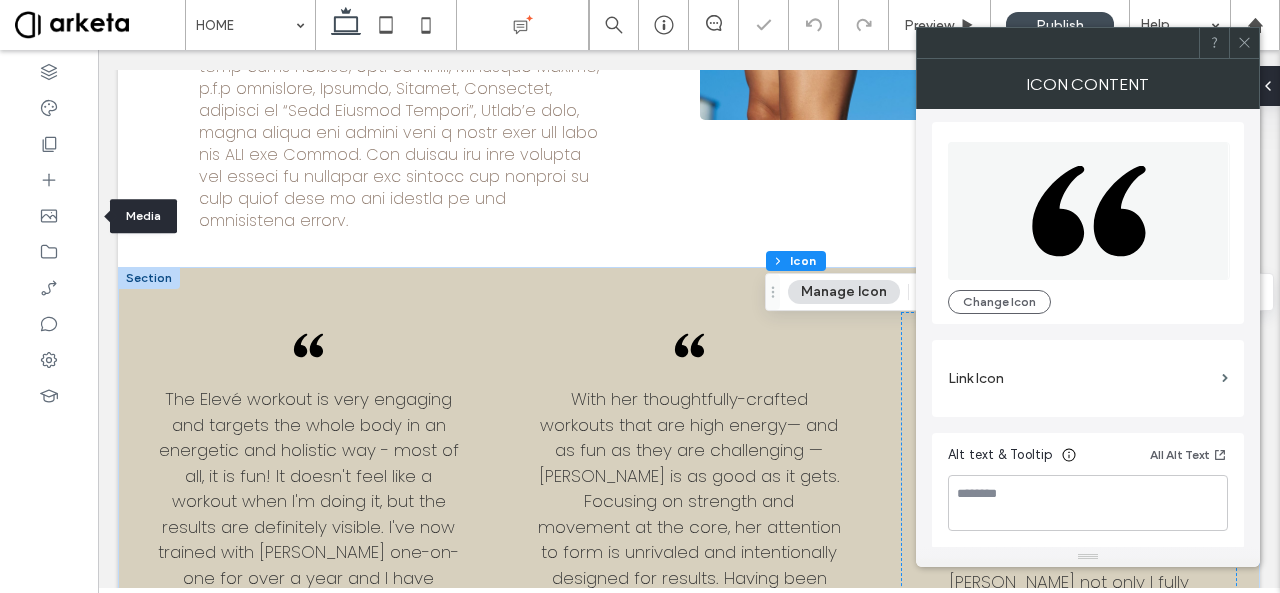 click 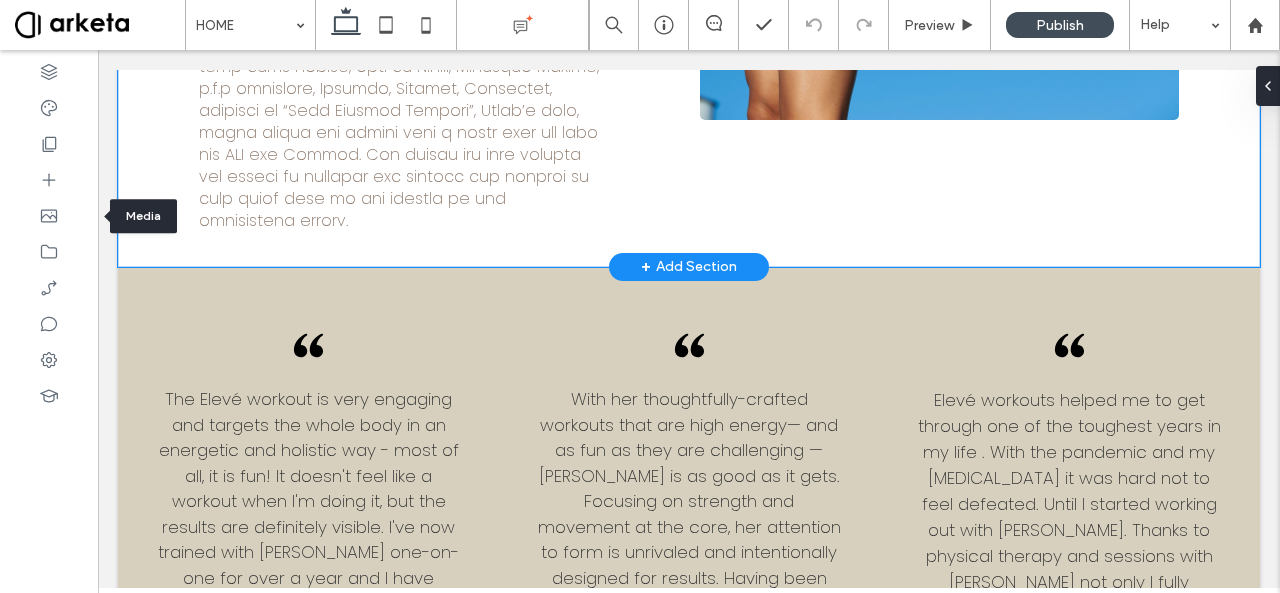 click on "About the Workout
Elevé sculpt is a dynamic , results driven workout that blends contemporary mat Pilates with high-energy dance cardio for a challenging and fun experience. Rooted in Pilates, barre, and functional training, it sculpts, tones, and strengthens while keeping precision and form at the core.Set to an upbeat, motivating playlist, the class flows seamlessly, pushing you to your limits while giving you the space to feel empowered and celebrated in every movement. ﻿
About the Founder" at bounding box center (689, -245) 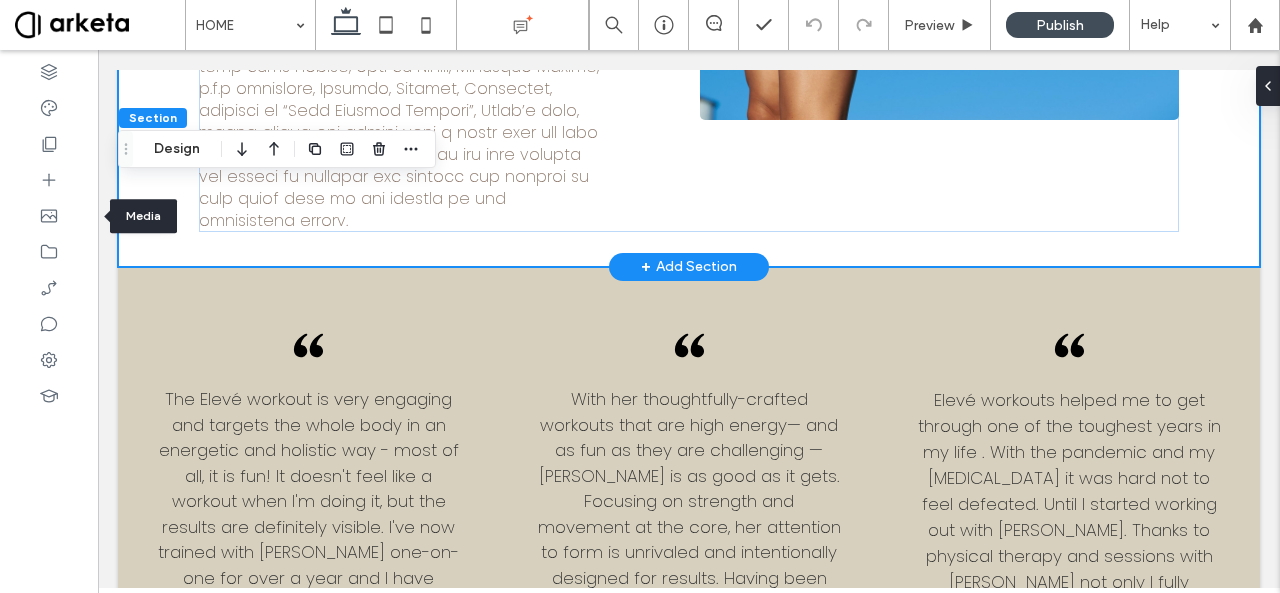 click on "About the Workout
Elevé sculpt is a dynamic , results driven workout that blends contemporary mat Pilates with high-energy dance cardio for a challenging and fun experience. Rooted in Pilates, barre, and functional training, it sculpts, tones, and strengthens while keeping precision and form at the core.Set to an upbeat, motivating playlist, the class flows seamlessly, pushing you to your limits while giving you the space to feel empowered and celebrated in every movement. ﻿
About the Founder" at bounding box center (689, -245) 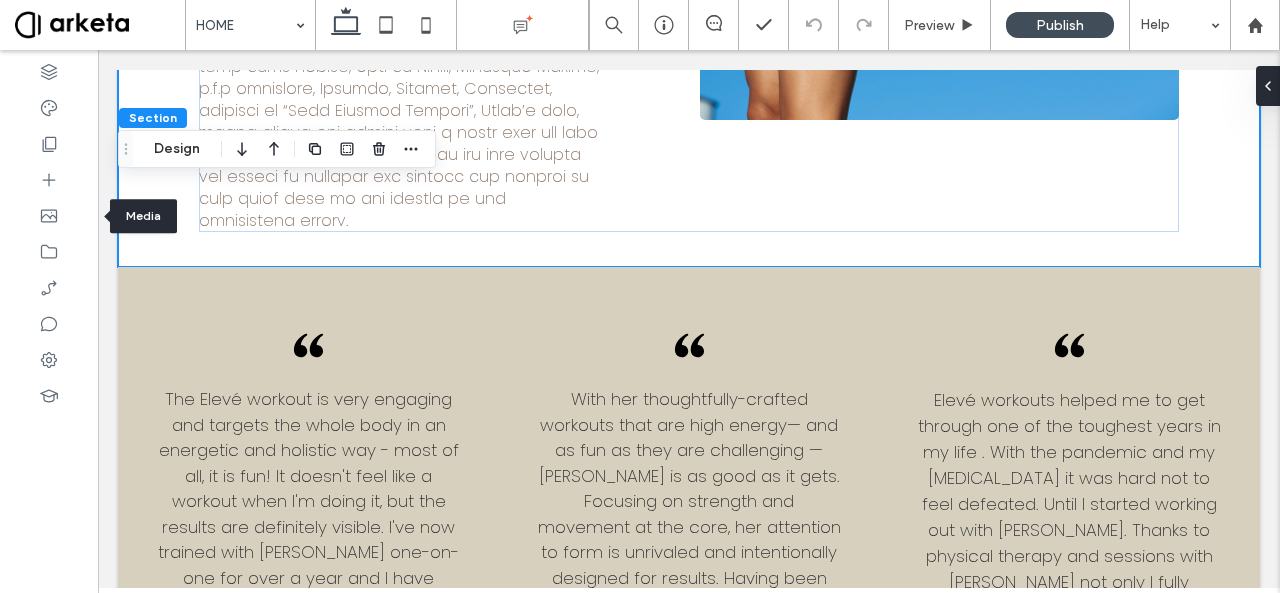 drag, startPoint x: 472, startPoint y: 37, endPoint x: 247, endPoint y: 26, distance: 225.26872 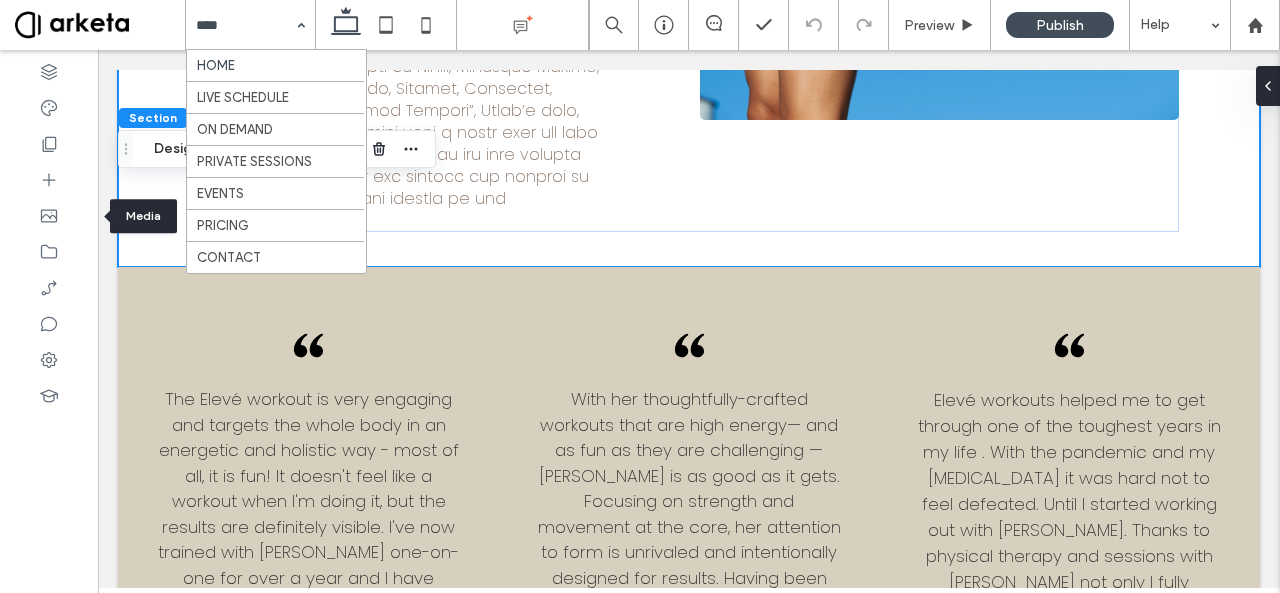 click at bounding box center [245, 25] 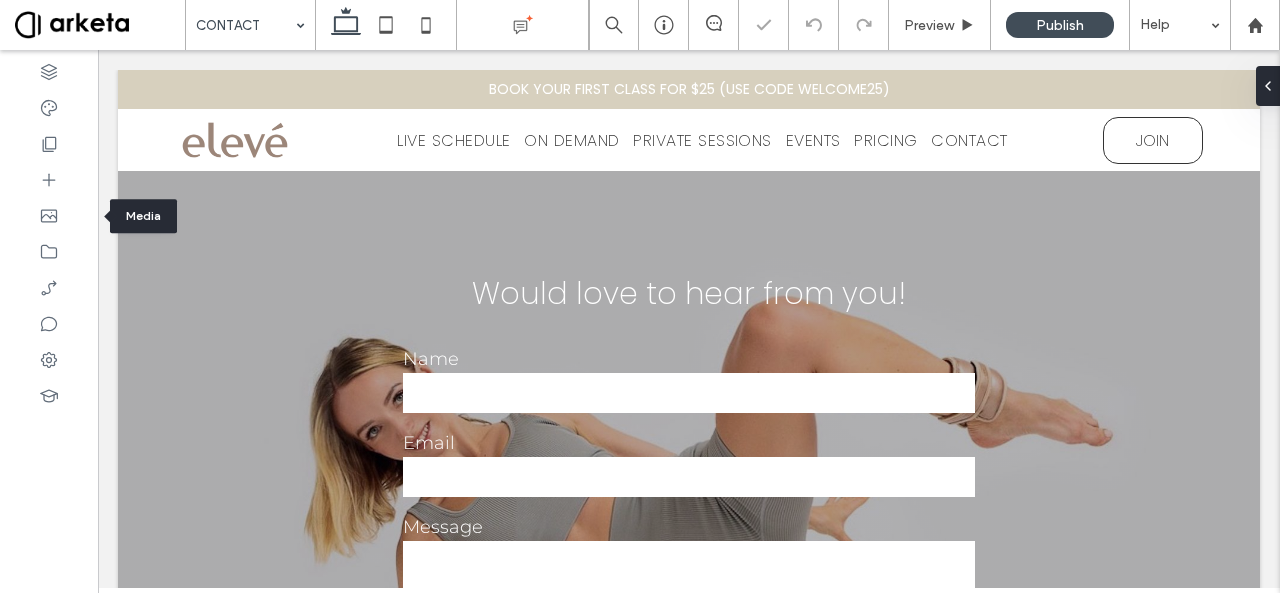 scroll, scrollTop: 0, scrollLeft: 0, axis: both 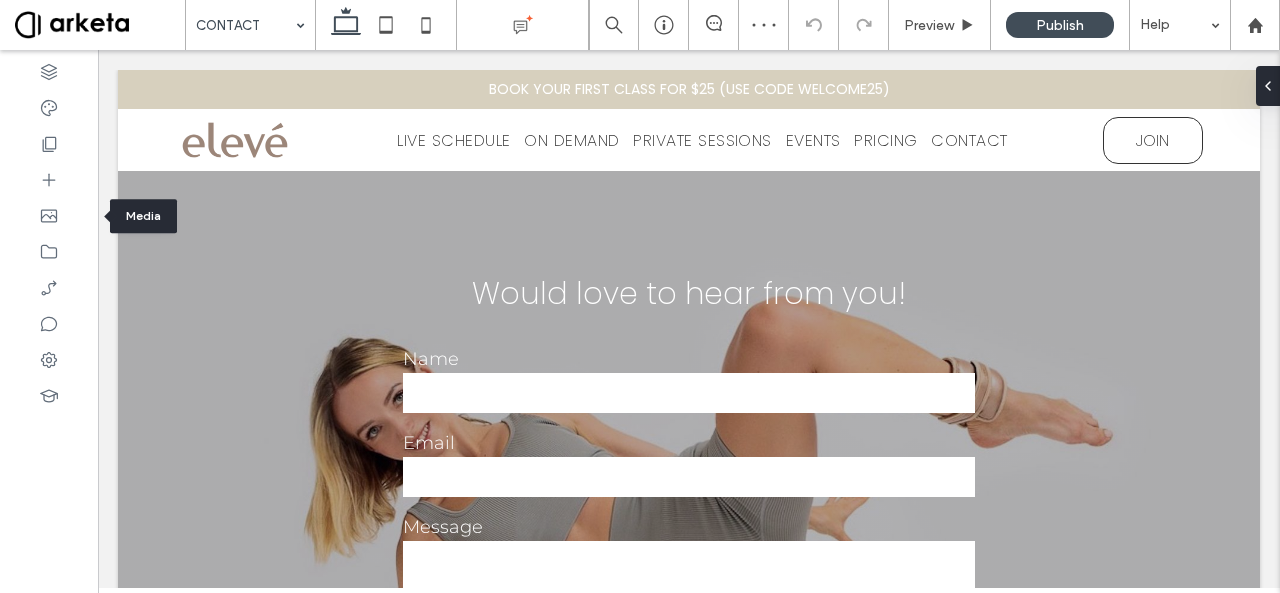 click on "**********" at bounding box center [689, 483] 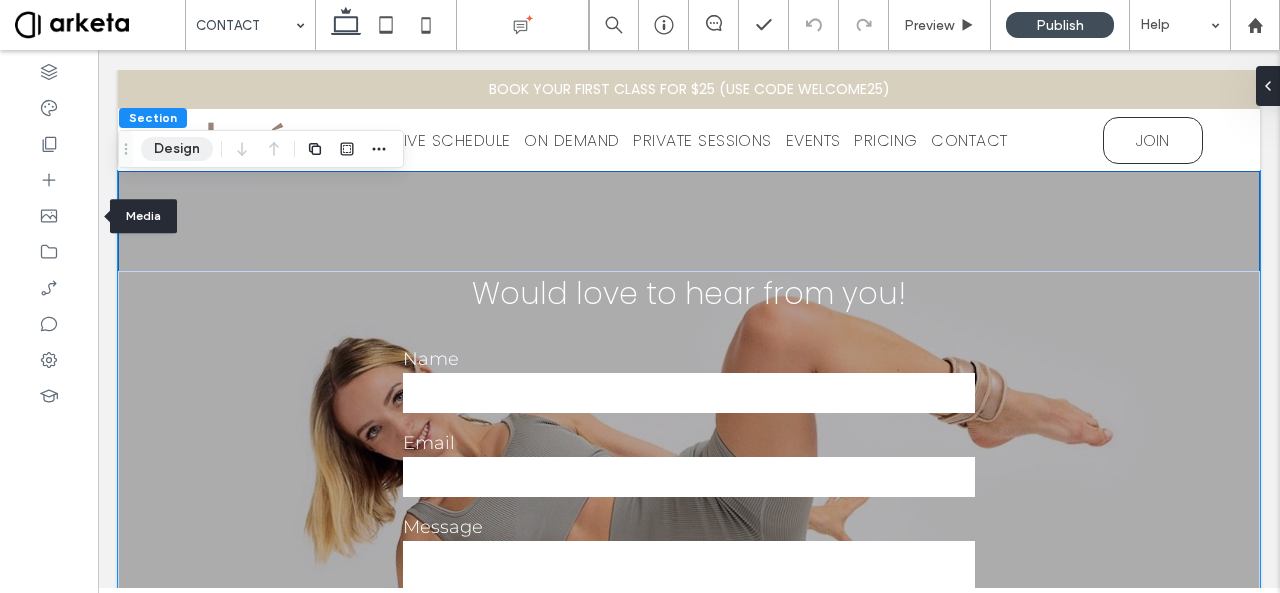 click on "Design" at bounding box center (177, 149) 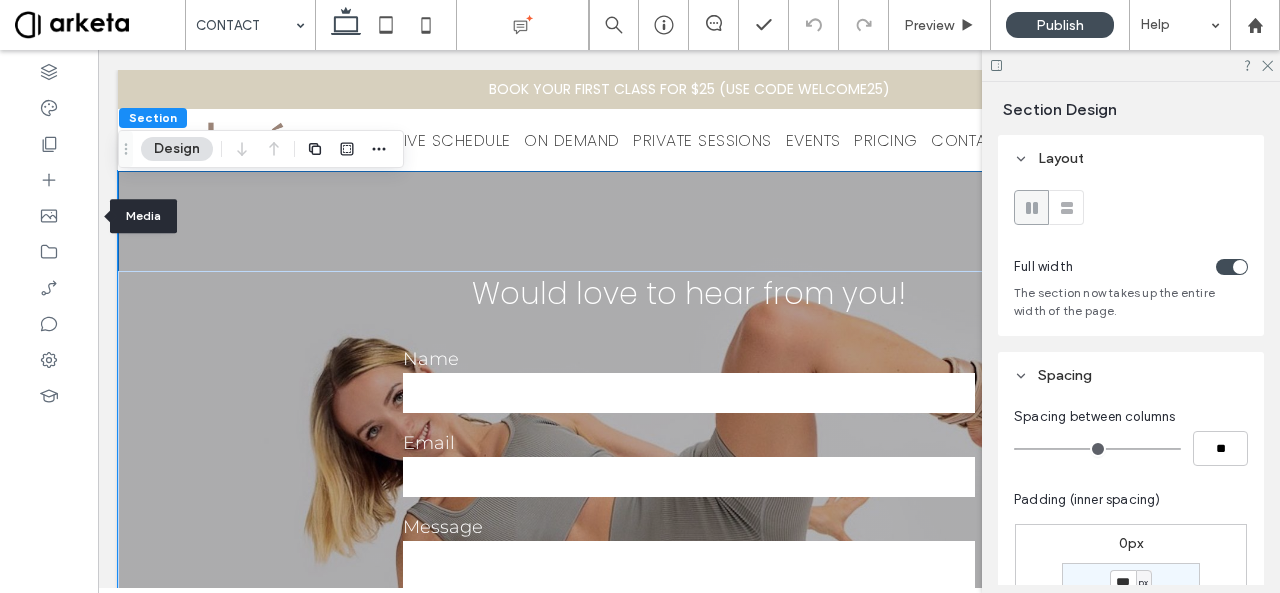 scroll, scrollTop: 466, scrollLeft: 0, axis: vertical 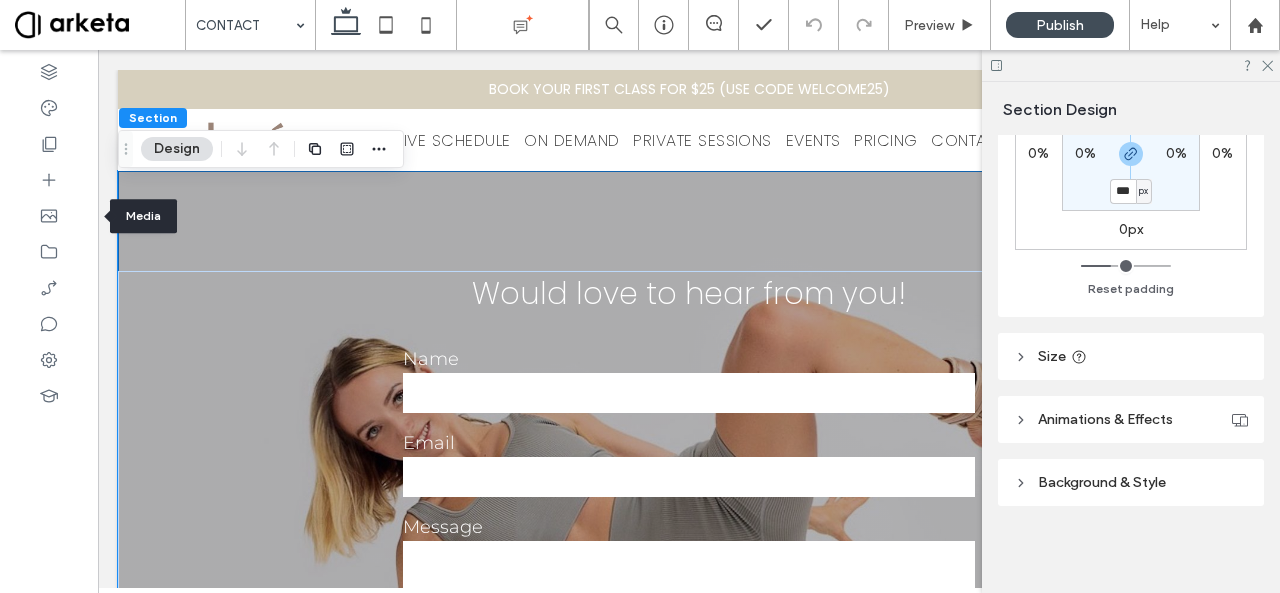 click on "Background & Style" at bounding box center [1102, 482] 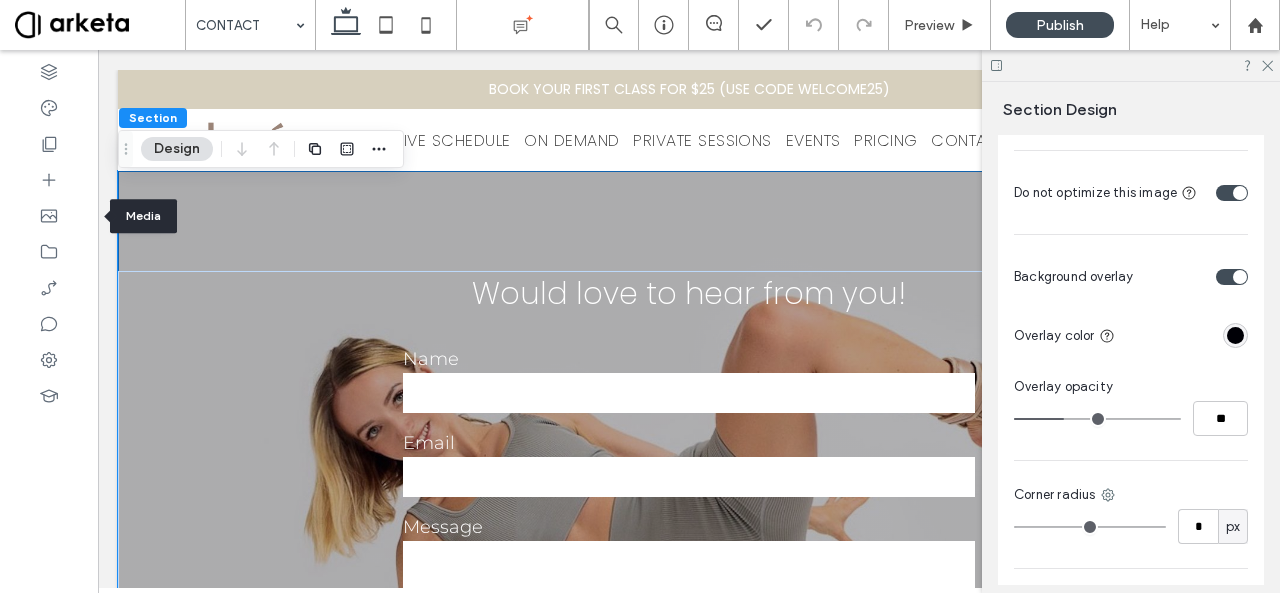 scroll, scrollTop: 1536, scrollLeft: 0, axis: vertical 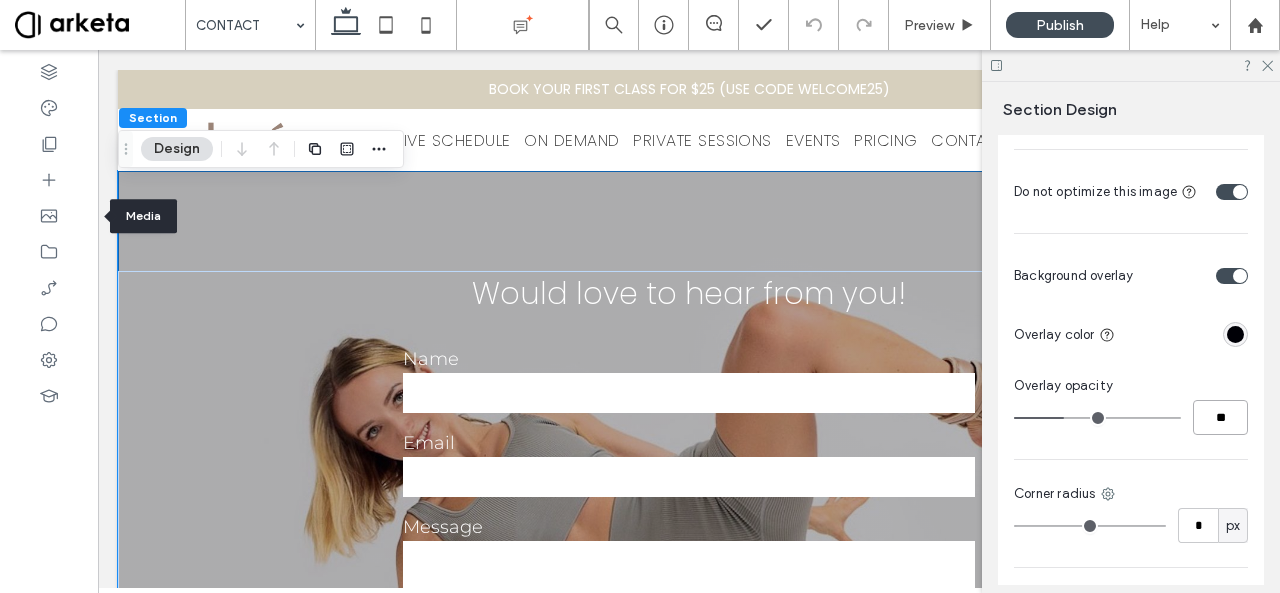 click on "**" at bounding box center [1220, 417] 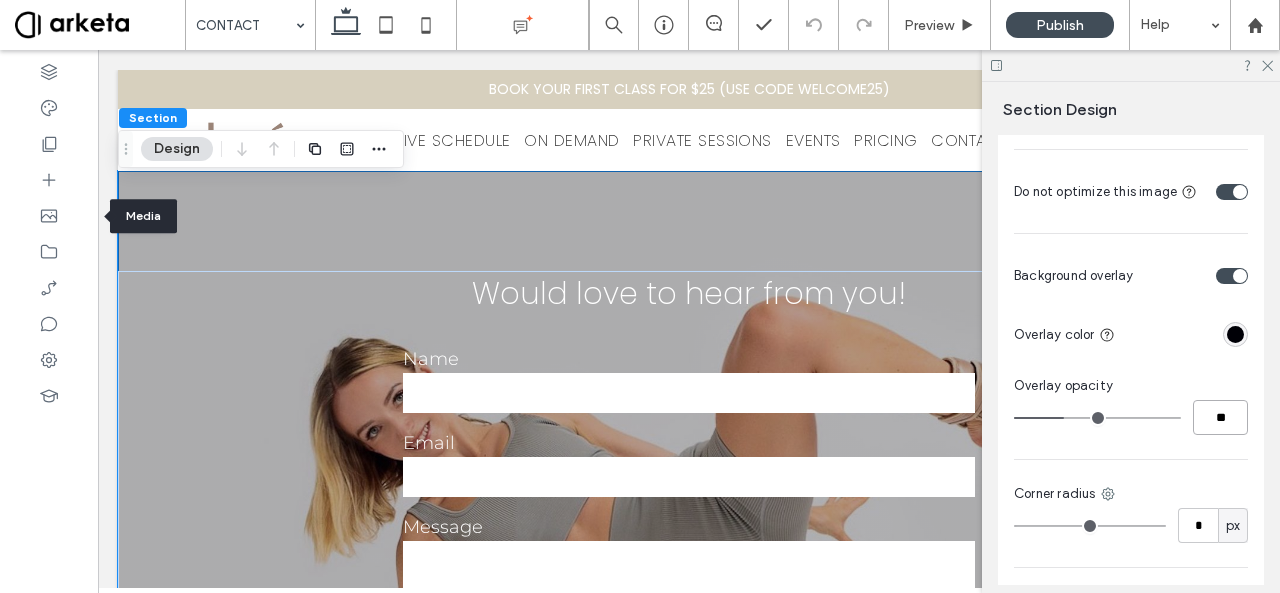 type on "**" 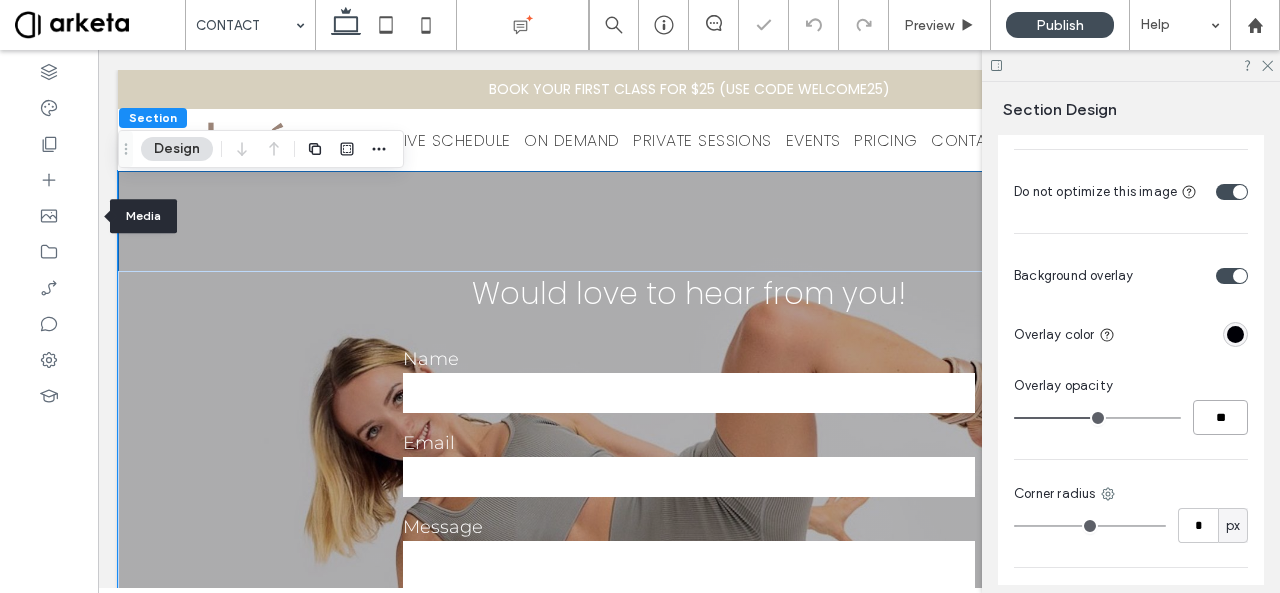 type on "**" 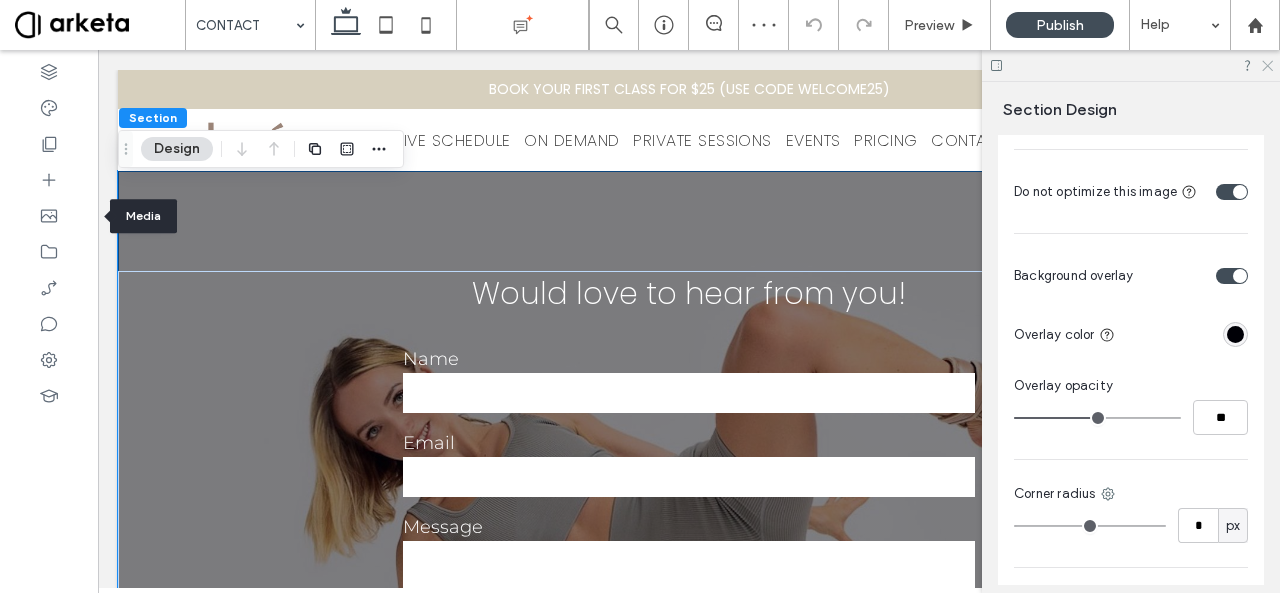 click 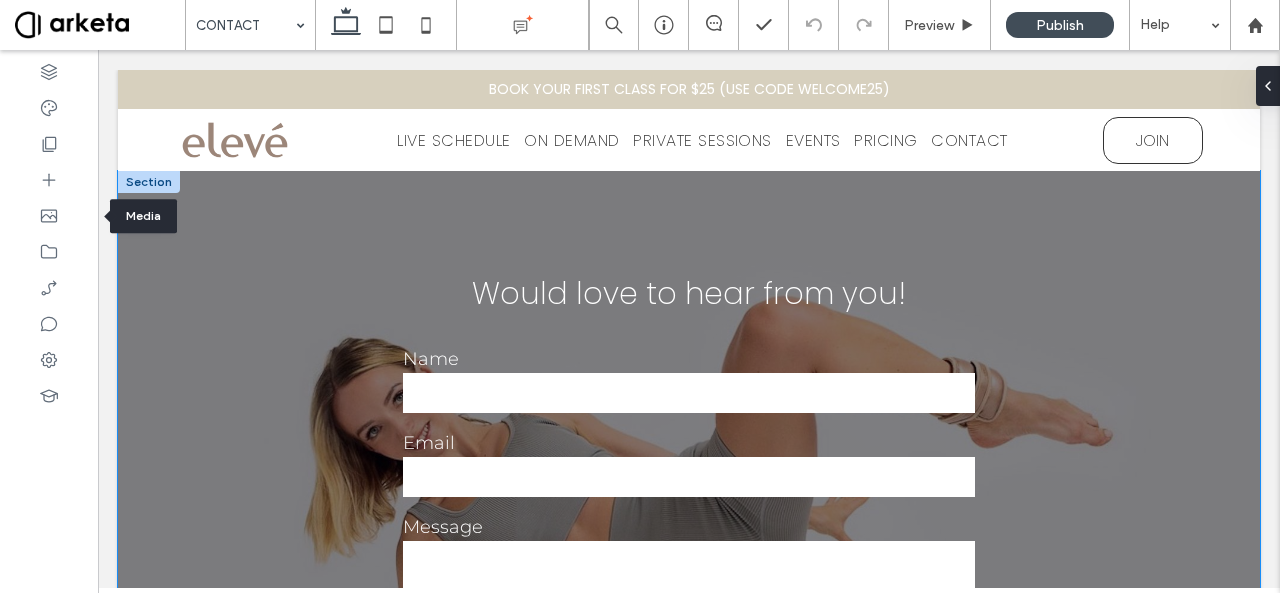 drag, startPoint x: 1362, startPoint y: 129, endPoint x: 822, endPoint y: 220, distance: 547.6139 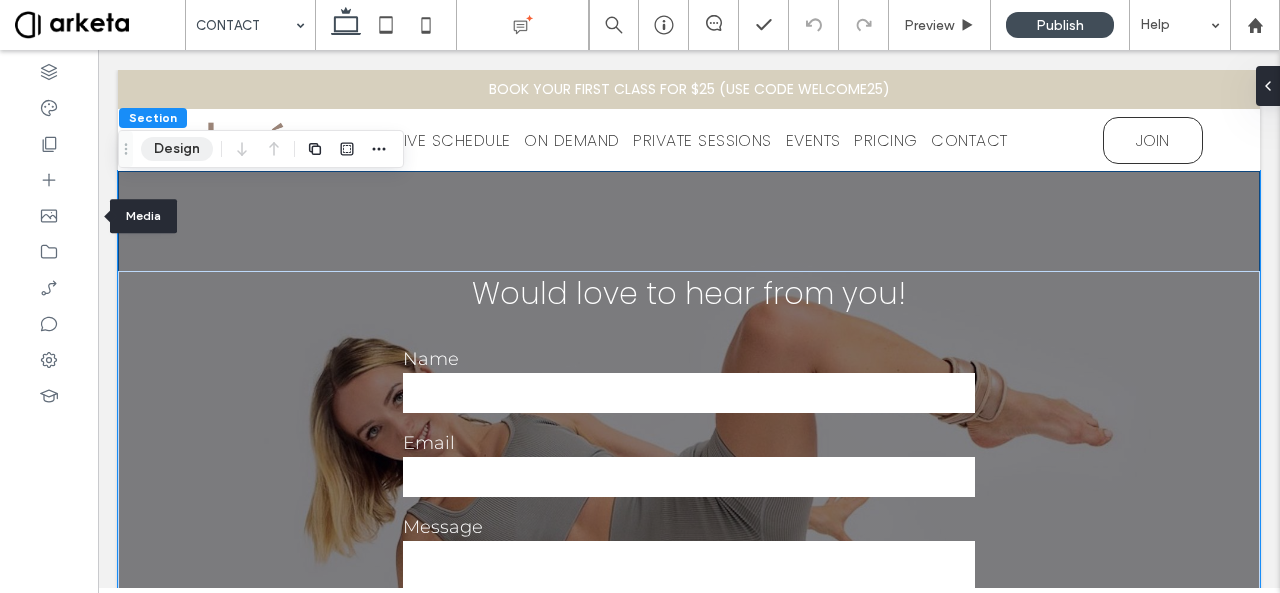 click on "Design" at bounding box center (177, 149) 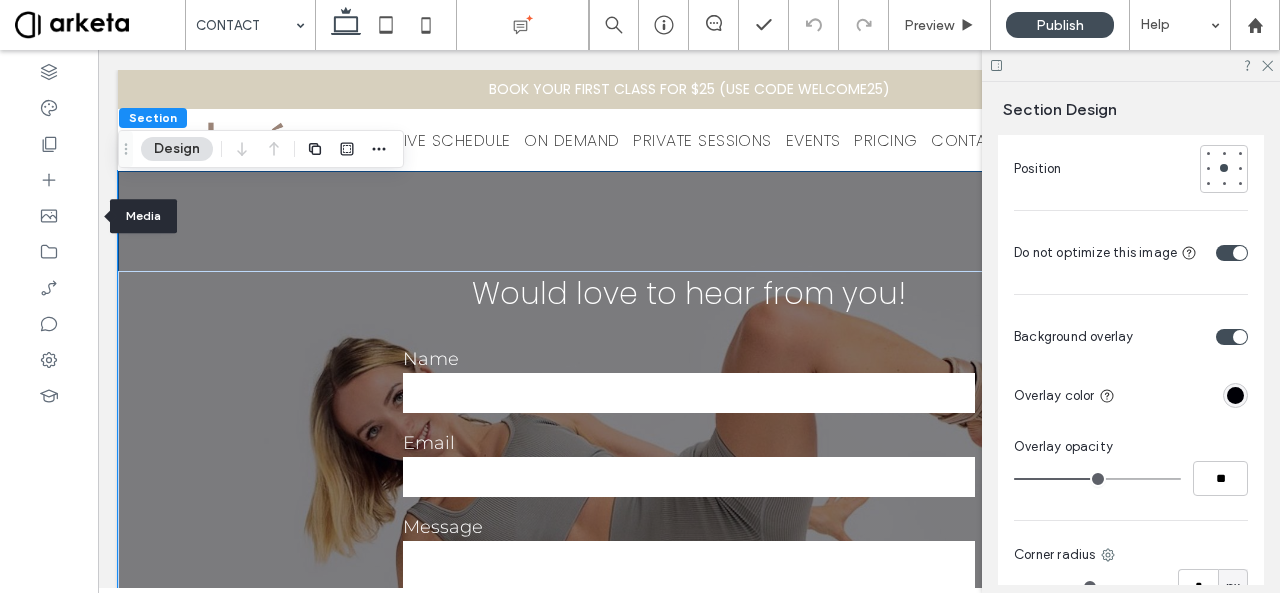 scroll, scrollTop: 1482, scrollLeft: 0, axis: vertical 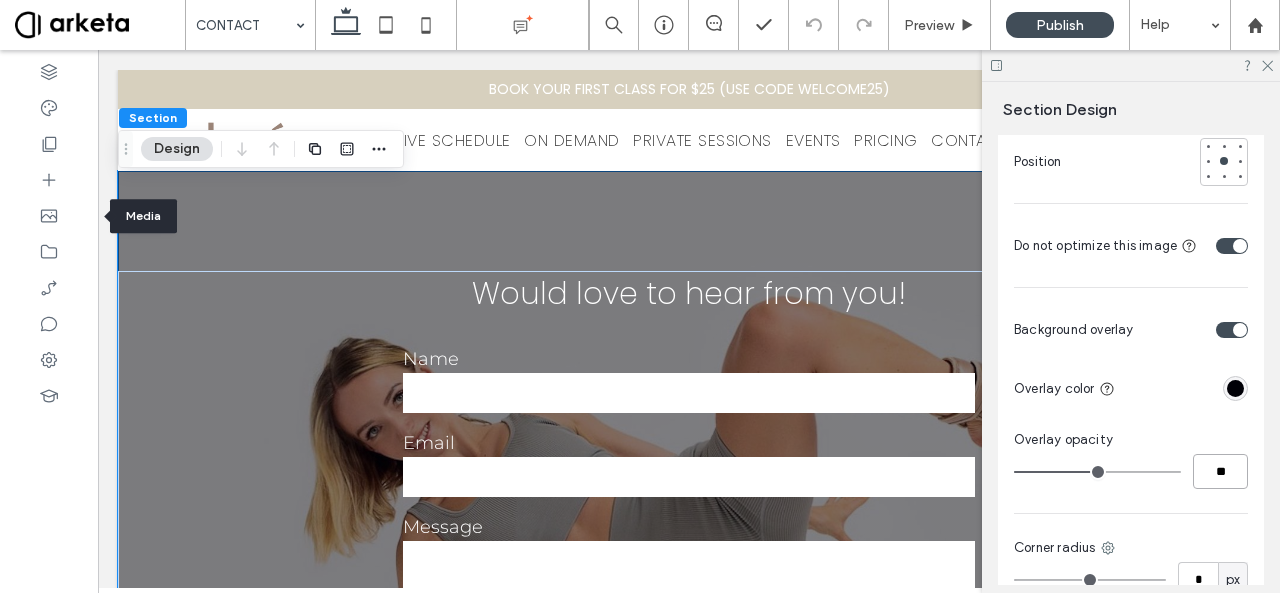 click on "**" at bounding box center (1220, 471) 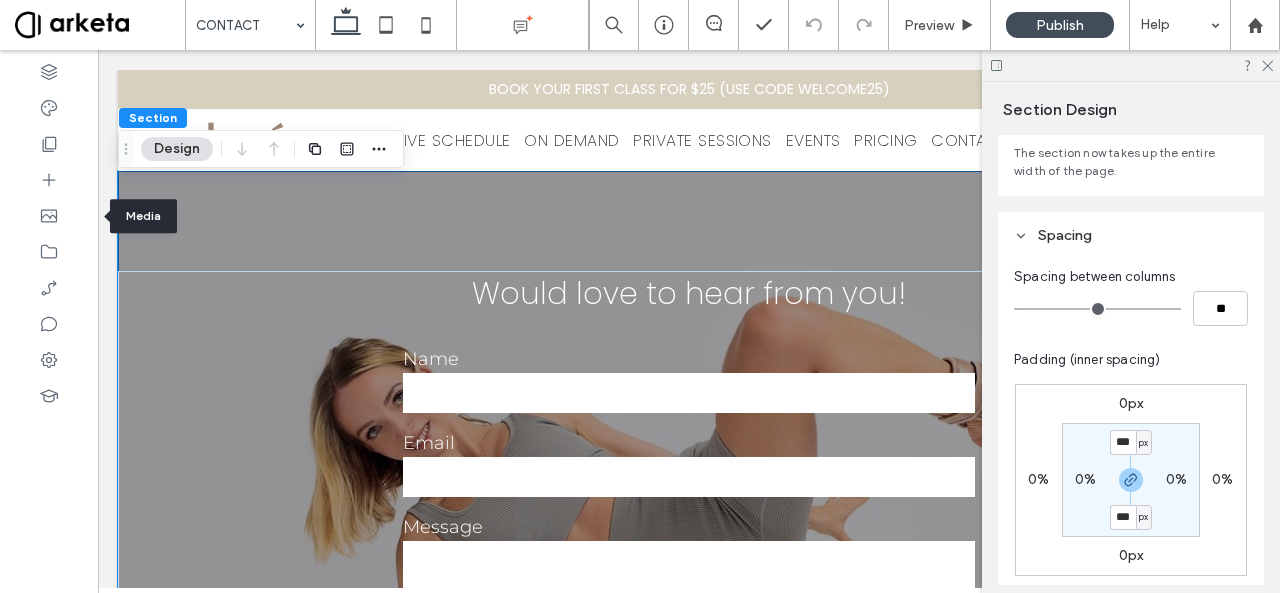 scroll, scrollTop: 86, scrollLeft: 0, axis: vertical 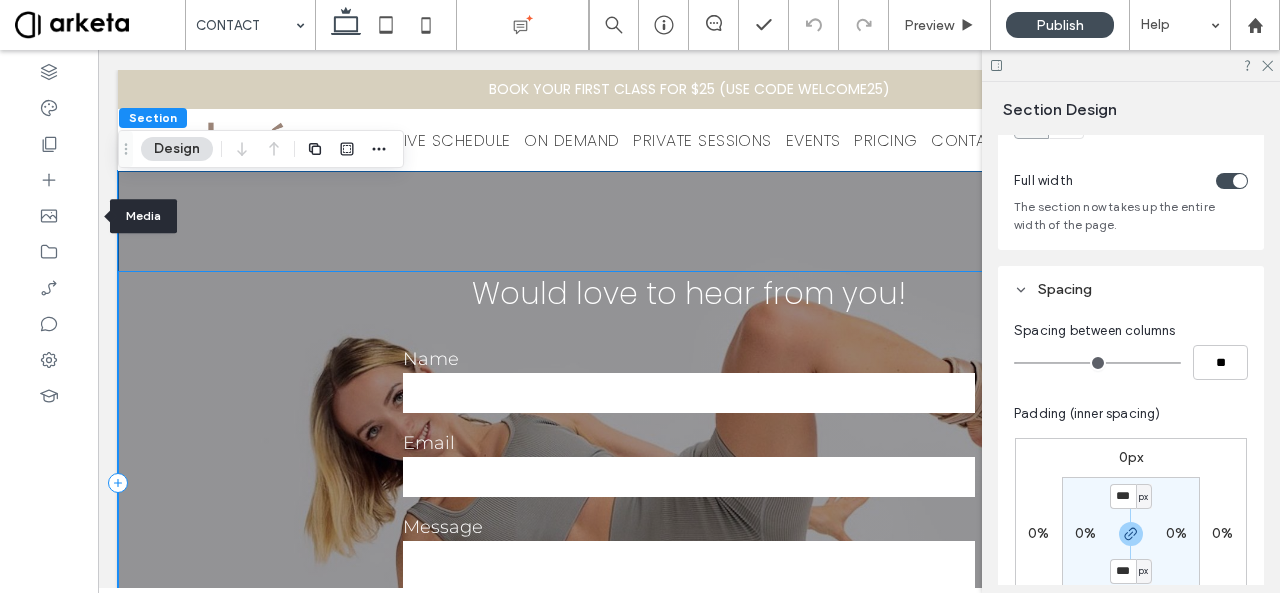 click on "**********" at bounding box center [689, 483] 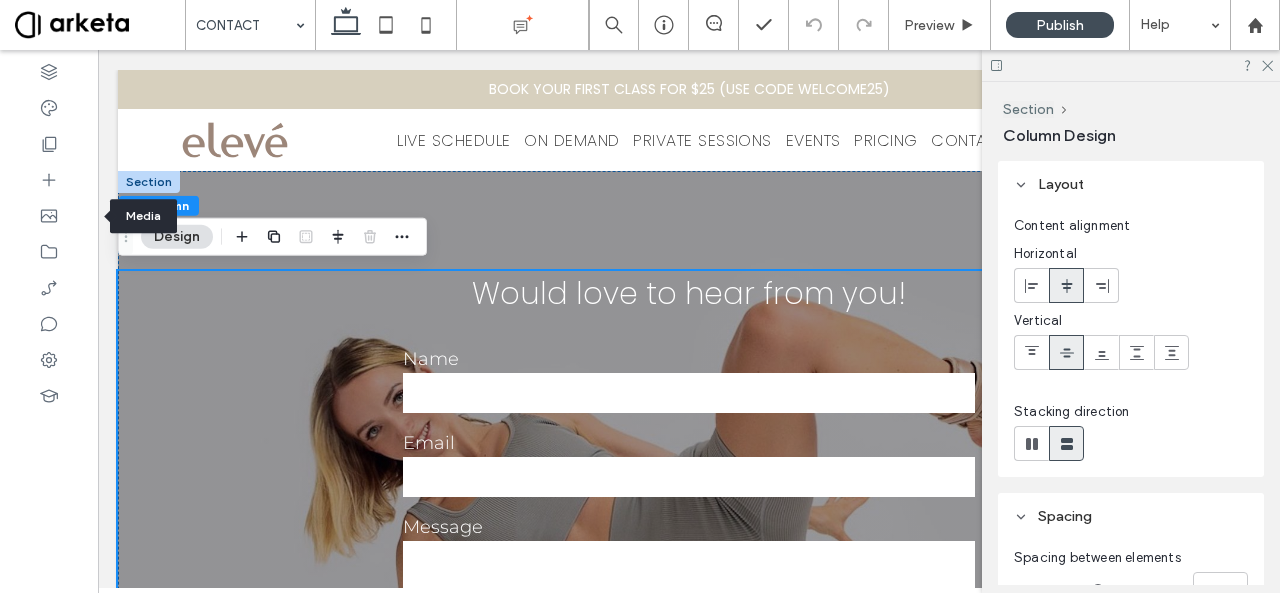 scroll, scrollTop: 380, scrollLeft: 0, axis: vertical 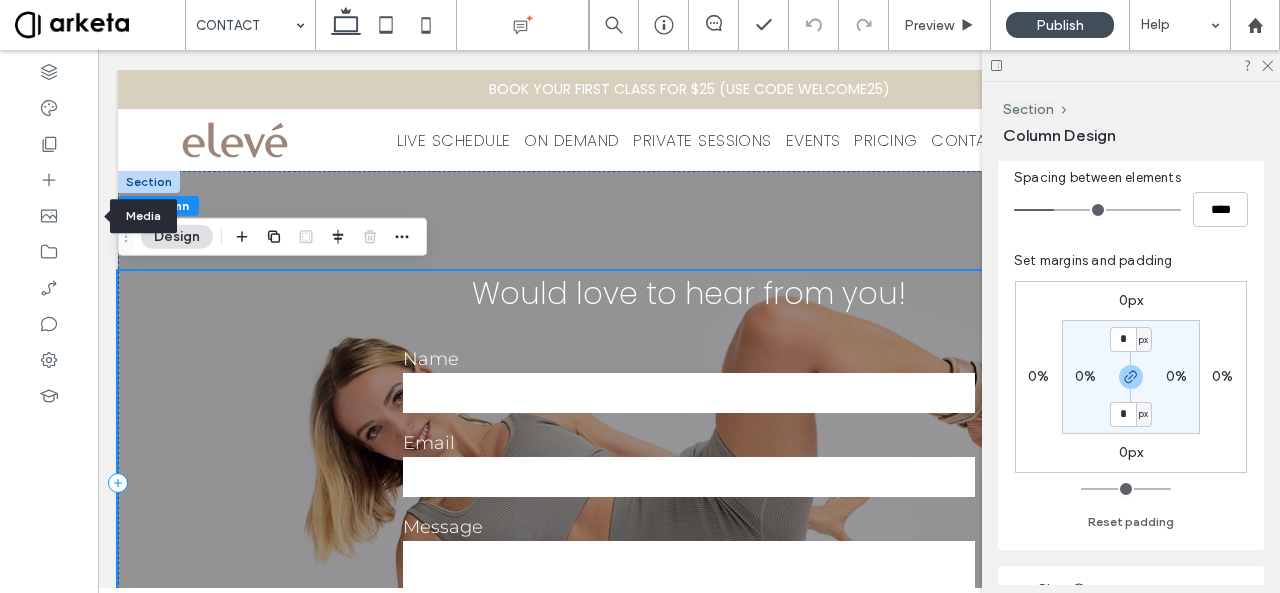 click on "**********" at bounding box center [689, 483] 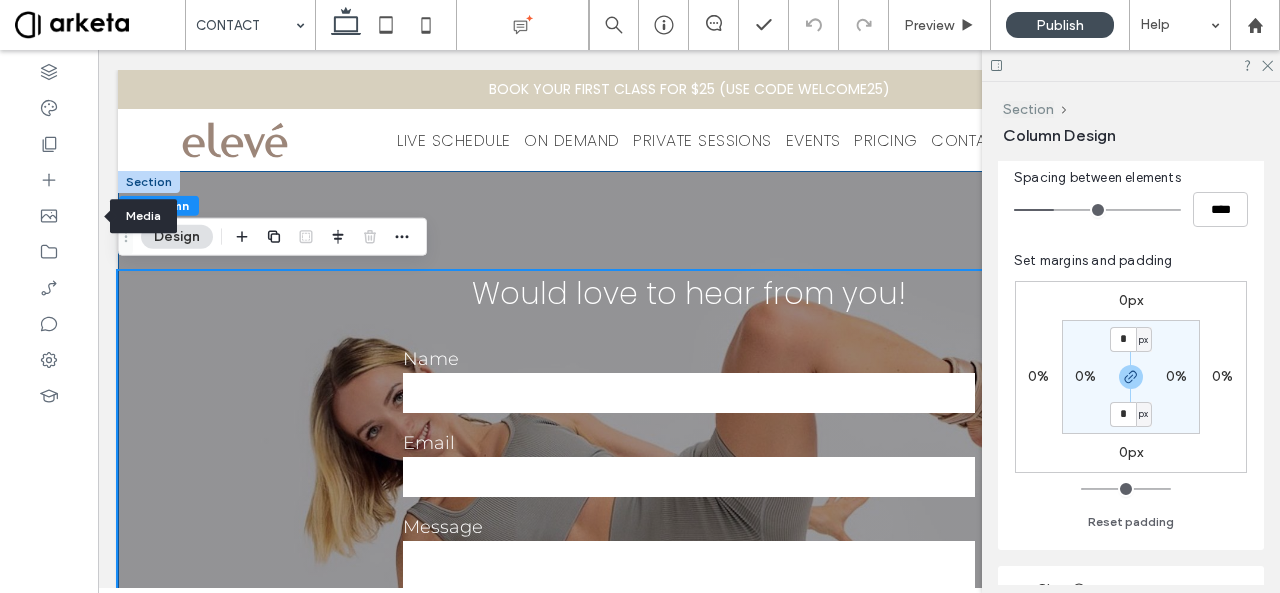 drag, startPoint x: 1030, startPoint y: 111, endPoint x: 1040, endPoint y: 105, distance: 11.661903 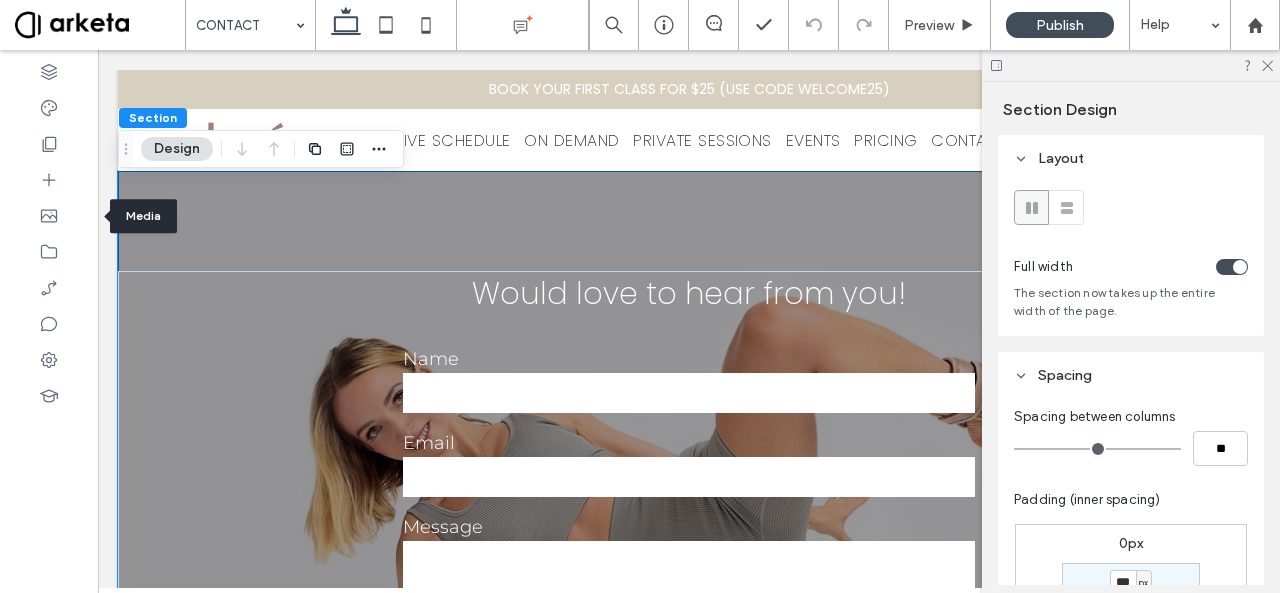 scroll, scrollTop: 342, scrollLeft: 0, axis: vertical 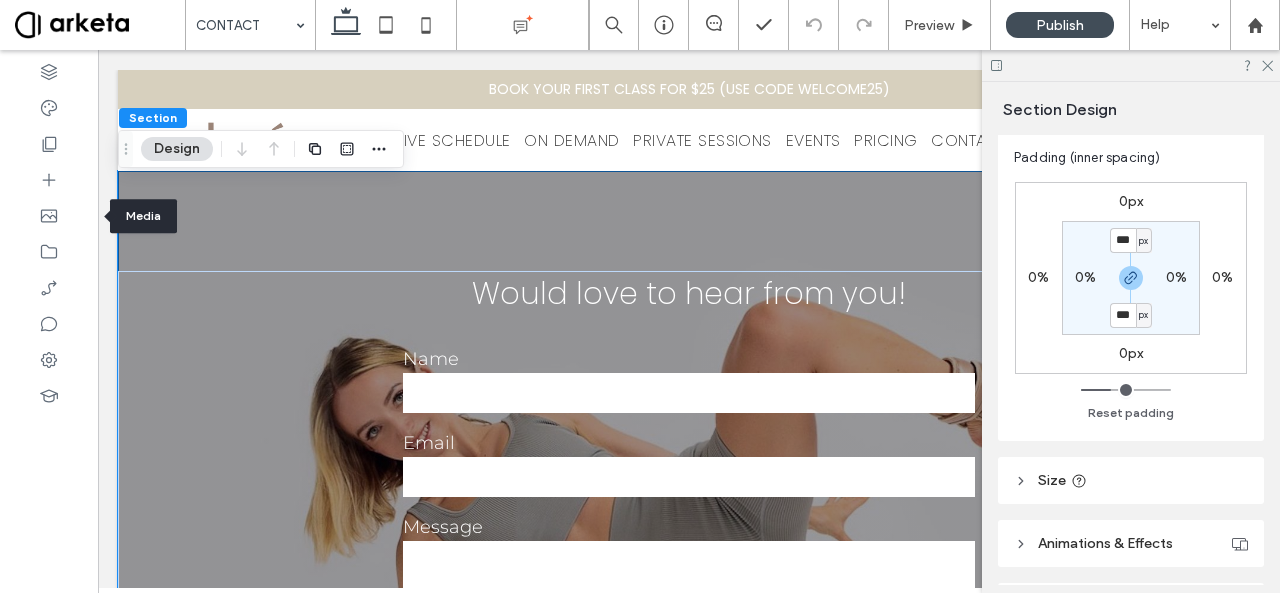 click on "Spacing between columns ** Padding (inner spacing) 0px 0% 0px 0% *** px 0% *** px 0% Reset padding" at bounding box center [1131, 249] 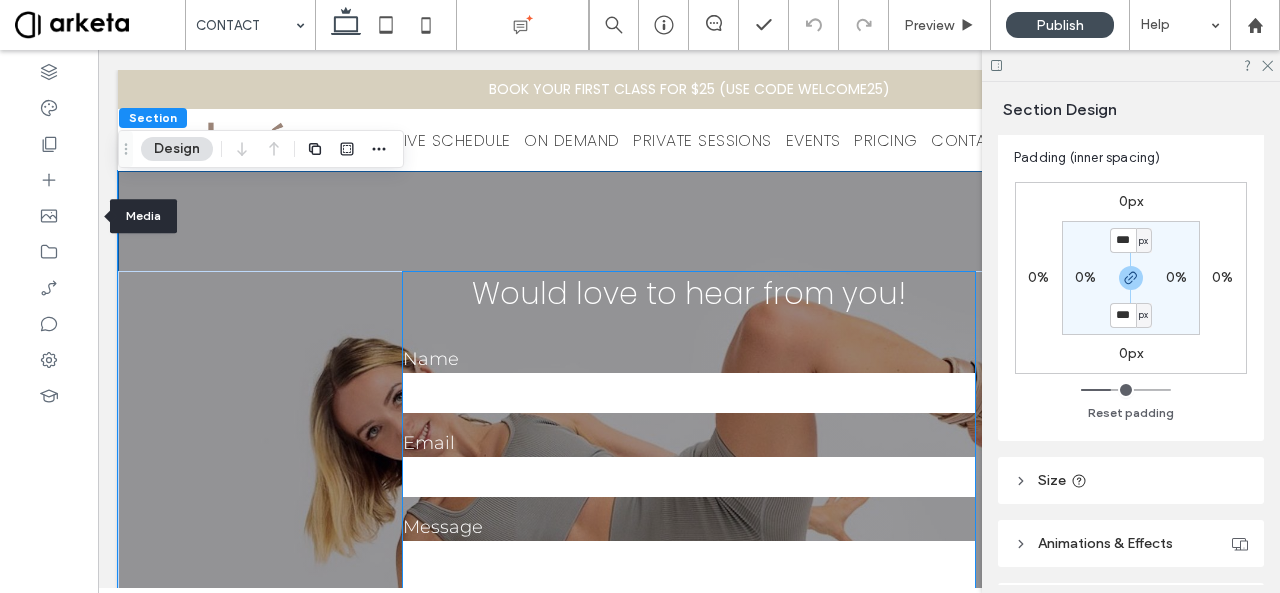 click at bounding box center [688, 393] 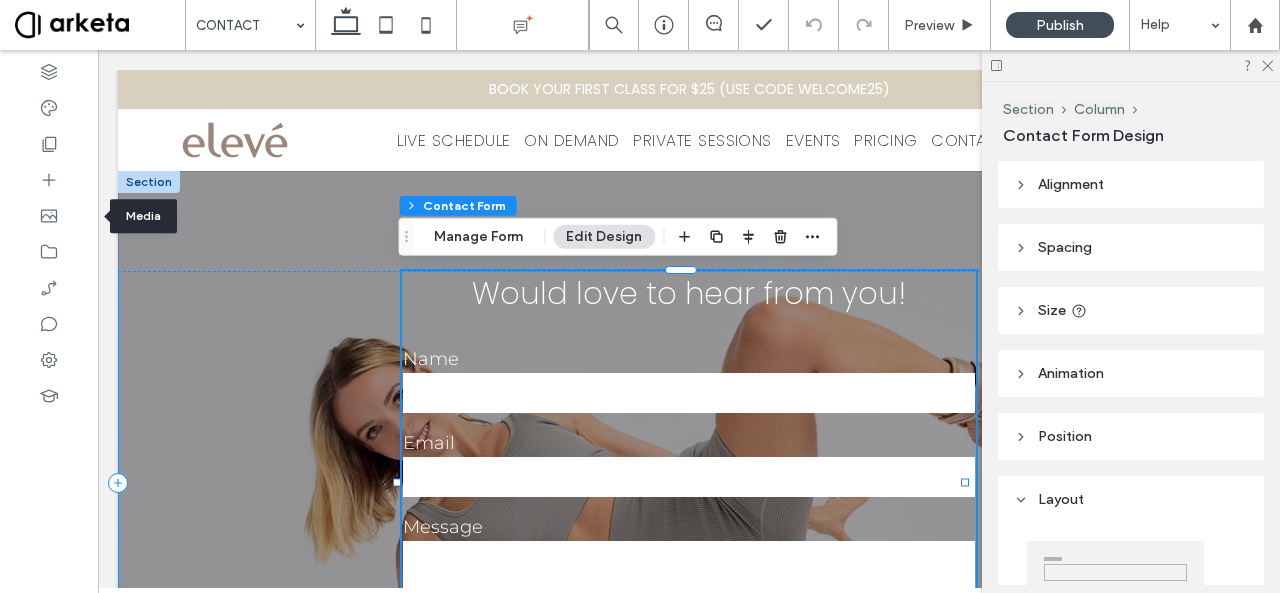 type on "*" 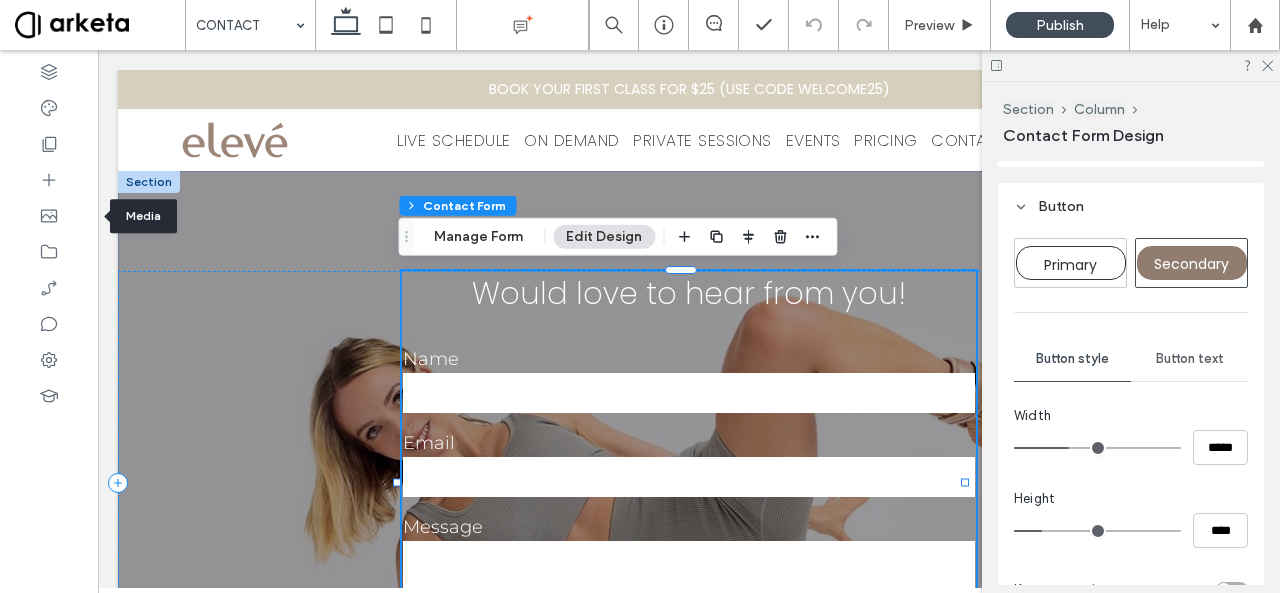 scroll, scrollTop: 1310, scrollLeft: 0, axis: vertical 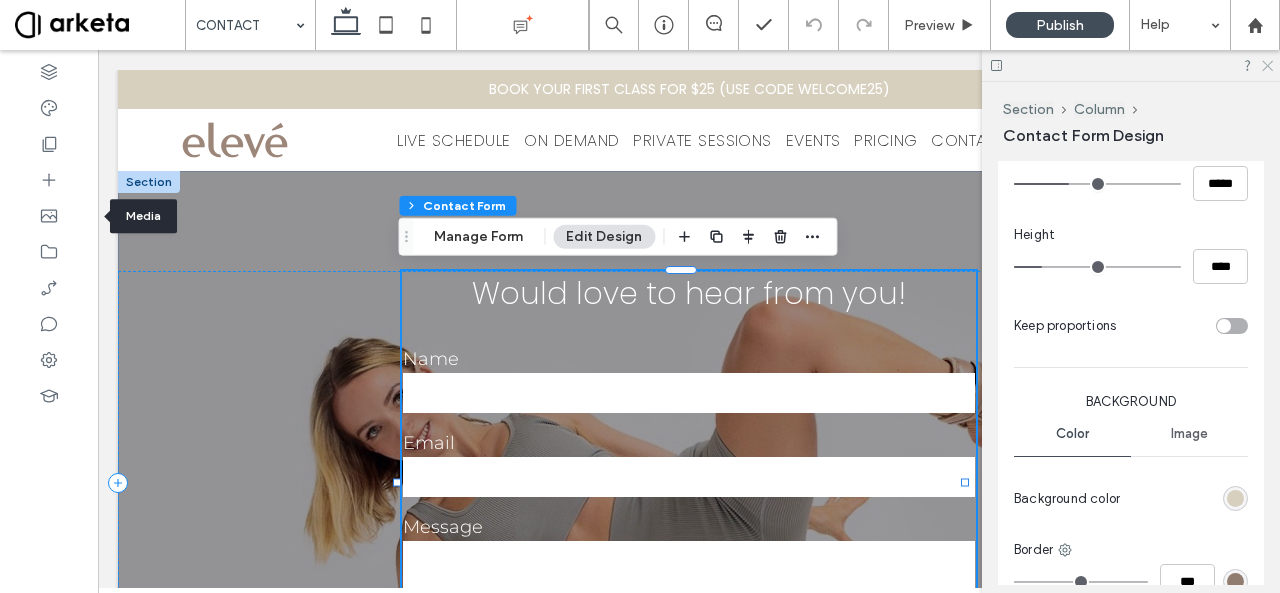 click 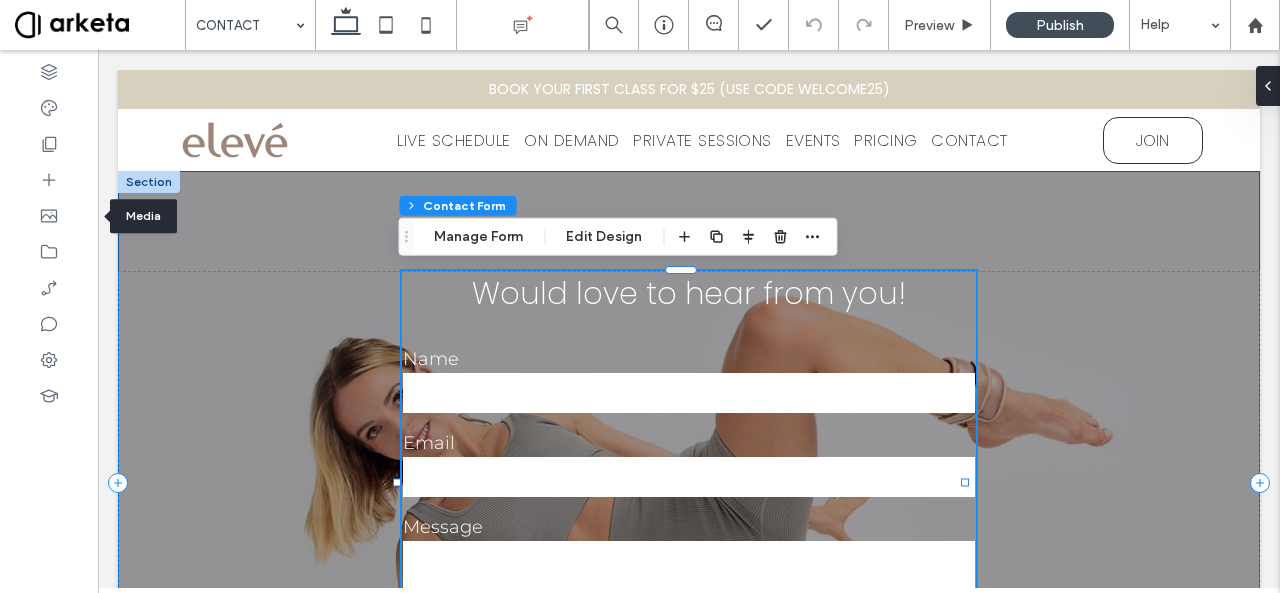 click on "**********" at bounding box center [689, 483] 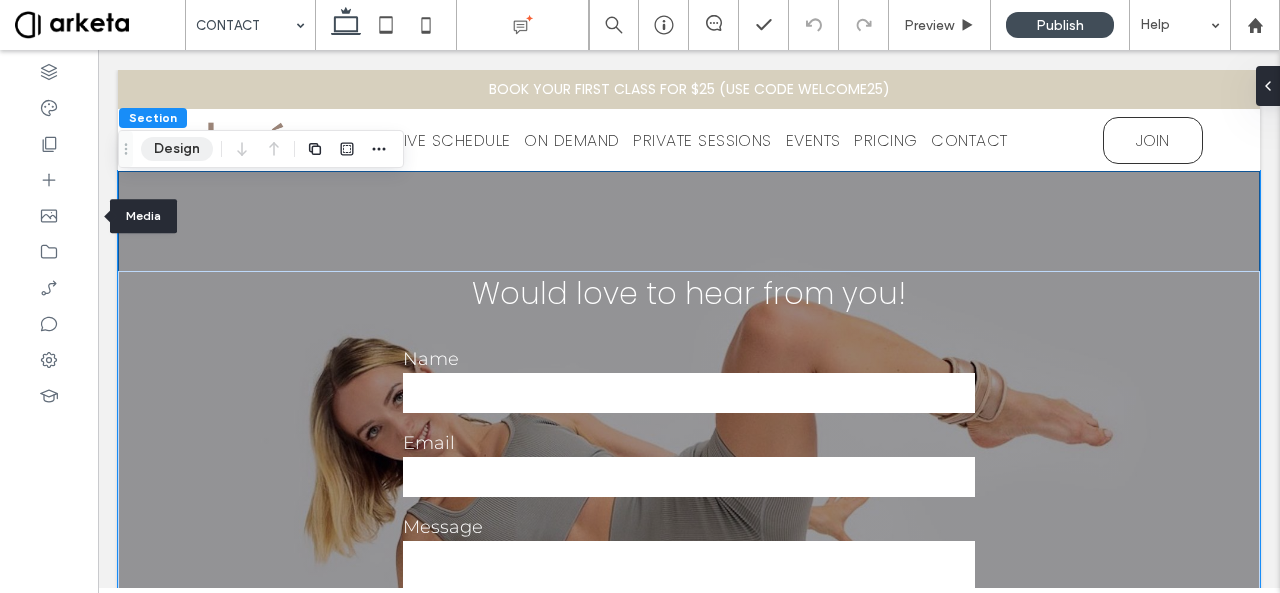 click on "Design" at bounding box center (177, 149) 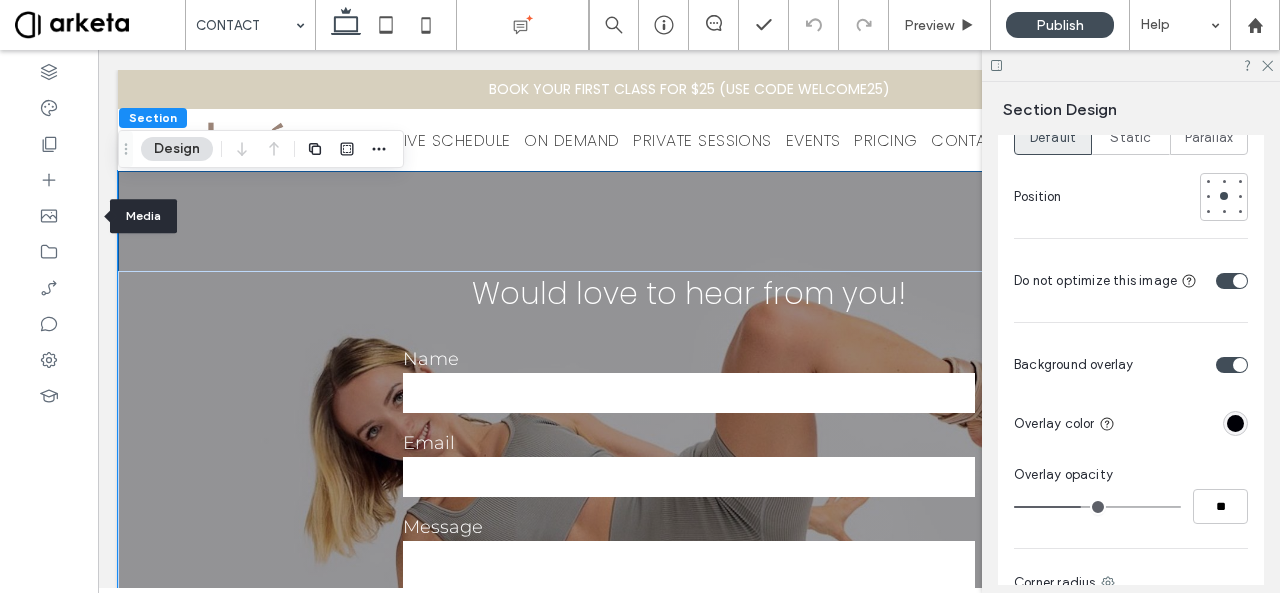 scroll, scrollTop: 1420, scrollLeft: 0, axis: vertical 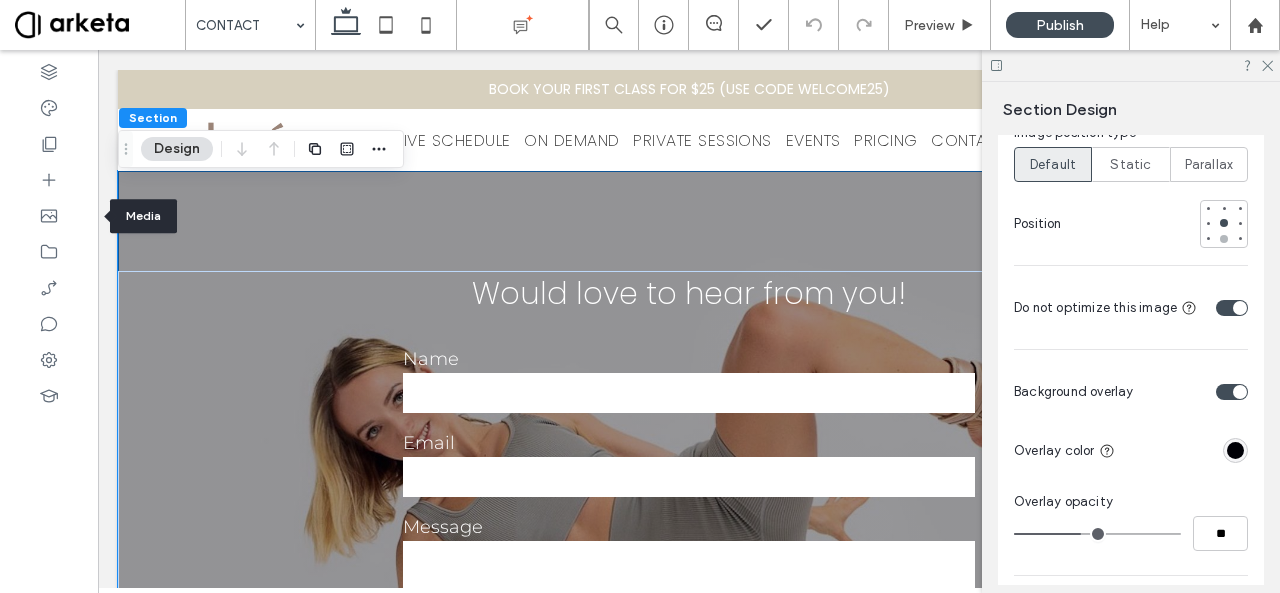 click at bounding box center [1224, 239] 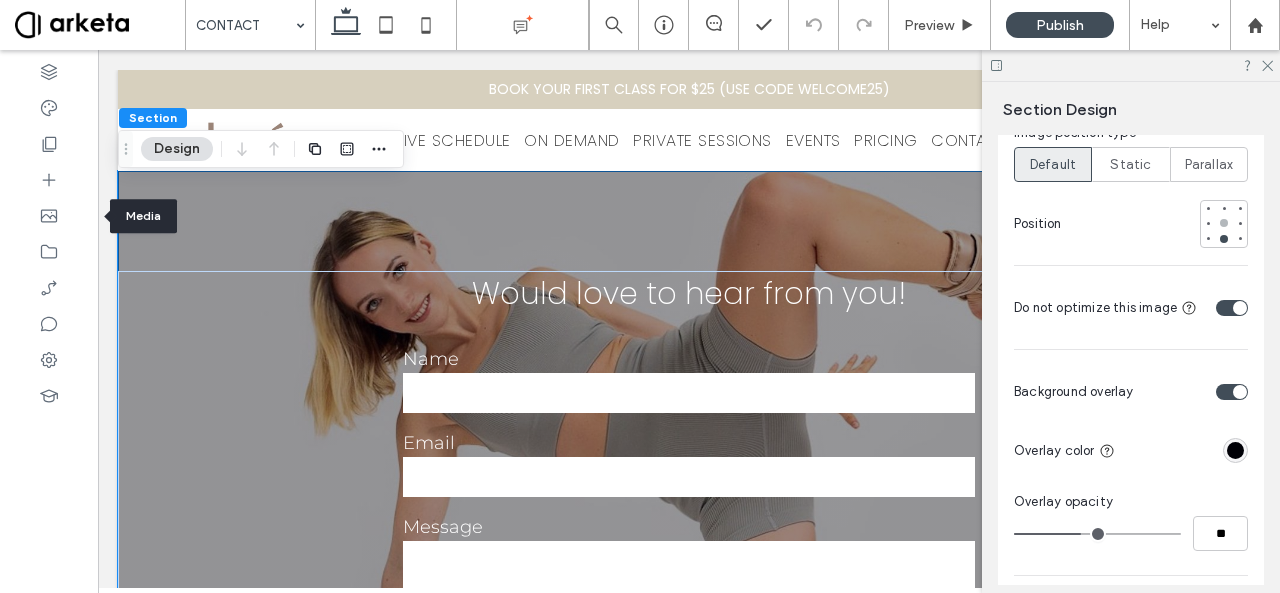 click at bounding box center (1224, 223) 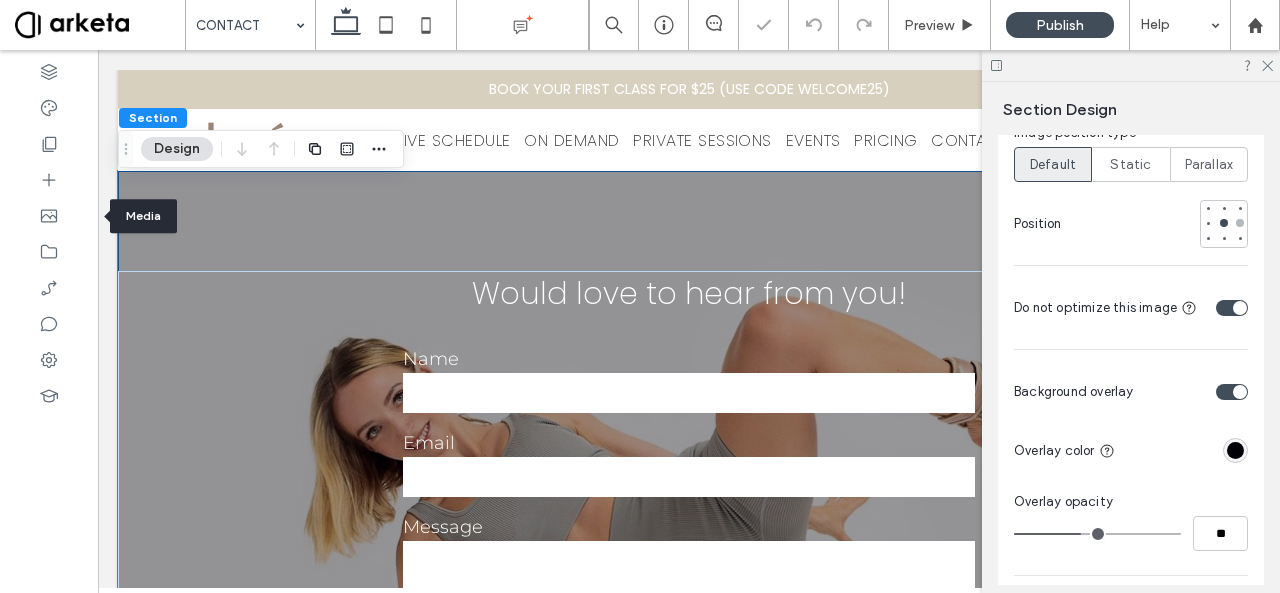 click at bounding box center (1240, 223) 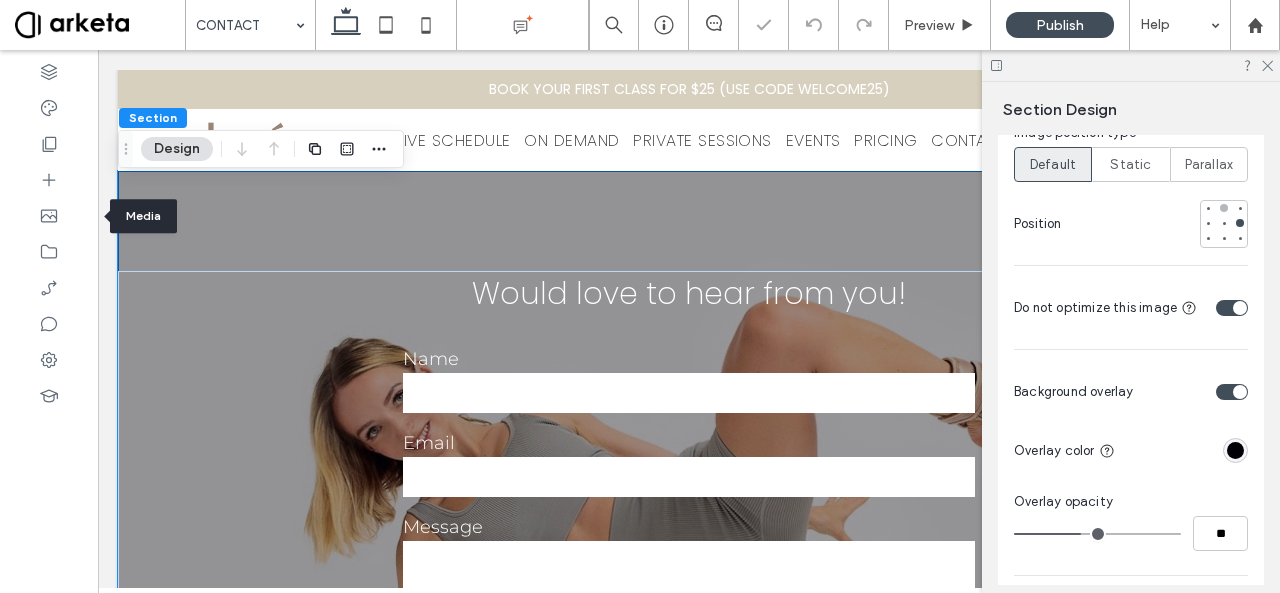 click at bounding box center (1224, 208) 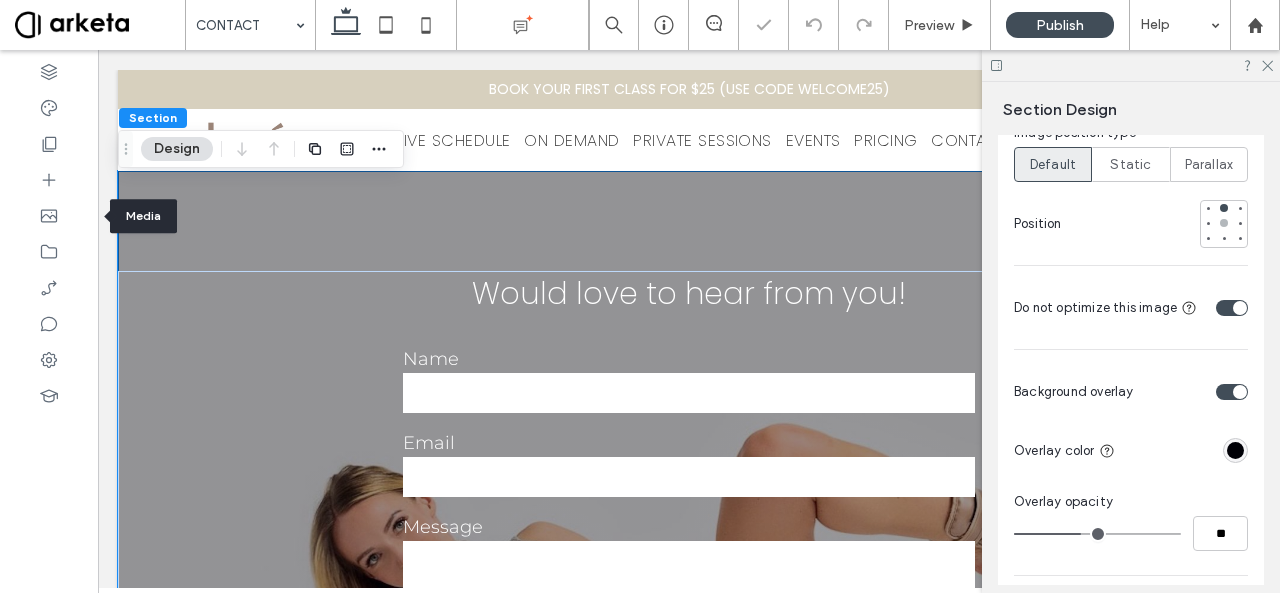 click at bounding box center [1224, 223] 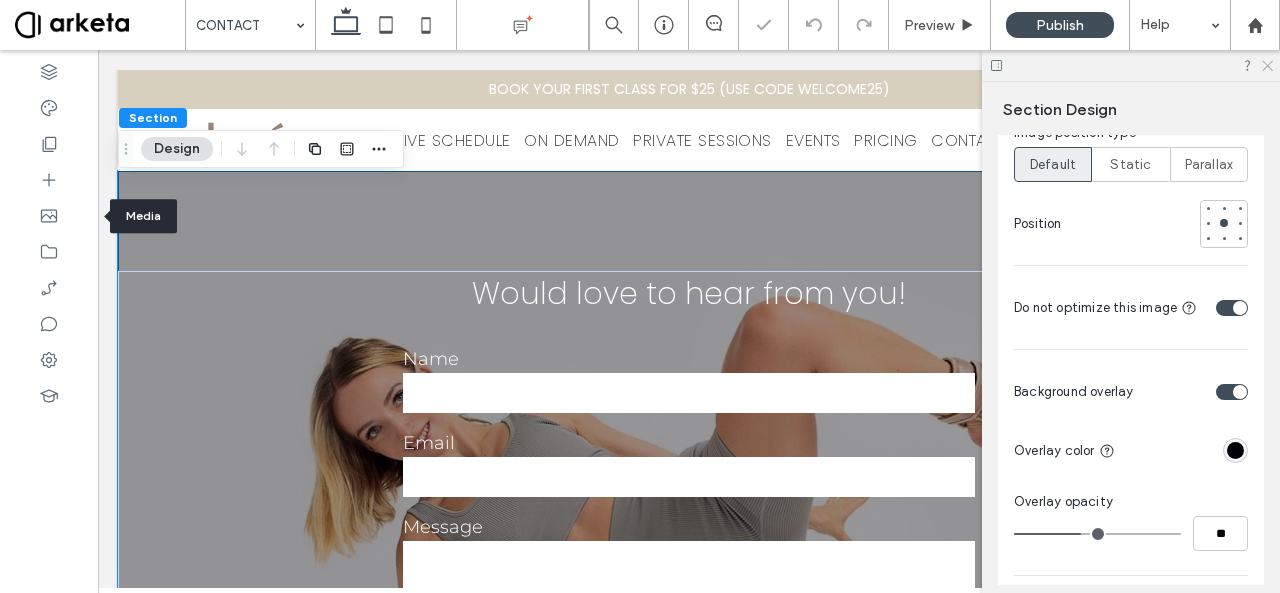 click 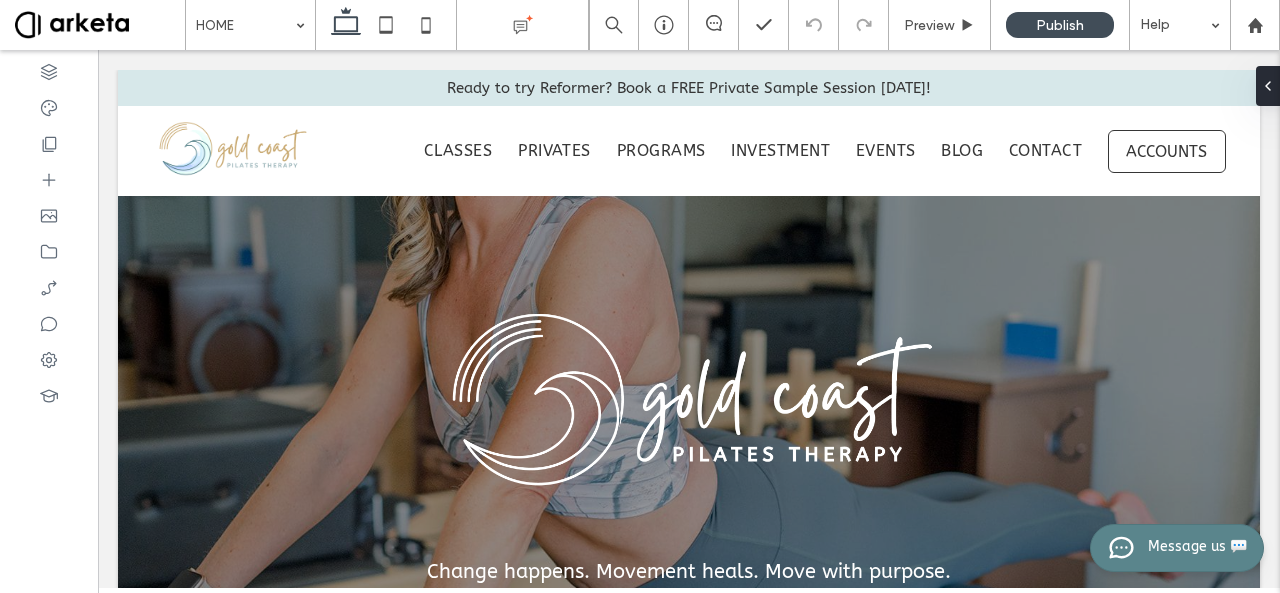 scroll, scrollTop: 0, scrollLeft: 0, axis: both 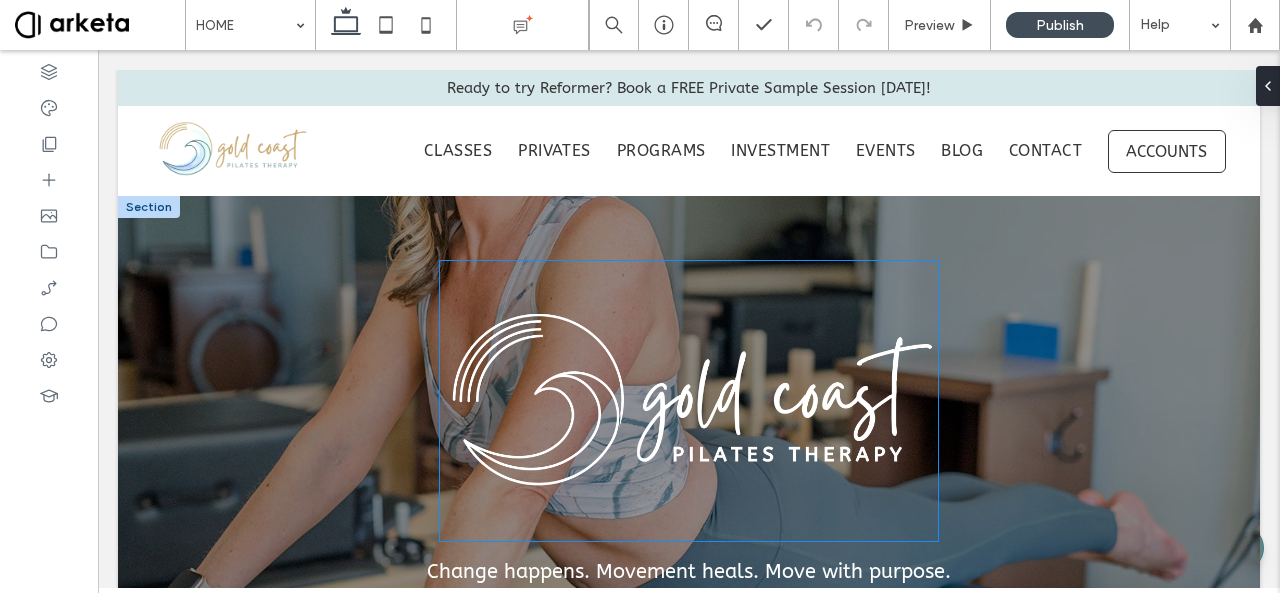 click at bounding box center (689, 401) 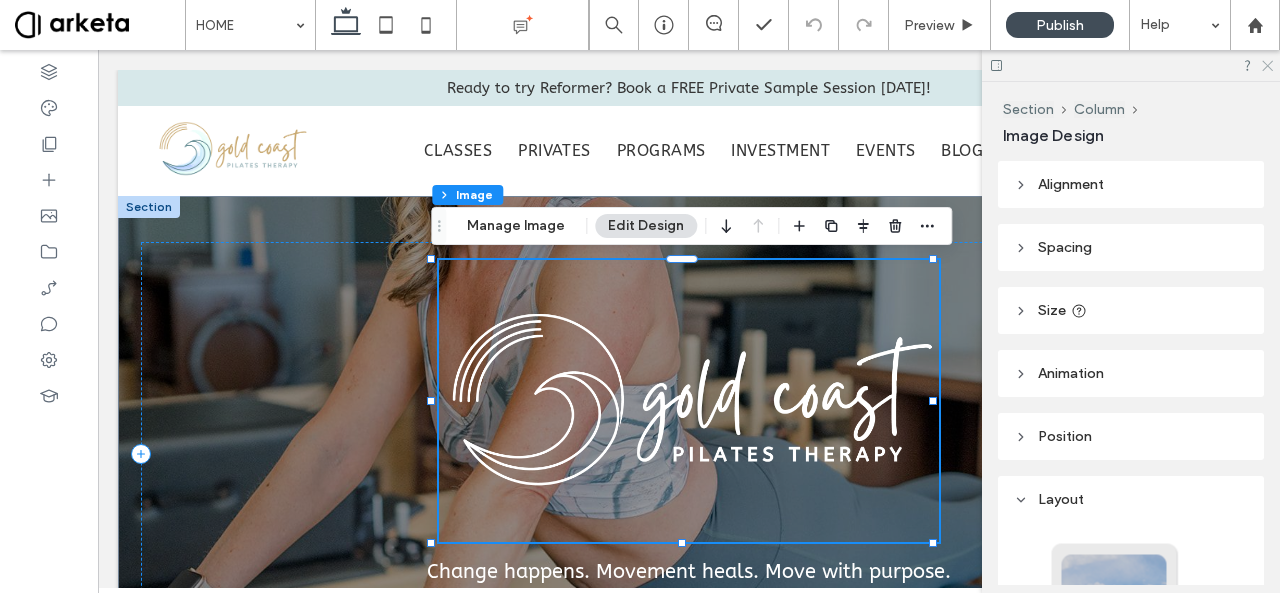 drag, startPoint x: 1262, startPoint y: 67, endPoint x: 1129, endPoint y: 42, distance: 135.32922 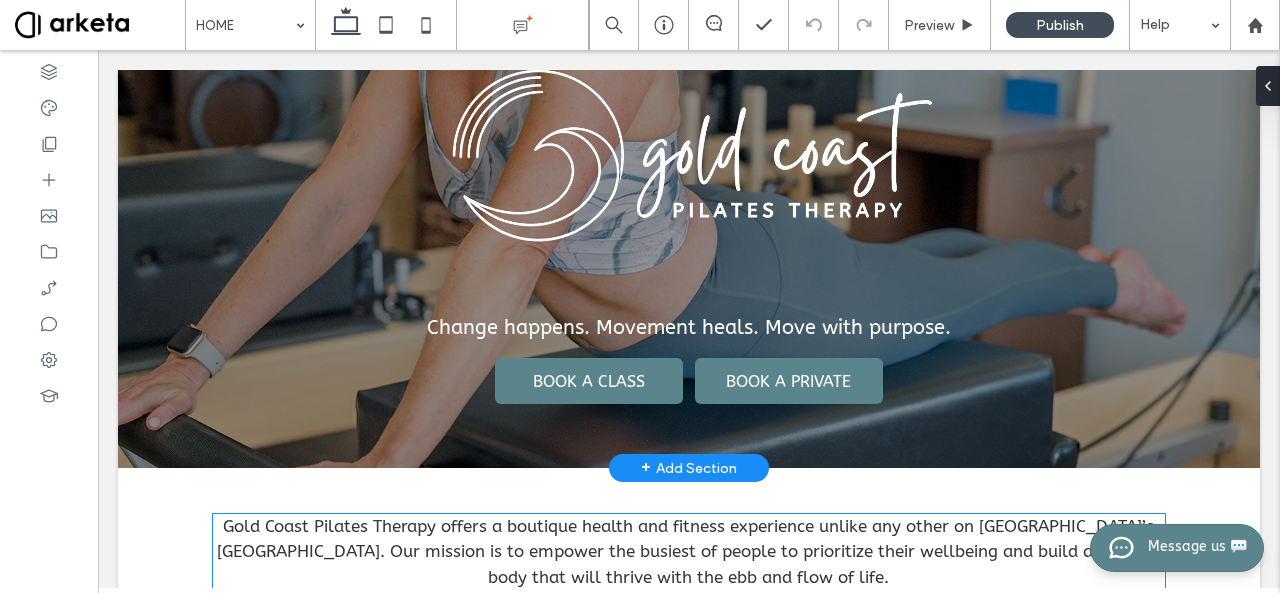 scroll, scrollTop: 372, scrollLeft: 0, axis: vertical 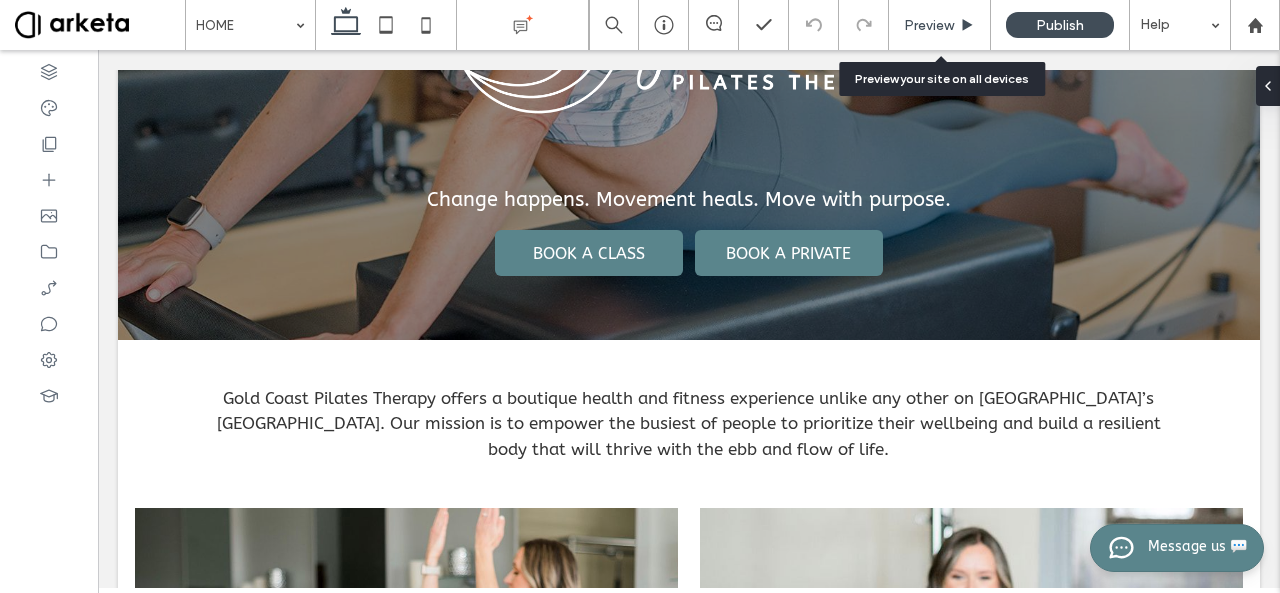 click on "Preview" at bounding box center [940, 25] 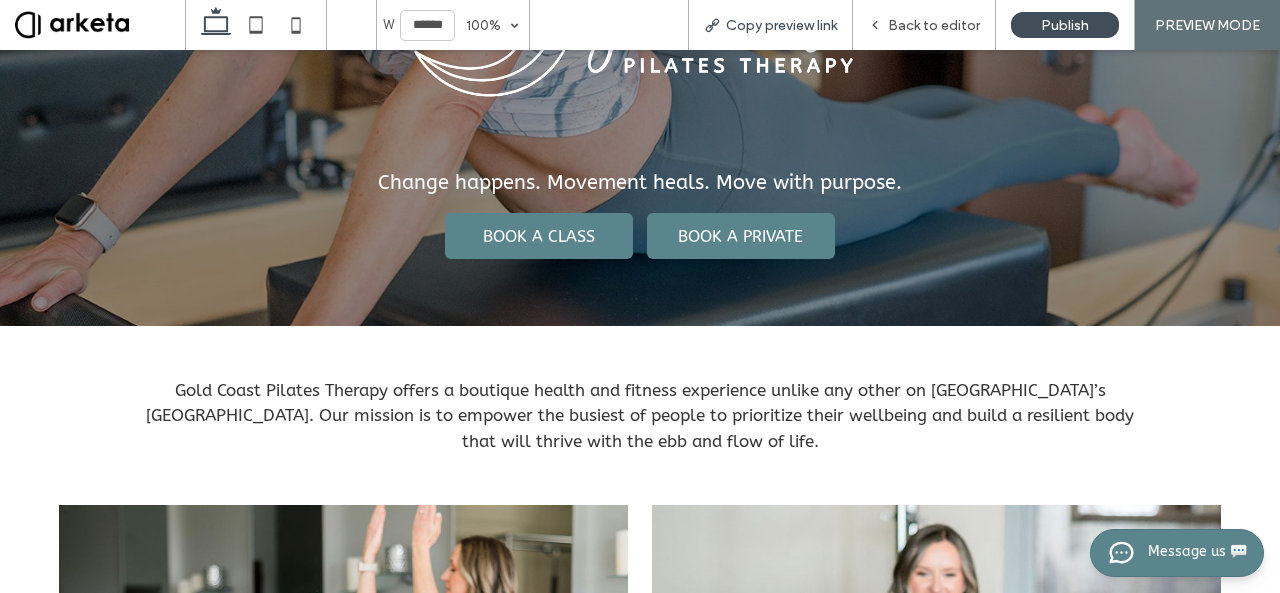 click on "Copy preview link" at bounding box center (770, 25) 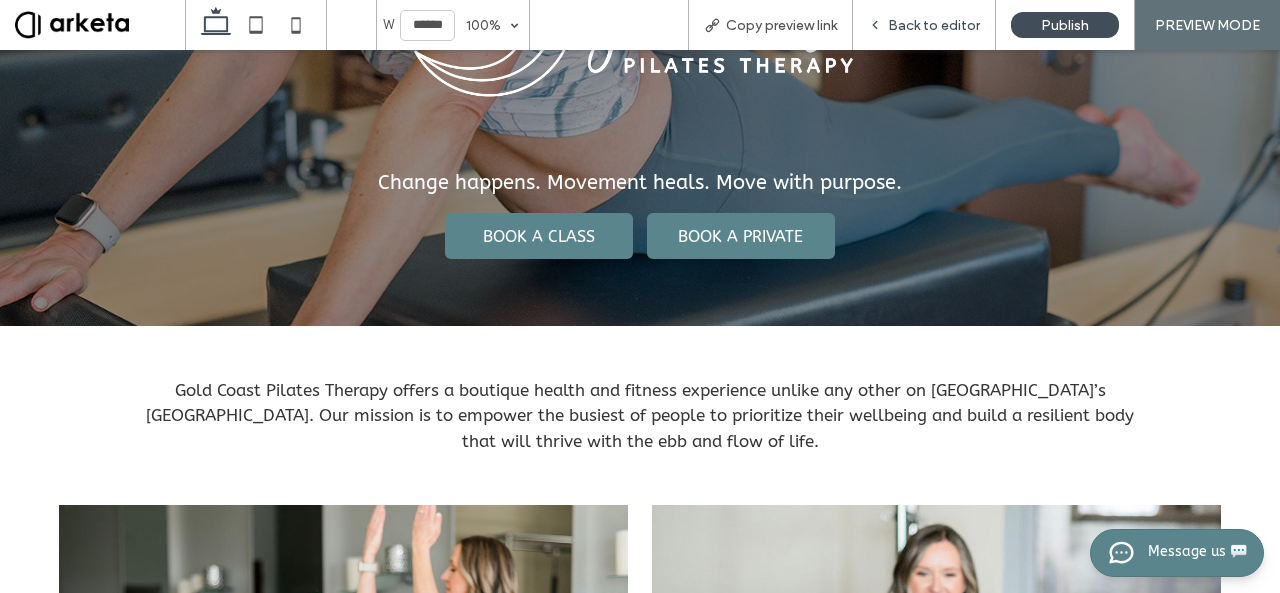 click on "Back to editor" at bounding box center (934, 25) 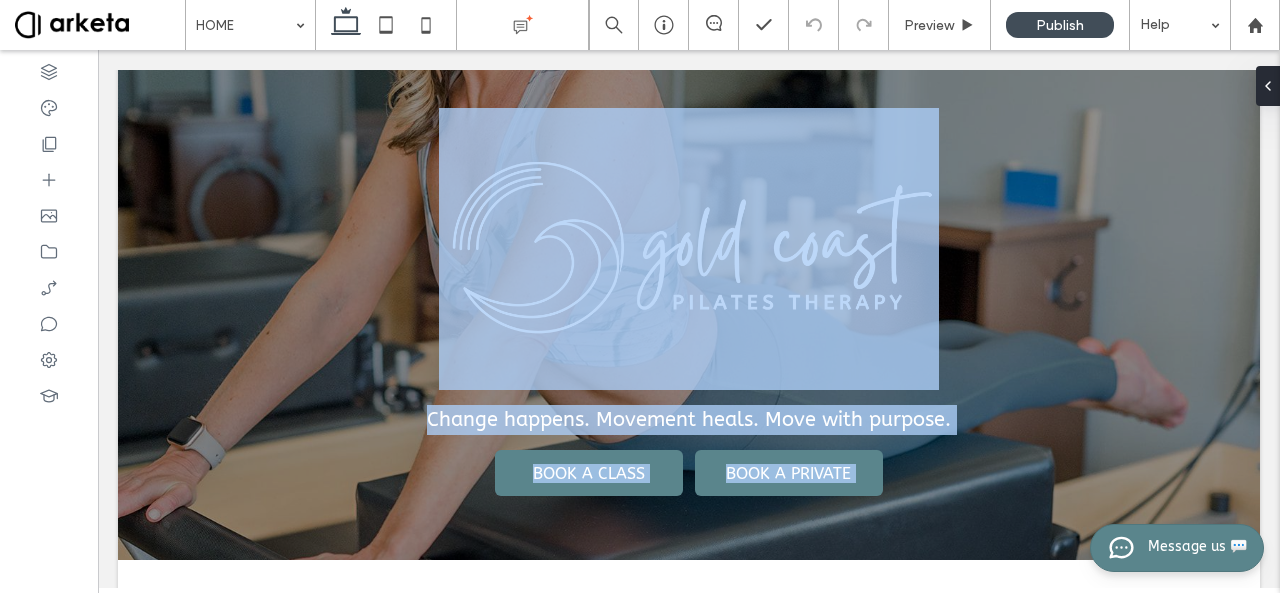 drag, startPoint x: 746, startPoint y: 343, endPoint x: 376, endPoint y: 23, distance: 489.18298 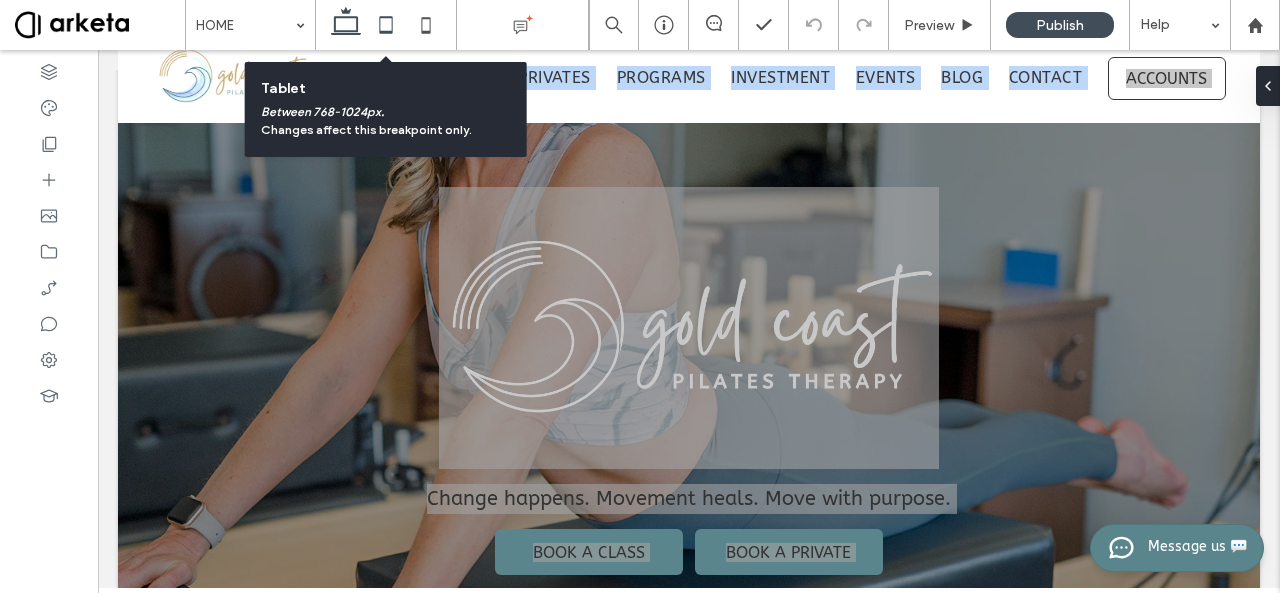 click 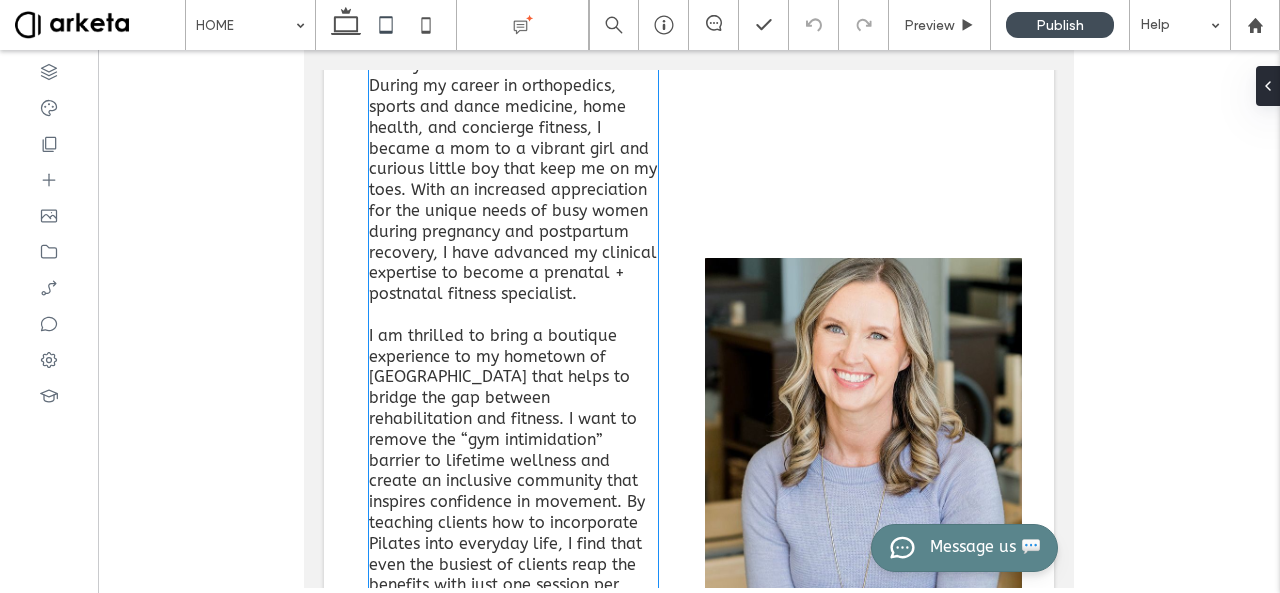 scroll, scrollTop: 2336, scrollLeft: 0, axis: vertical 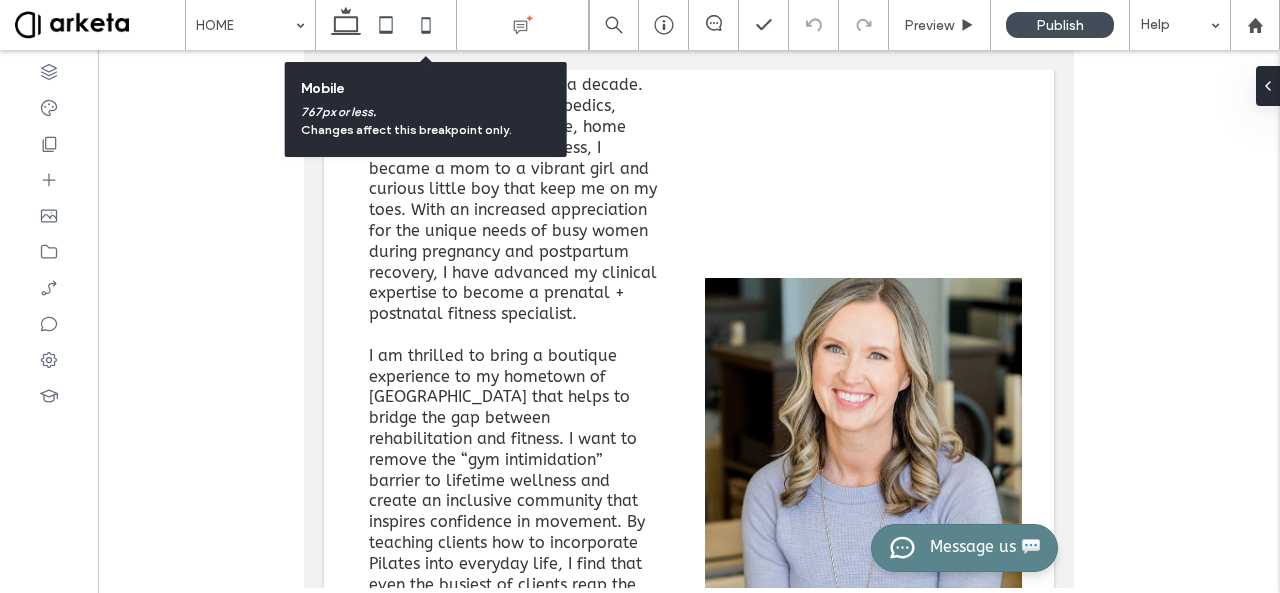 click 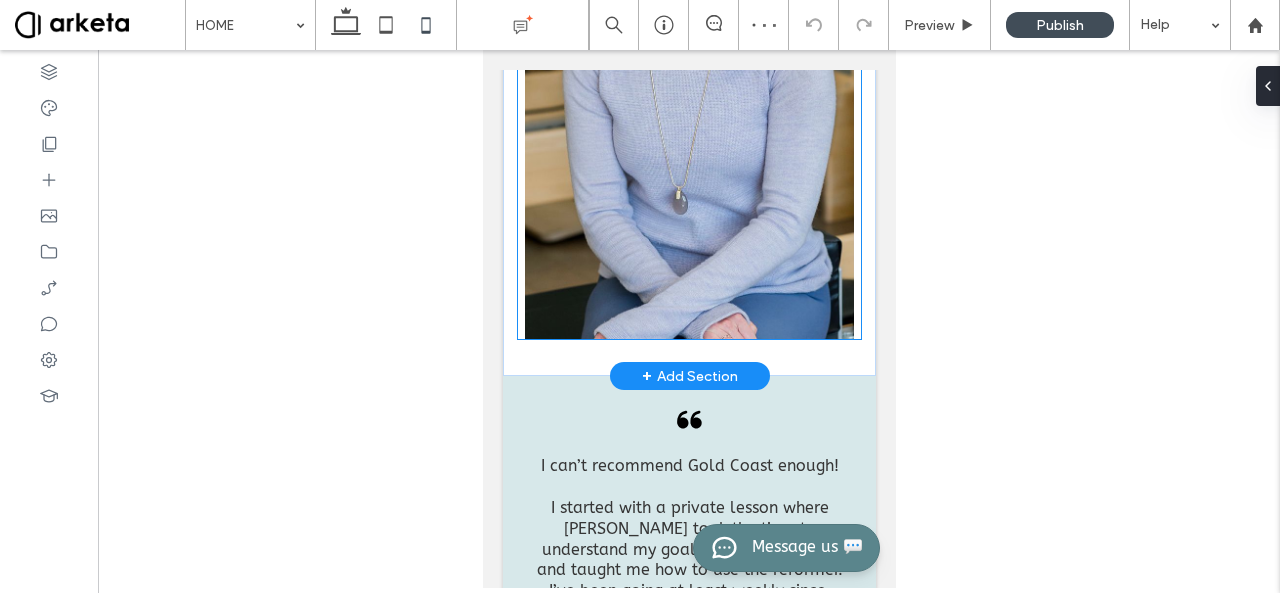 scroll, scrollTop: 4134, scrollLeft: 0, axis: vertical 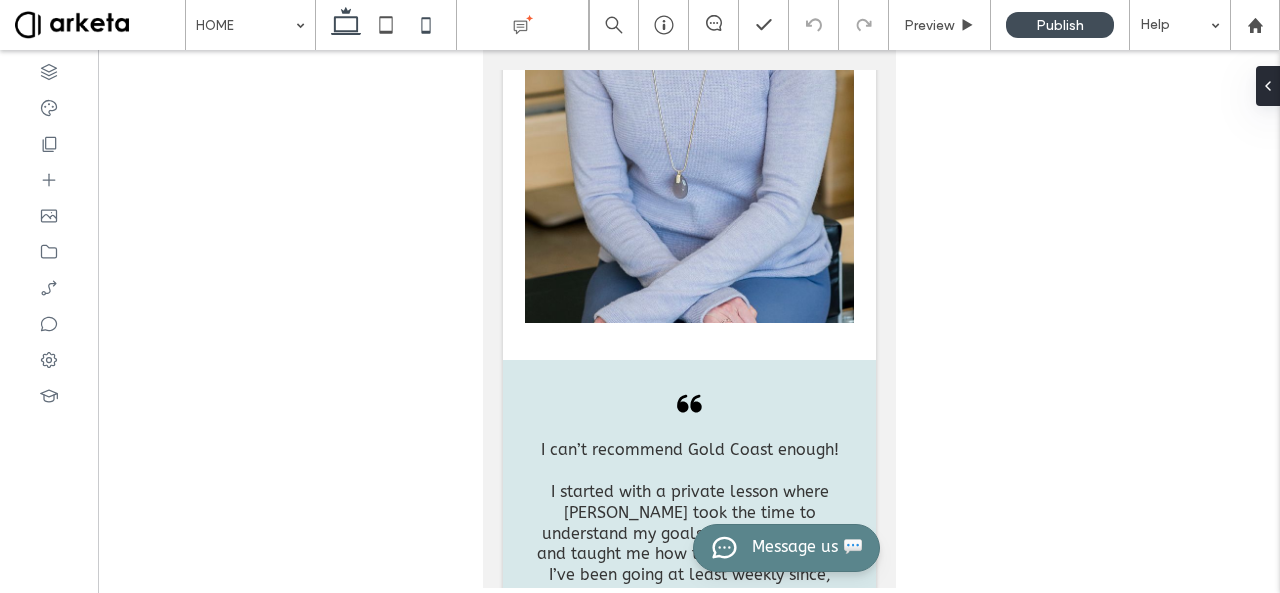 click 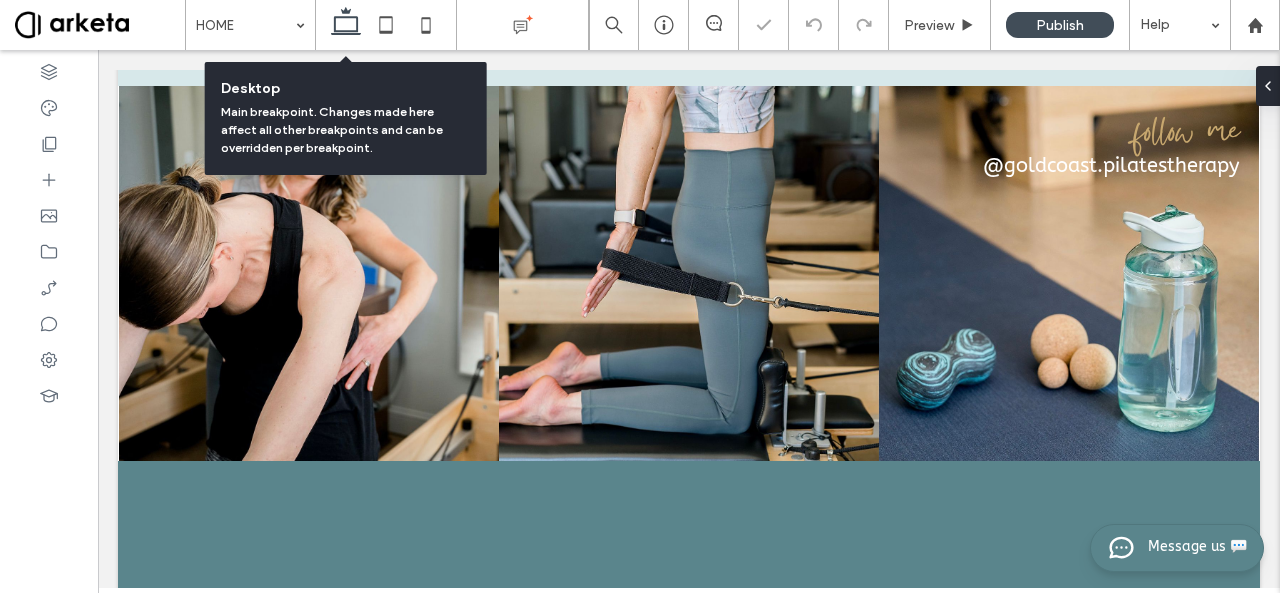 scroll, scrollTop: 2425, scrollLeft: 0, axis: vertical 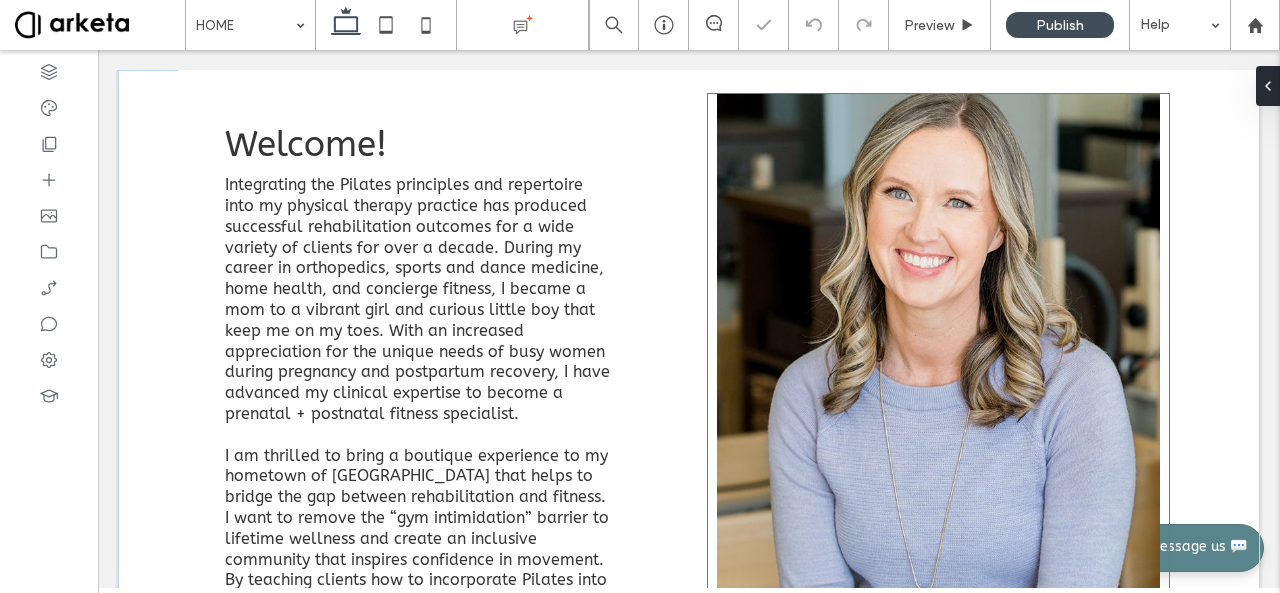 click at bounding box center (938, 444) 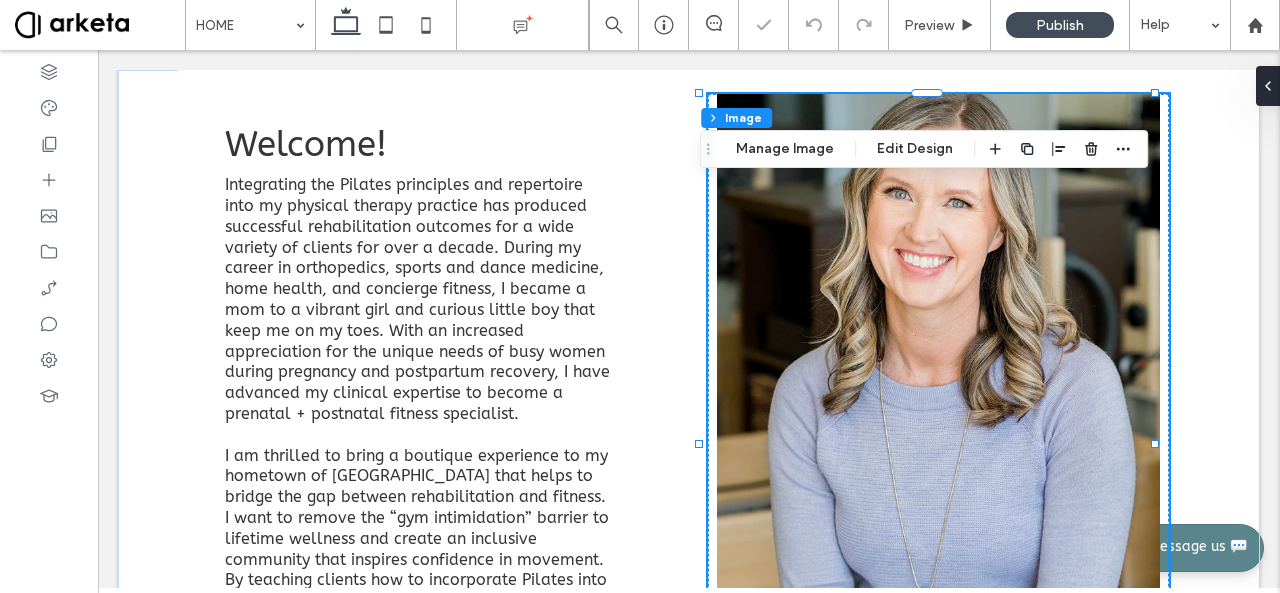 type on "*" 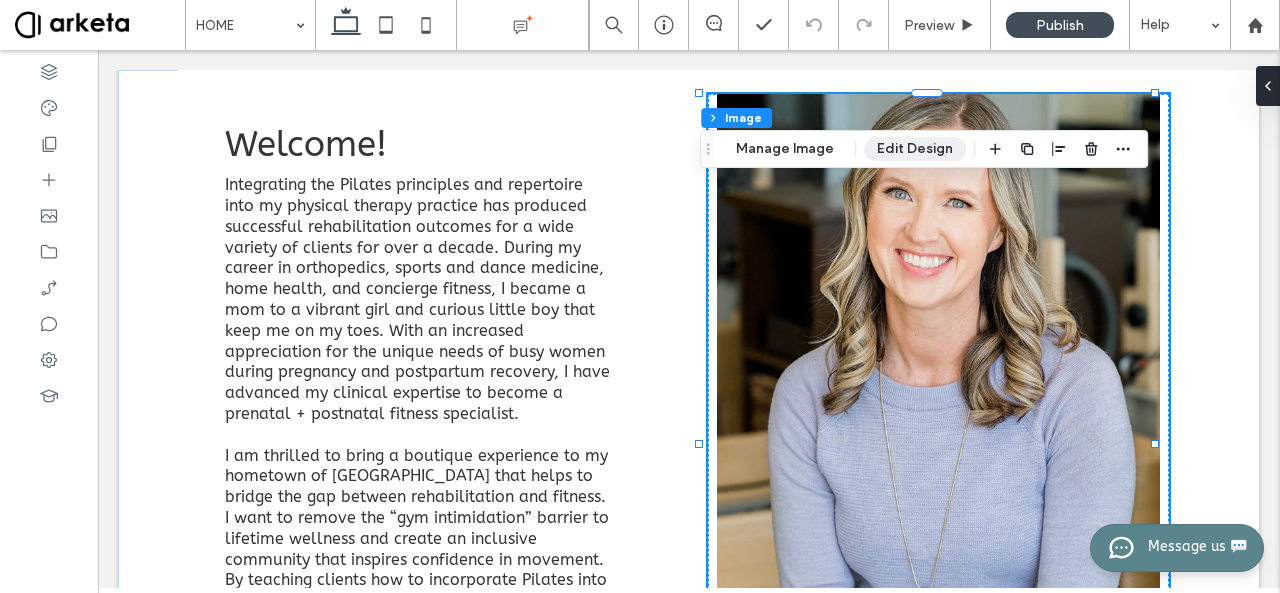 click on "Edit Design" at bounding box center (915, 149) 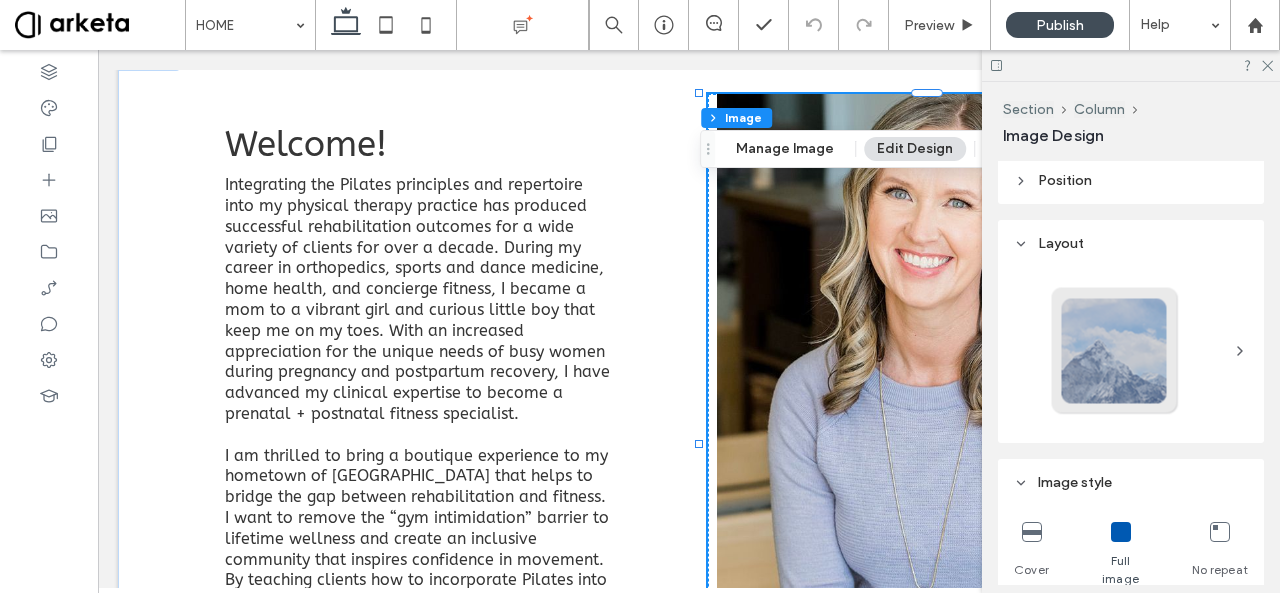 scroll, scrollTop: 0, scrollLeft: 0, axis: both 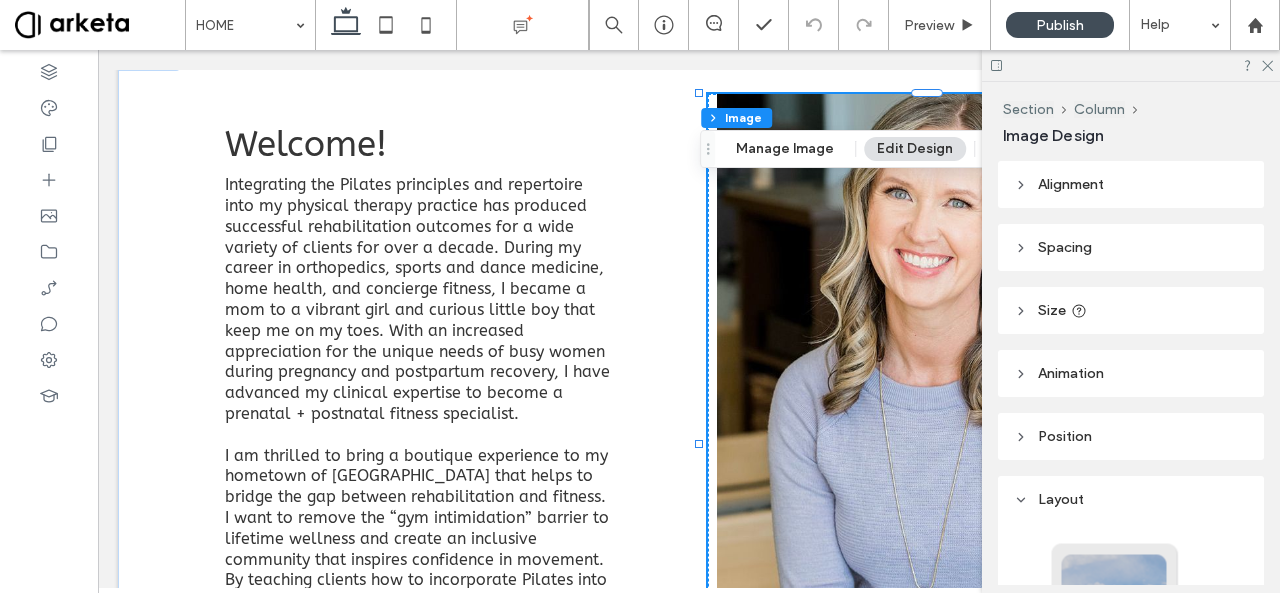 click on "Size" at bounding box center [1052, 310] 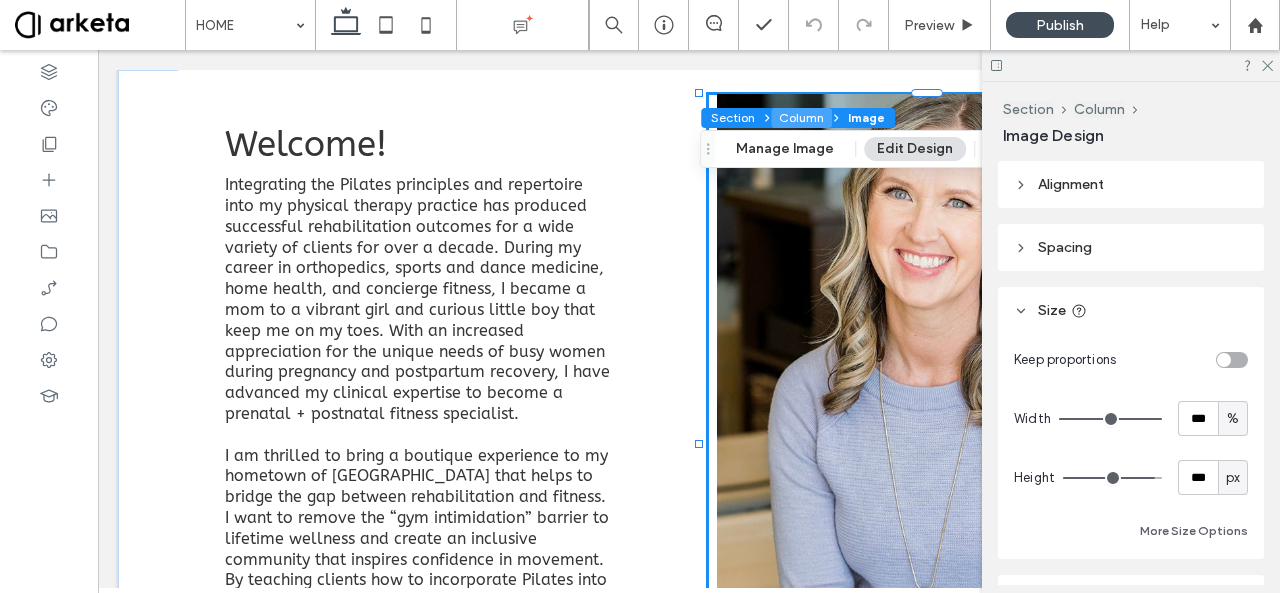 click on "Column" at bounding box center [801, 118] 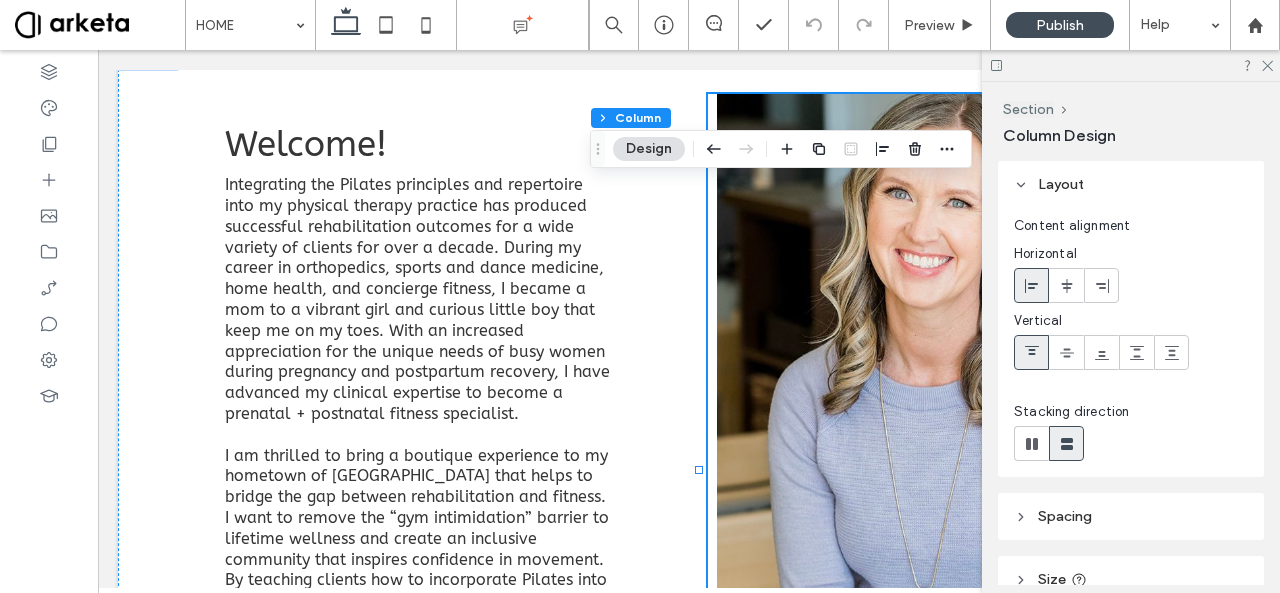 scroll, scrollTop: 222, scrollLeft: 0, axis: vertical 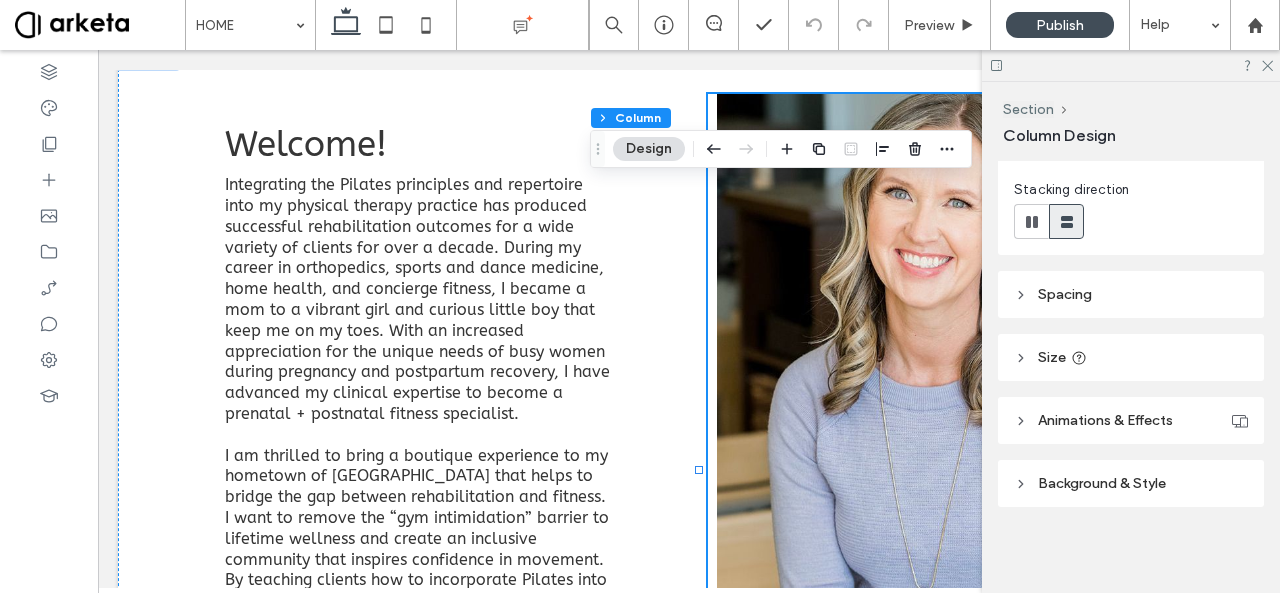 click 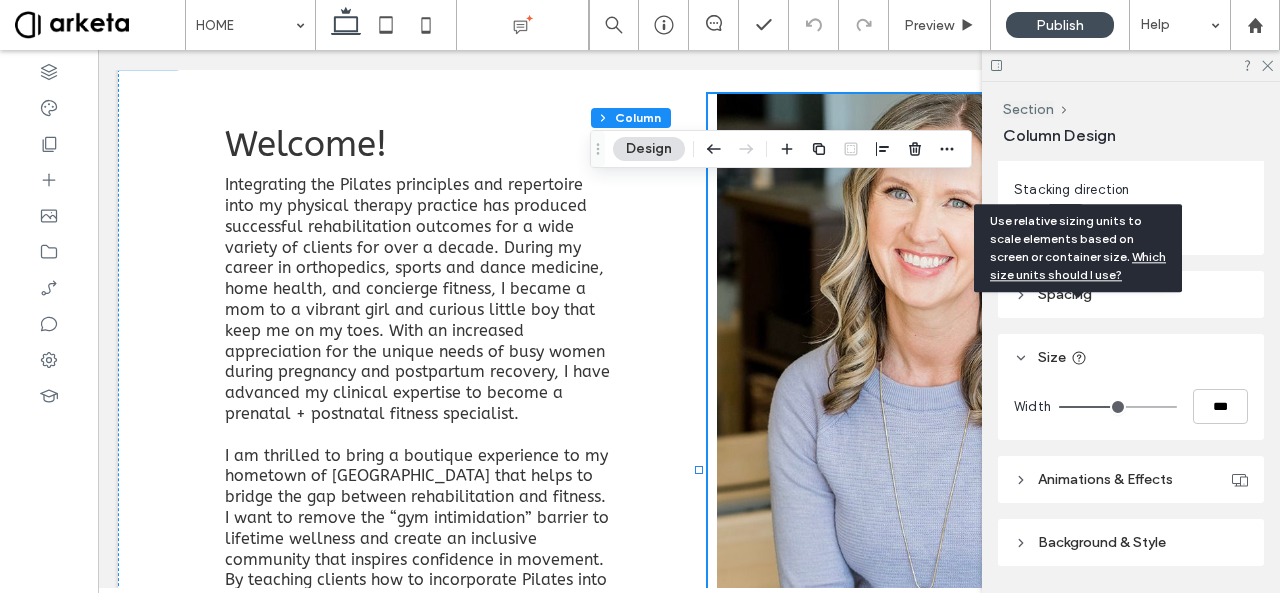 scroll, scrollTop: 280, scrollLeft: 0, axis: vertical 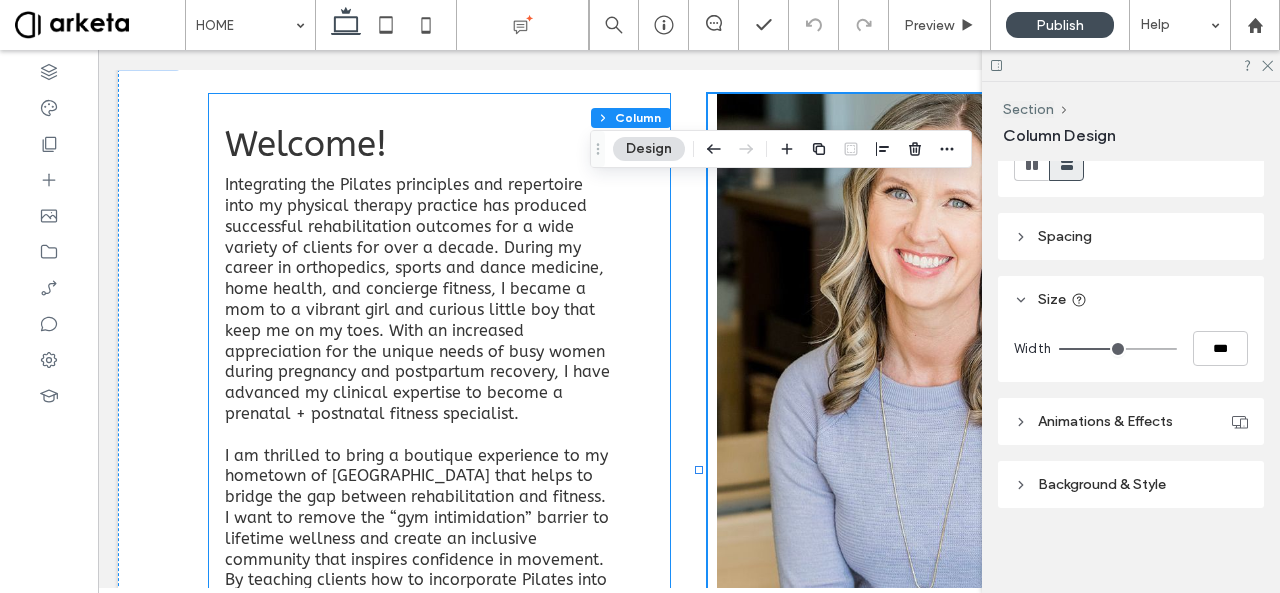 click on "Welcome!
Integrating the Pilates principles and repertoire into my physical therapy practice has produced successful rehabilitation outcomes for a wide variety of clients for over a decade. During my career in orthopedics, sports and dance medicine, home health, and concierge fitness, I became a mom to a vibrant girl and curious little boy that keep me on my toes. With an increased appreciation for the unique needs of busy women during pregnancy and postpartum recovery, I have advanced my clinical expertise to become a prenatal + postnatal fitness specialist.
[PERSON_NAME]
[PERSON_NAME], PT, DPT, NCPT Founder of Gold Coast Pilates Therapy
REACH OUT" at bounding box center [439, 655] 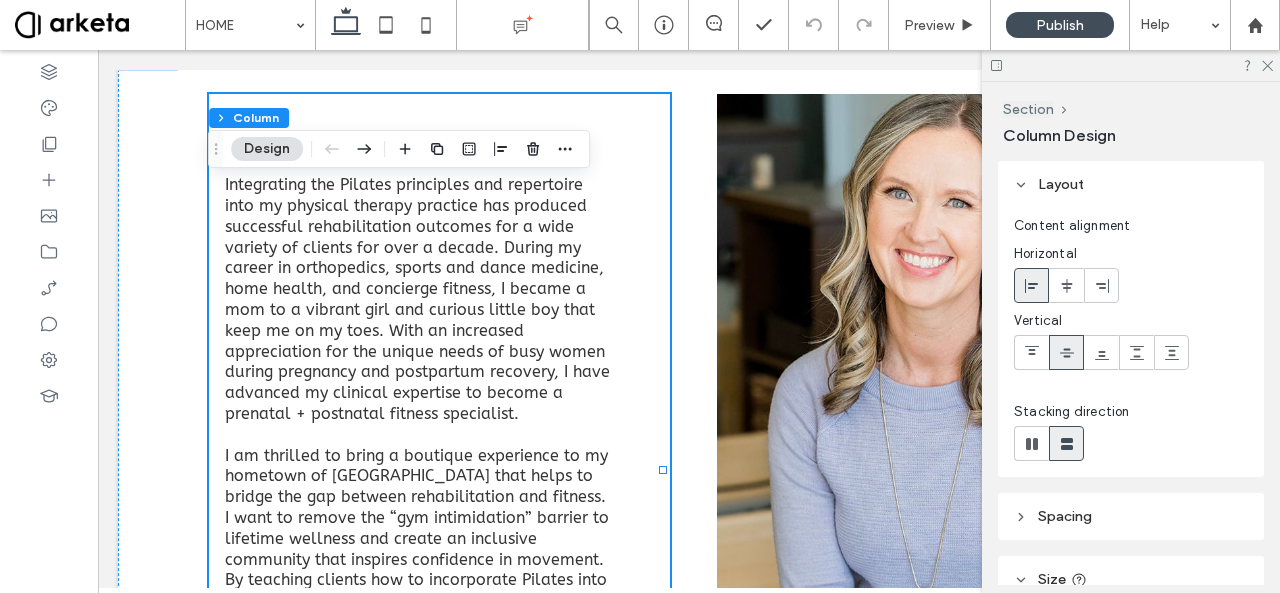 scroll, scrollTop: 254, scrollLeft: 0, axis: vertical 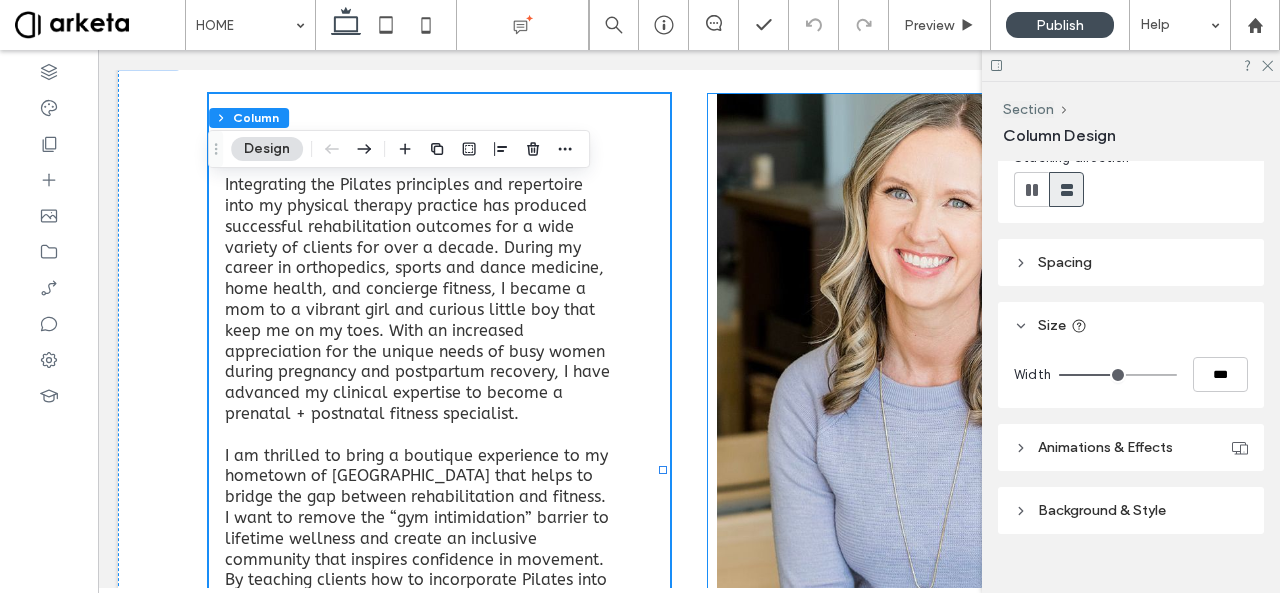 click at bounding box center [938, 444] 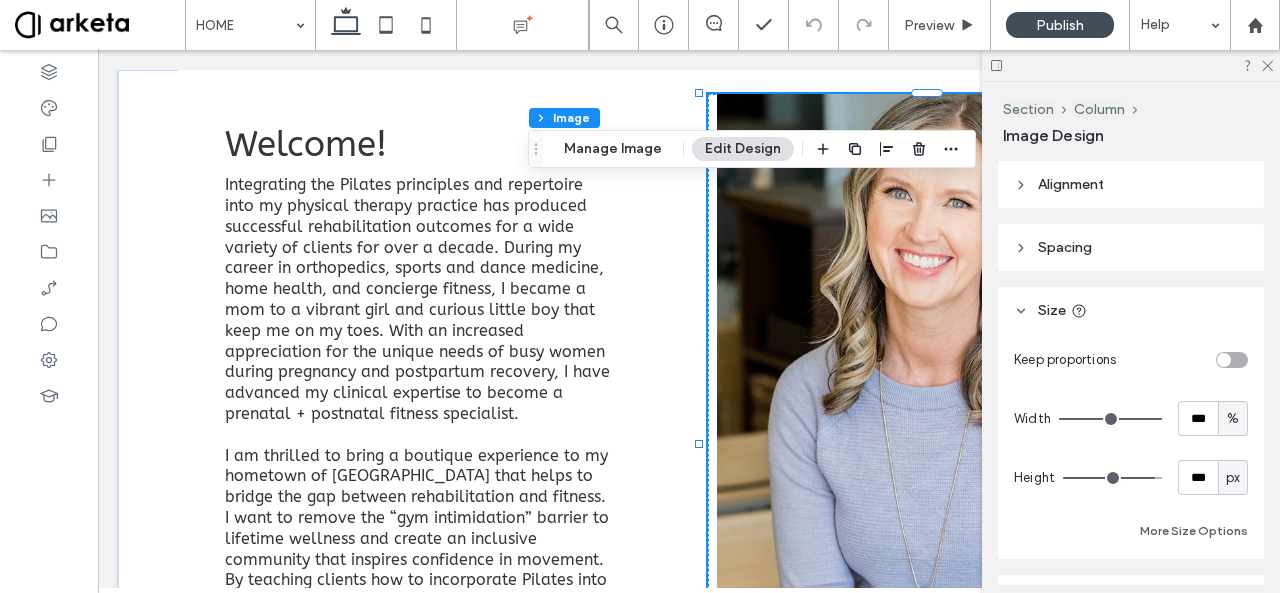 type on "*" 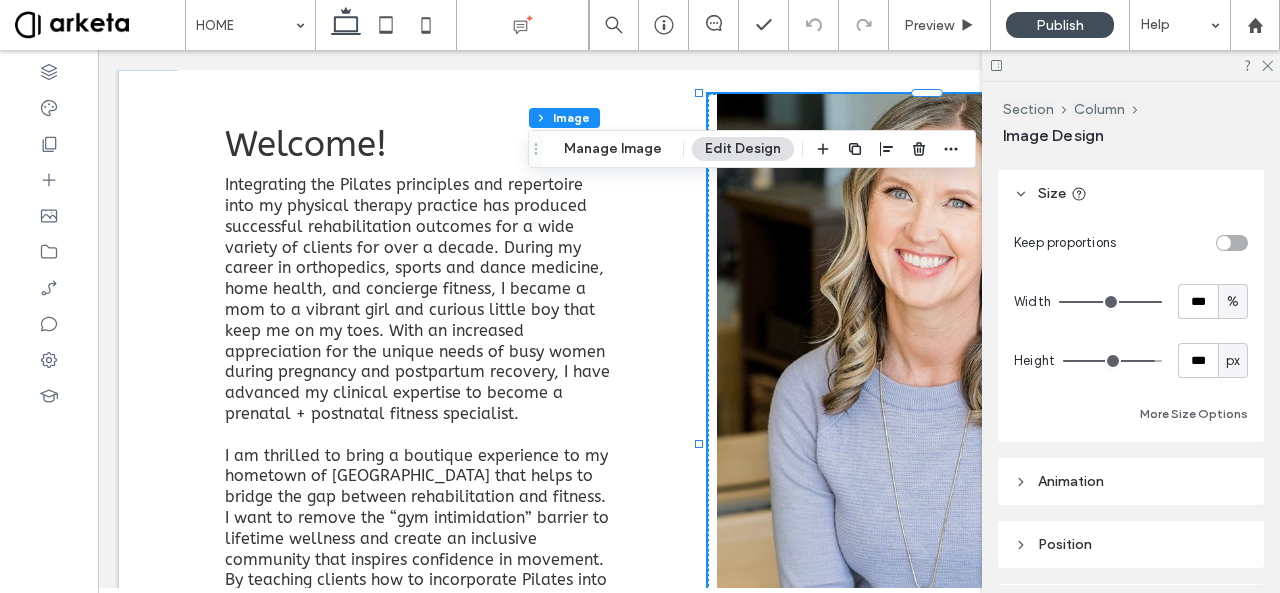 scroll, scrollTop: 92, scrollLeft: 0, axis: vertical 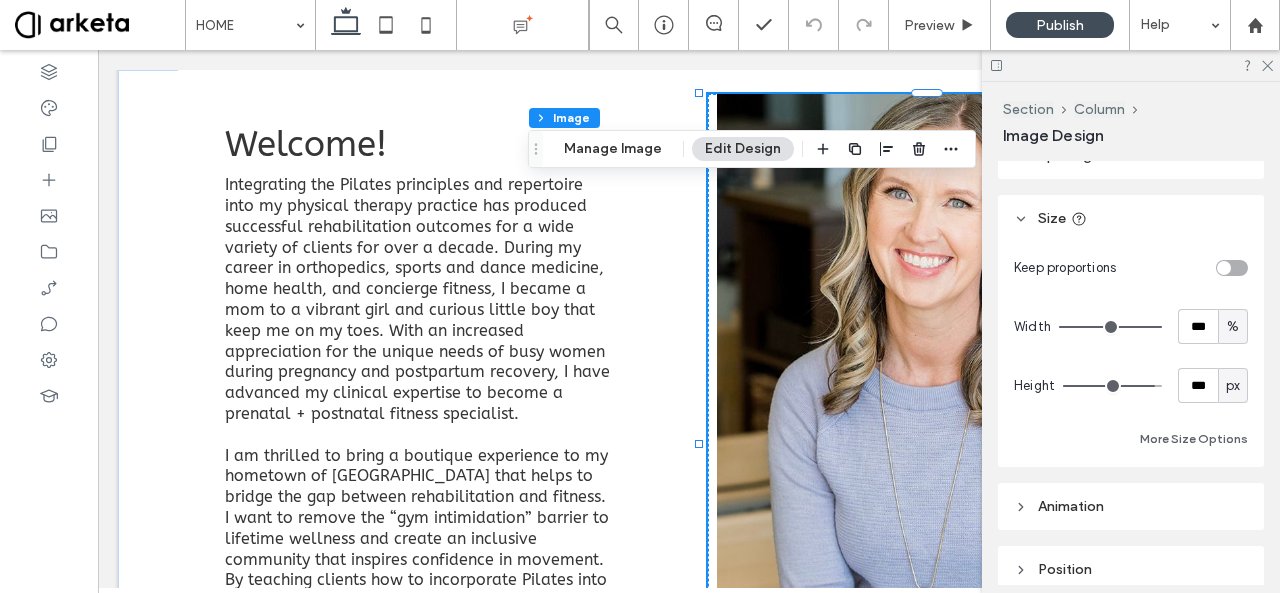 click at bounding box center (1232, 268) 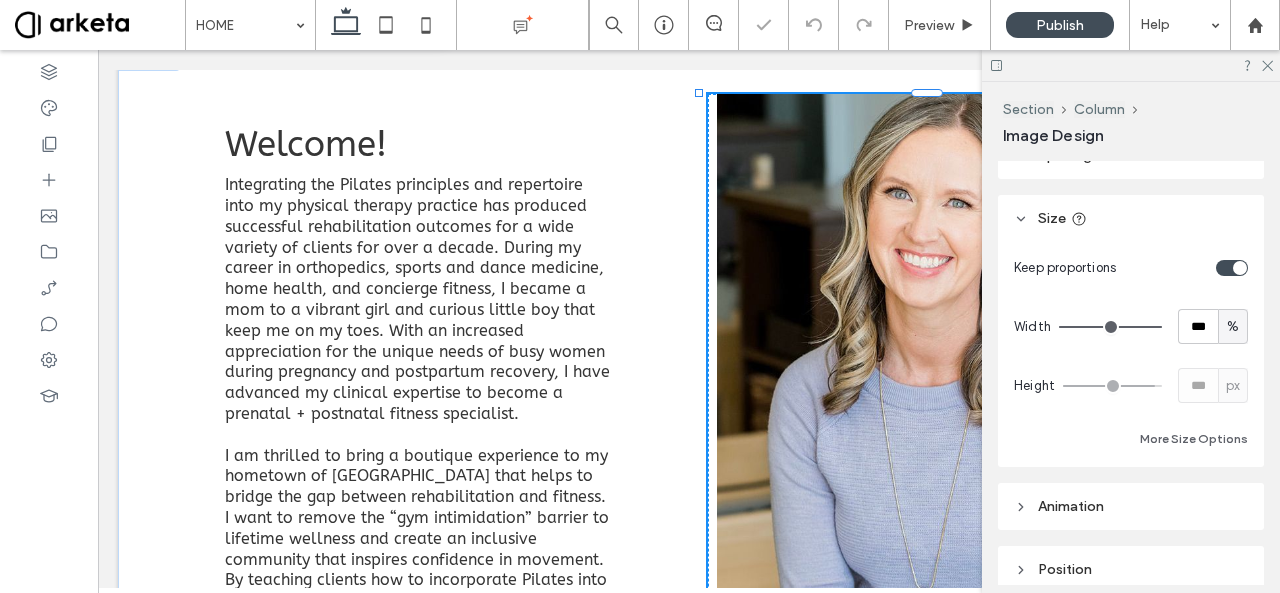 type on "*" 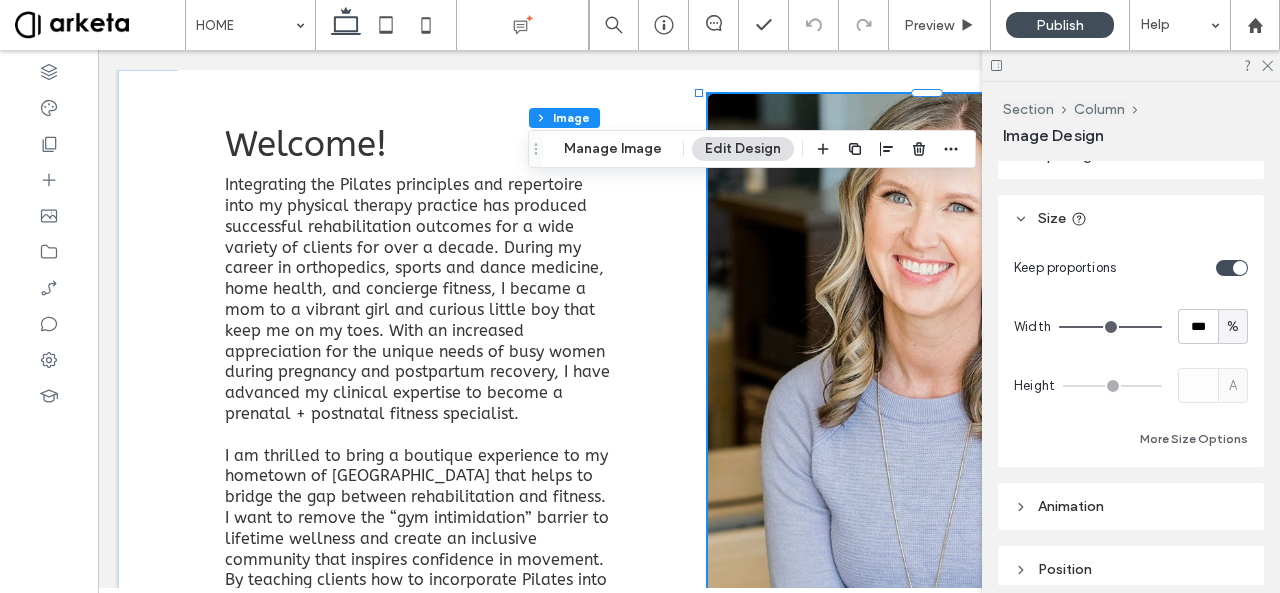 click at bounding box center [1232, 268] 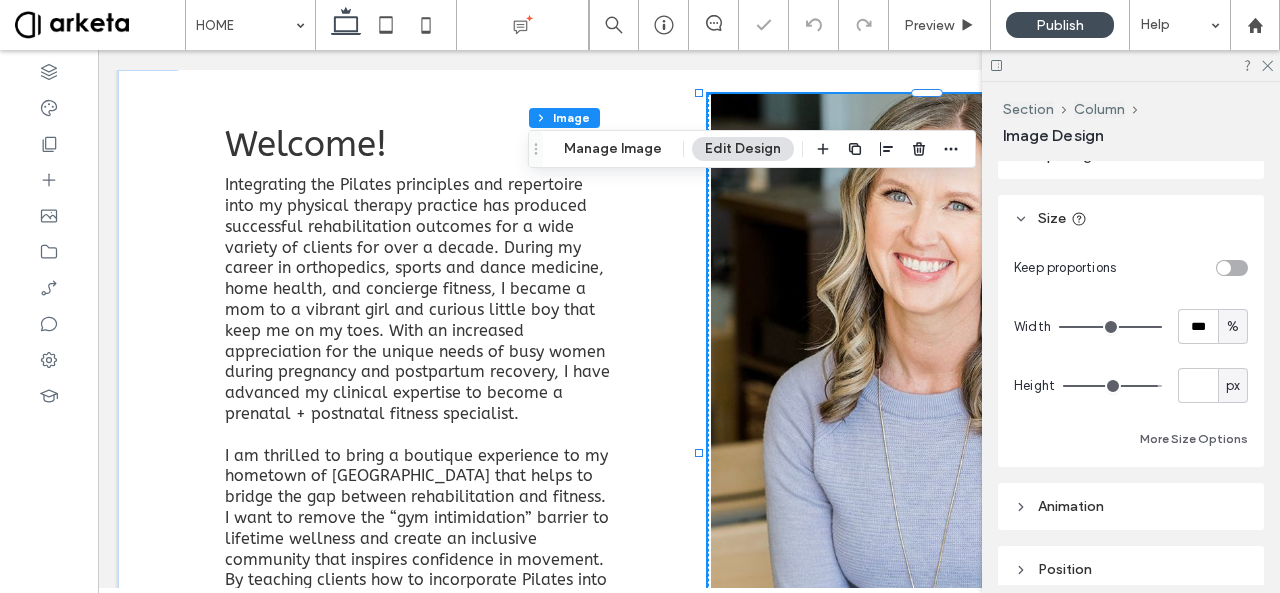 type on "***" 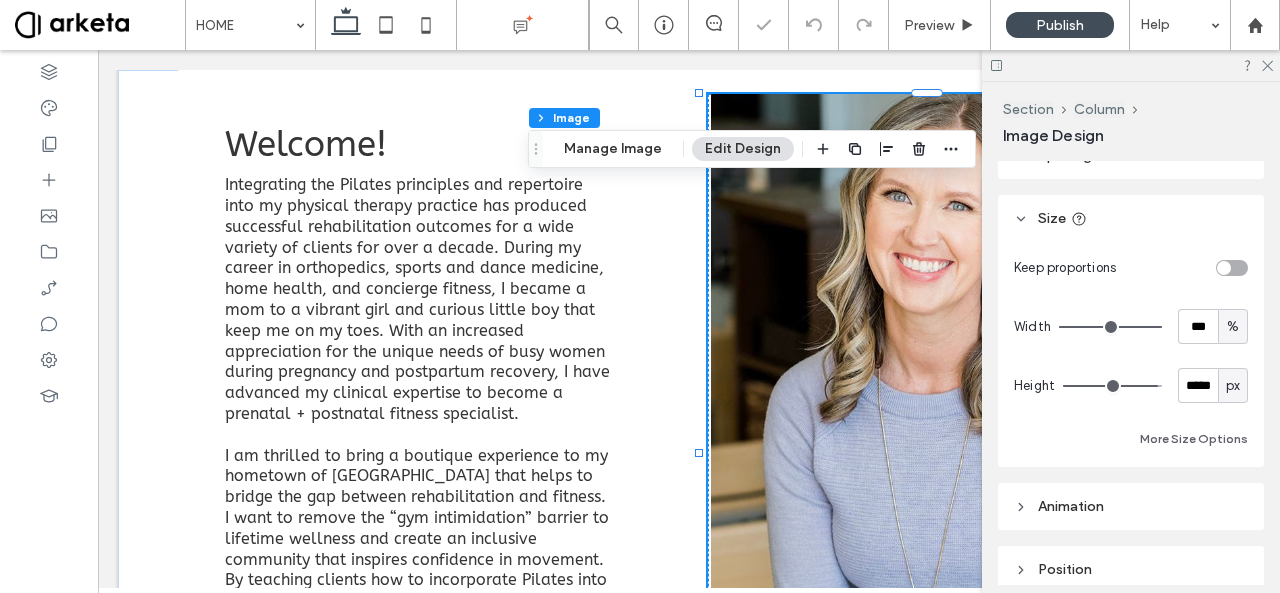 click at bounding box center [1224, 268] 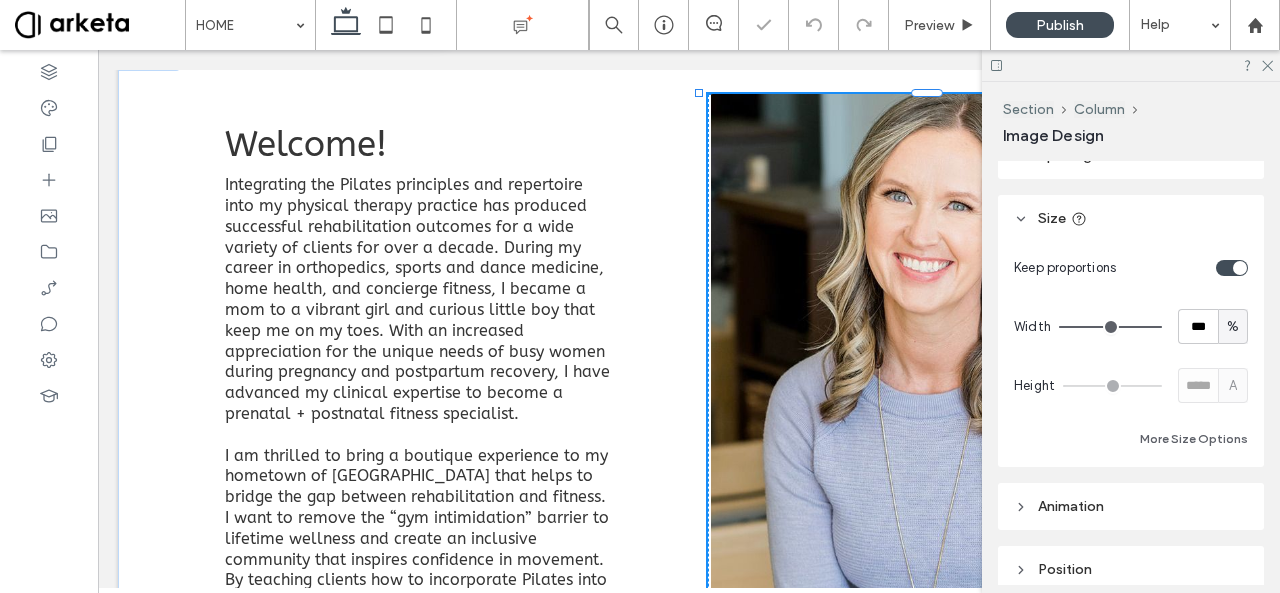 type on "*" 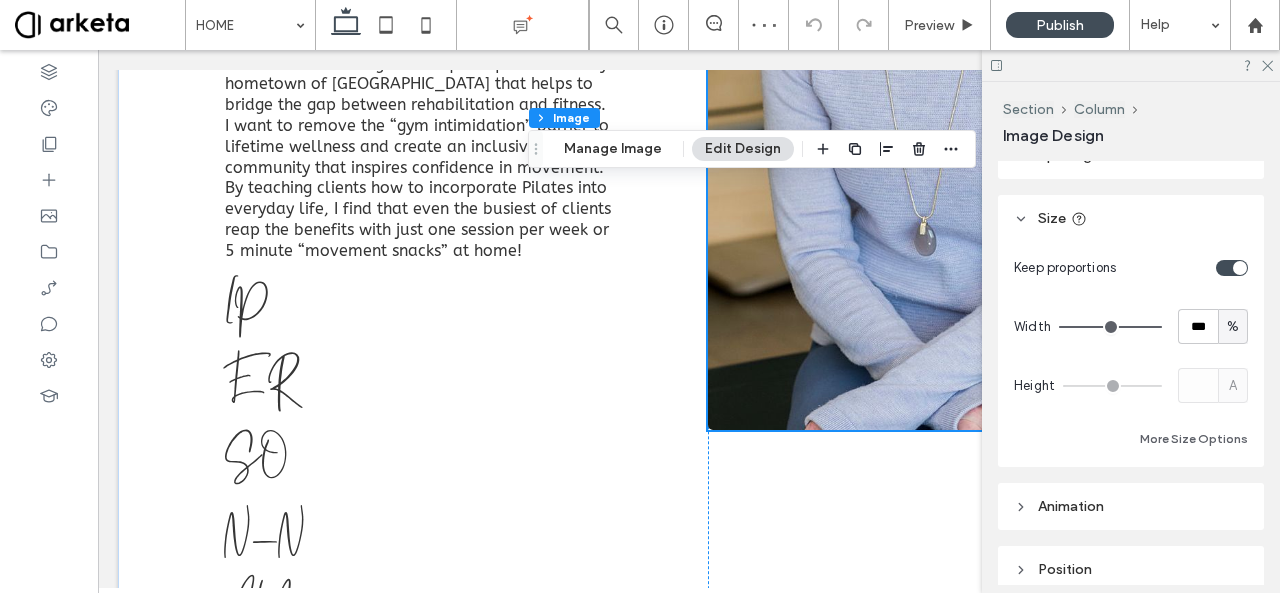 scroll, scrollTop: 2633, scrollLeft: 0, axis: vertical 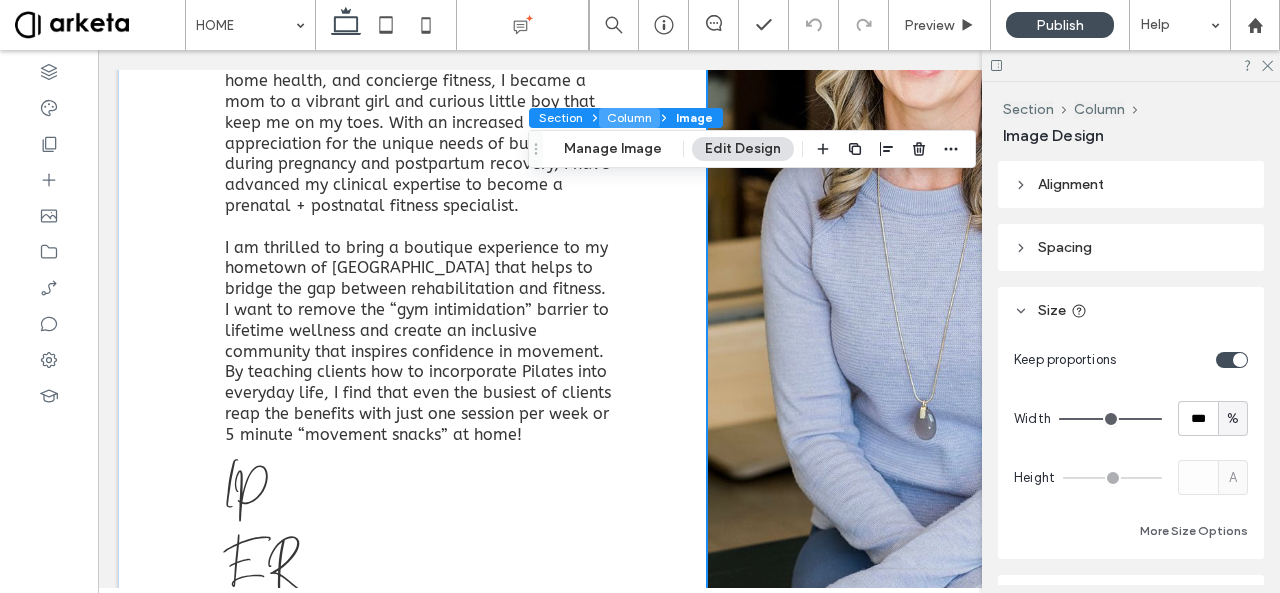 click on "Column" at bounding box center [629, 118] 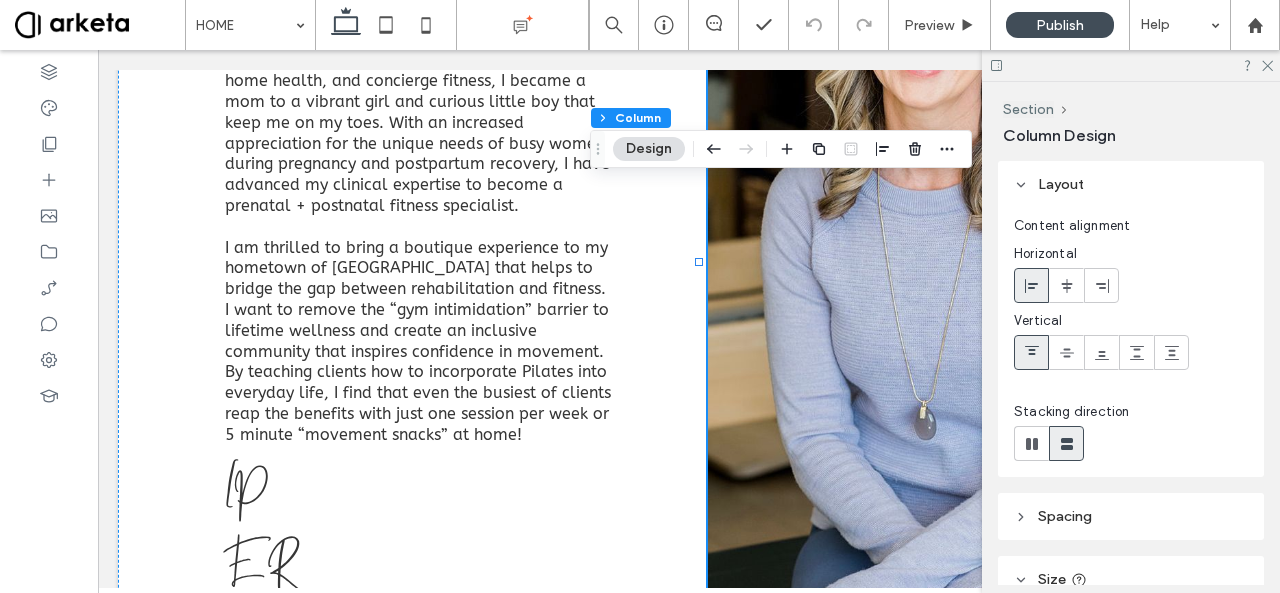 scroll, scrollTop: 280, scrollLeft: 0, axis: vertical 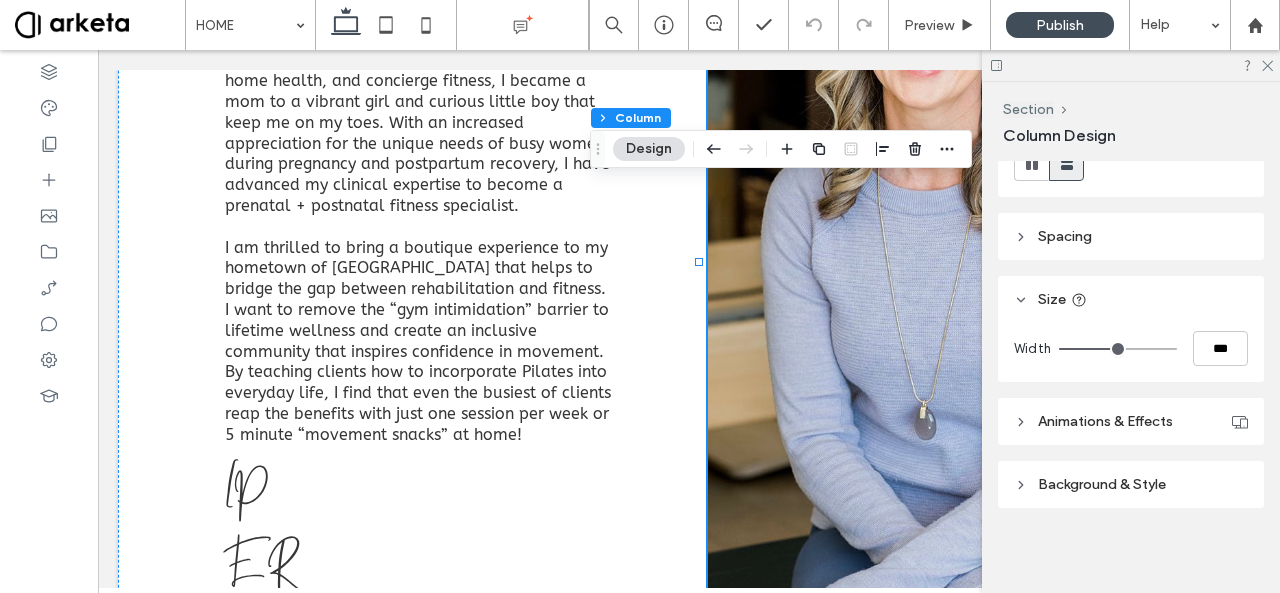drag, startPoint x: 1224, startPoint y: 459, endPoint x: 1256, endPoint y: 377, distance: 88.02273 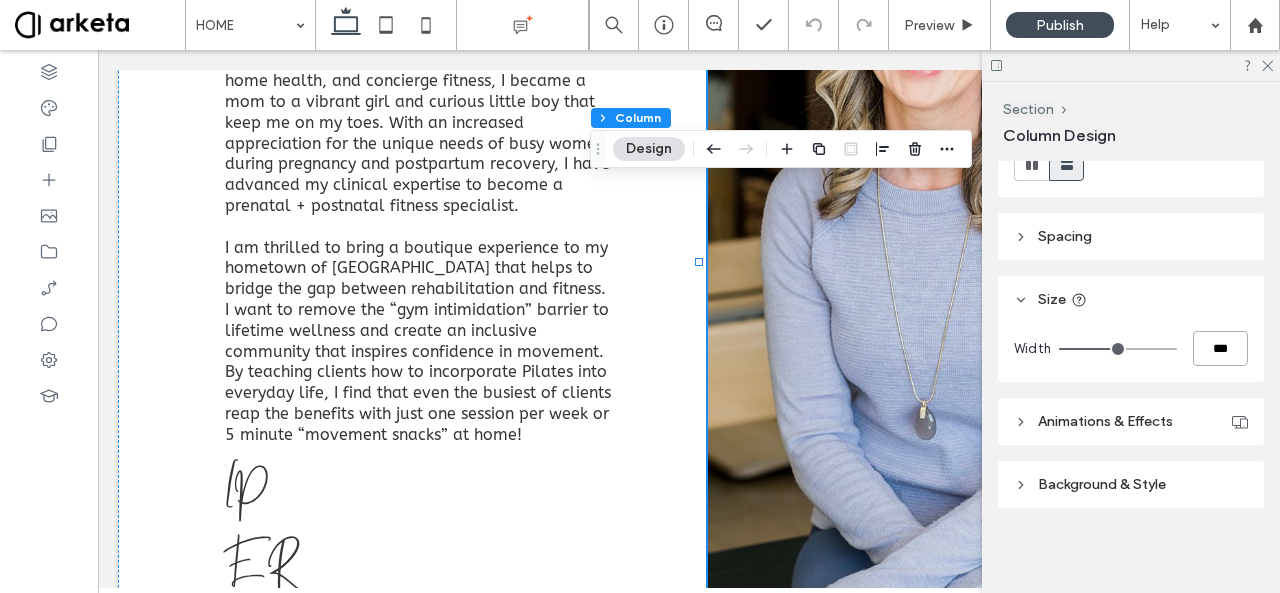 click on "***" at bounding box center [1220, 348] 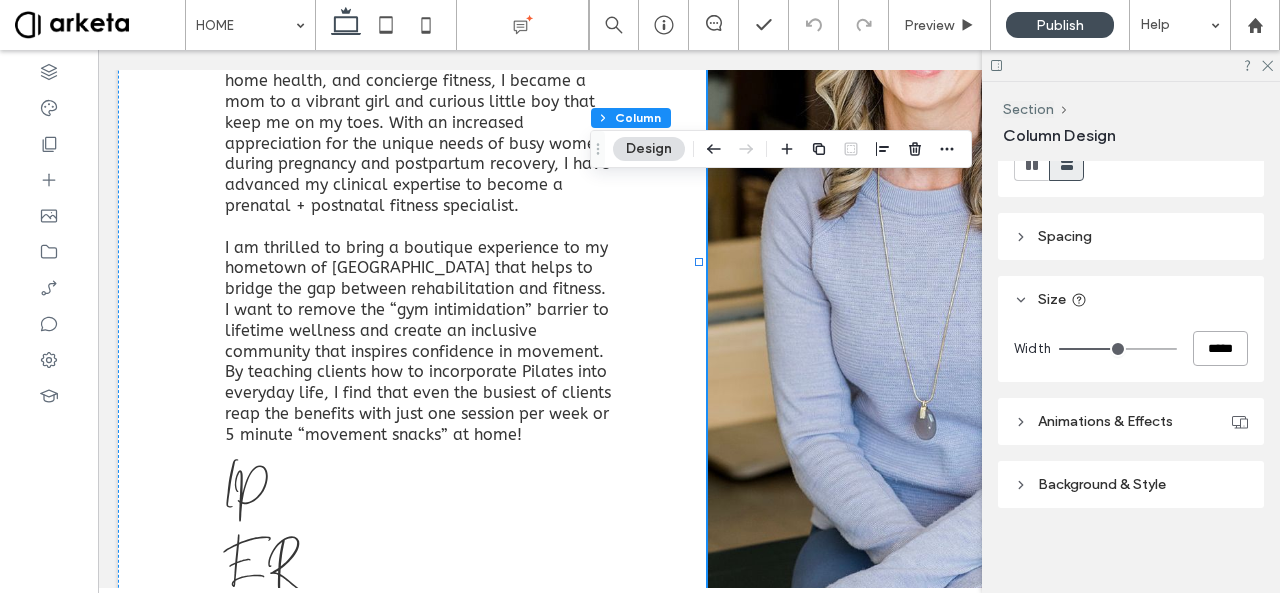 click on "*****" at bounding box center (1220, 348) 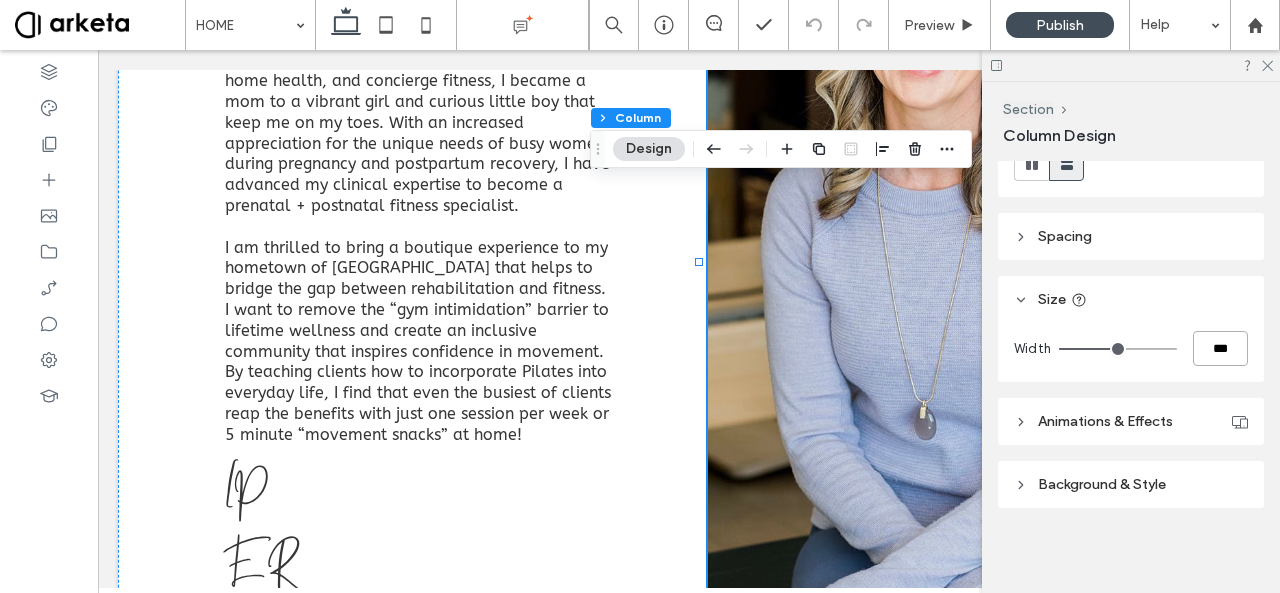type on "***" 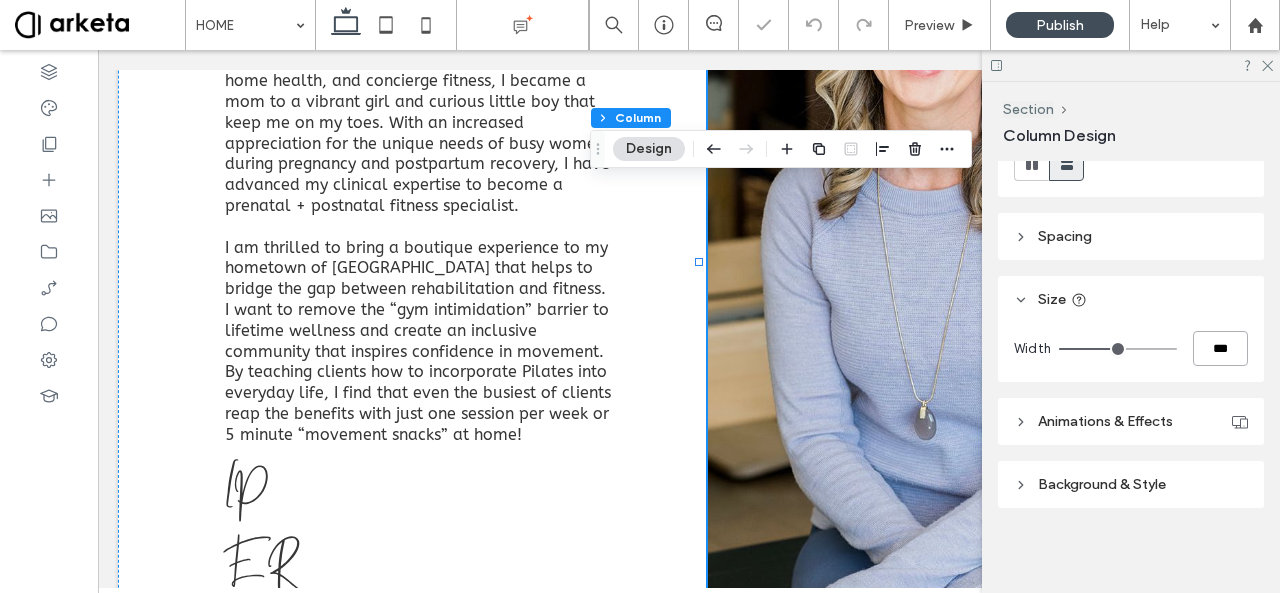 type on "**" 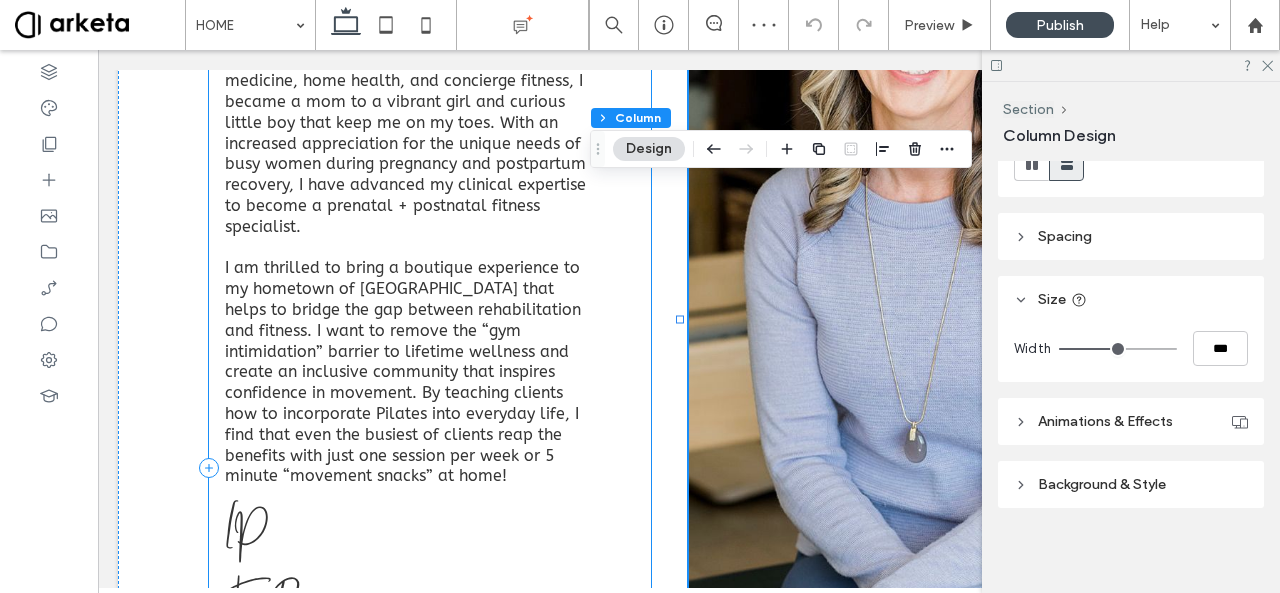 click on "Welcome!
Integrating the Pilates principles and repertoire into my physical therapy practice has produced successful rehabilitation outcomes for a wide variety of clients for over a decade. During my career in orthopedics, sports and dance medicine, home health, and concierge fitness, I became a mom to a vibrant girl and curious little boy that keep me on my toes. With an increased appreciation for the unique needs of busy women during pregnancy and postpartum recovery, I have advanced my clinical expertise to become a prenatal + postnatal fitness specialist.
[PERSON_NAME]
[PERSON_NAME], PT, DPT, NCPT Founder of Gold Coast Pilates Therapy
REACH OUT" at bounding box center (429, 467) 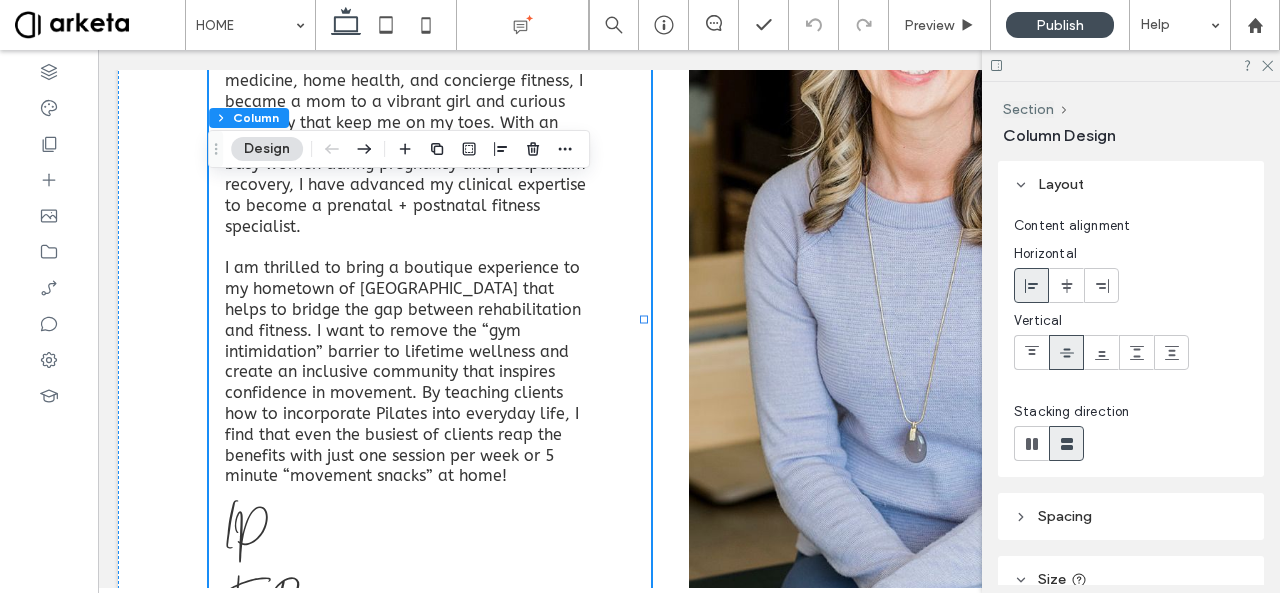 scroll, scrollTop: 280, scrollLeft: 0, axis: vertical 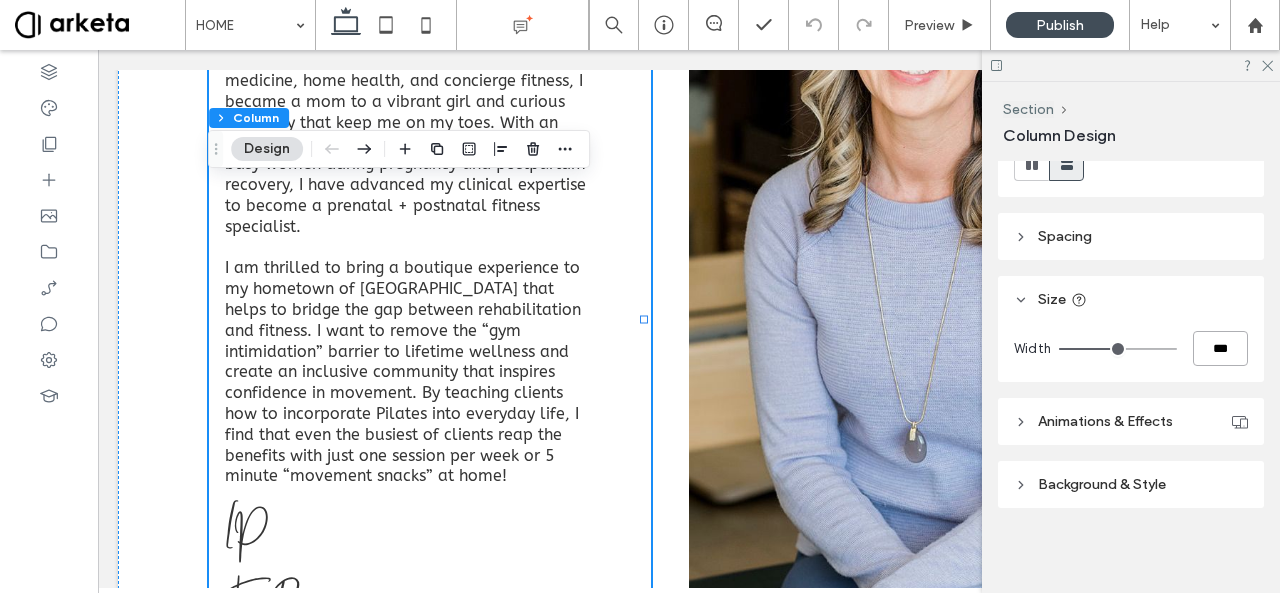 click on "***" at bounding box center [1220, 348] 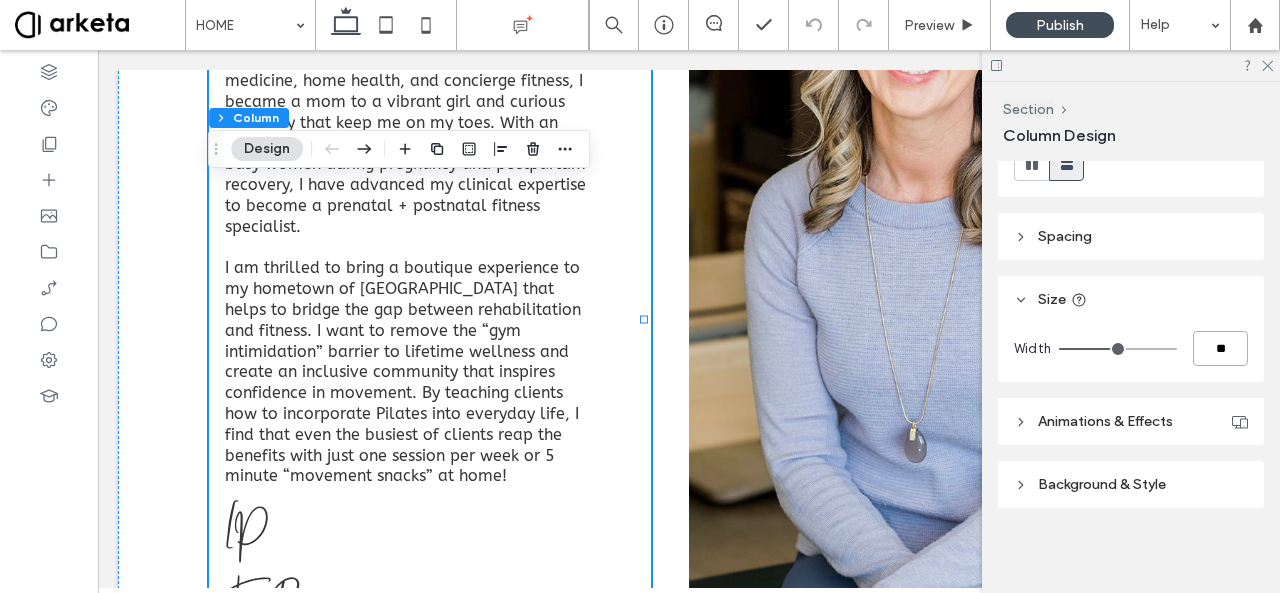 type on "**" 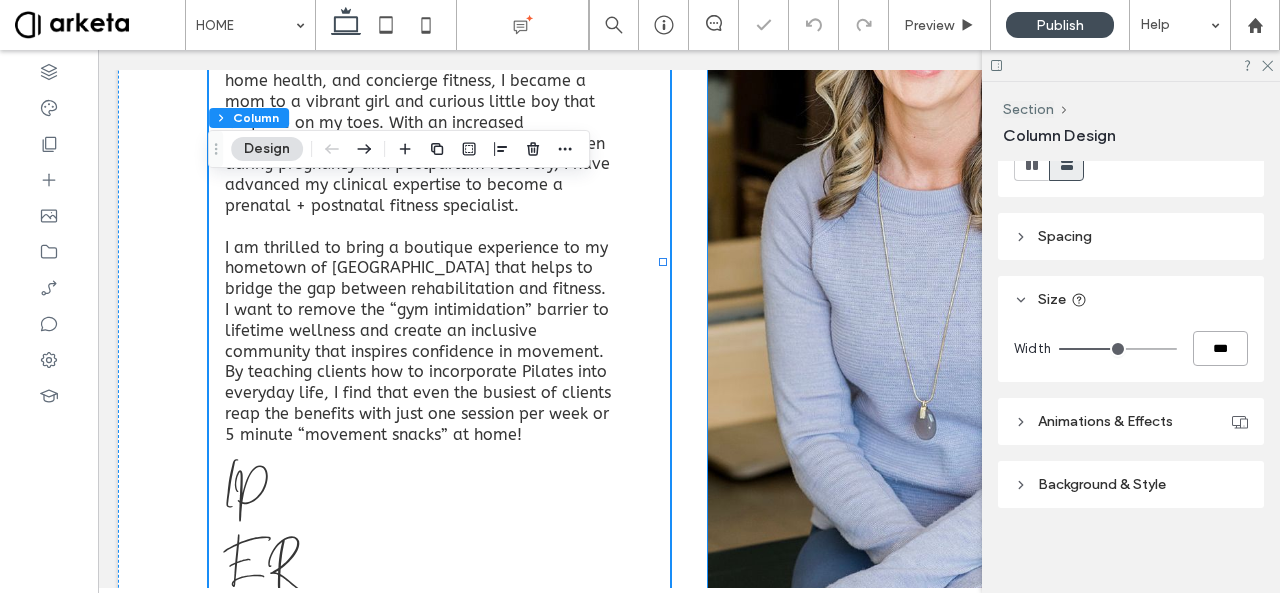 click at bounding box center (938, 250) 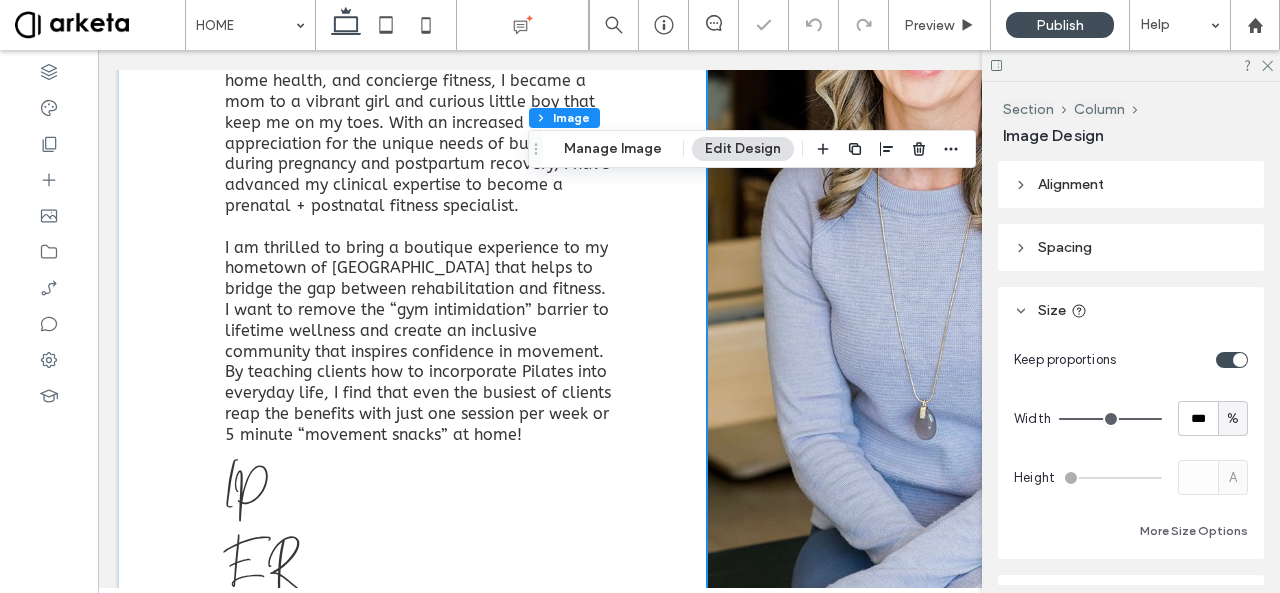 type on "*" 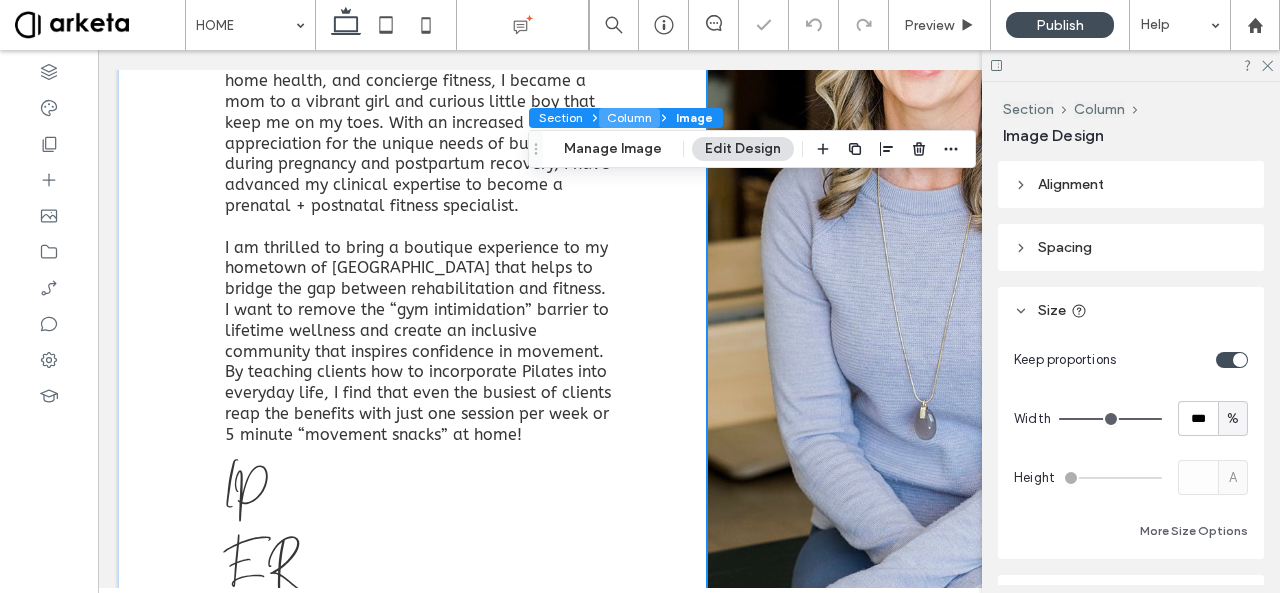 click on "Column" at bounding box center (629, 118) 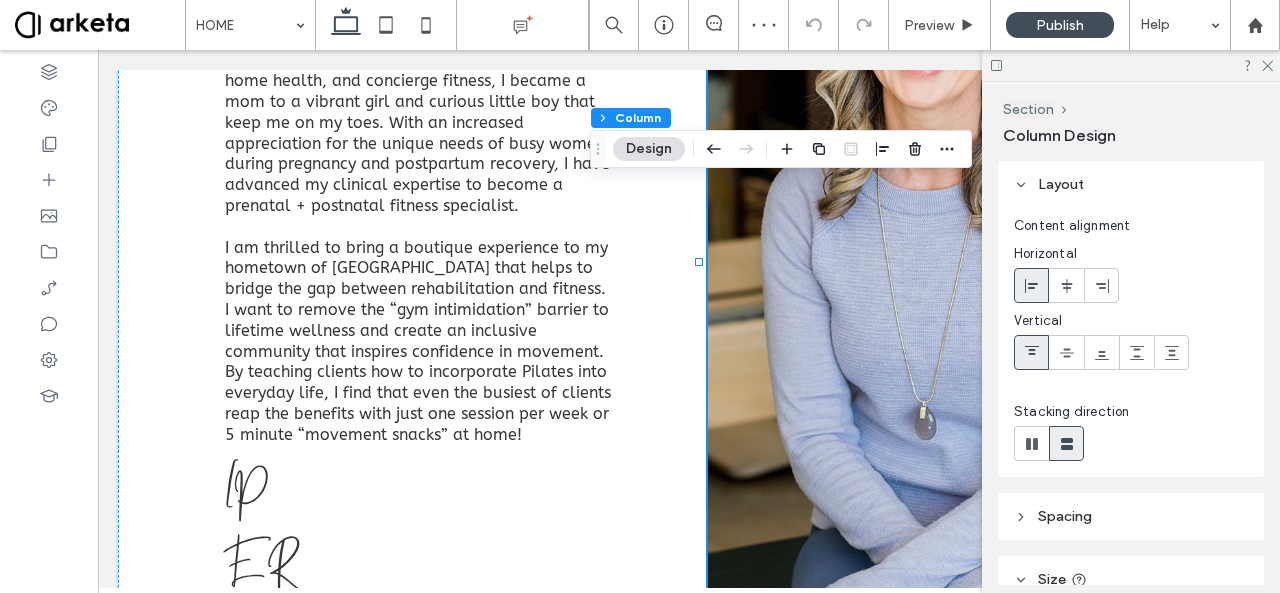 scroll, scrollTop: 280, scrollLeft: 0, axis: vertical 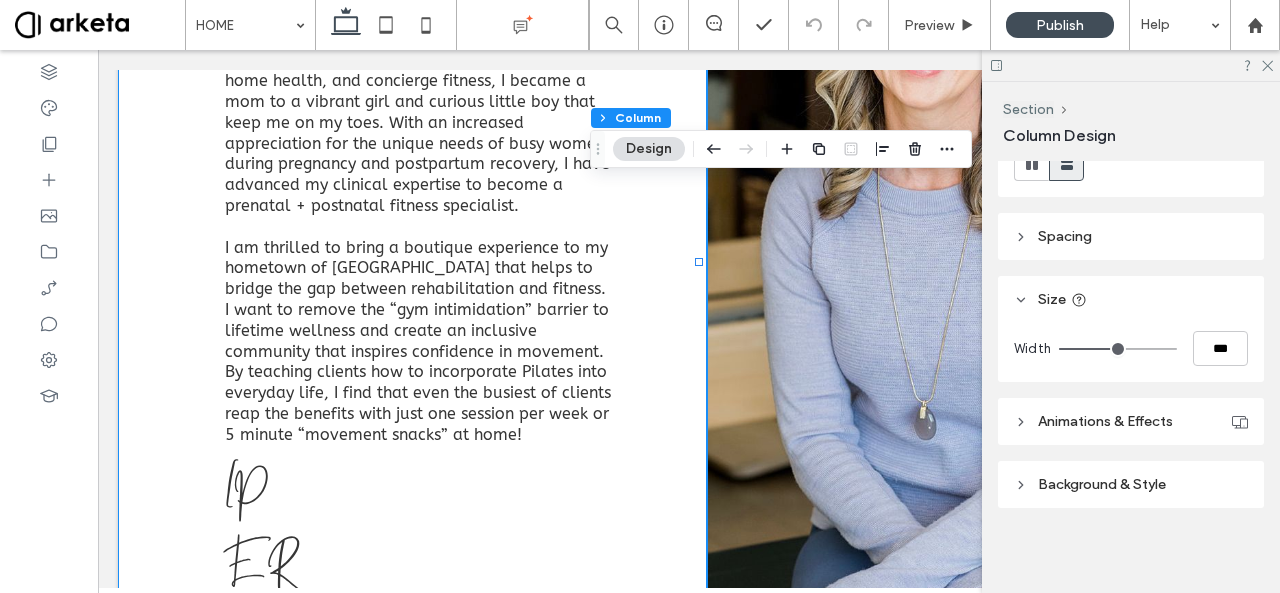 click on "Welcome!
Integrating the Pilates principles and repertoire into my physical therapy practice has produced successful rehabilitation outcomes for a wide variety of clients for over a decade. During my career in orthopedics, sports and dance medicine, home health, and concierge fitness, I became a mom to a vibrant girl and curious little boy that keep me on my toes. With an increased appreciation for the unique needs of busy women during pregnancy and postpartum recovery, I have advanced my clinical expertise to become a prenatal + postnatal fitness specialist.
[PERSON_NAME]
[PERSON_NAME], PT, DPT, NCPT Founder of Gold Coast Pilates Therapy
REACH OUT" at bounding box center [689, 442] 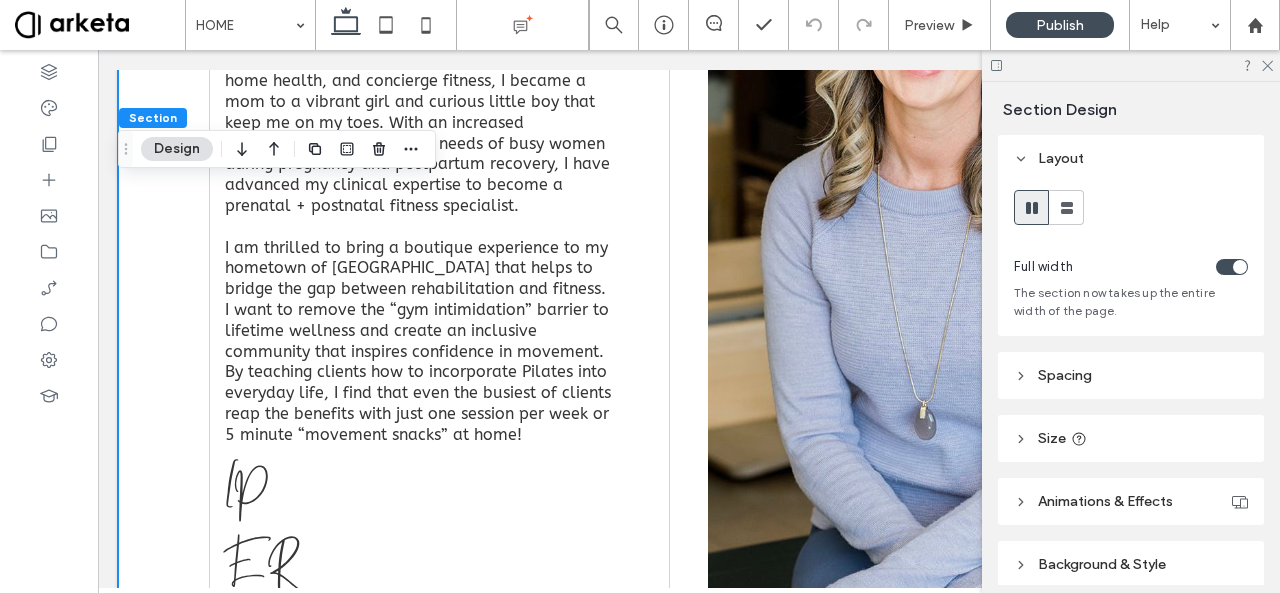click on "Welcome!
Integrating the Pilates principles and repertoire into my physical therapy practice has produced successful rehabilitation outcomes for a wide variety of clients for over a decade. During my career in orthopedics, sports and dance medicine, home health, and concierge fitness, I became a mom to a vibrant girl and curious little boy that keep me on my toes. With an increased appreciation for the unique needs of busy women during pregnancy and postpartum recovery, I have advanced my clinical expertise to become a prenatal + postnatal fitness specialist.
[PERSON_NAME]
[PERSON_NAME], PT, DPT, NCPT Founder of Gold Coast Pilates Therapy
REACH OUT" at bounding box center [689, 442] 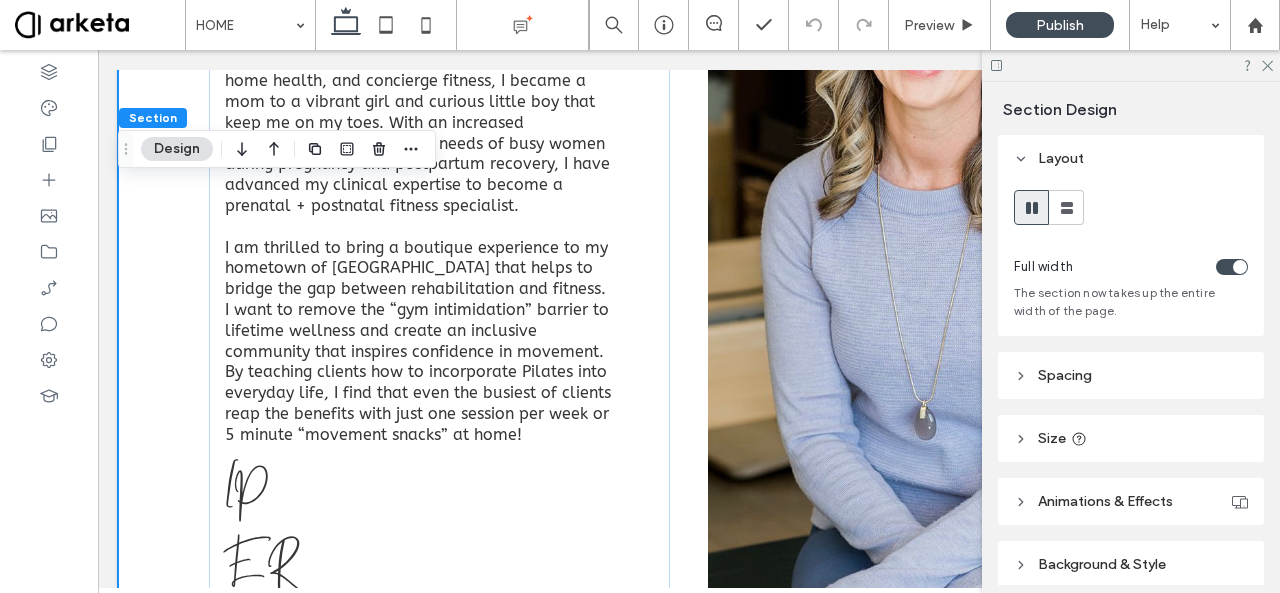 click on "Spacing" at bounding box center [1131, 375] 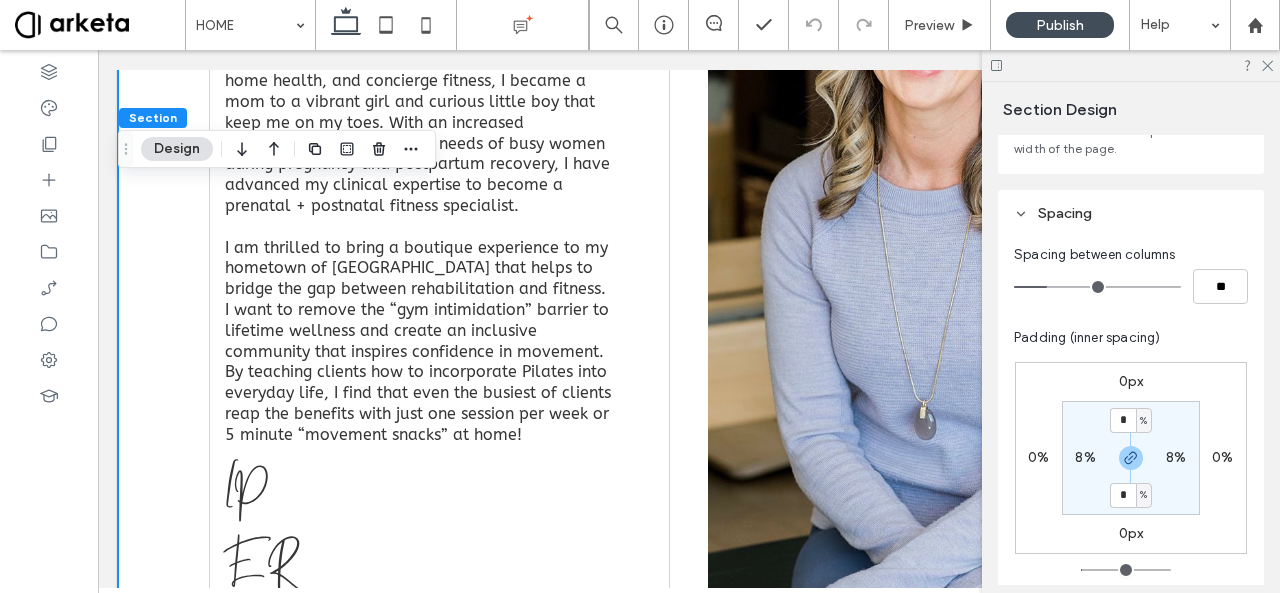 scroll, scrollTop: 162, scrollLeft: 0, axis: vertical 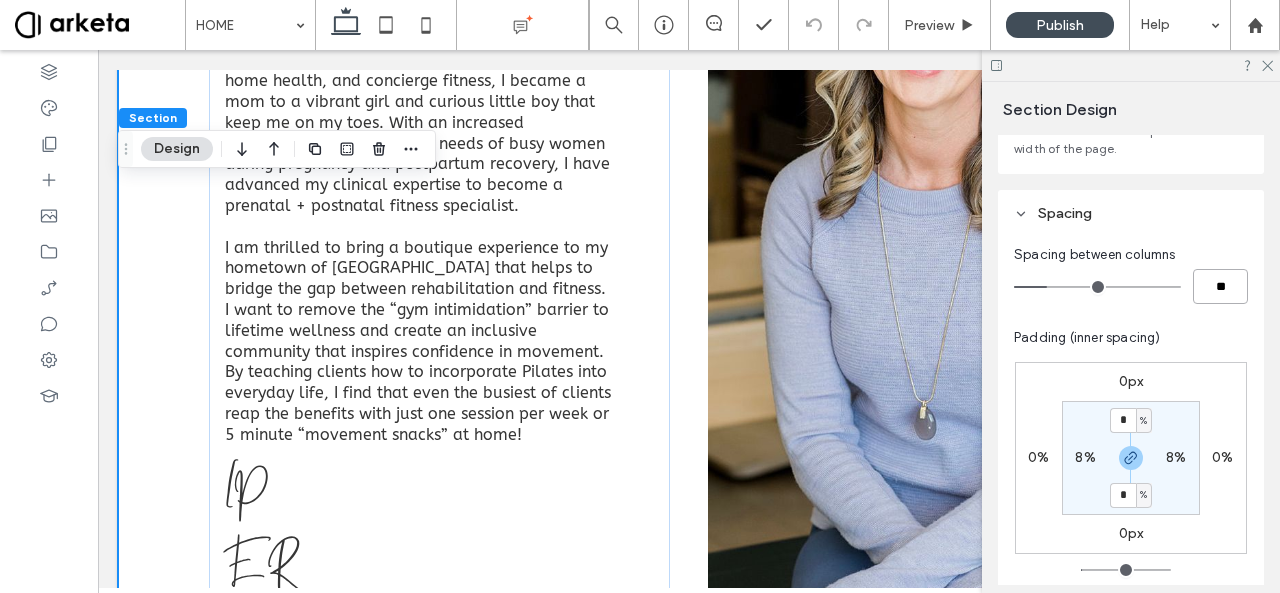 click on "**" at bounding box center (1220, 286) 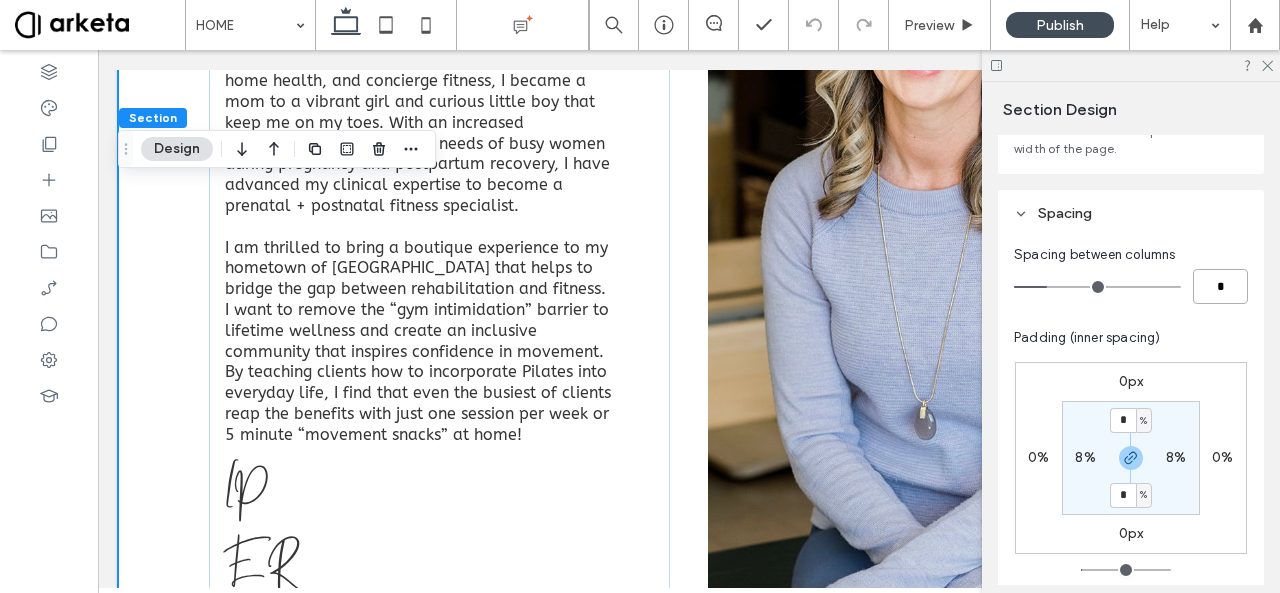 type on "*" 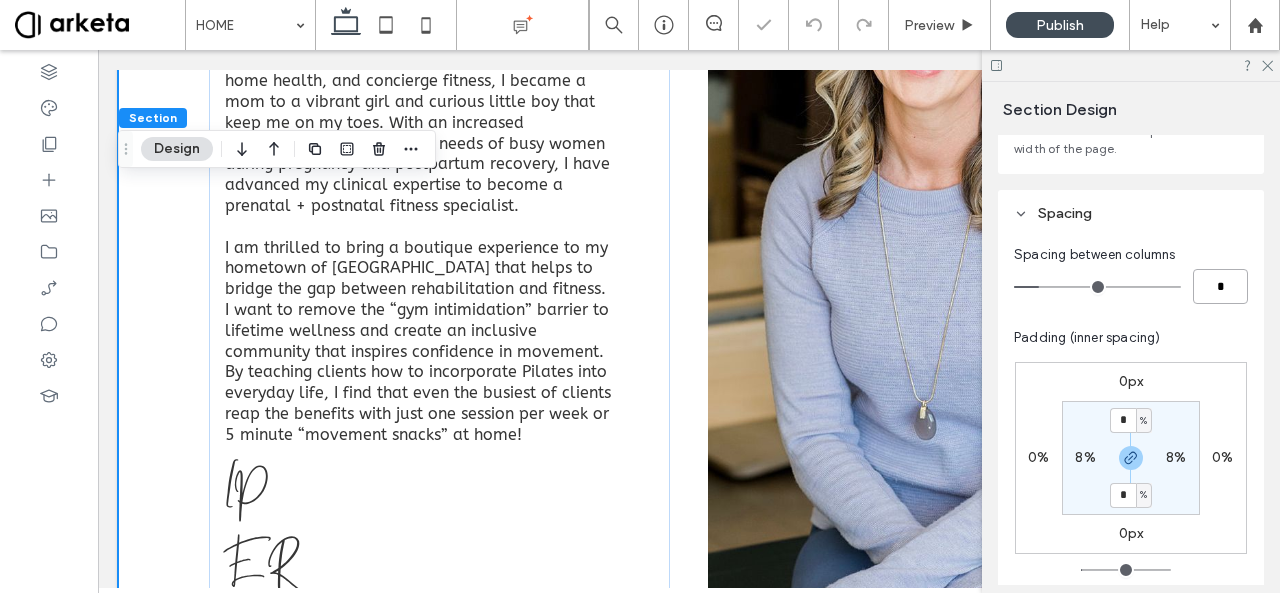 type on "*" 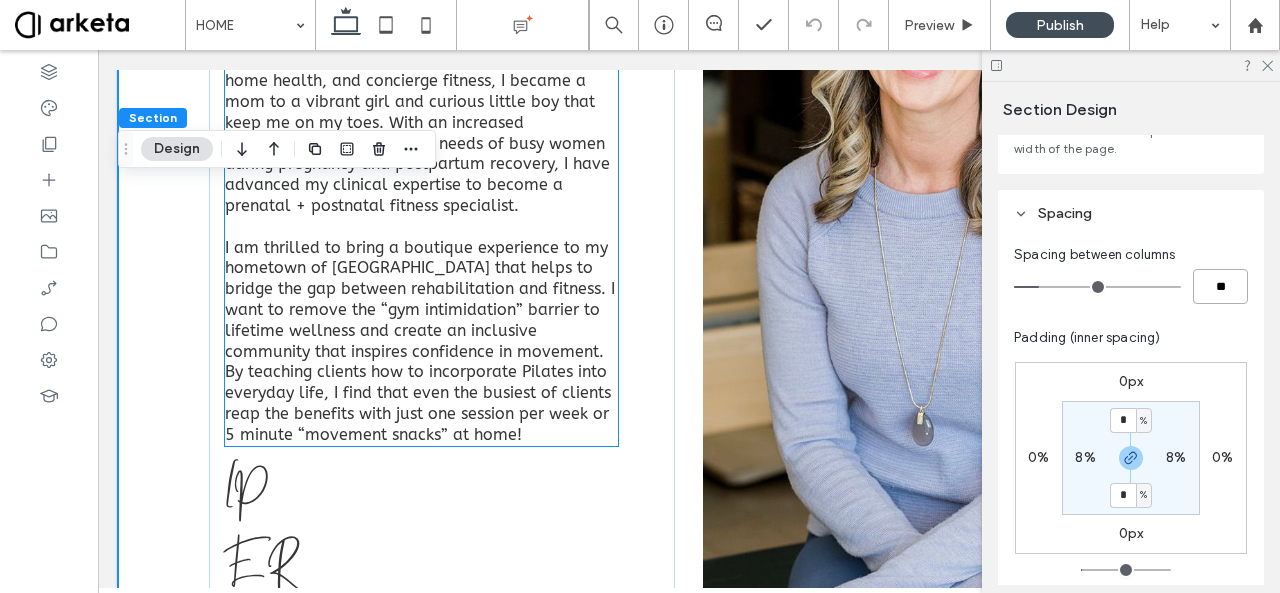 click on "Integrating the Pilates principles and repertoire into my physical therapy practice has produced successful rehabilitation outcomes for a wide variety of clients for over a decade. During my career in orthopedics, sports and dance medicine, home health, and concierge fitness, I became a mom to a vibrant girl and curious little boy that keep me on my toes. With an increased appreciation for the unique needs of busy women during pregnancy and postpartum recovery, I have advanced my clinical expertise to become a prenatal + postnatal fitness specialist." at bounding box center [421, 205] 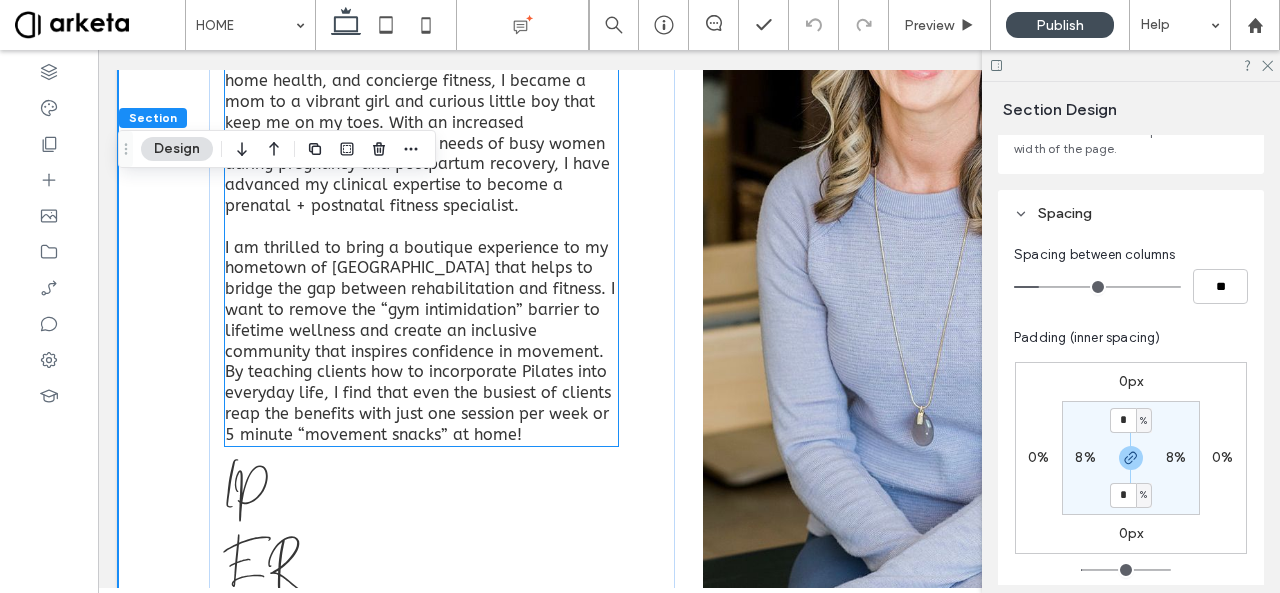 click on "Integrating the Pilates principles and repertoire into my physical therapy practice has produced successful rehabilitation outcomes for a wide variety of clients for over a decade. During my career in orthopedics, sports and dance medicine, home health, and concierge fitness, I became a mom to a vibrant girl and curious little boy that keep me on my toes. With an increased appreciation for the unique needs of busy women during pregnancy and postpartum recovery, I have advanced my clinical expertise to become a prenatal + postnatal fitness specialist." at bounding box center [421, 206] 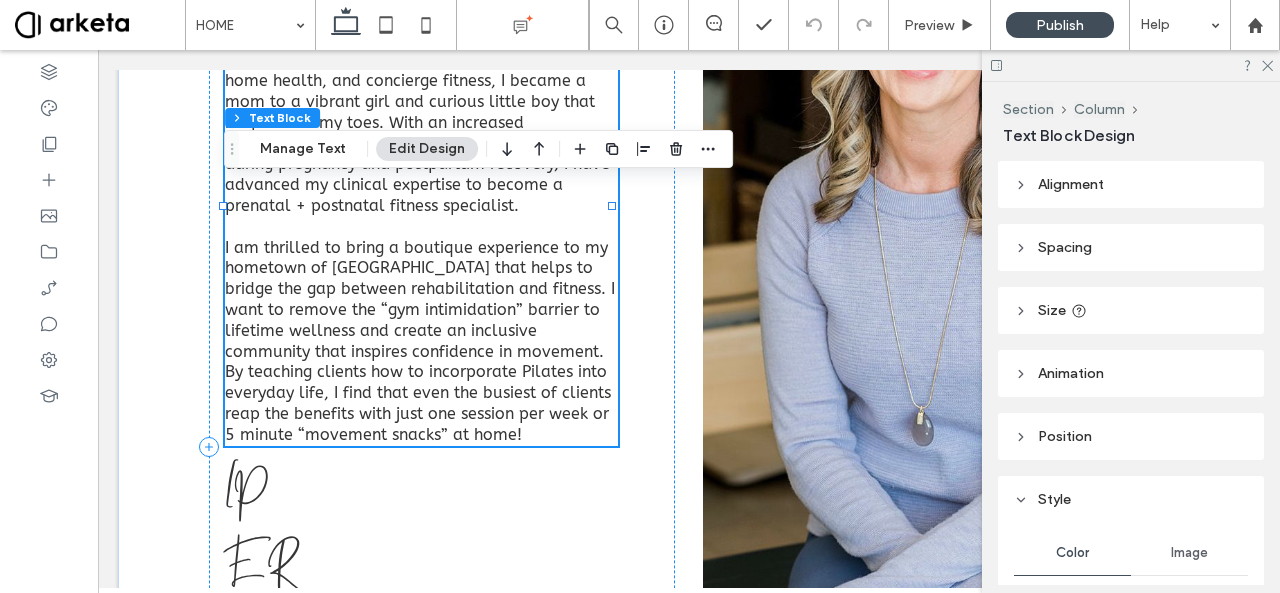 scroll, scrollTop: 2549, scrollLeft: 0, axis: vertical 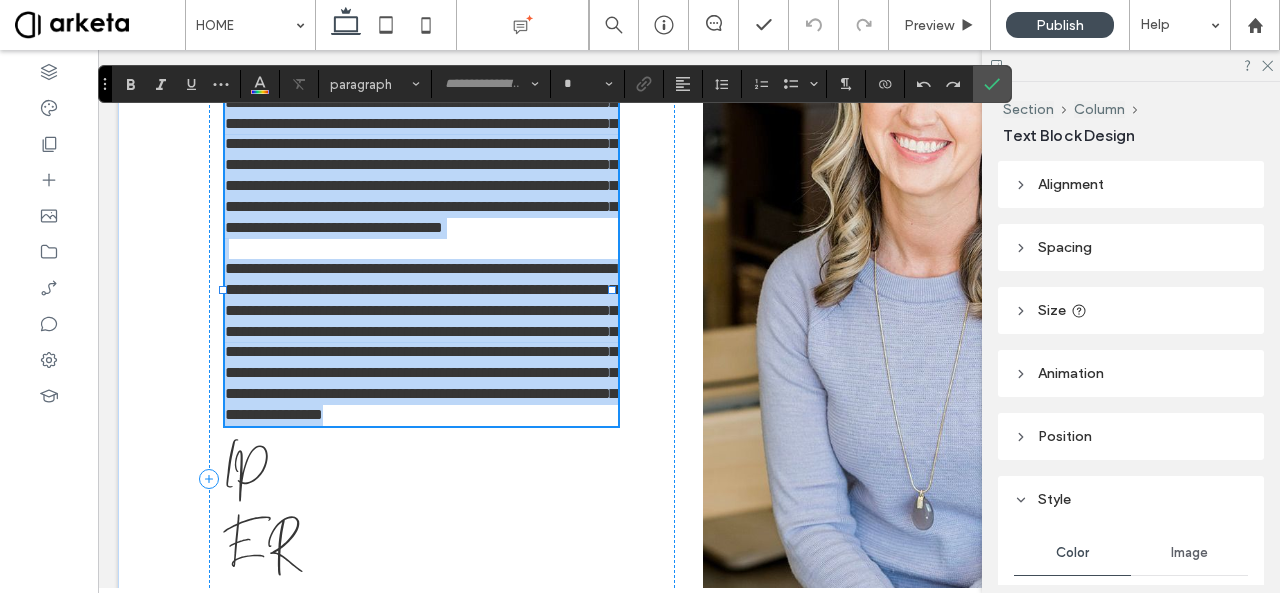 type on "**********" 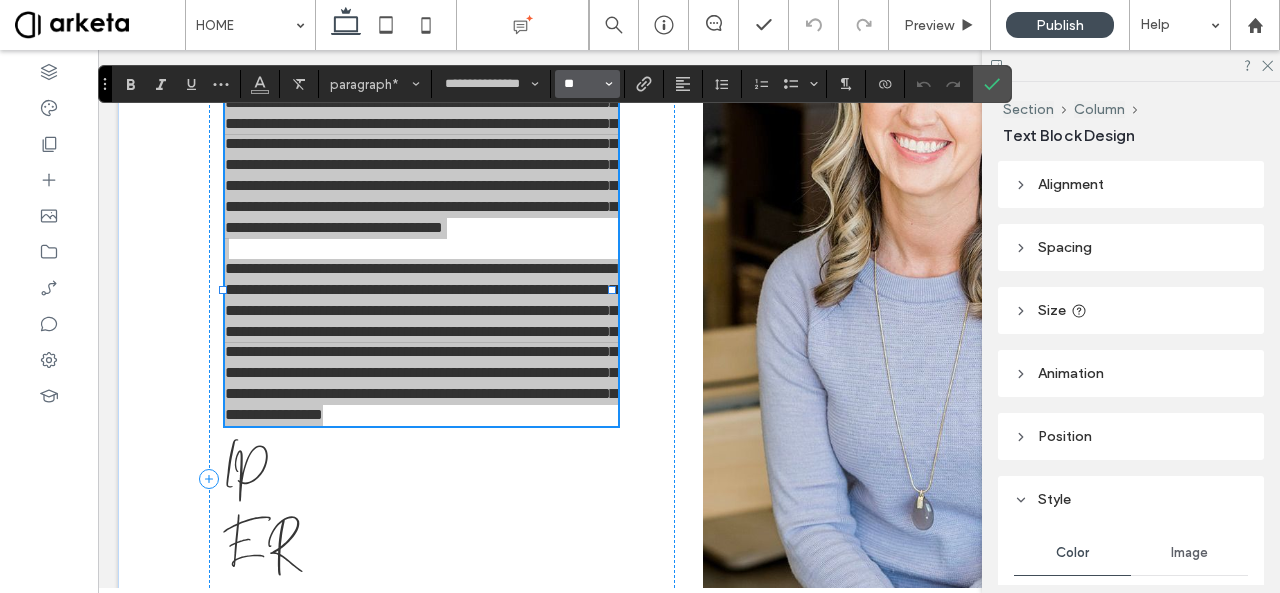 click on "**" at bounding box center (581, 84) 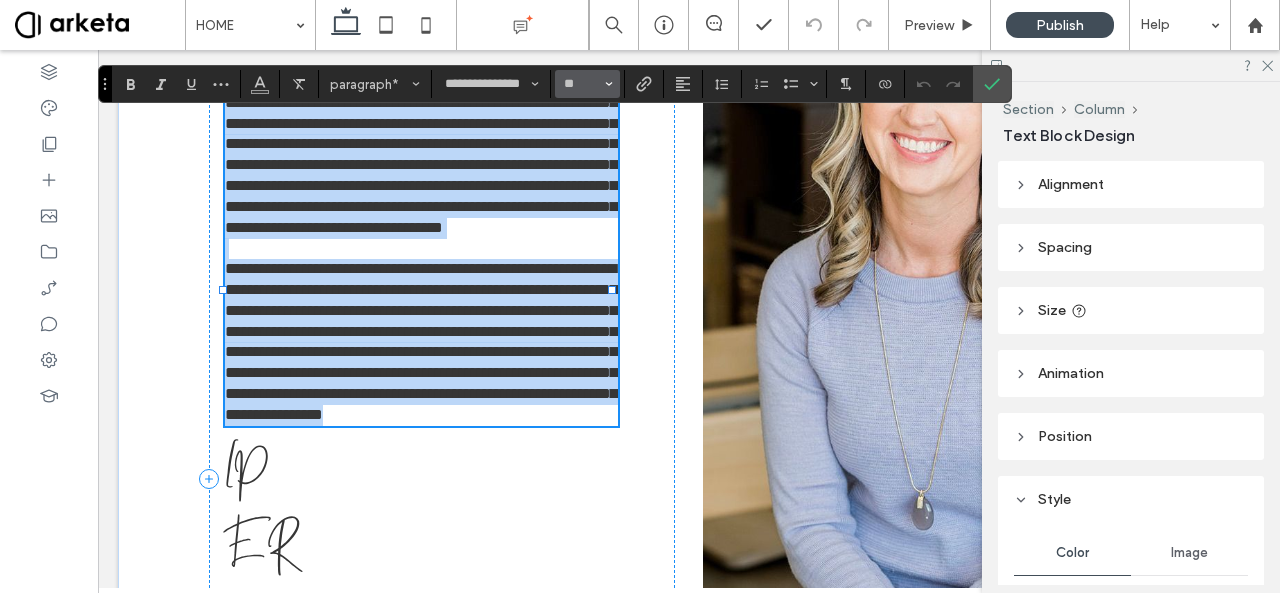 type on "**" 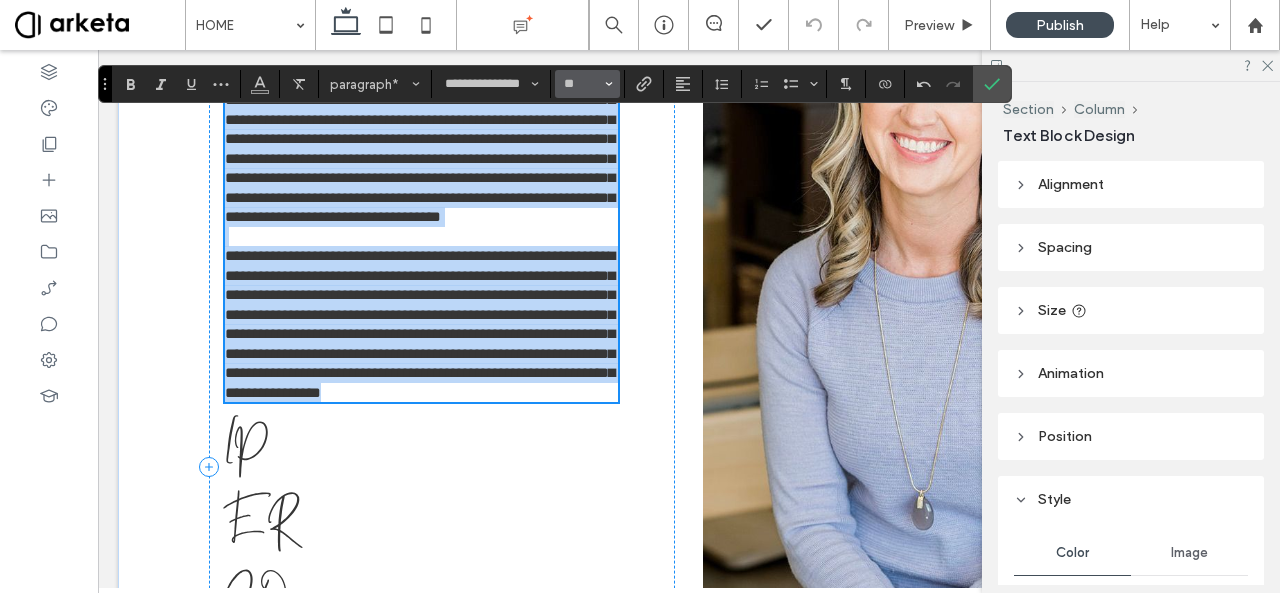 scroll, scrollTop: 2561, scrollLeft: 0, axis: vertical 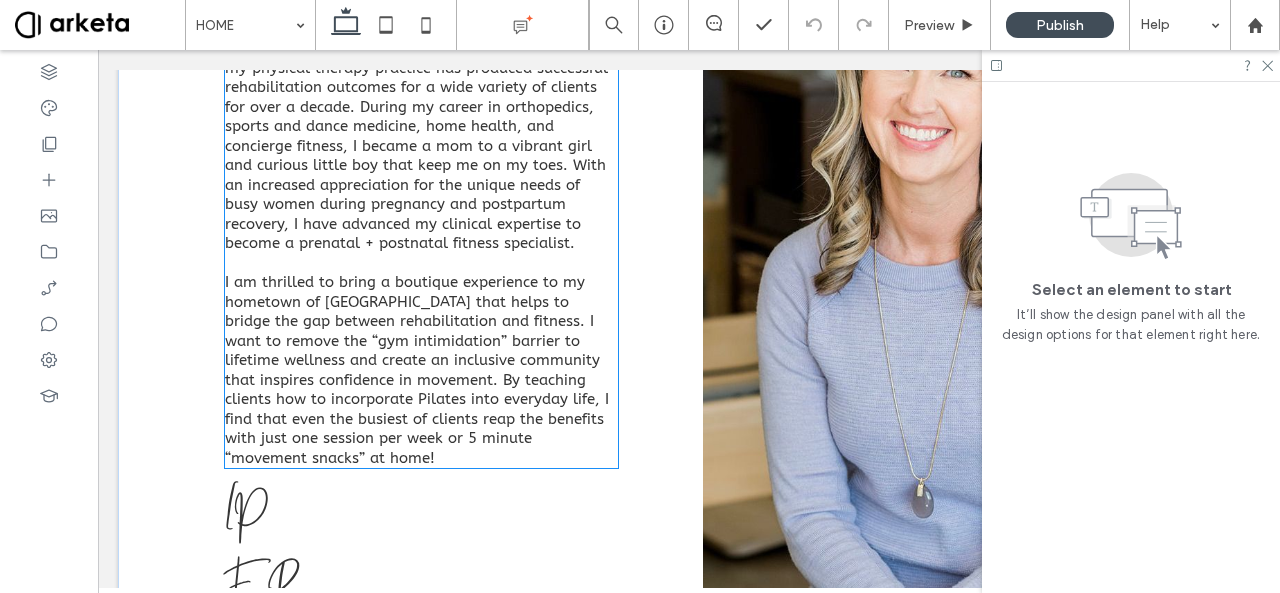 click on "Integrating the Pilates principles and repertoire into my physical therapy practice has produced successful rehabilitation outcomes for a wide variety of clients for over a decade. During my career in orthopedics, sports and dance medicine, home health, and concierge fitness, I became a mom to a vibrant girl and curious little boy that keep me on my toes. With an increased appreciation for the unique needs of busy women during pregnancy and postpartum recovery, I have advanced my clinical expertise to become a prenatal + postnatal fitness specialist." at bounding box center [417, 253] 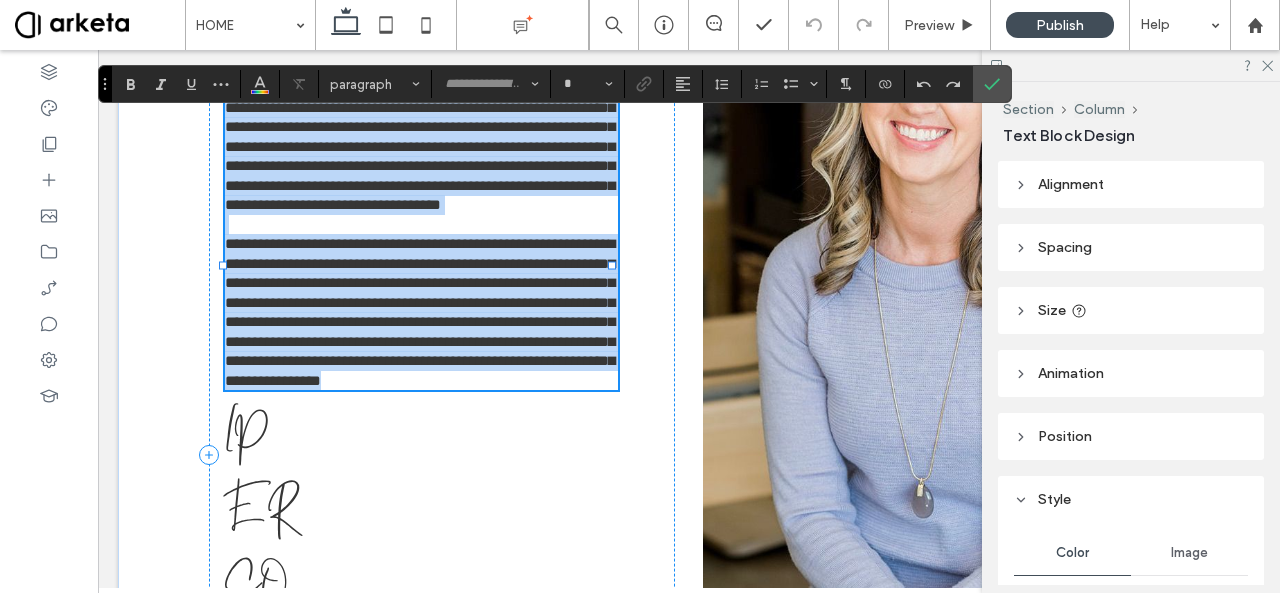 type on "**********" 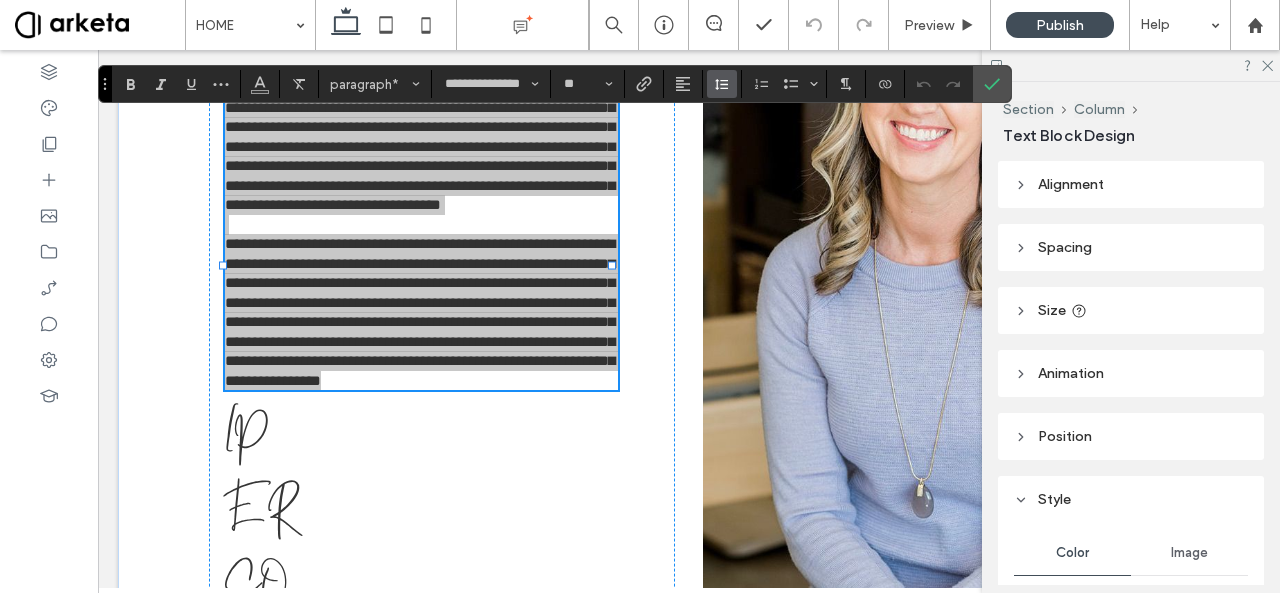 click at bounding box center (722, 84) 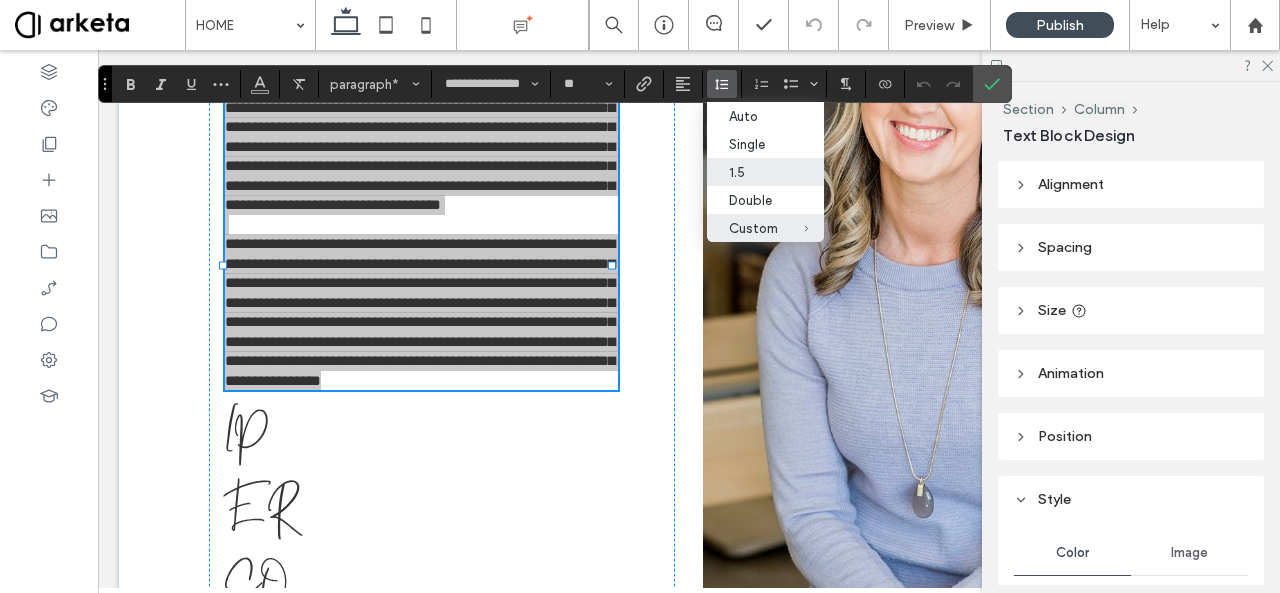 click on "1.5" at bounding box center (753, 172) 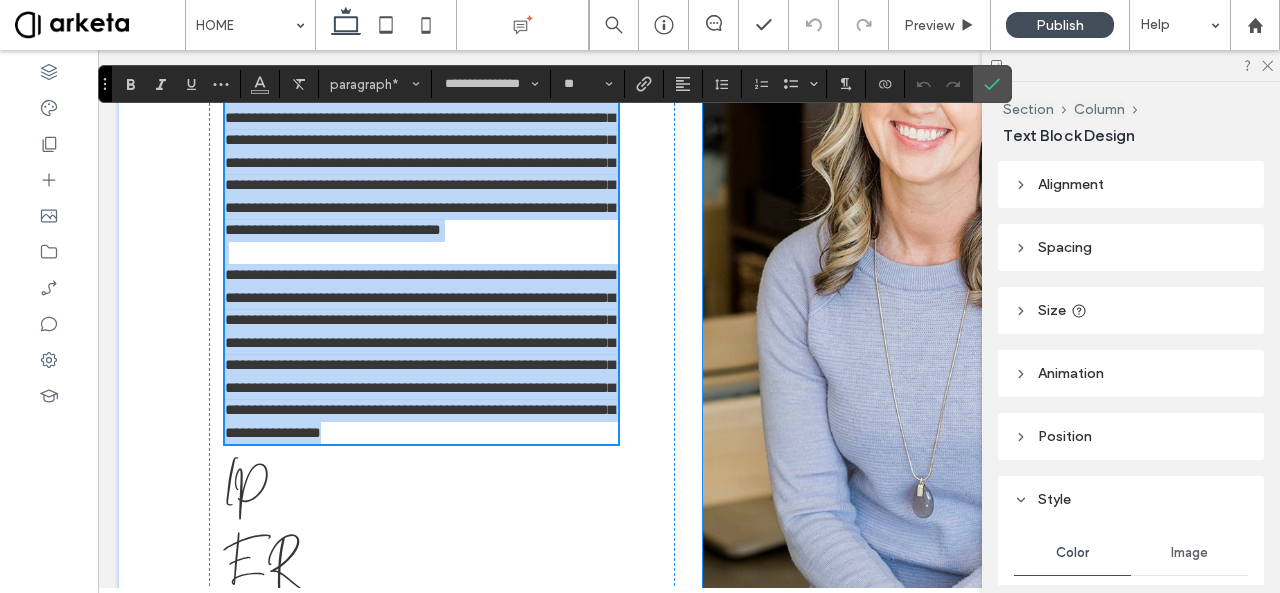 scroll, scrollTop: 2549, scrollLeft: 0, axis: vertical 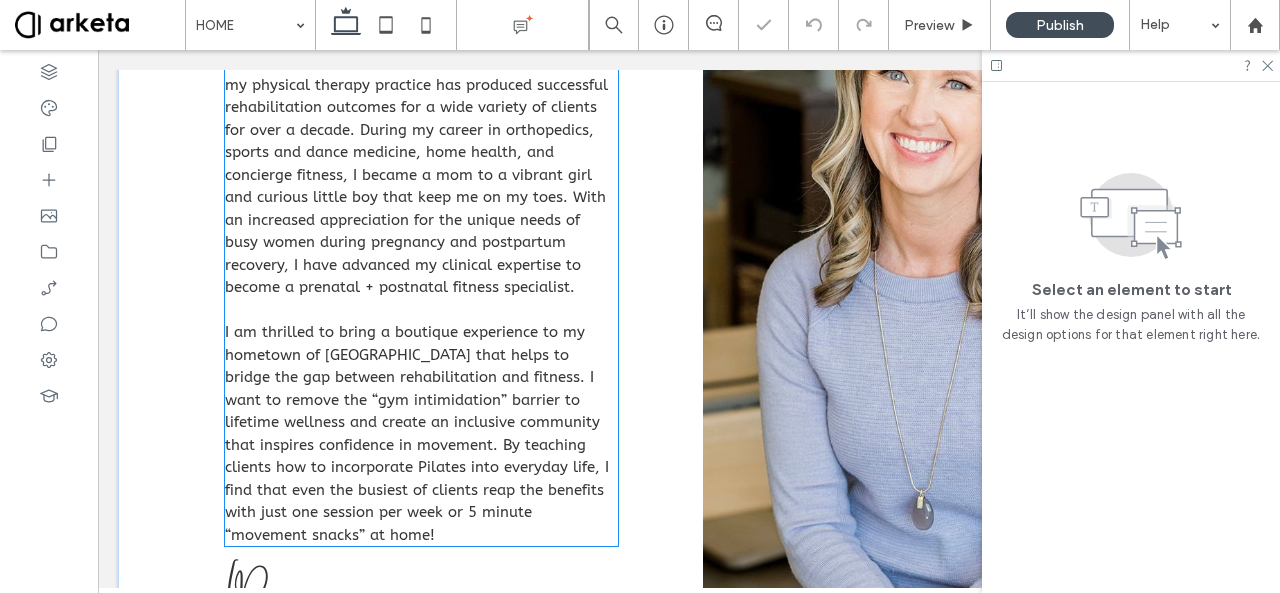 click on "Integrating the Pilates principles and repertoire into my physical therapy practice has produced successful rehabilitation outcomes for a wide variety of clients for over a decade. During my career in orthopedics, sports and dance medicine, home health, and concierge fitness, I became a mom to a vibrant girl and curious little boy that keep me on my toes. With an increased appreciation for the unique needs of busy women during pregnancy and postpartum recovery, I have advanced my clinical expertise to become a prenatal + postnatal fitness specialist." at bounding box center [417, 298] 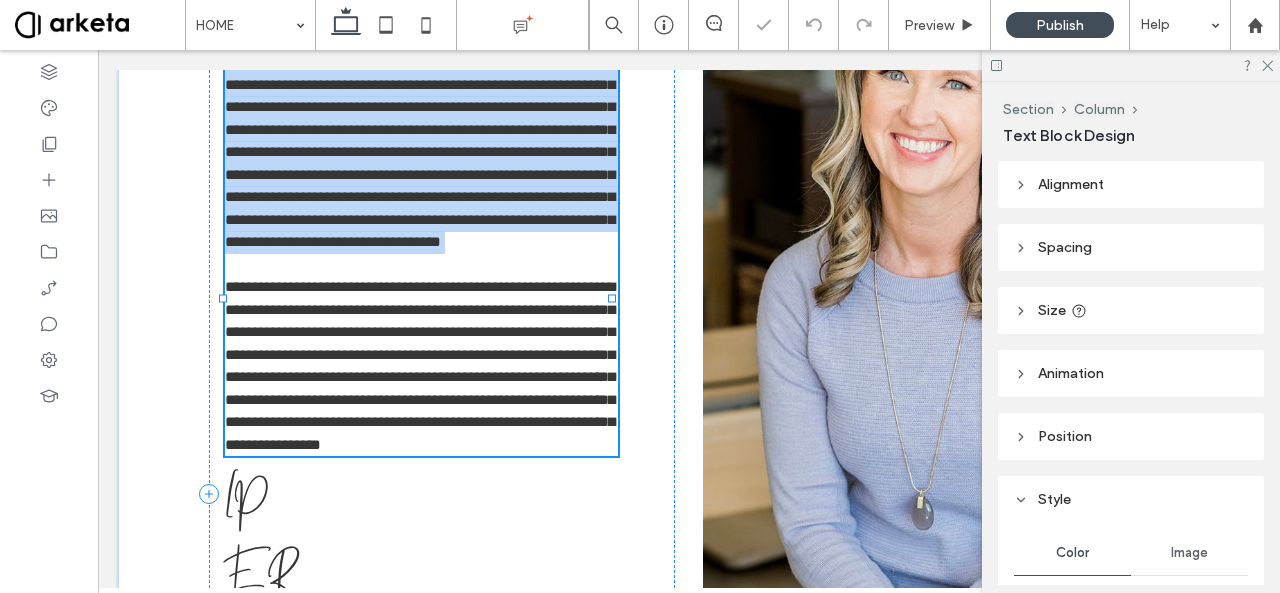 type on "**********" 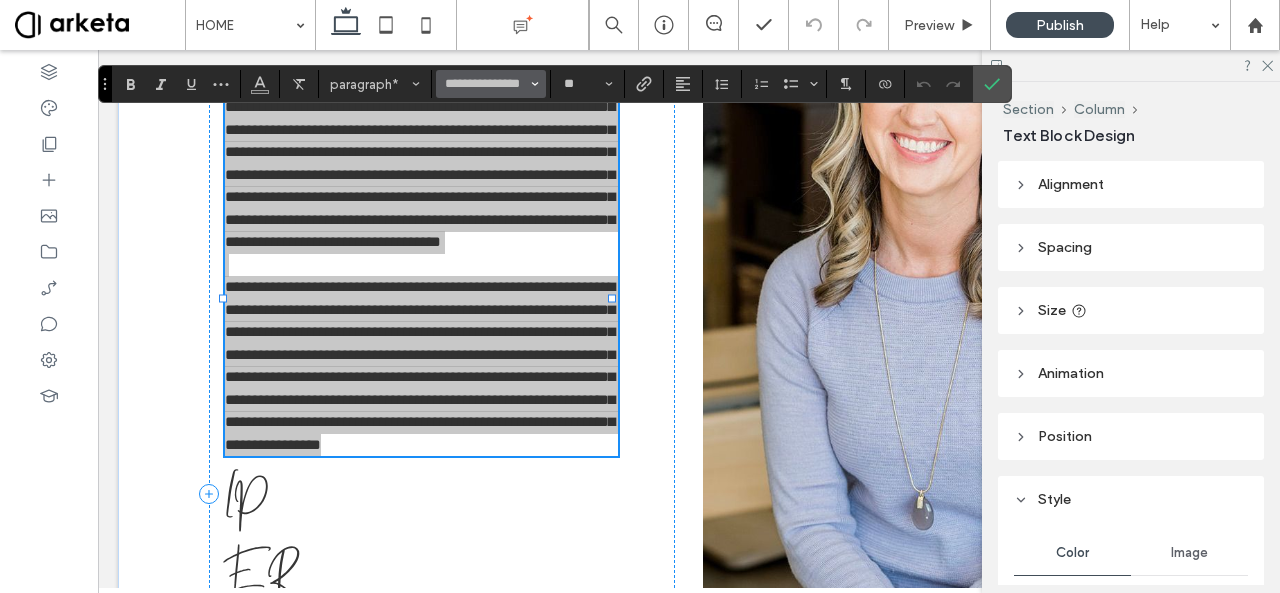 click at bounding box center [535, 84] 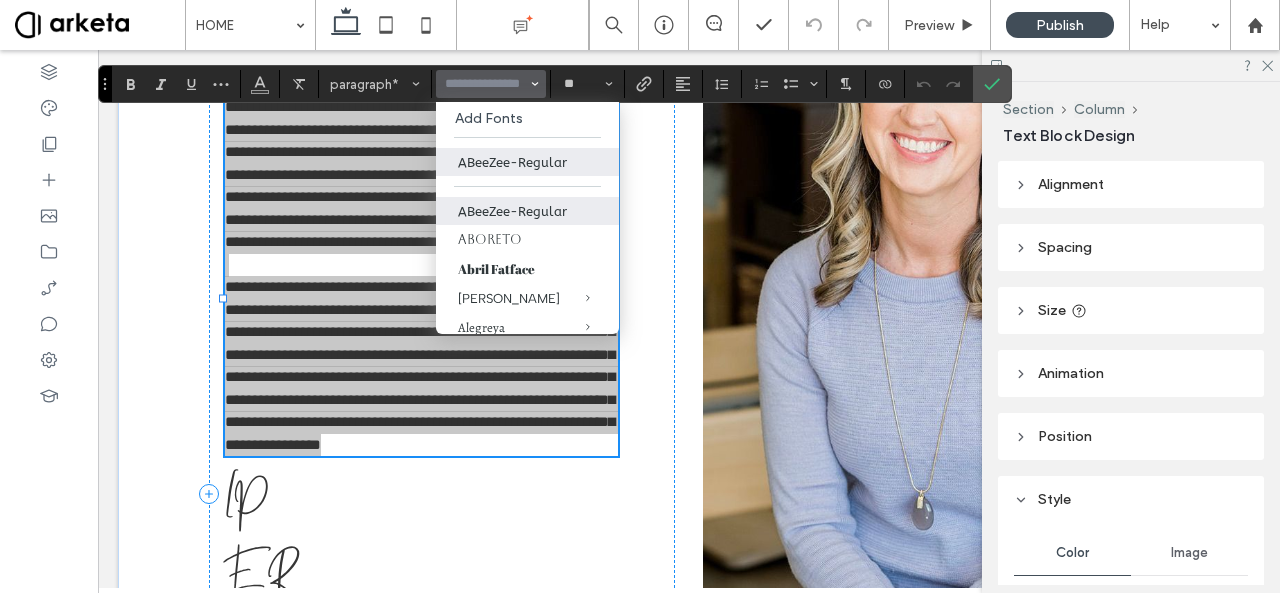 scroll, scrollTop: 0, scrollLeft: 0, axis: both 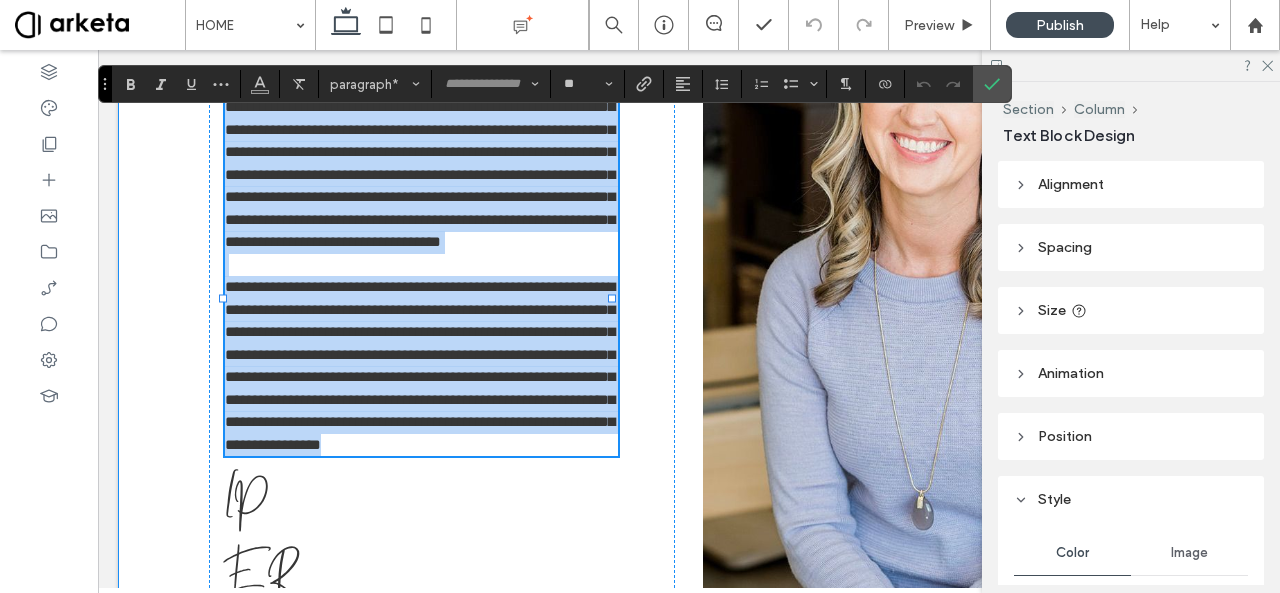 type on "**********" 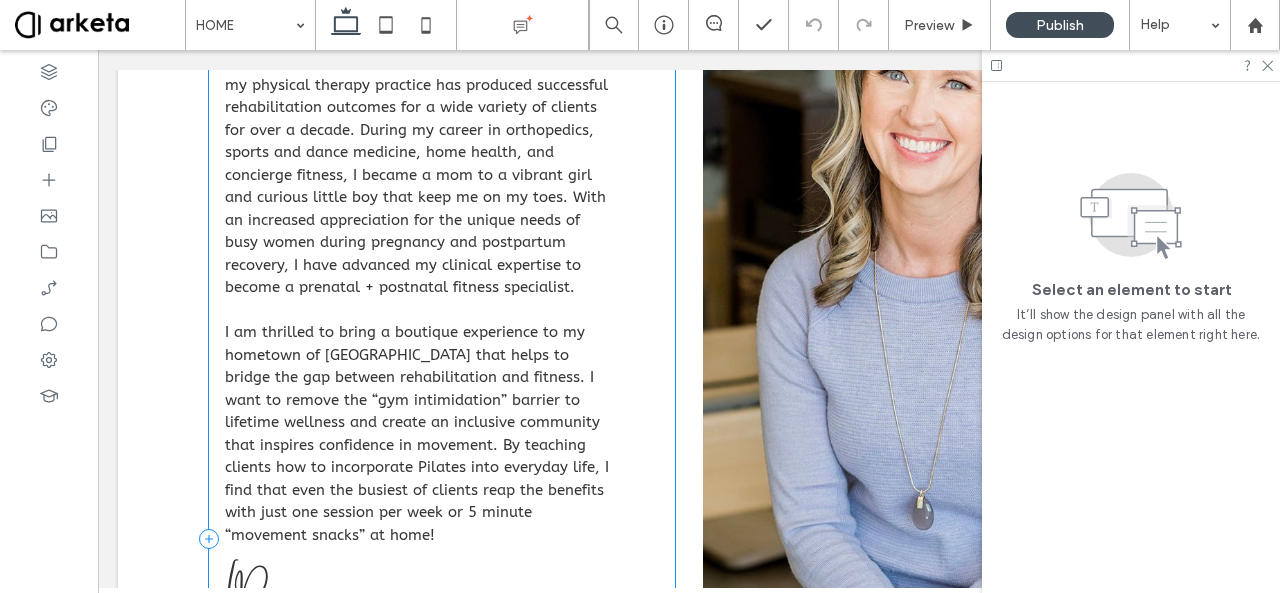 scroll, scrollTop: 2455, scrollLeft: 0, axis: vertical 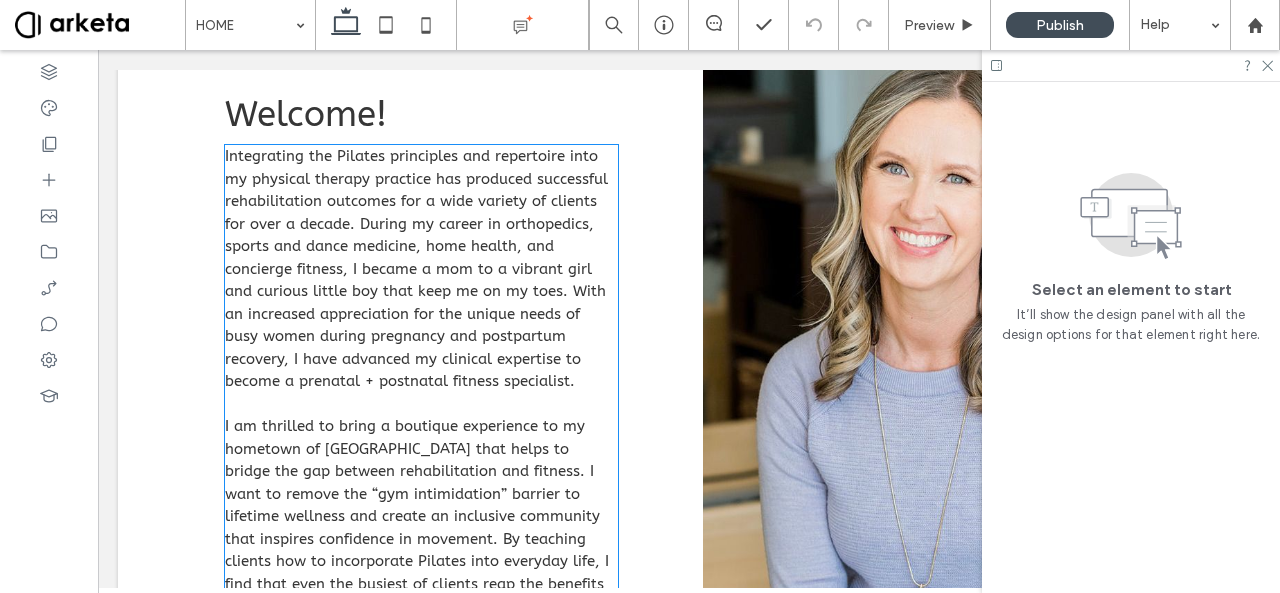 click on "Integrating the Pilates principles and repertoire into my physical therapy practice has produced successful rehabilitation outcomes for a wide variety of clients for over a decade. During my career in orthopedics, sports and dance medicine, home health, and concierge fitness, I became a mom to a vibrant girl and curious little boy that keep me on my toes. With an increased appreciation for the unique needs of busy women during pregnancy and postpartum recovery, I have advanced my clinical expertise to become a prenatal + postnatal fitness specialist." at bounding box center [421, 392] 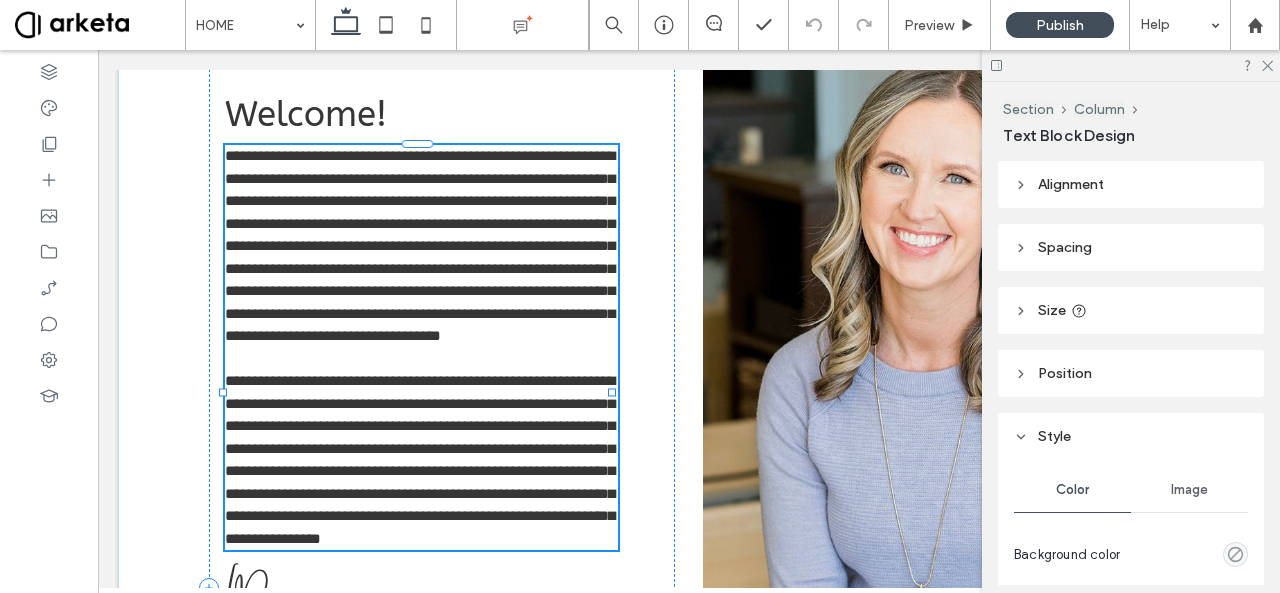 scroll, scrollTop: 2557, scrollLeft: 0, axis: vertical 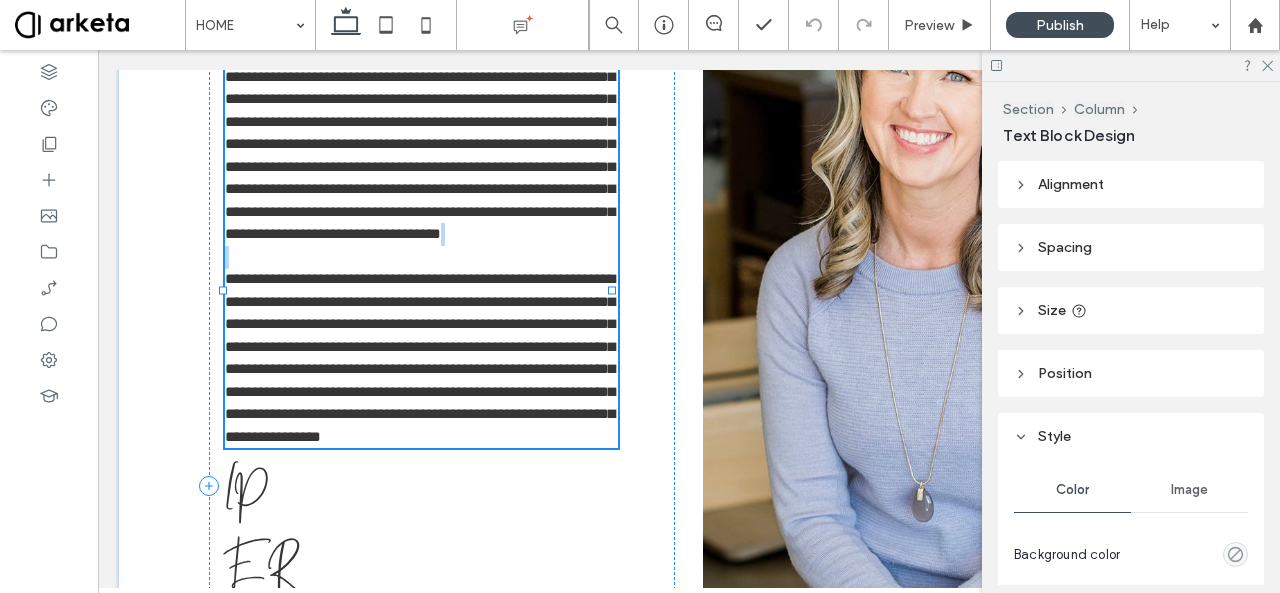 type on "**********" 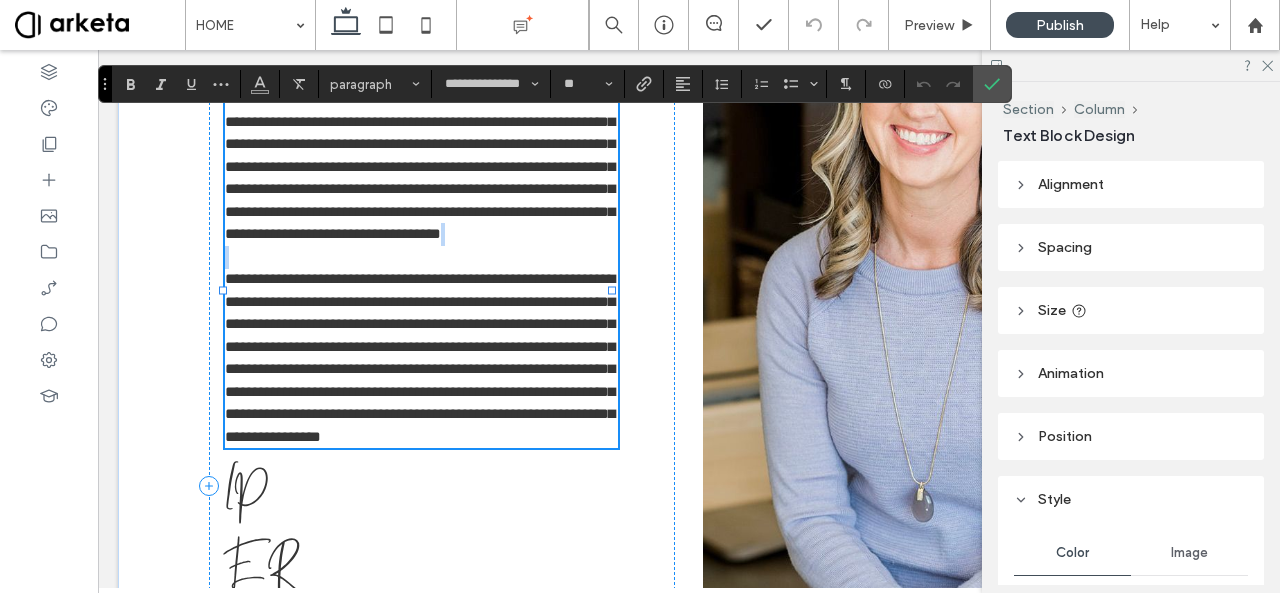 click on "**********" at bounding box center (421, 245) 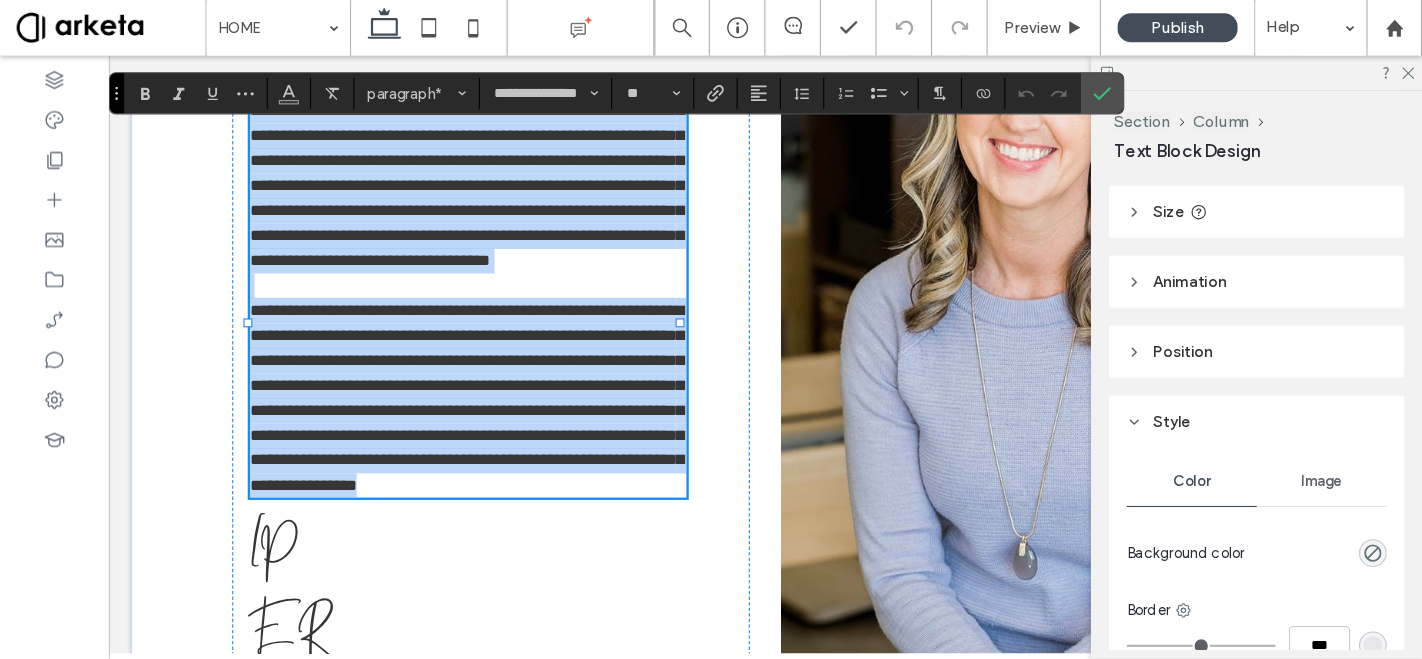scroll, scrollTop: 84, scrollLeft: 0, axis: vertical 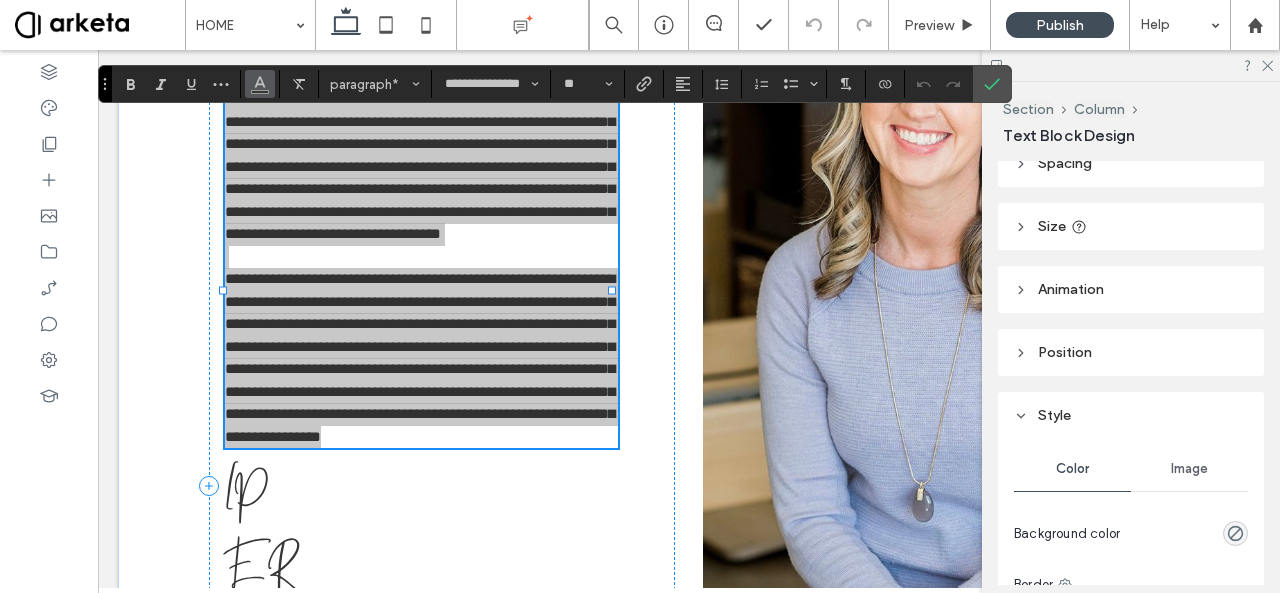 click at bounding box center [260, 84] 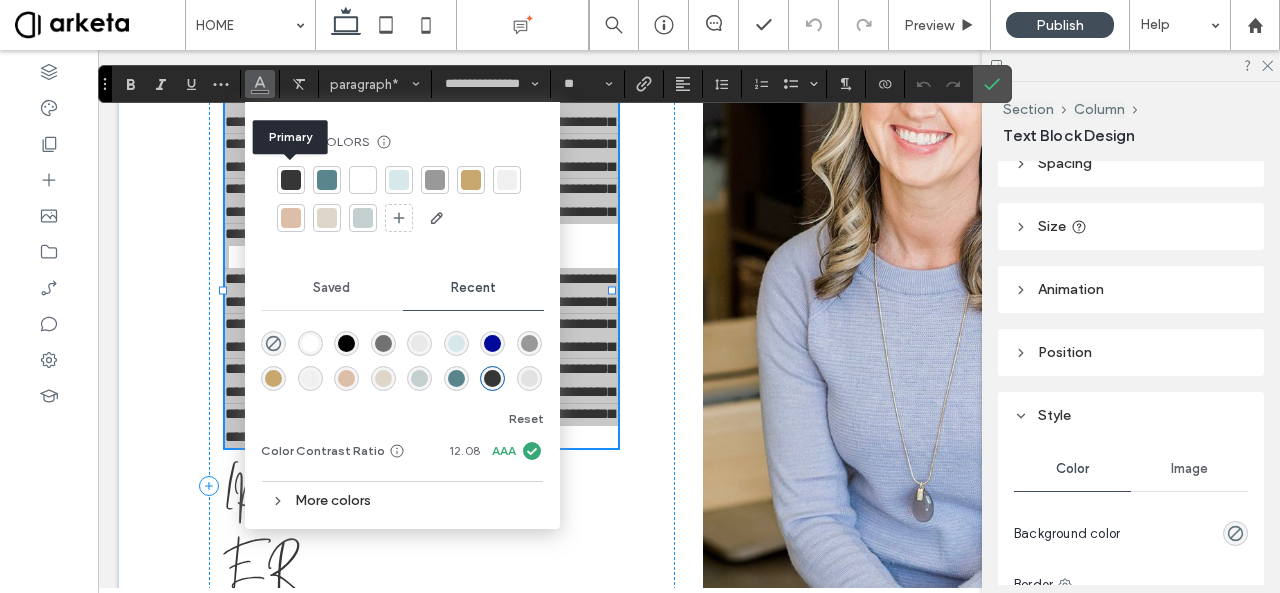 click at bounding box center (291, 180) 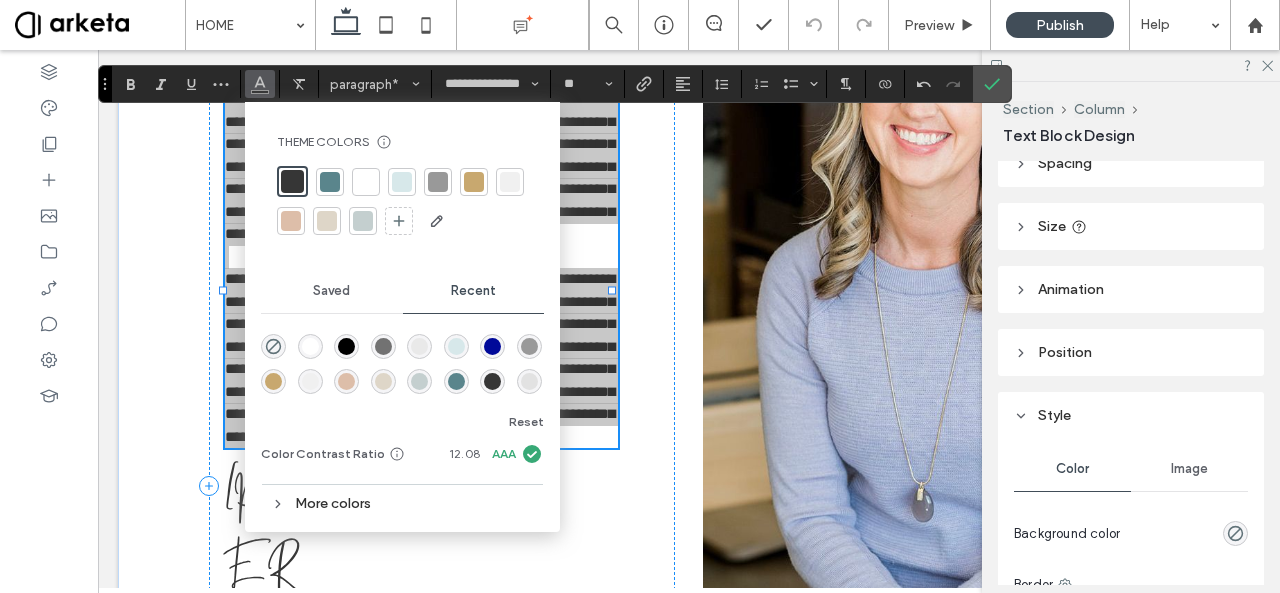 click on "More colors" at bounding box center [402, 503] 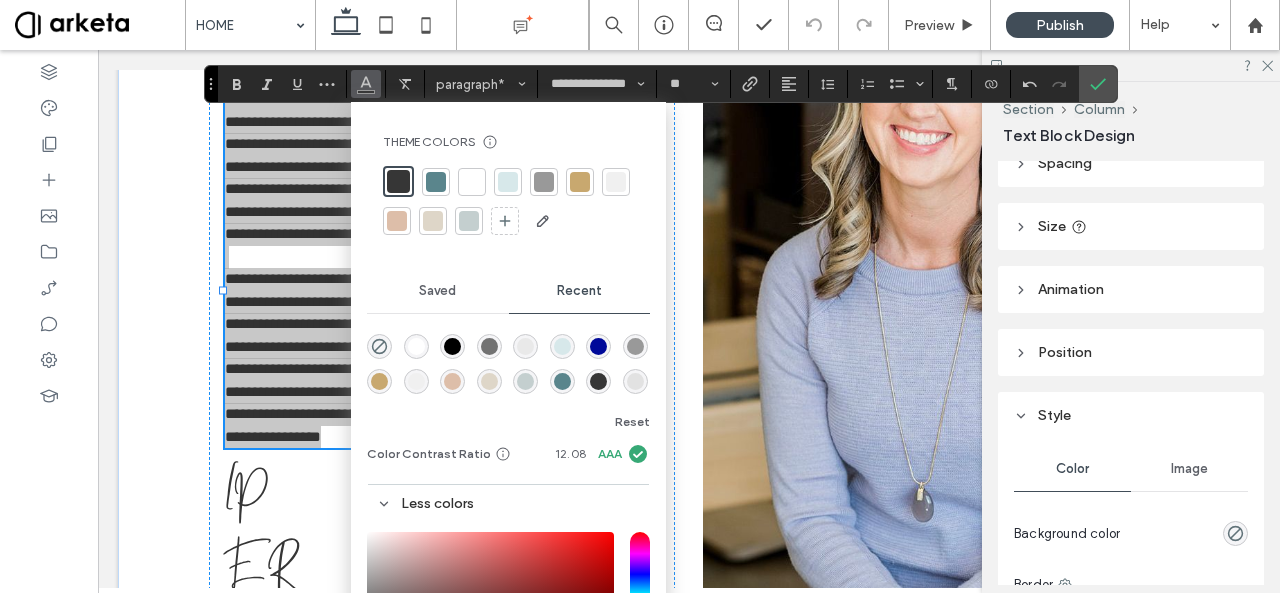 drag, startPoint x: 102, startPoint y: 79, endPoint x: 208, endPoint y: 17, distance: 122.80065 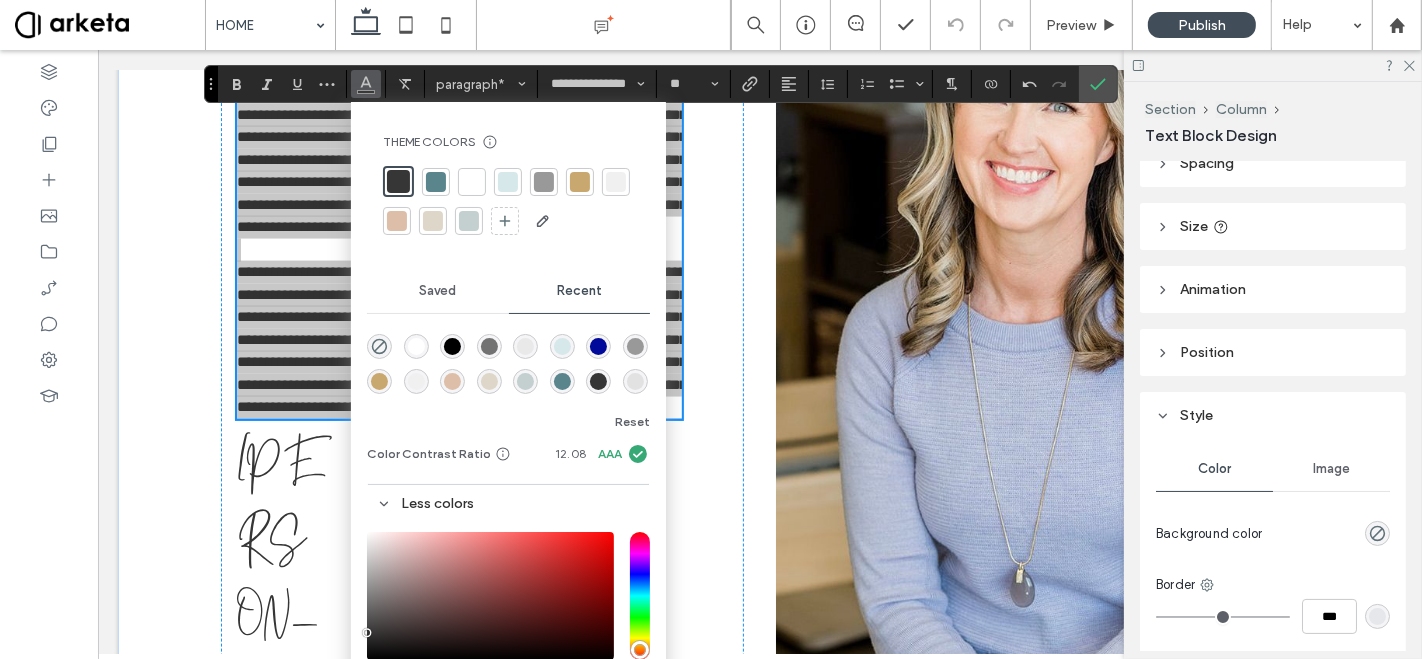 scroll, scrollTop: 2557, scrollLeft: 0, axis: vertical 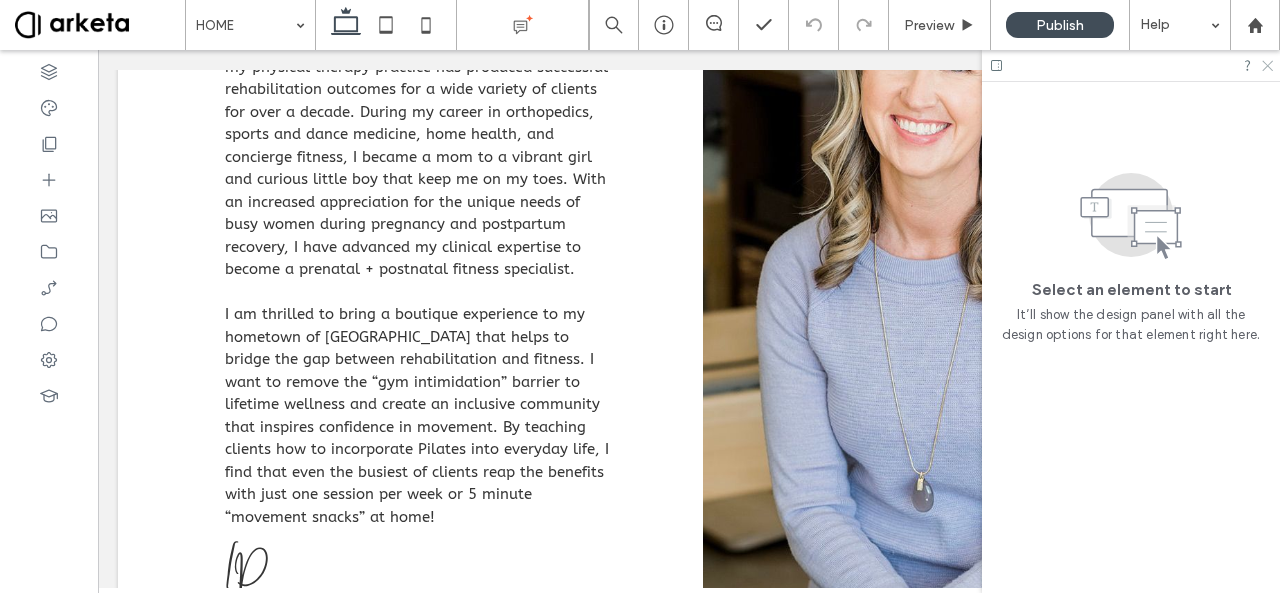 click 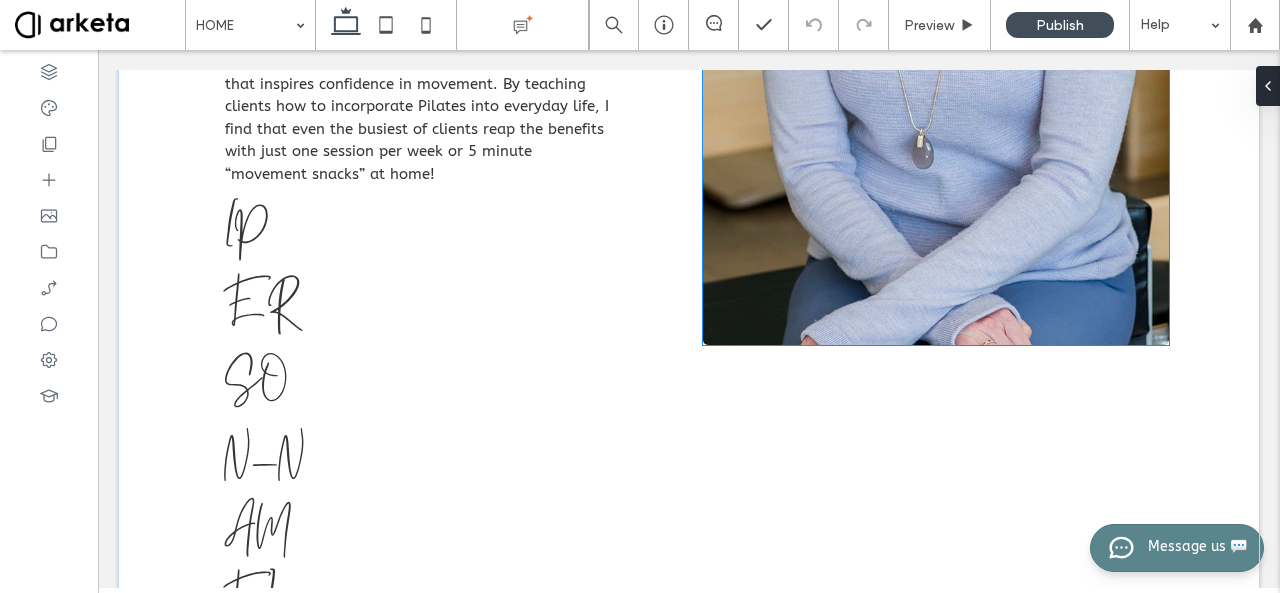 scroll, scrollTop: 2914, scrollLeft: 0, axis: vertical 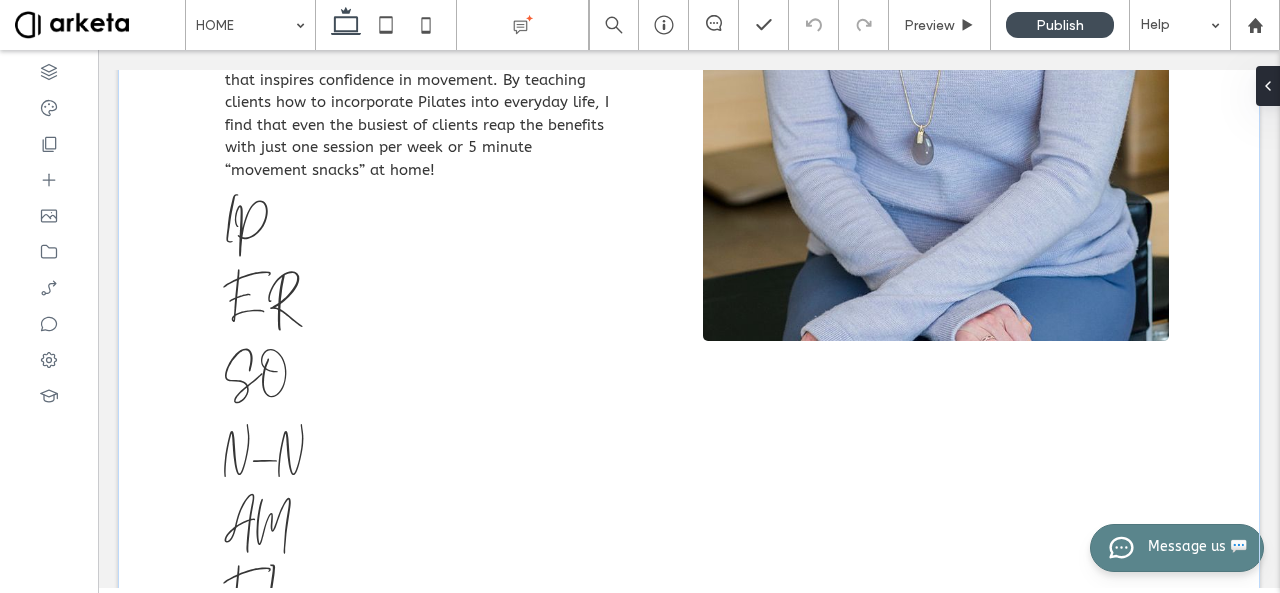click on "[PERSON_NAME], PT, DPT, NCPT Founder of Gold Coast Pilates Therapy" at bounding box center [441, 659] 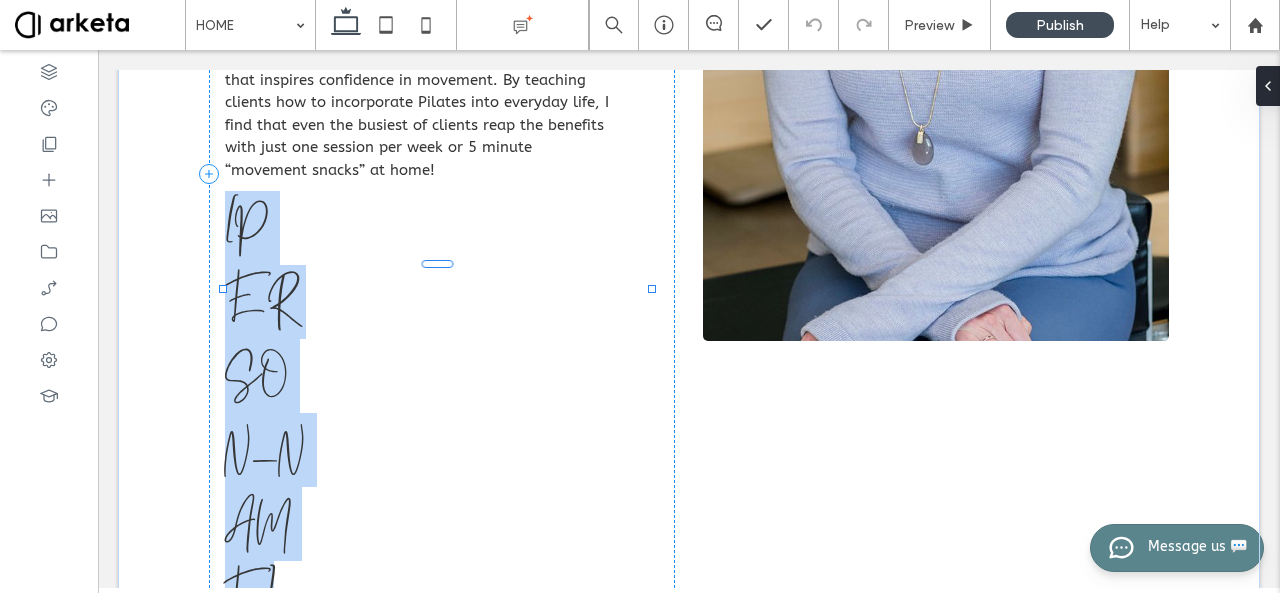 click on "**********" at bounding box center [441, 659] 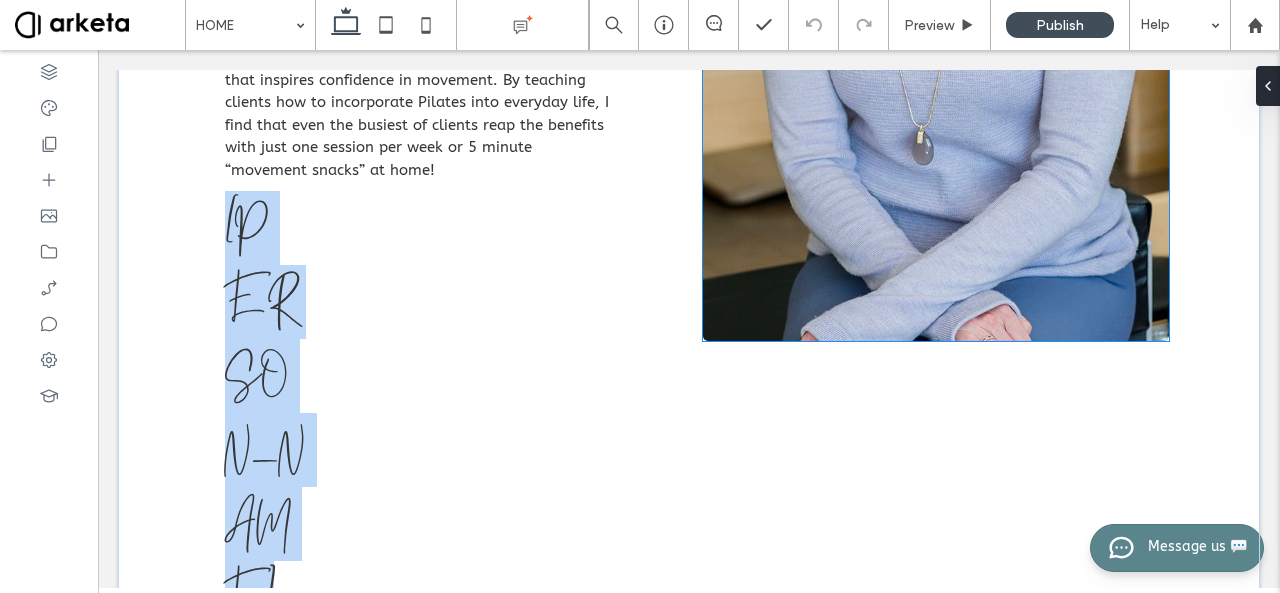 click at bounding box center [935, -27] 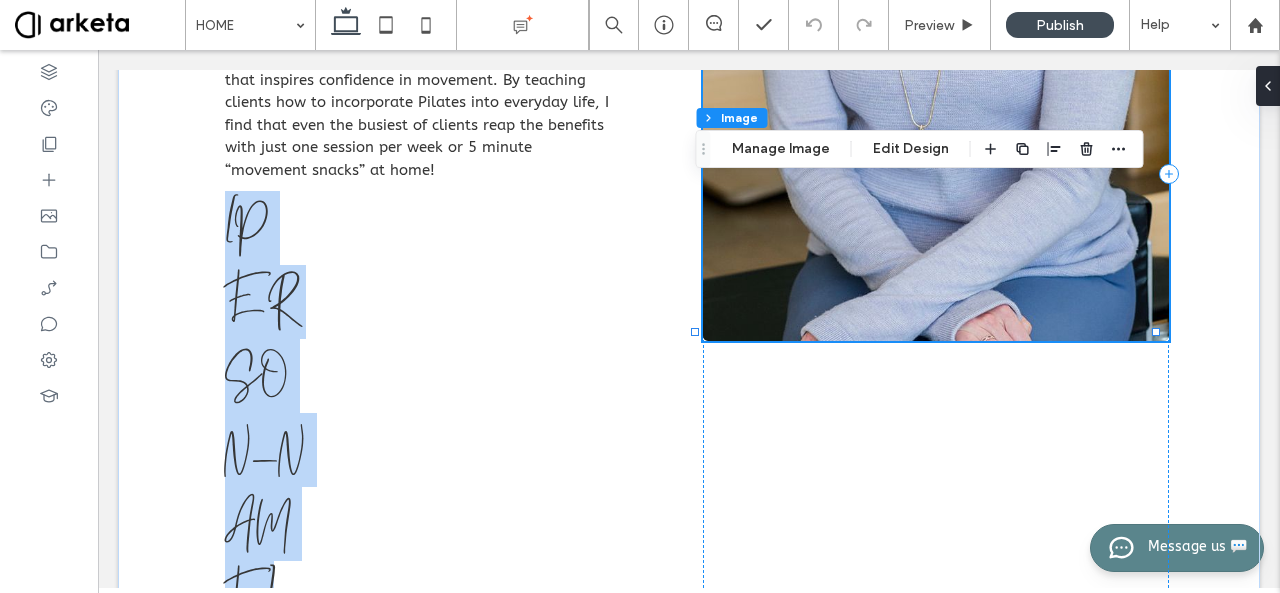 type on "*" 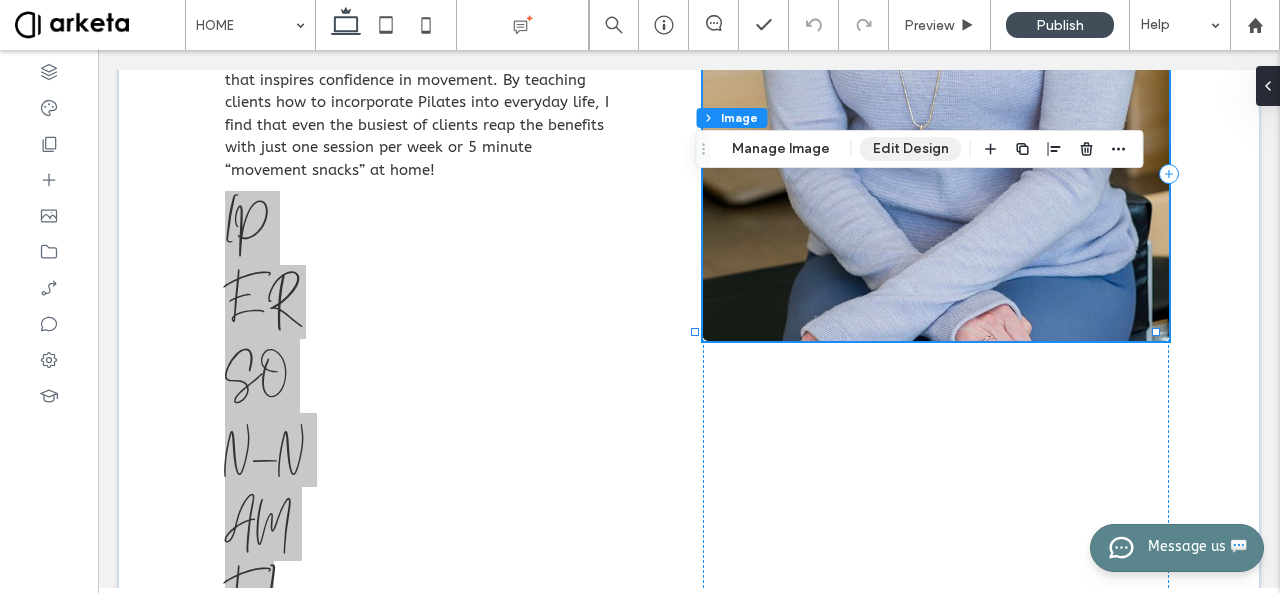 click on "Edit Design" at bounding box center (911, 149) 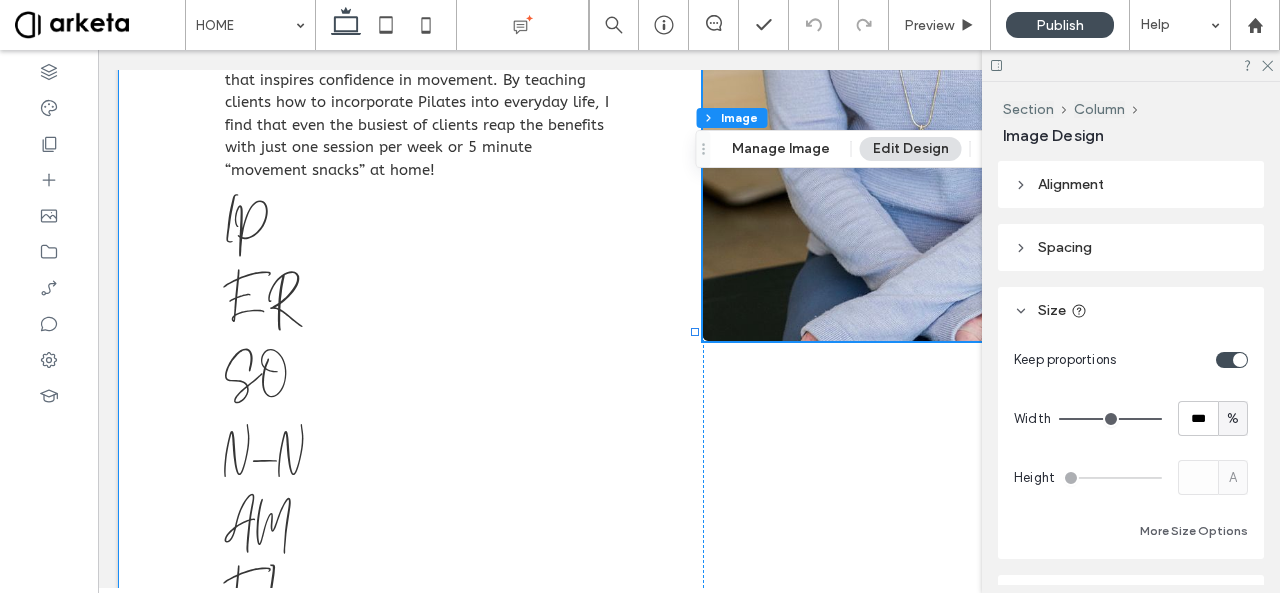 click on "Welcome!
Integrating the Pilates principles and repertoire into my physical therapy practice has produced successful rehabilitation outcomes for a wide variety of clients for over a decade. During my career in orthopedics, sports and dance medicine, home health, and concierge fitness, I became a mom to a vibrant girl and curious little boy that keep me on my toes. With an increased appreciation for the unique needs of busy women during pregnancy and postpartum recovery, I have advanced my clinical expertise to become a prenatal + postnatal fitness specialist.
[PERSON_NAME]
[PERSON_NAME], PT, DPT, NCPT Founder of Gold Coast Pilates Therapy
REACH OUT" at bounding box center [689, 169] 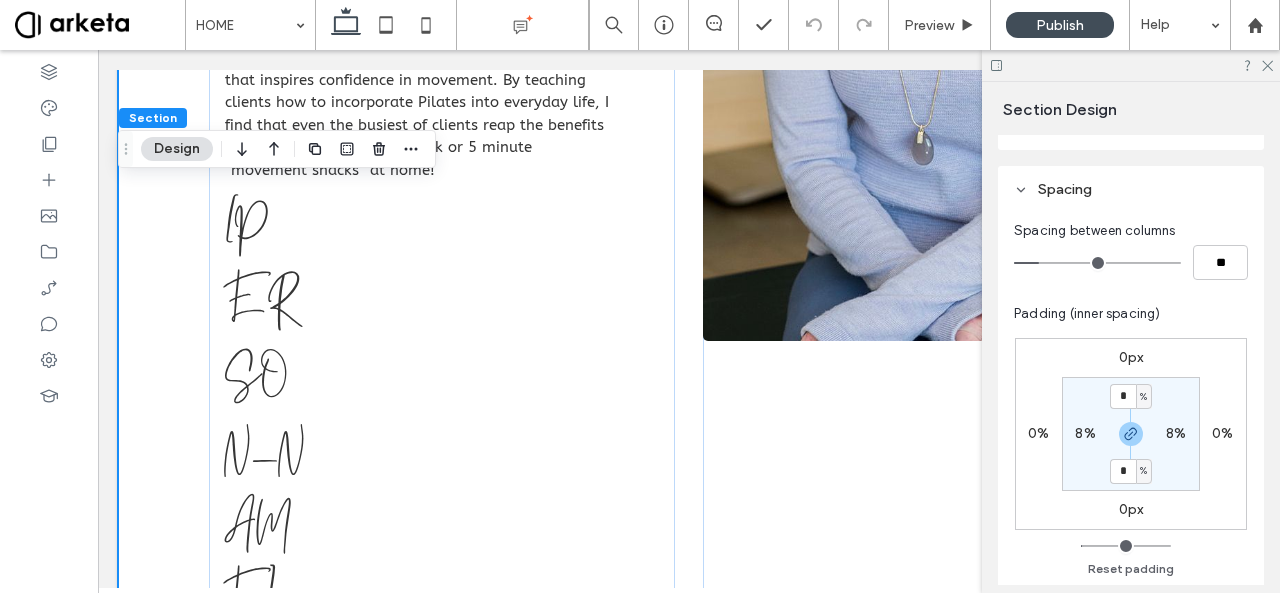 scroll, scrollTop: 188, scrollLeft: 0, axis: vertical 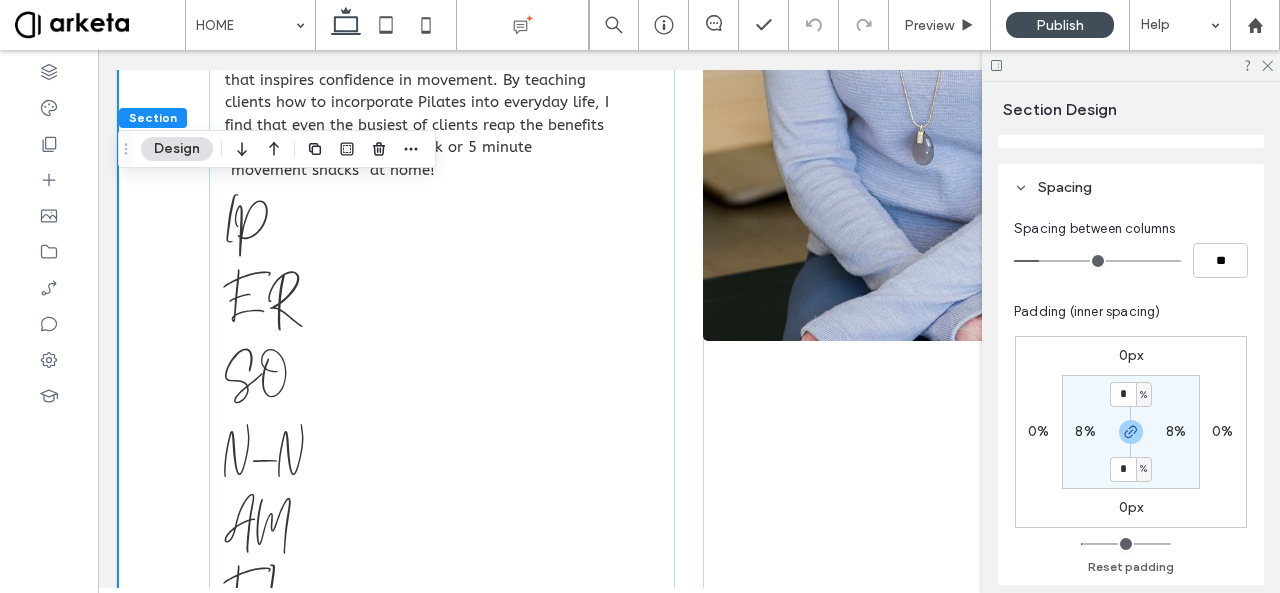 click on "8%" at bounding box center (1085, 431) 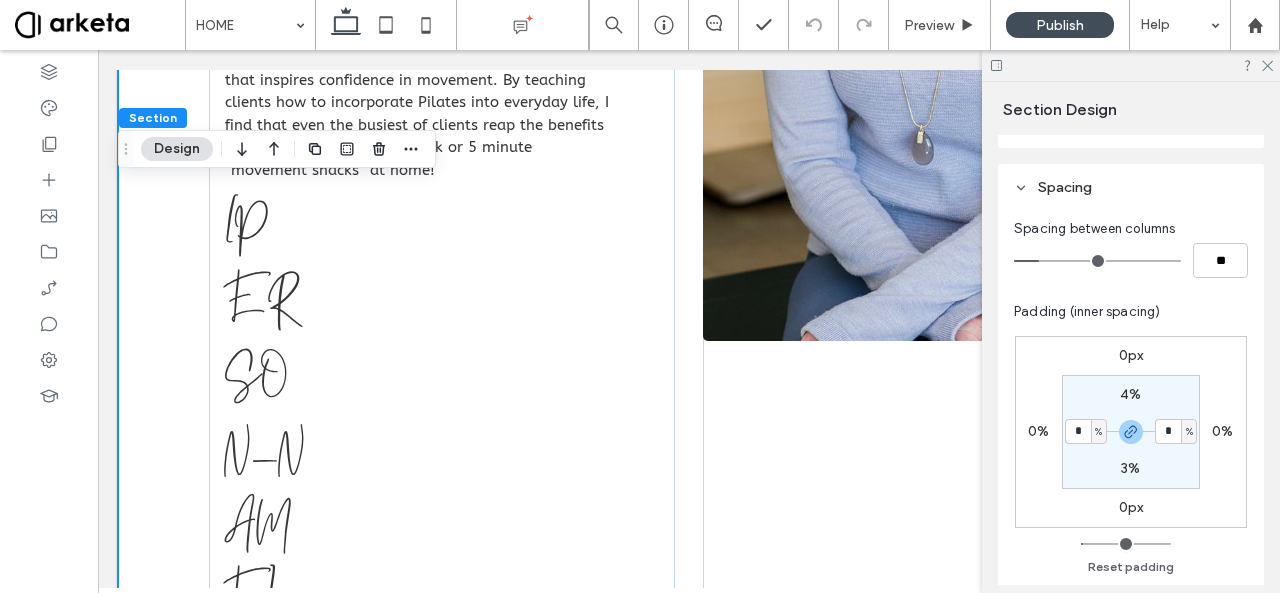 type on "*" 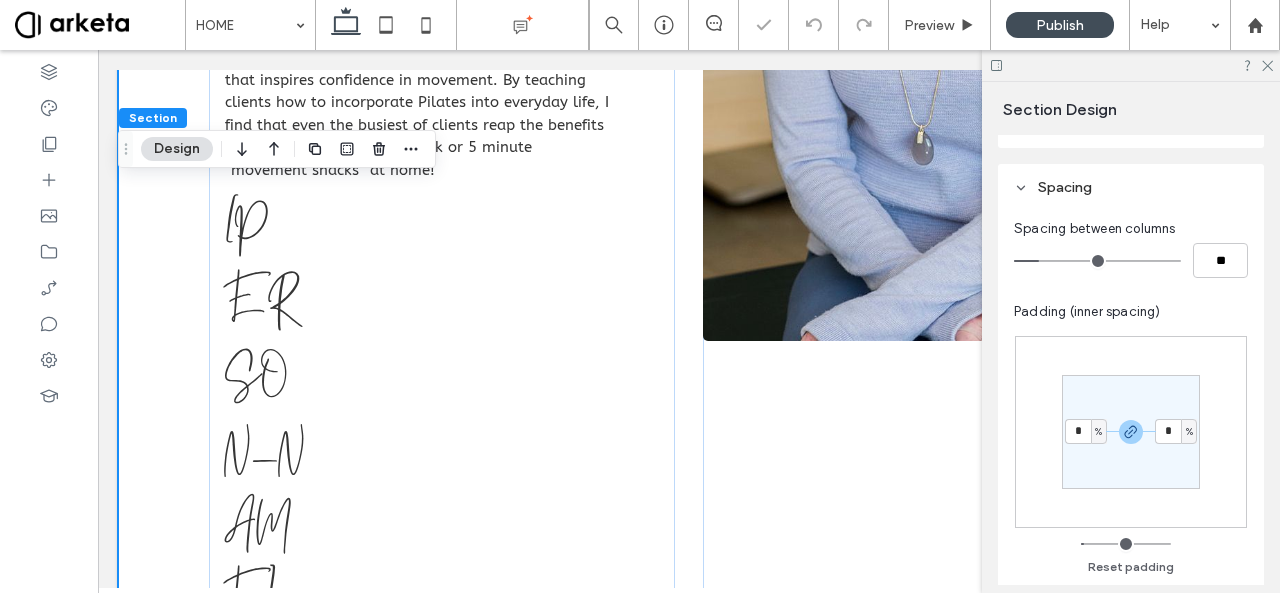 type on "*" 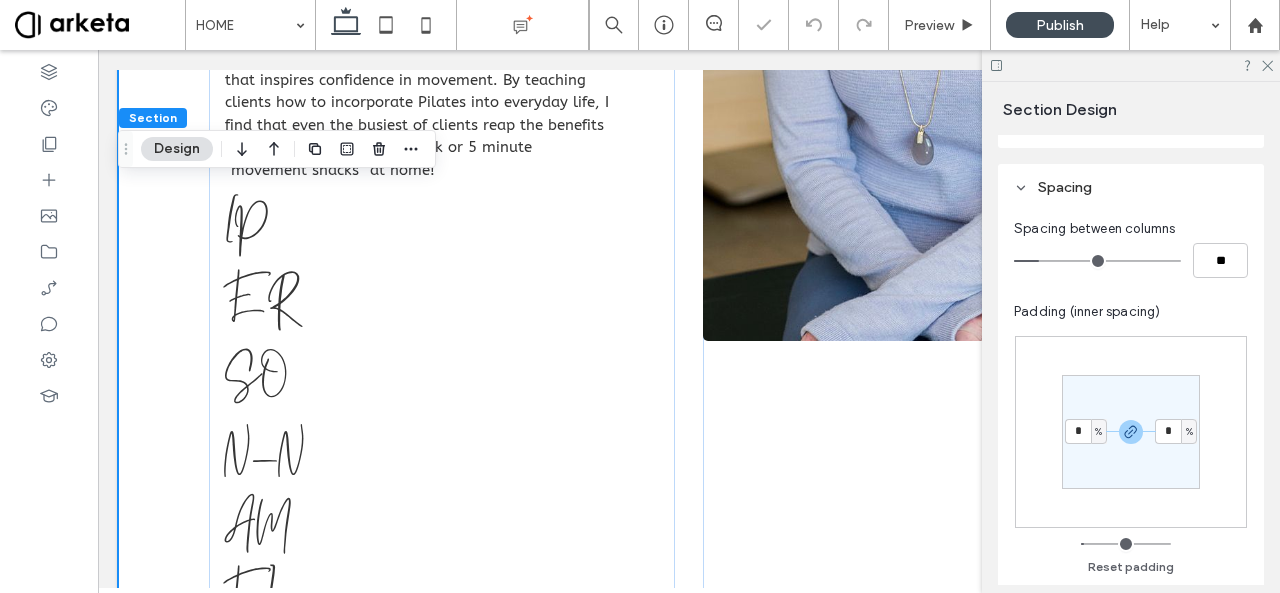type on "*" 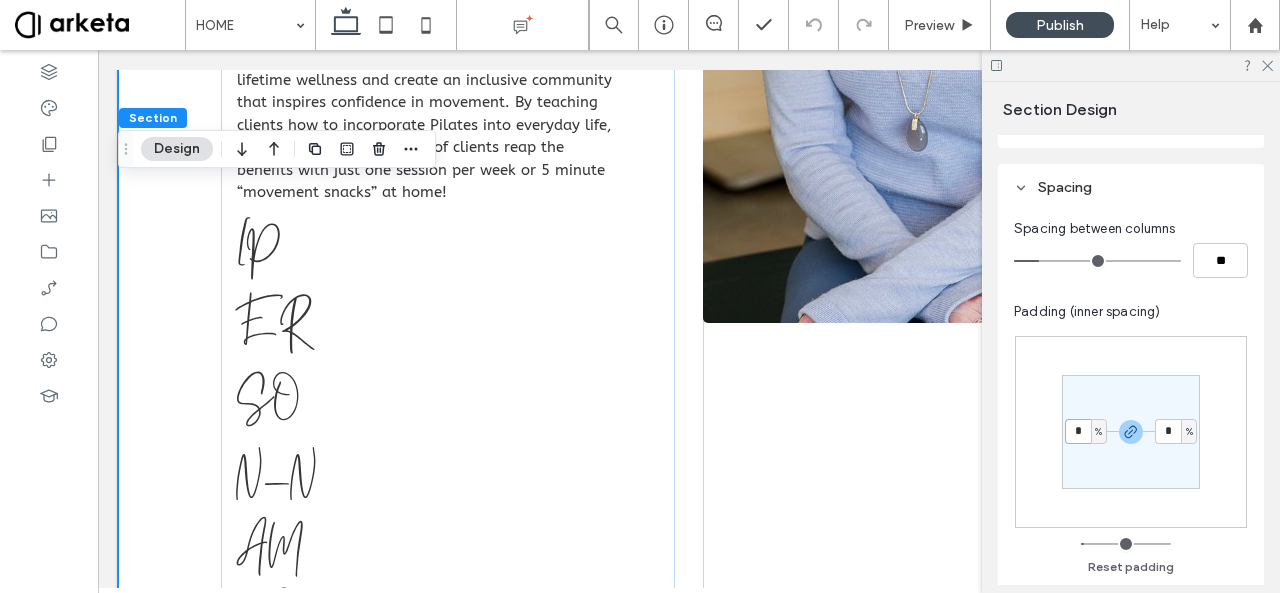 click on "*" at bounding box center [1078, 431] 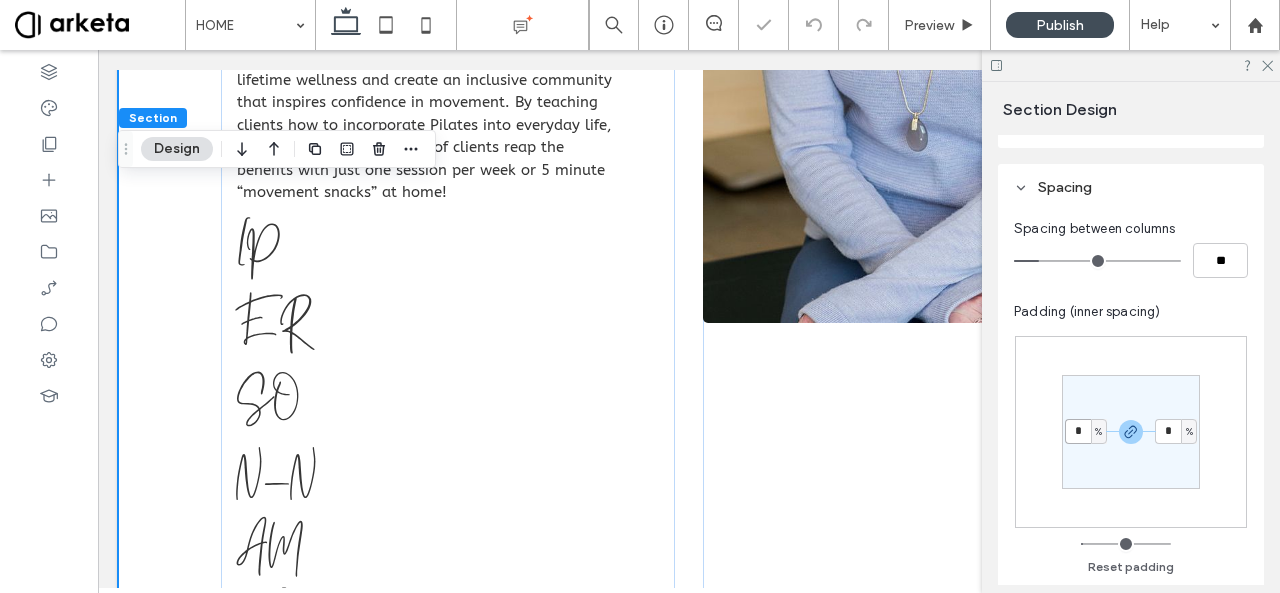 type on "*" 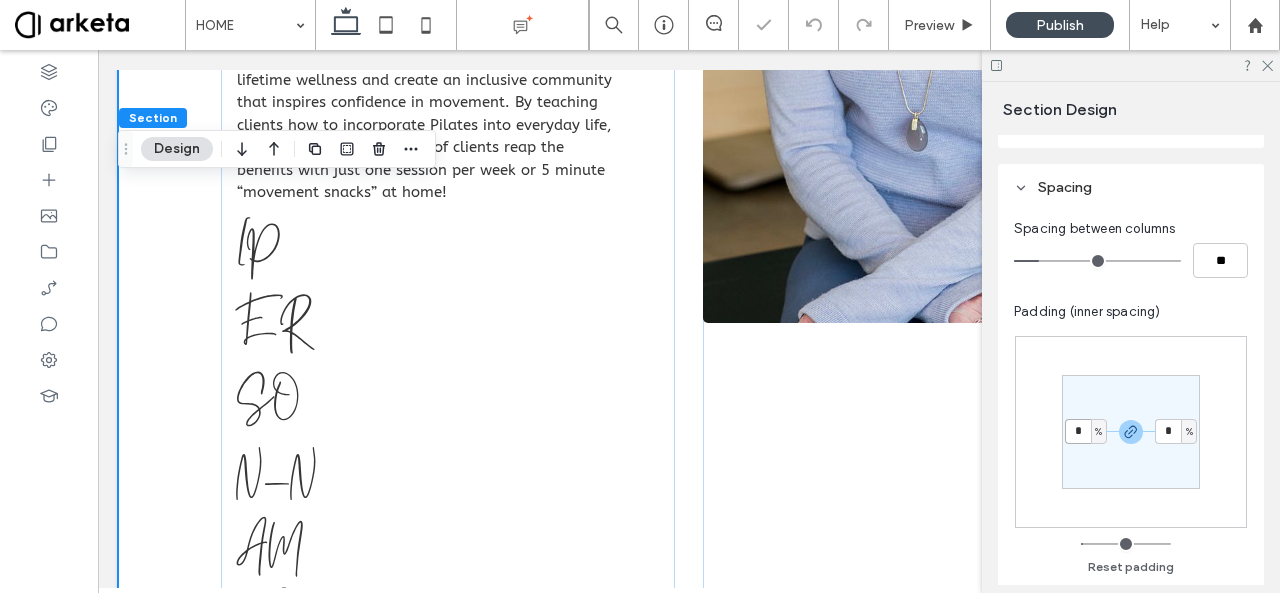 type on "*" 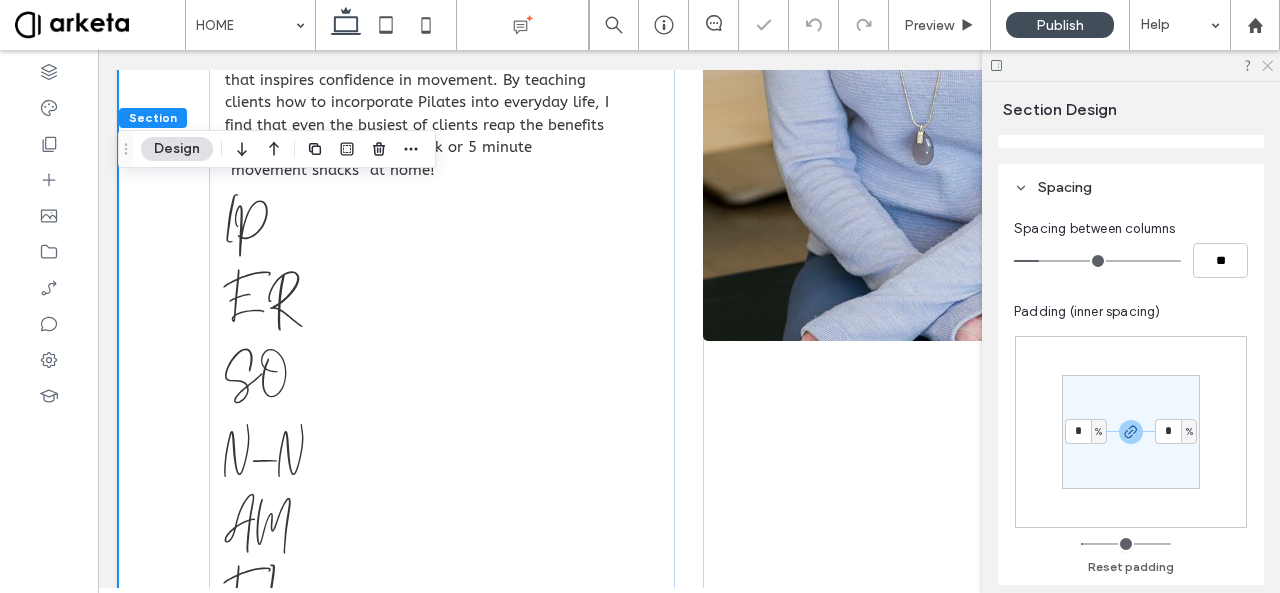 click 